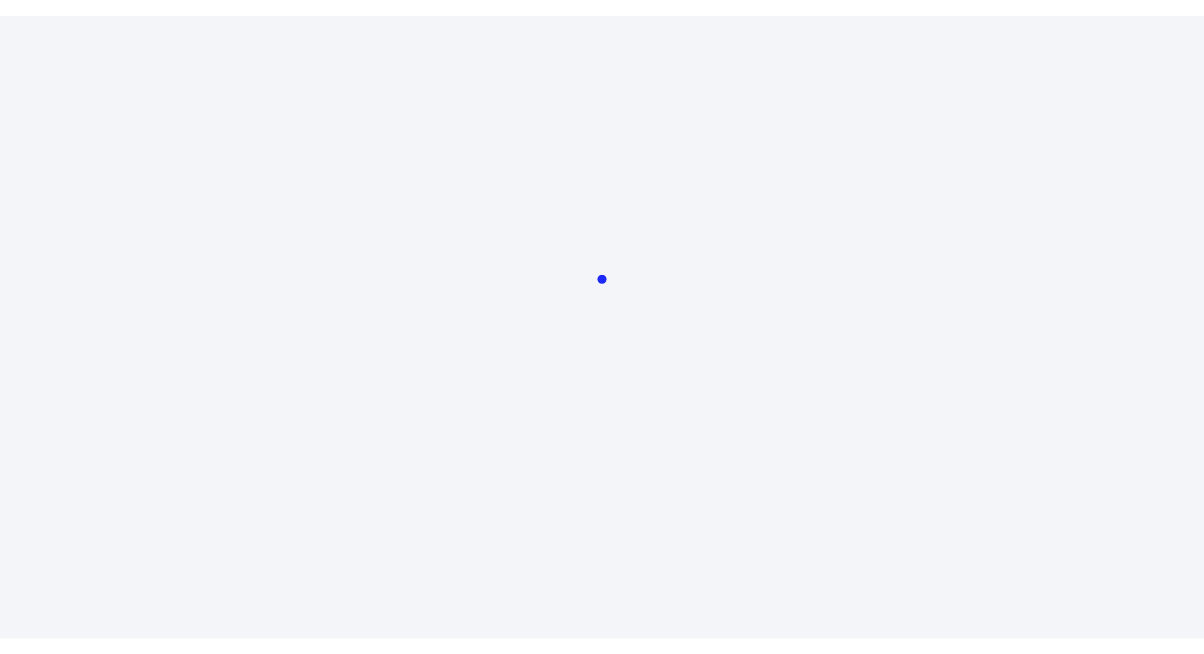 scroll, scrollTop: 0, scrollLeft: 0, axis: both 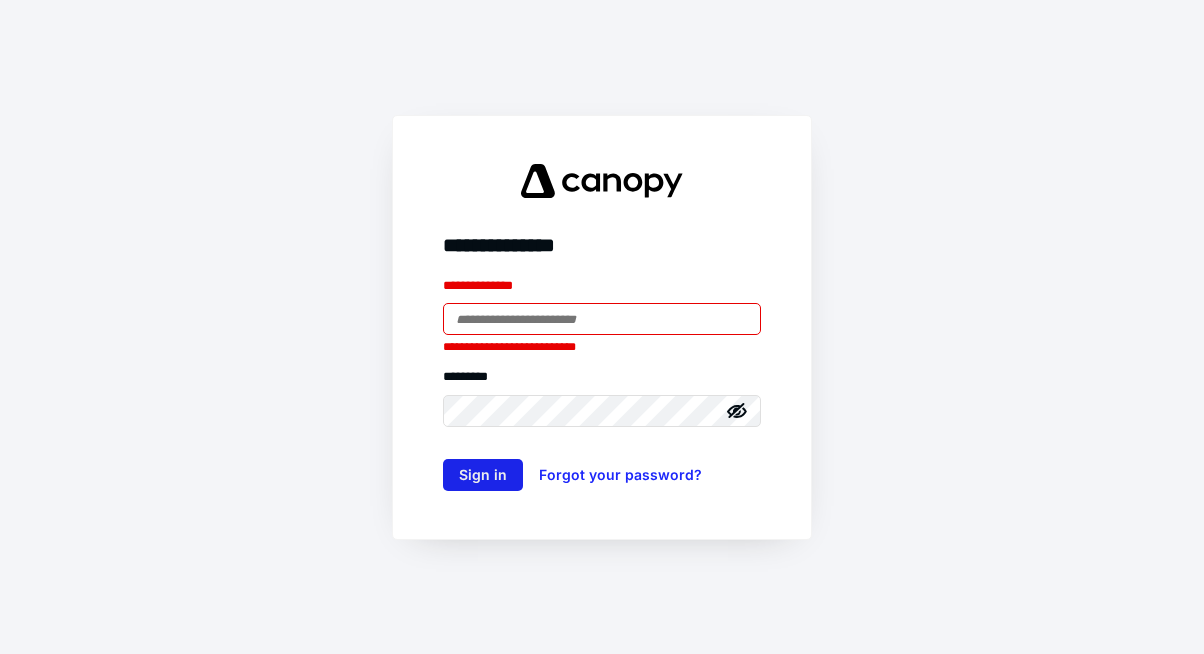 type on "**********" 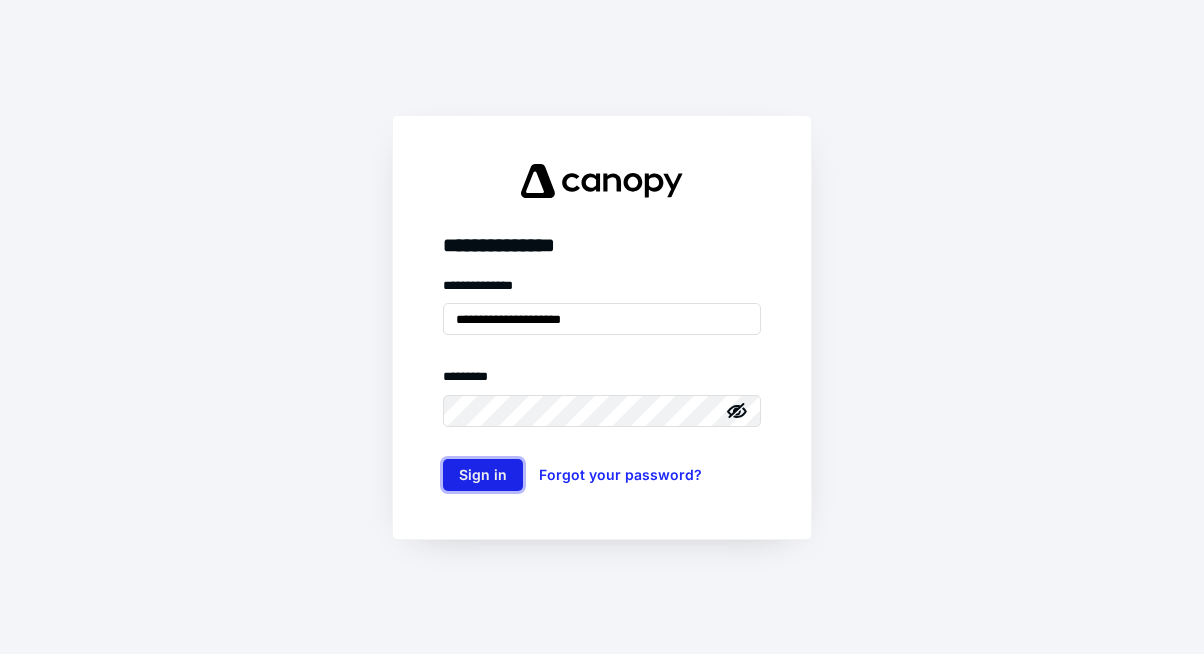 click on "Sign in" at bounding box center (483, 475) 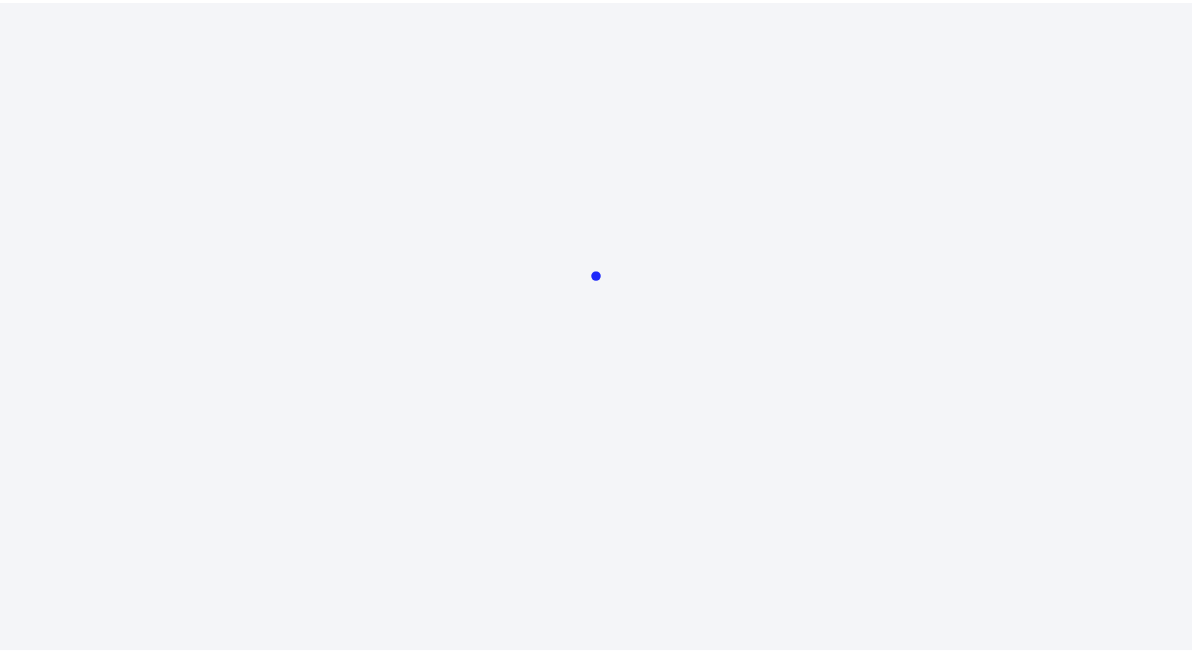 scroll, scrollTop: 0, scrollLeft: 0, axis: both 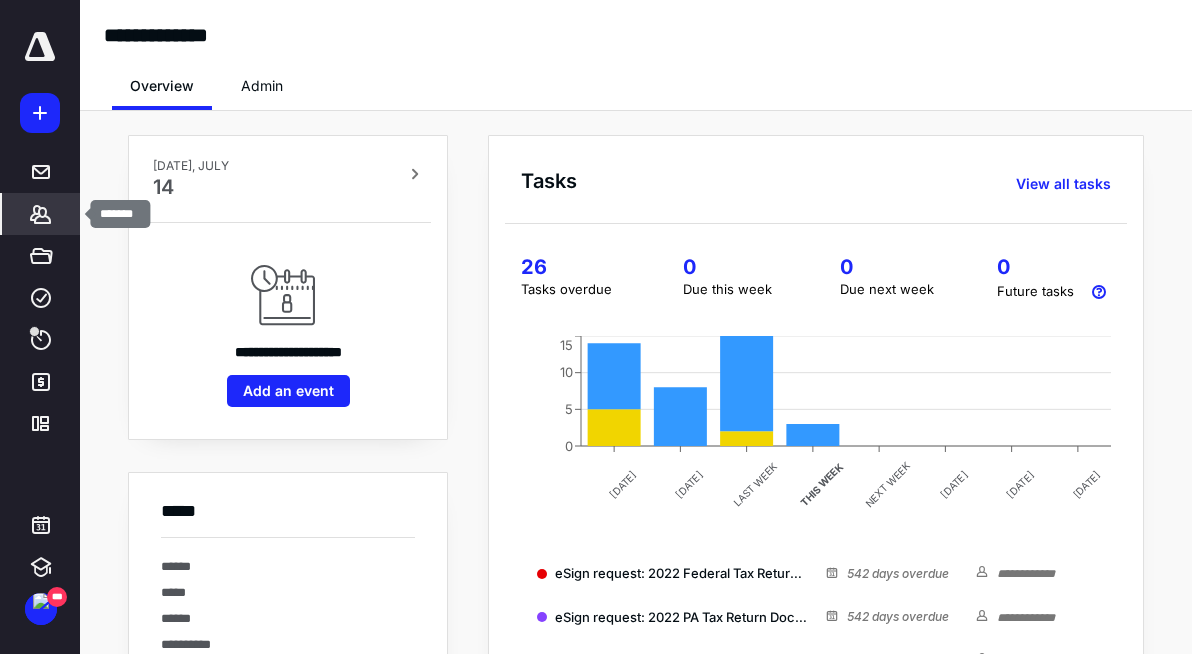 click 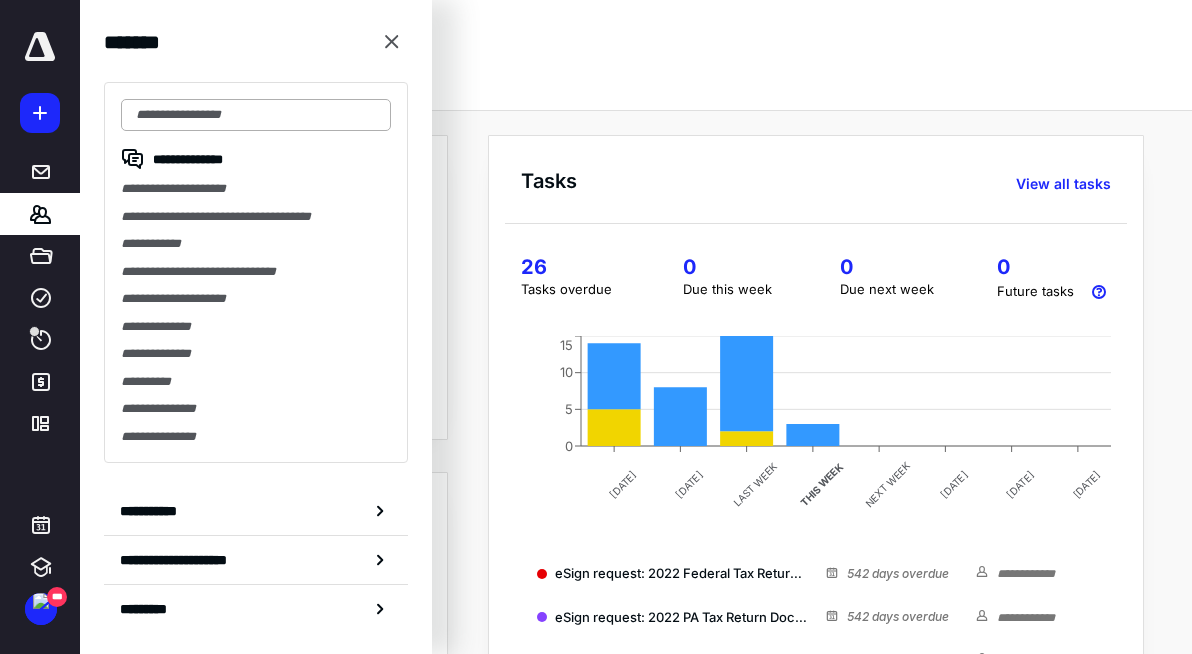 click at bounding box center (256, 115) 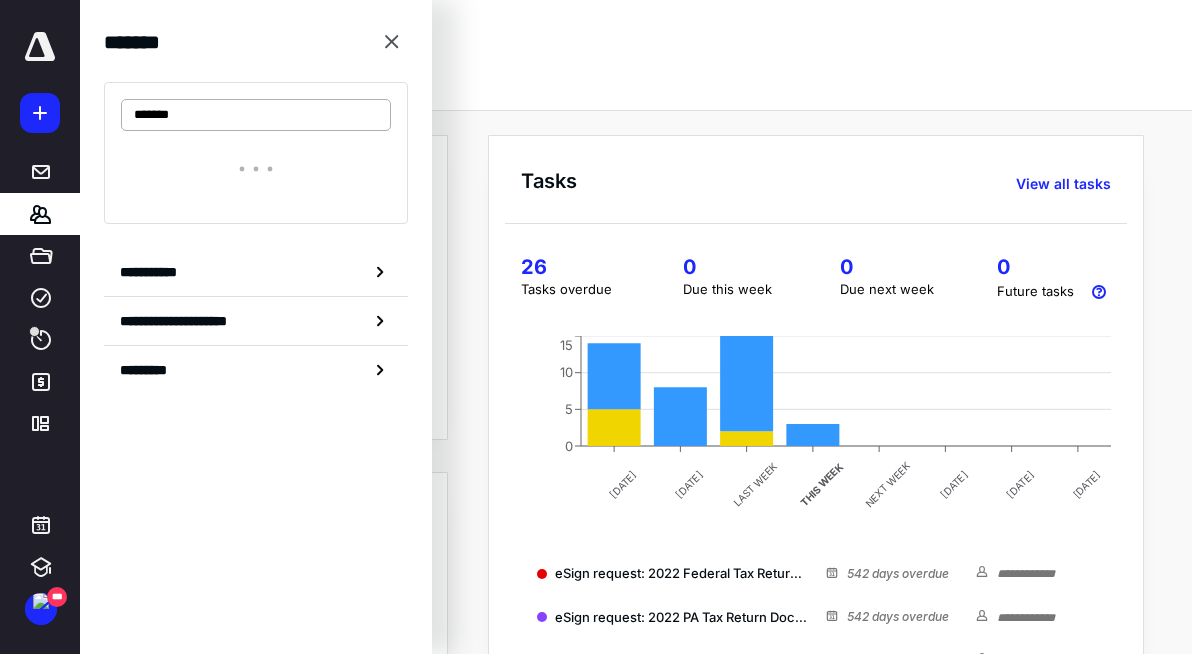 type on "*******" 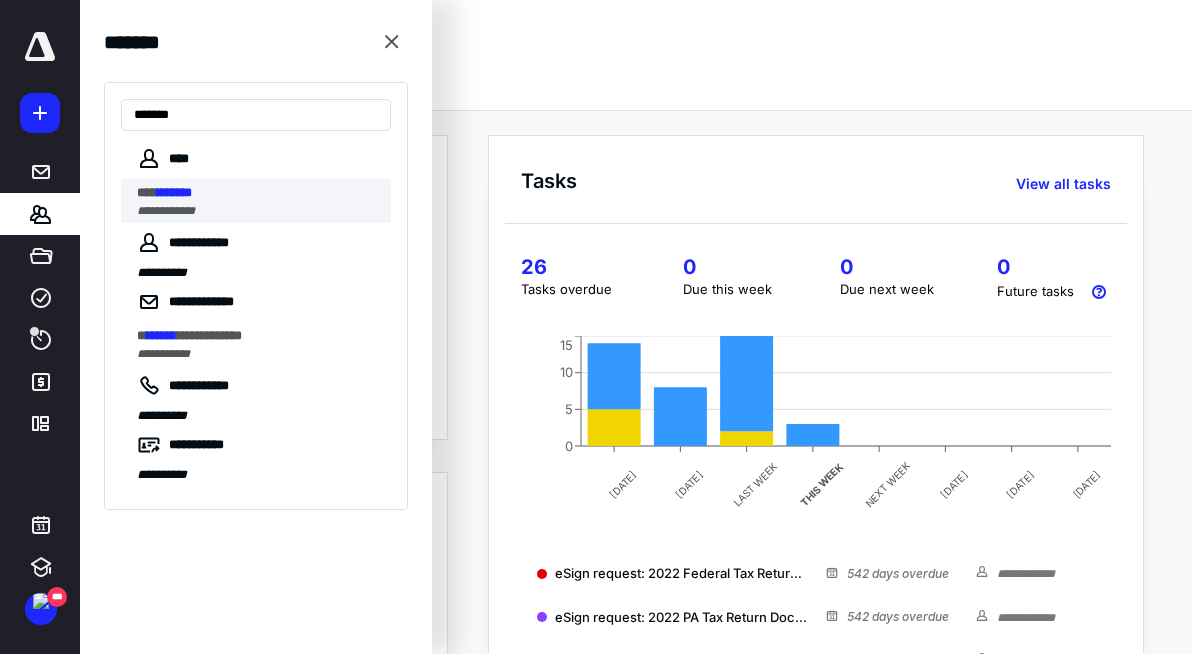 click on "*** *******" at bounding box center (258, 193) 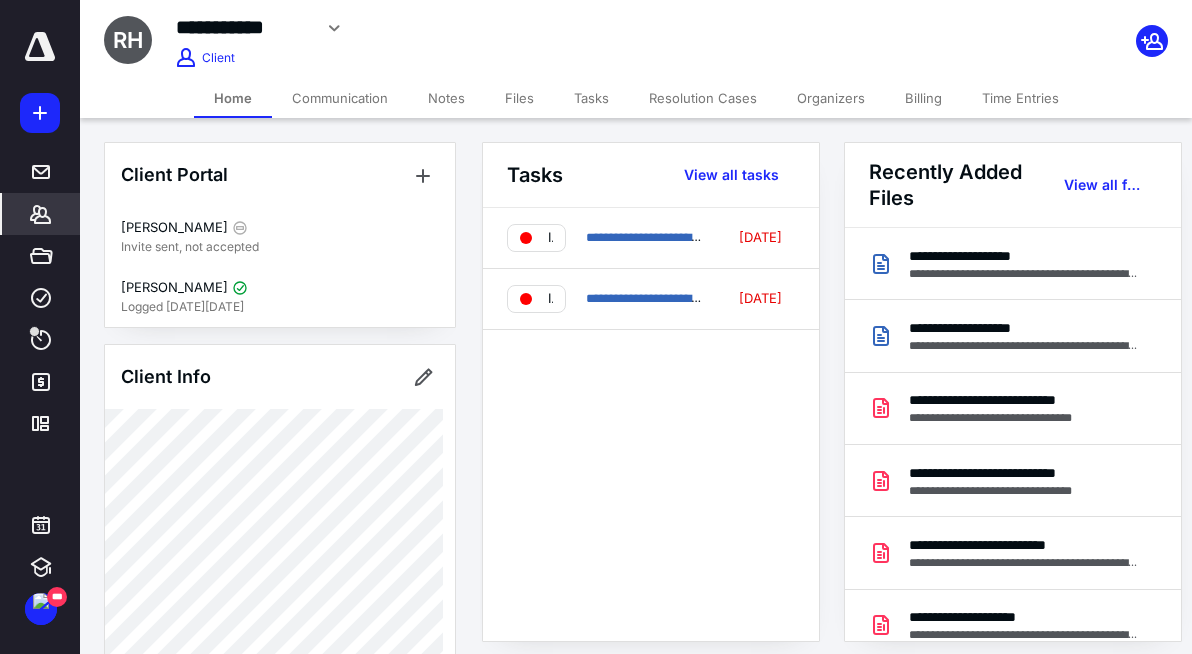 click on "Files" at bounding box center [519, 98] 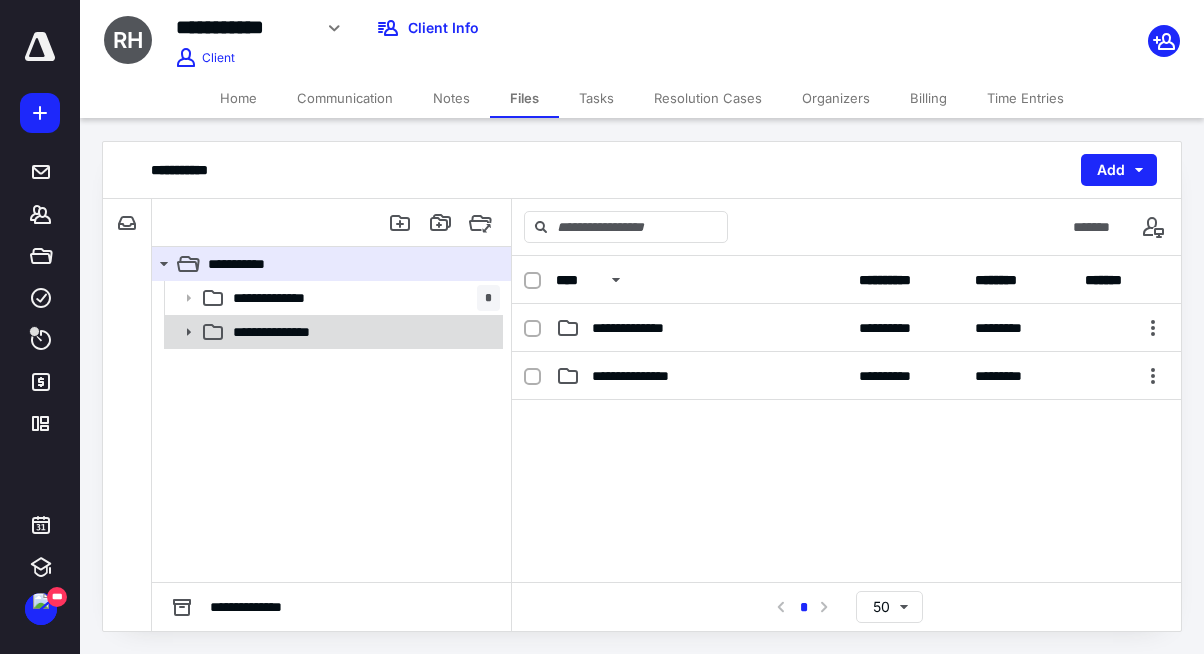 click 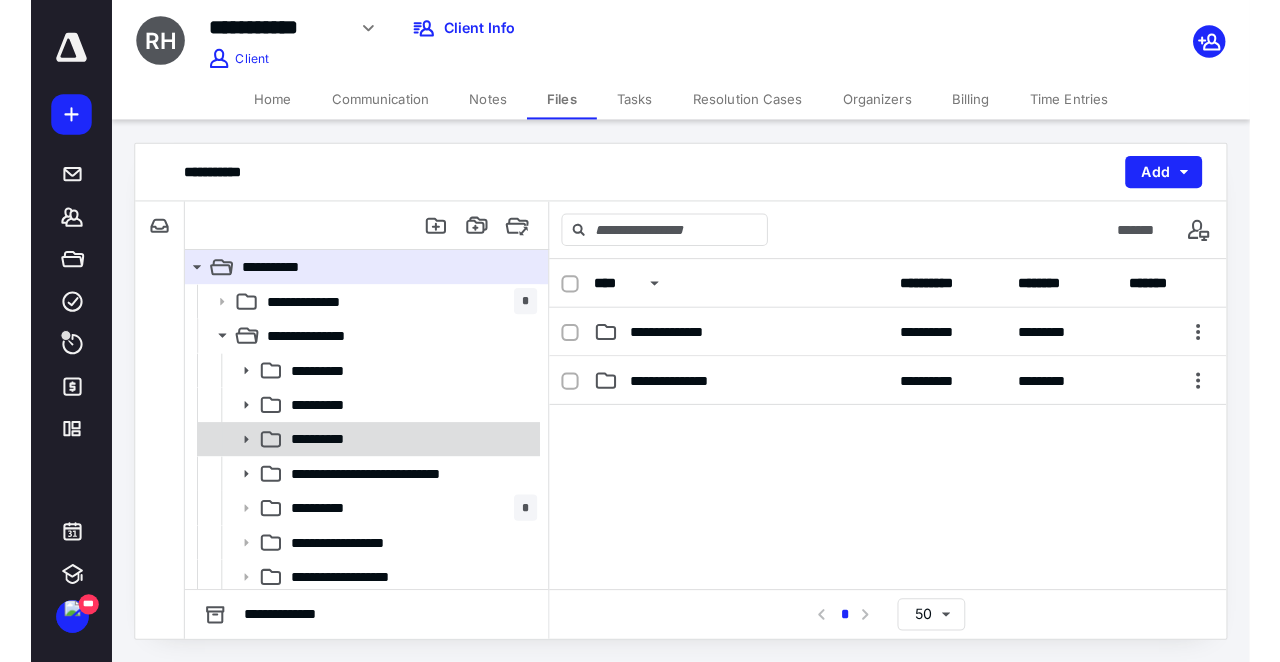 scroll, scrollTop: 37, scrollLeft: 0, axis: vertical 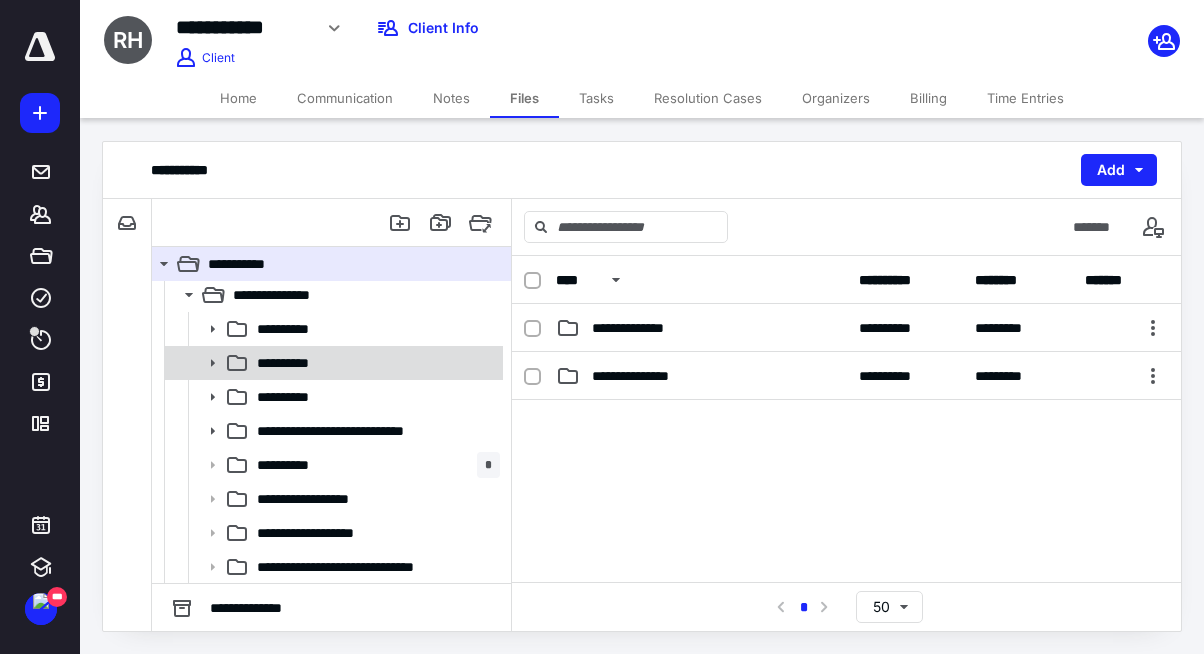 click 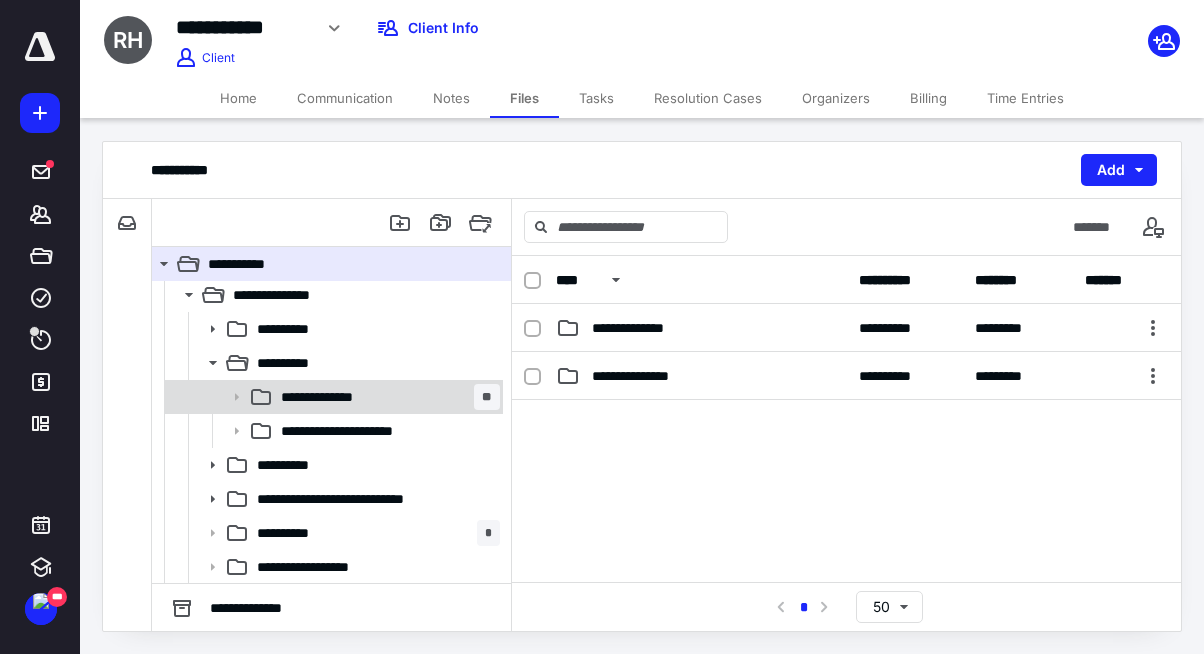 click on "**********" at bounding box center (338, 397) 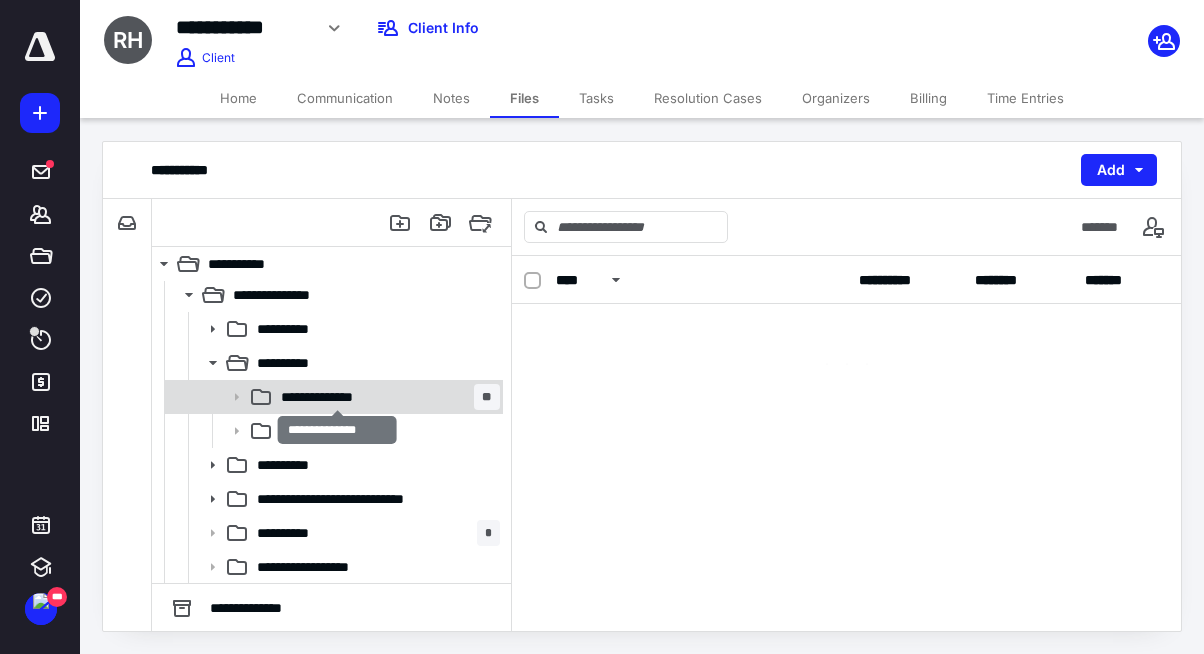click on "**********" at bounding box center (338, 397) 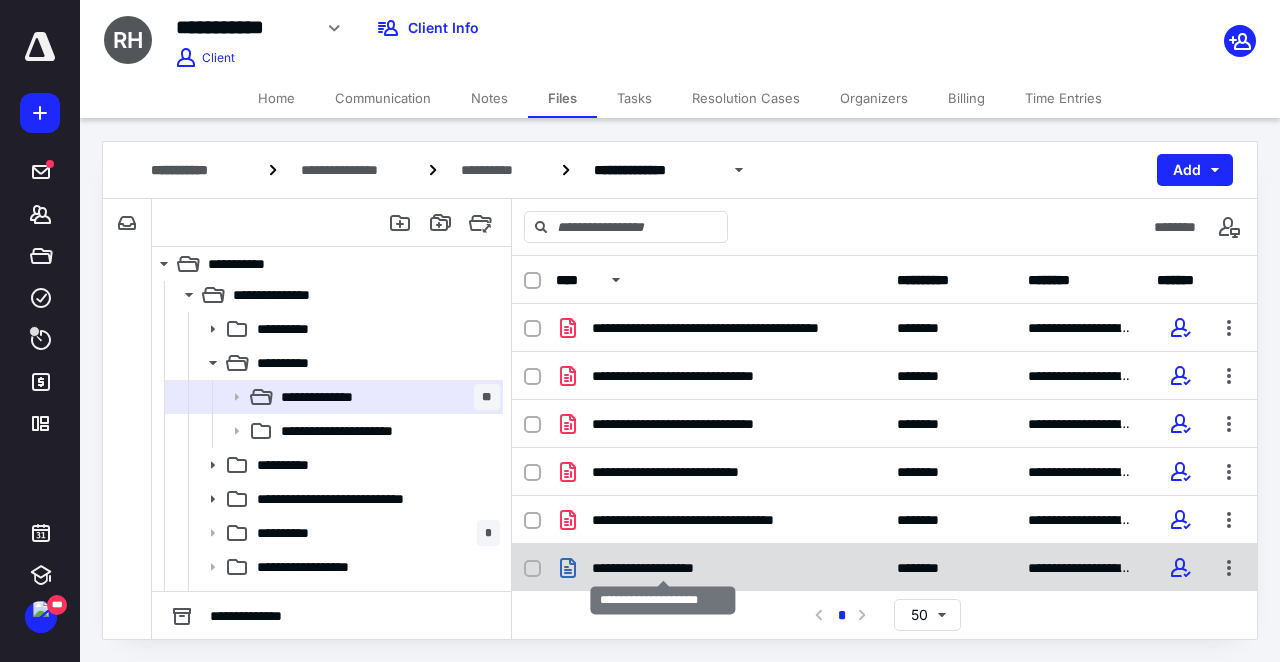 click on "**********" at bounding box center (663, 568) 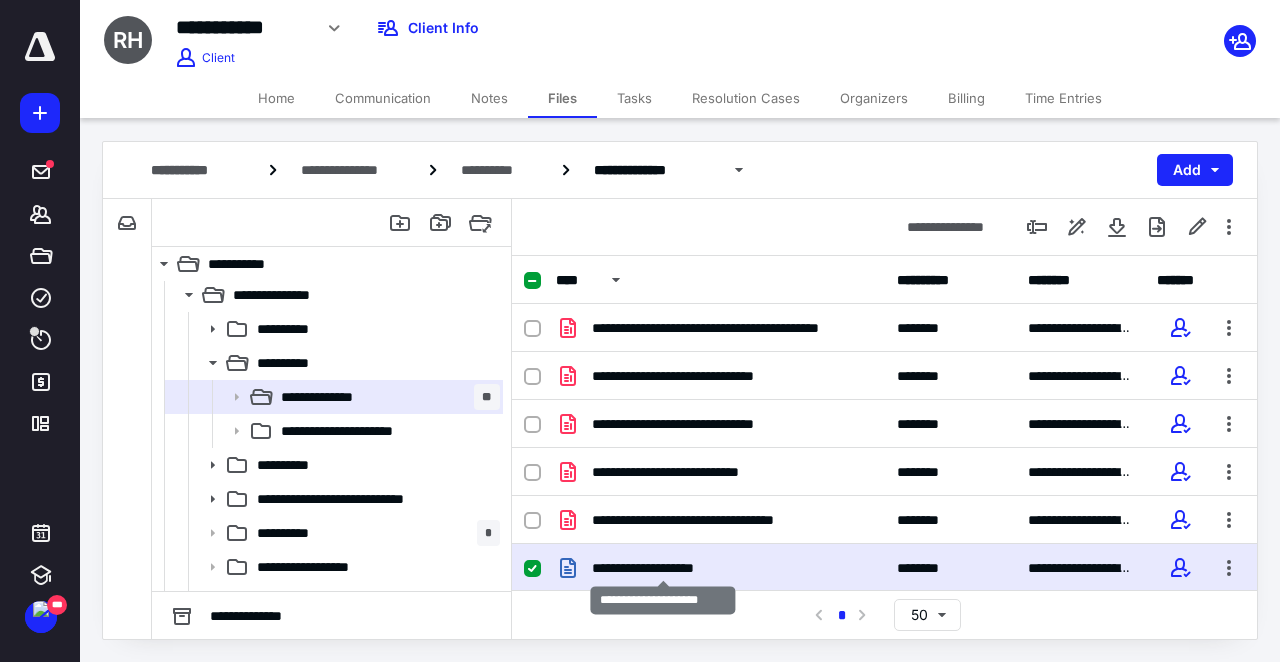 click on "**********" at bounding box center (663, 568) 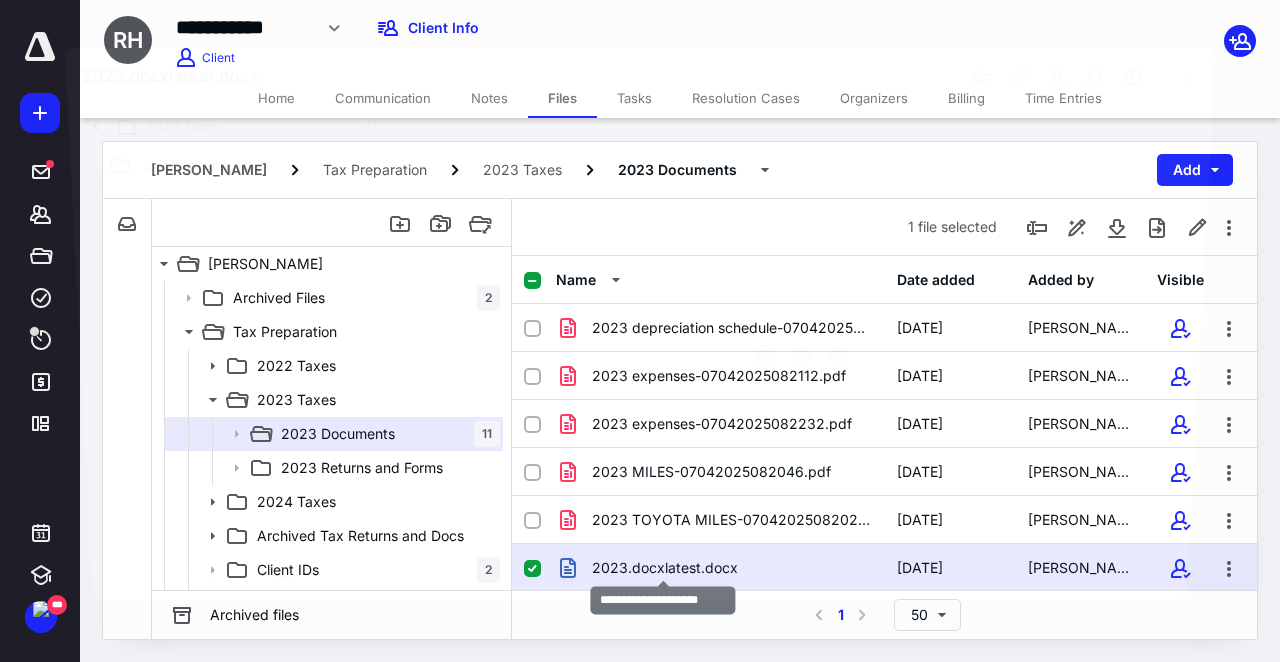 scroll, scrollTop: 37, scrollLeft: 0, axis: vertical 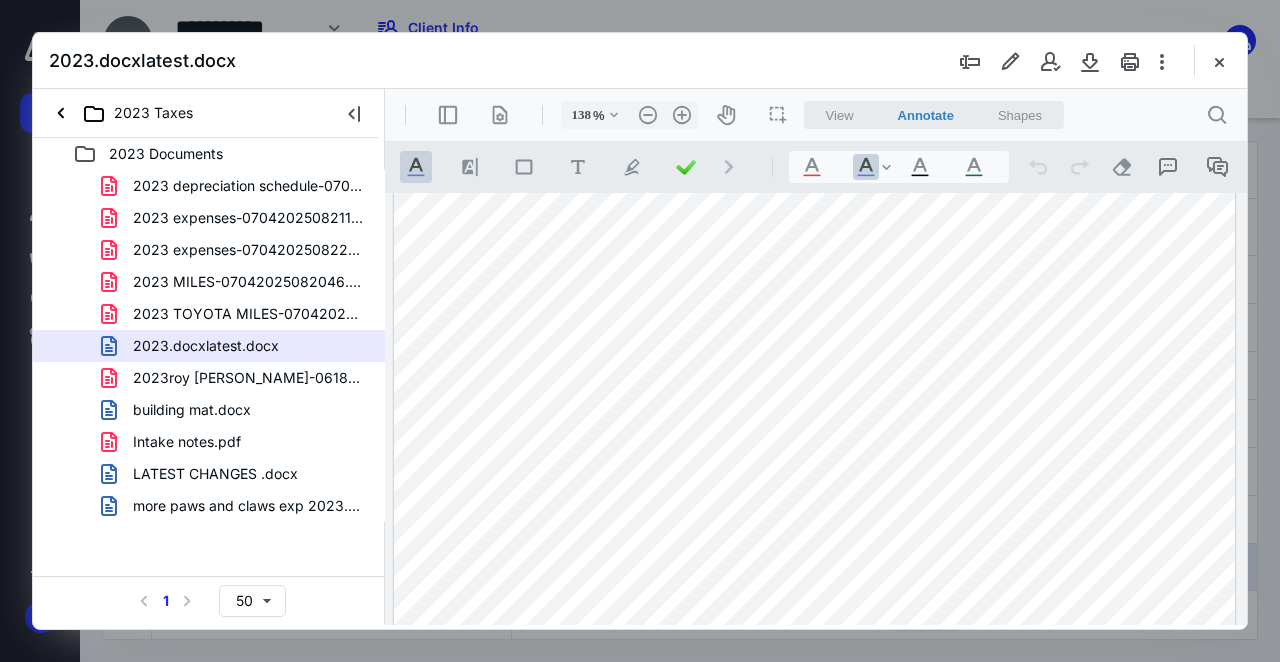 click at bounding box center [815, 343] 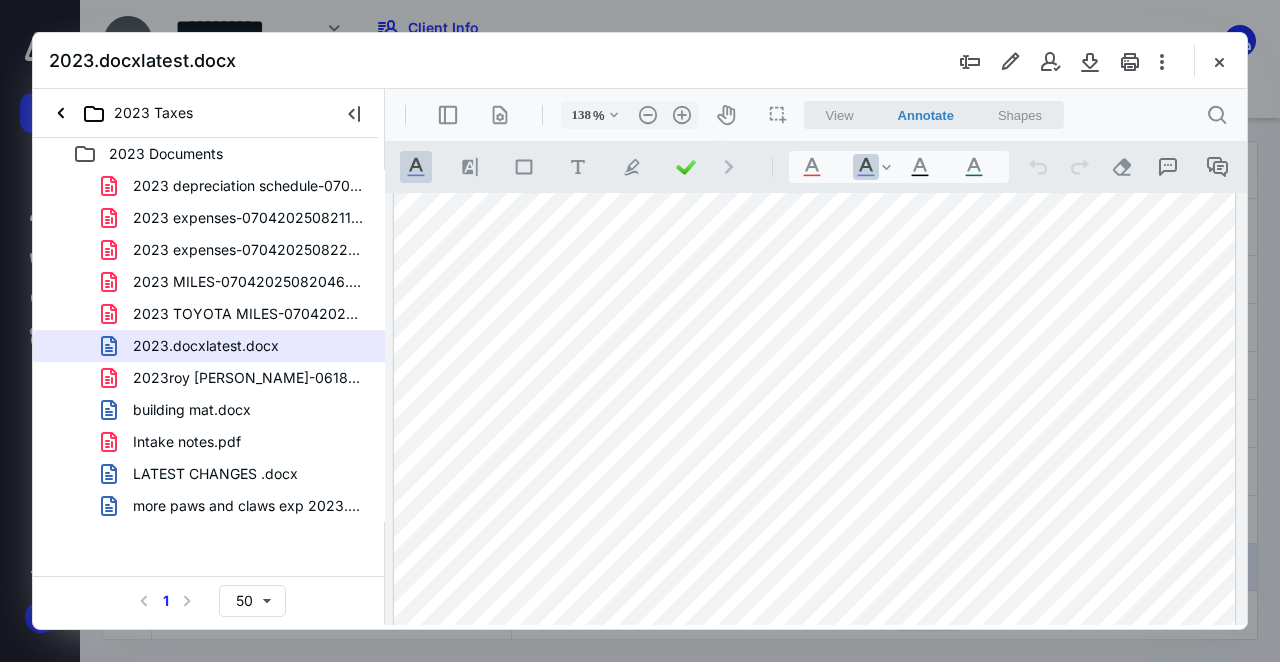 scroll, scrollTop: 0, scrollLeft: 0, axis: both 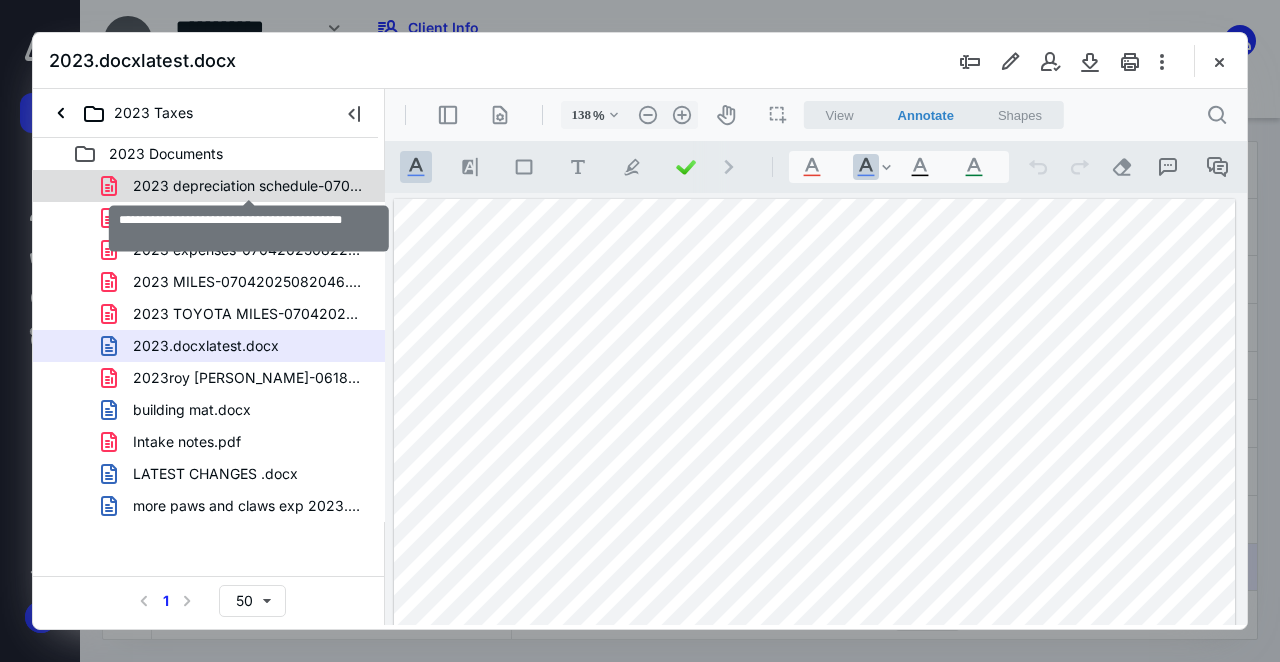 click on "2023 depreciation schedule-07042025082147.pdf" at bounding box center (249, 186) 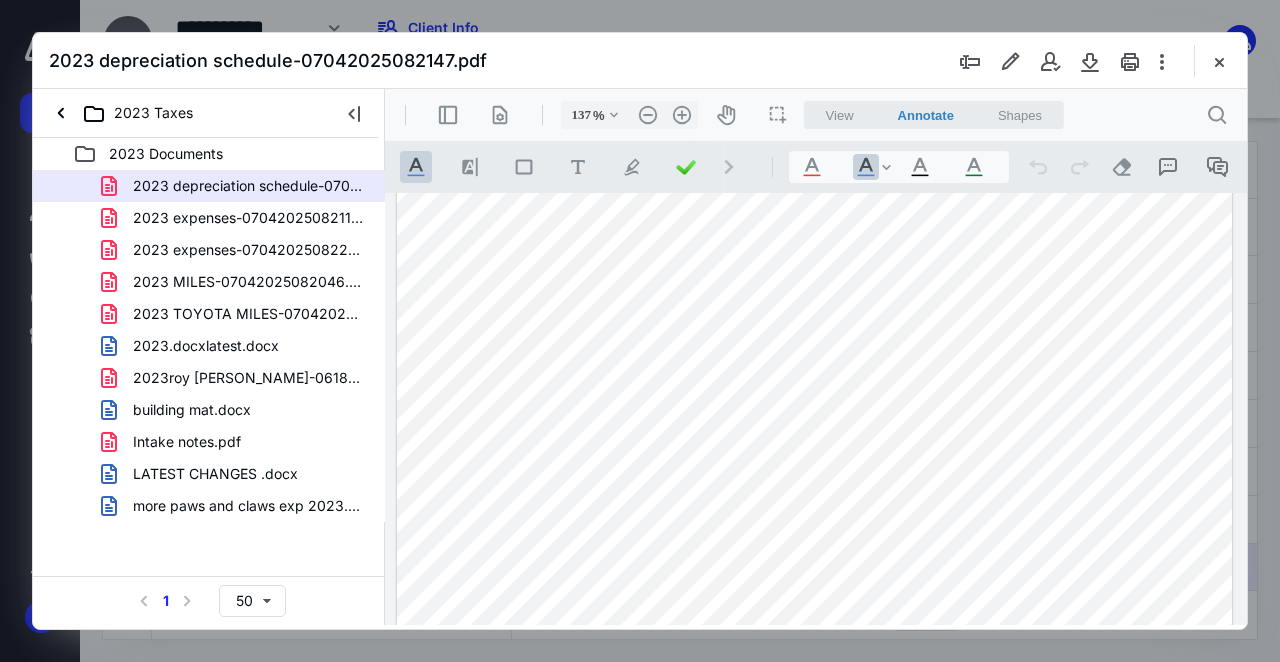 scroll, scrollTop: 80, scrollLeft: 0, axis: vertical 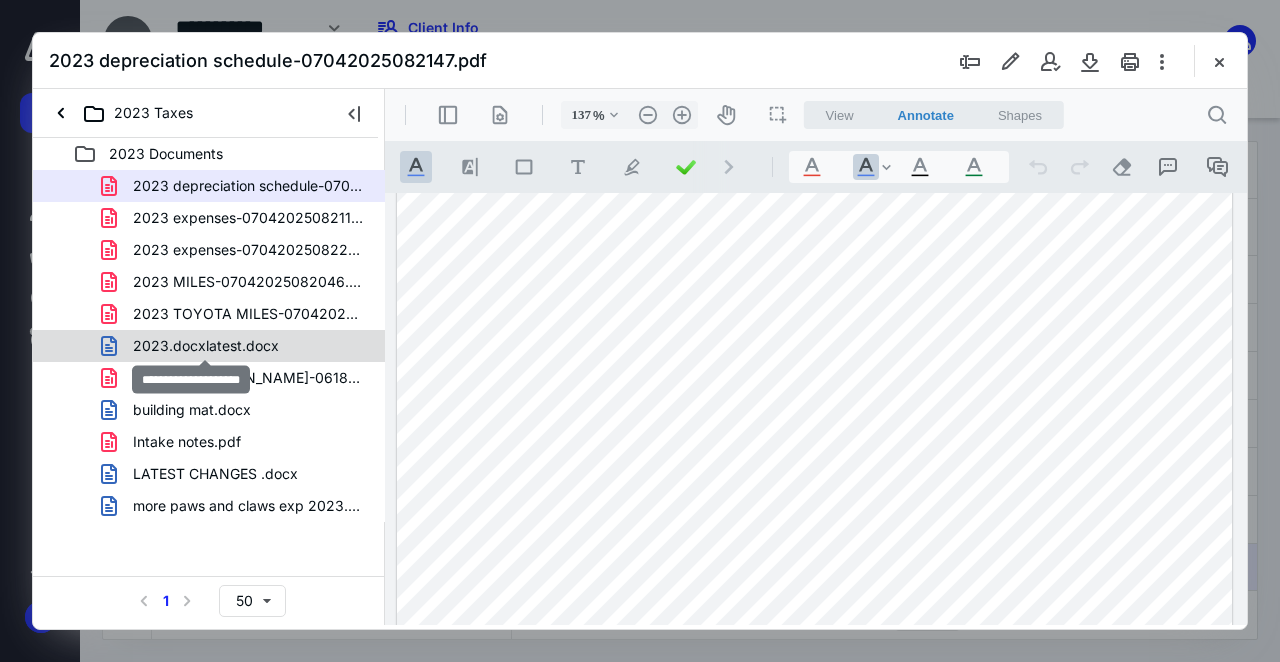 click on "2023.docxlatest.docx" at bounding box center (206, 346) 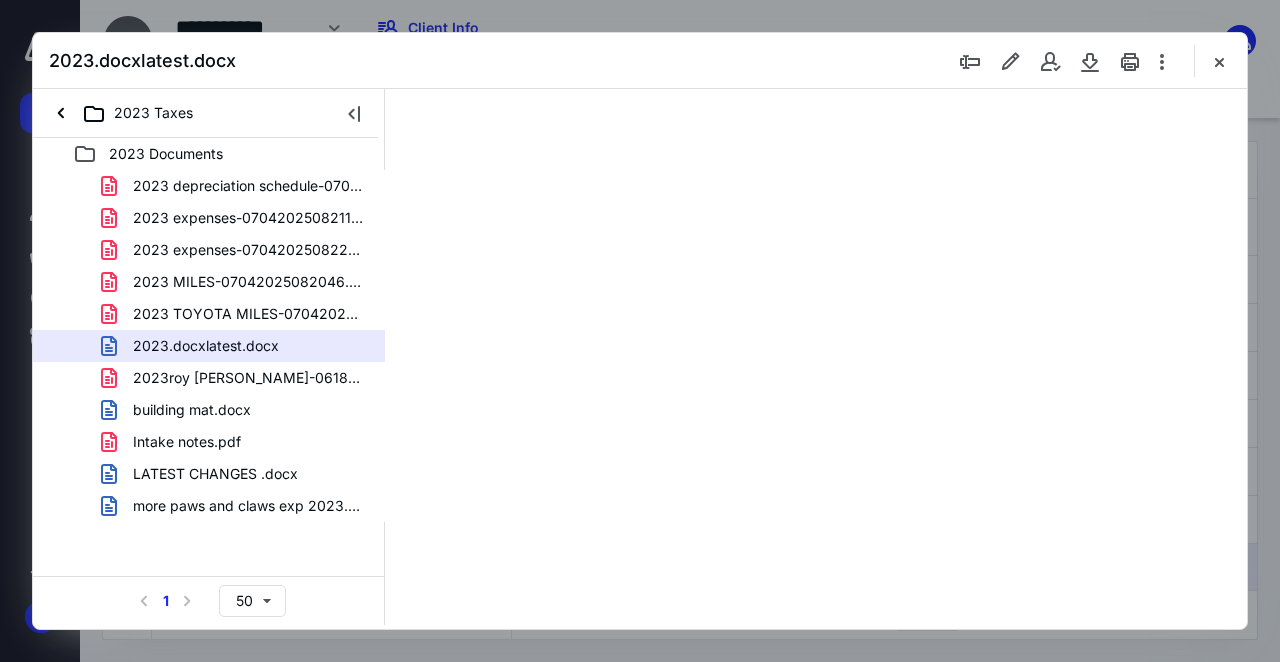 scroll, scrollTop: 0, scrollLeft: 0, axis: both 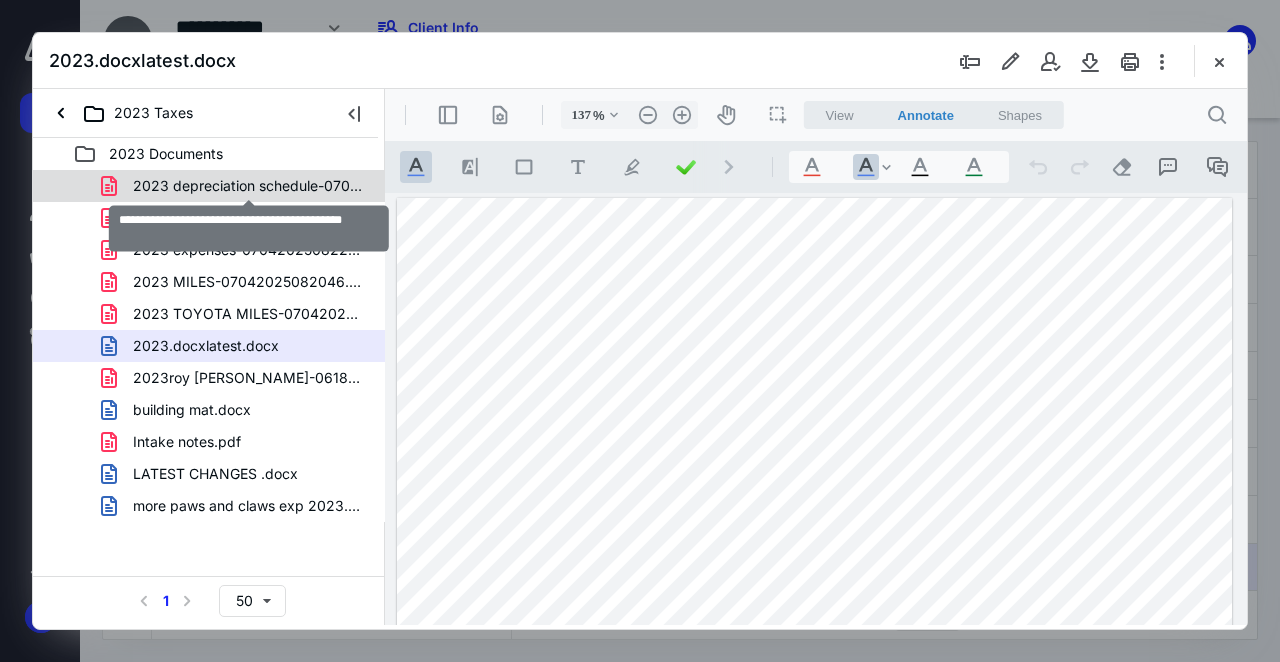 click on "2023 depreciation schedule-07042025082147.pdf" at bounding box center (249, 186) 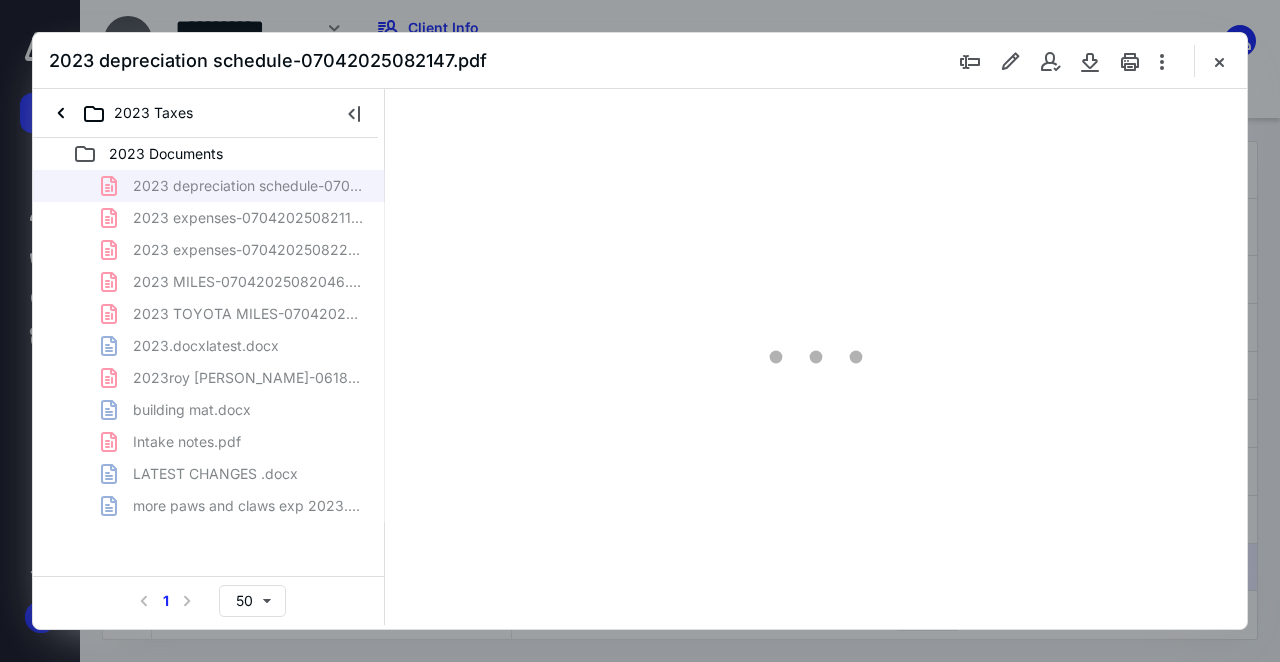 type on "137" 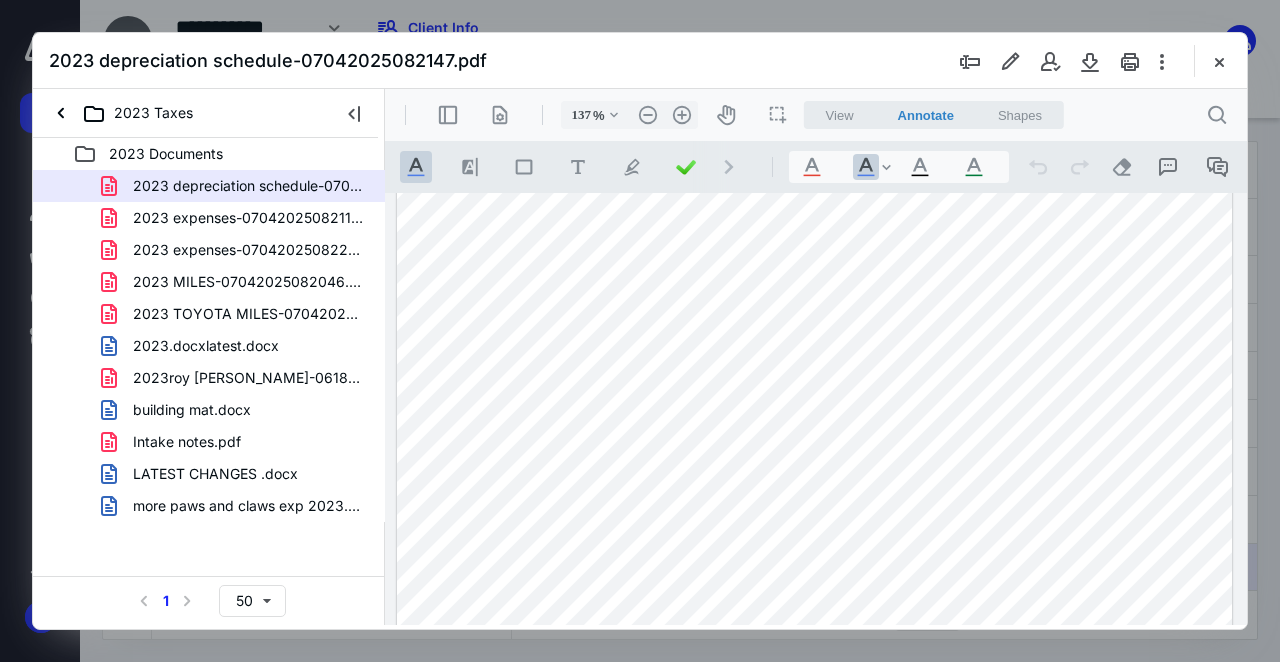 scroll, scrollTop: 0, scrollLeft: 0, axis: both 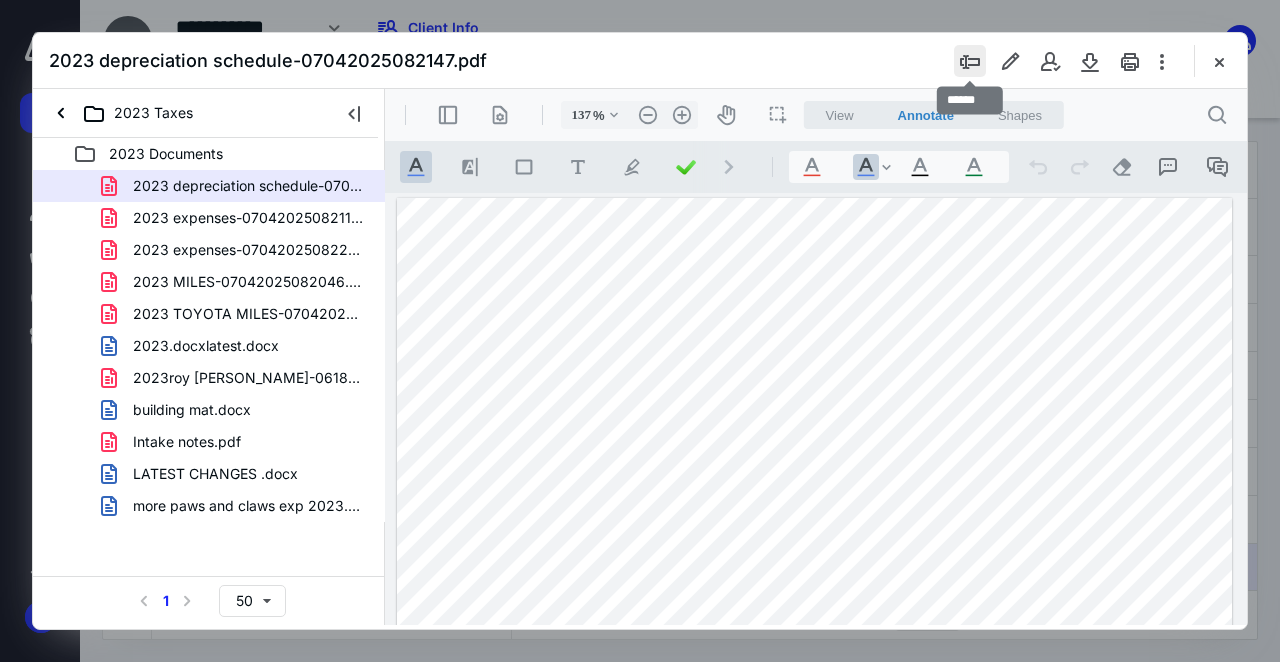 click at bounding box center [970, 61] 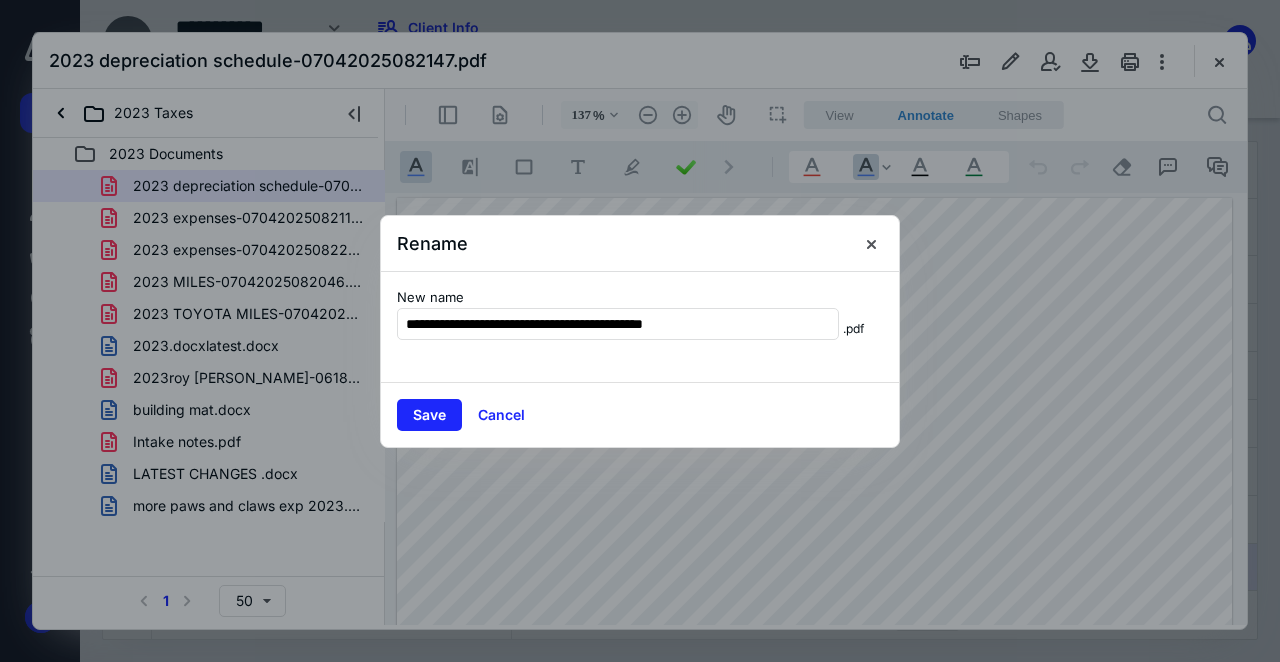 type on "**********" 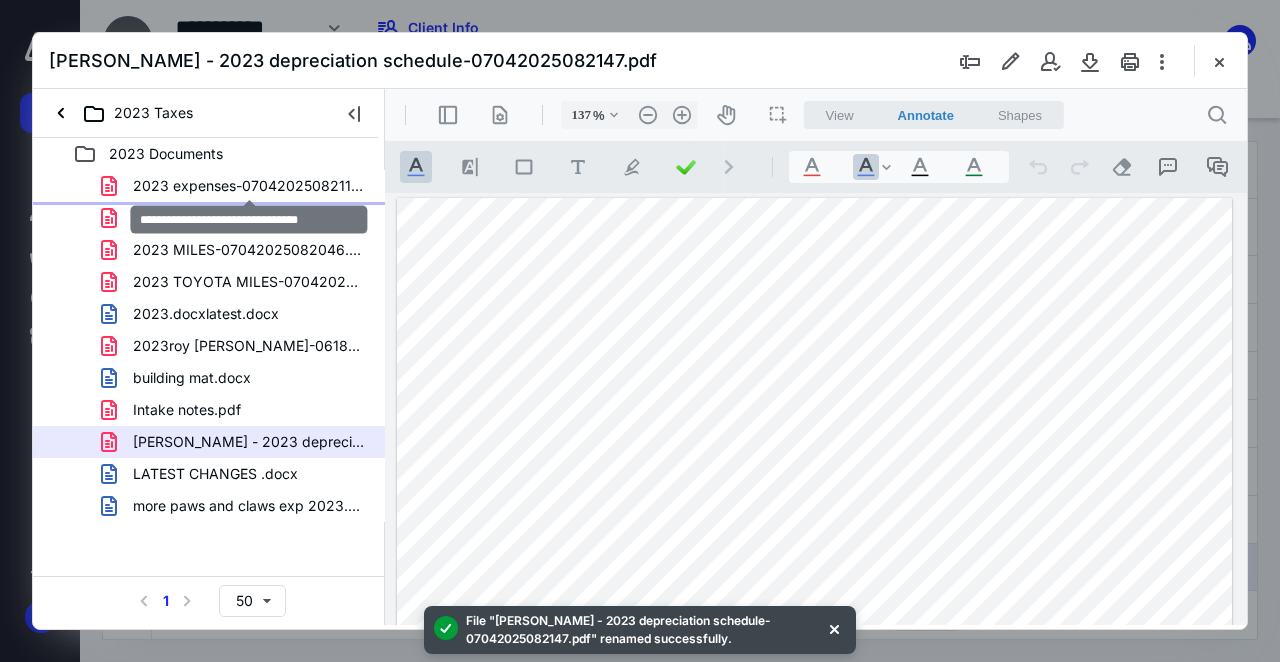 click on "2023 expenses-07042025082112.pdf" at bounding box center (237, 186) 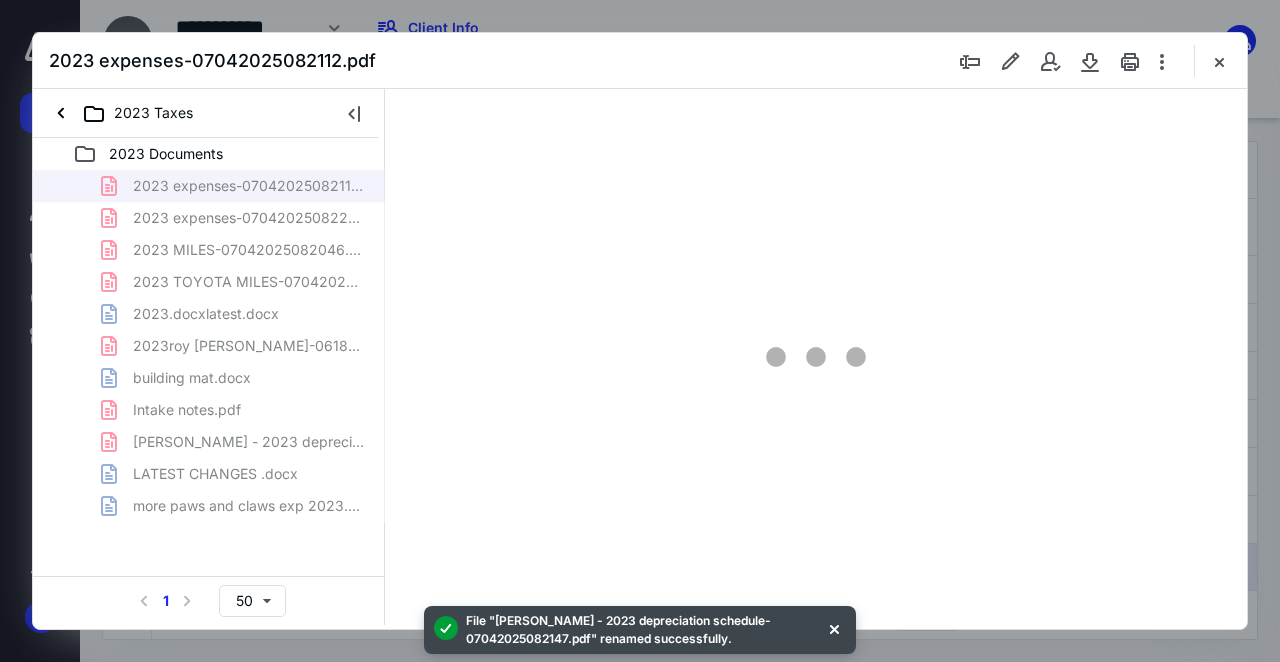 type on "138" 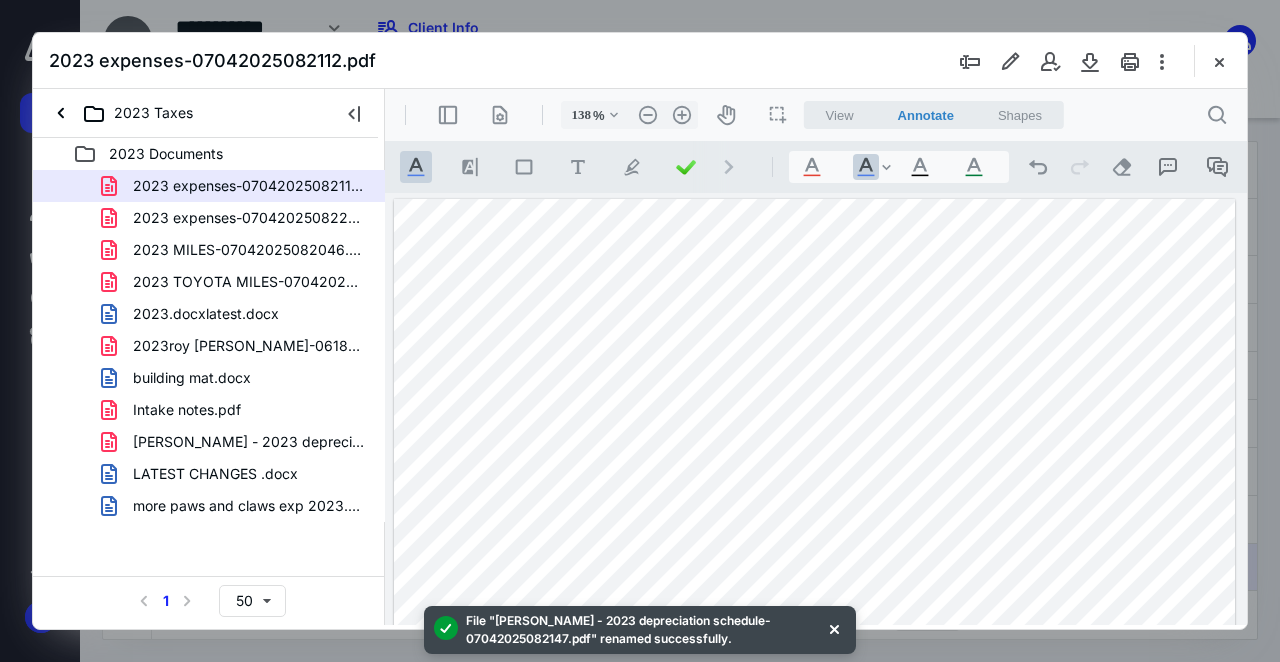 scroll, scrollTop: 80, scrollLeft: 0, axis: vertical 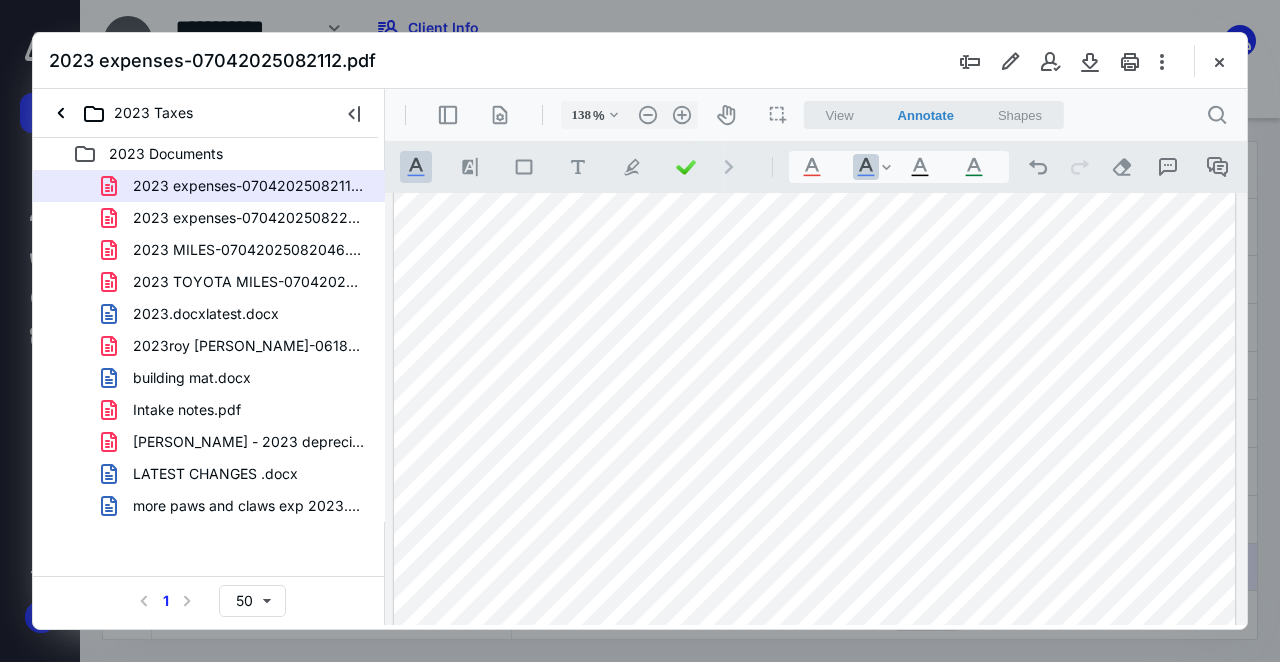 click at bounding box center (815, 663) 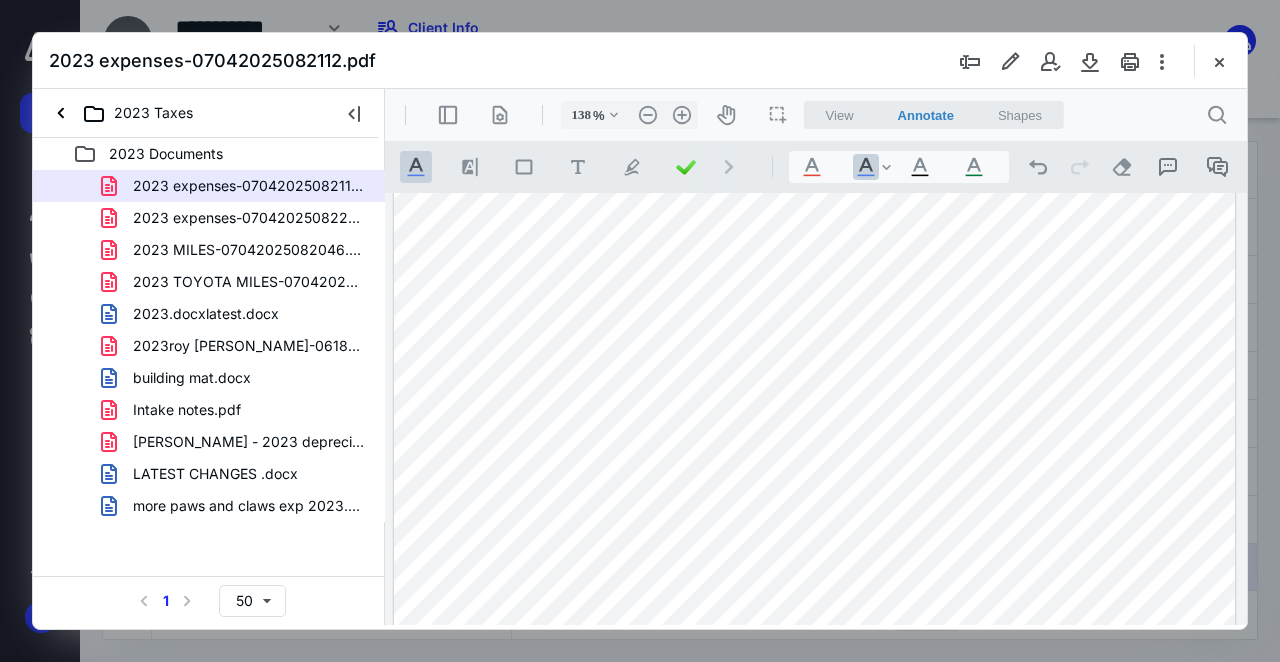 scroll, scrollTop: 674, scrollLeft: 0, axis: vertical 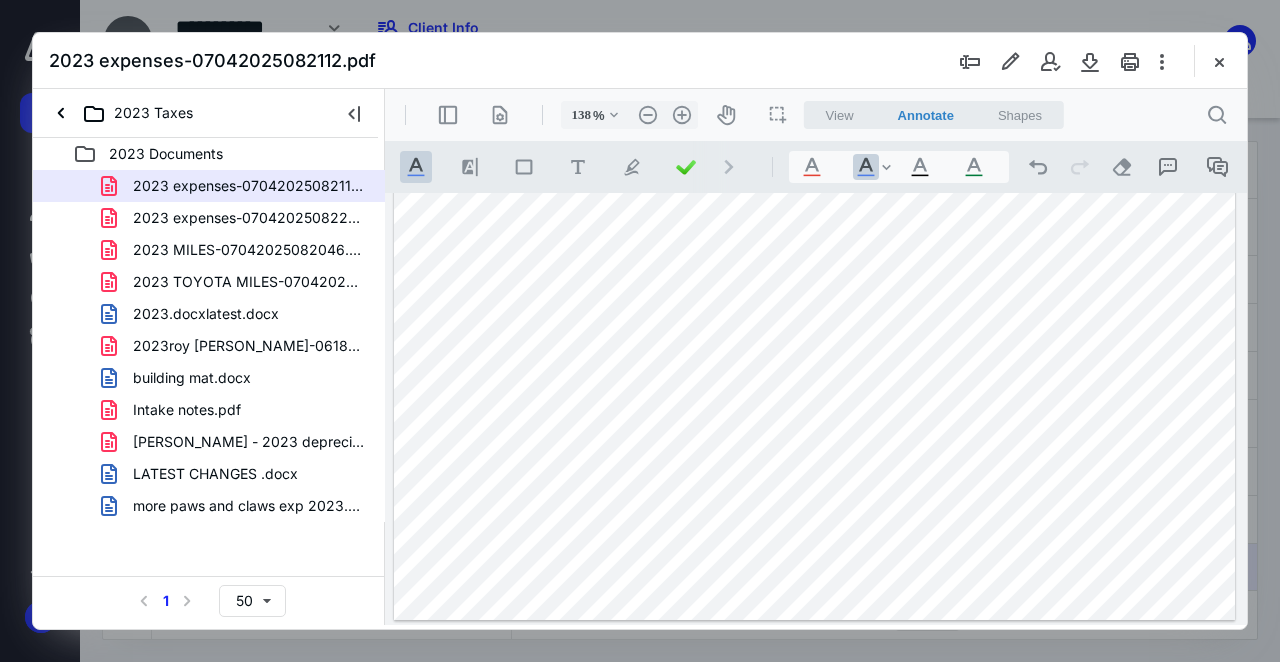 click at bounding box center (815, 75) 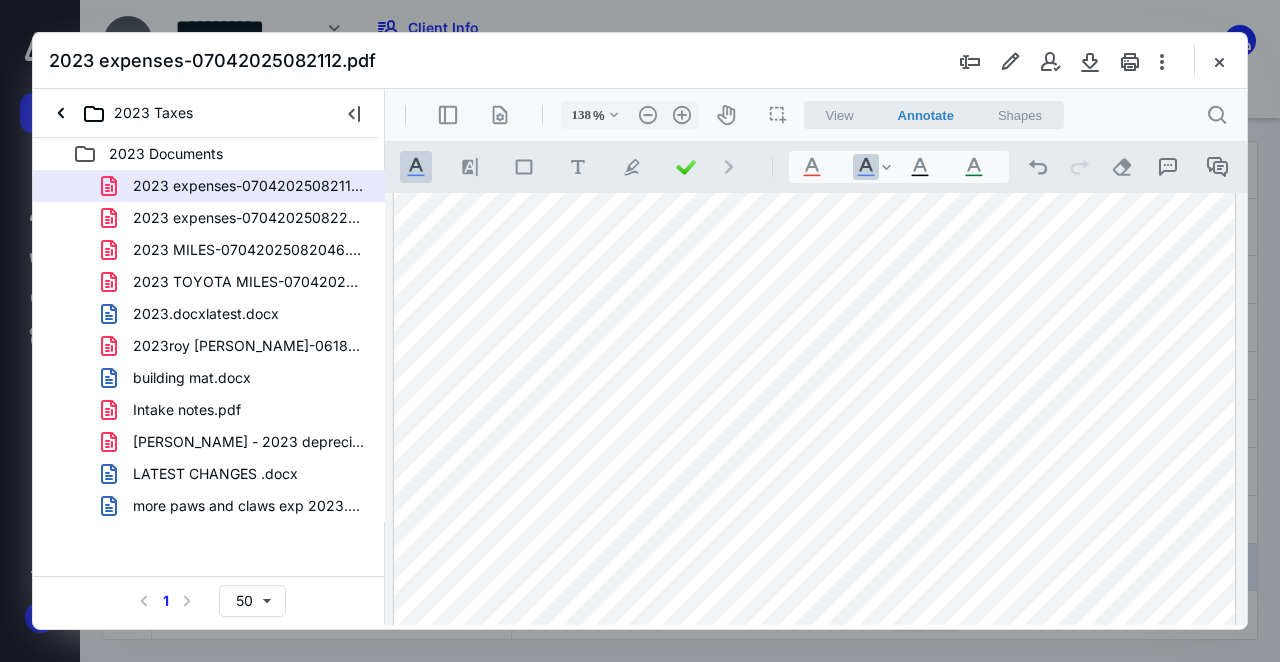 click at bounding box center [815, 149] 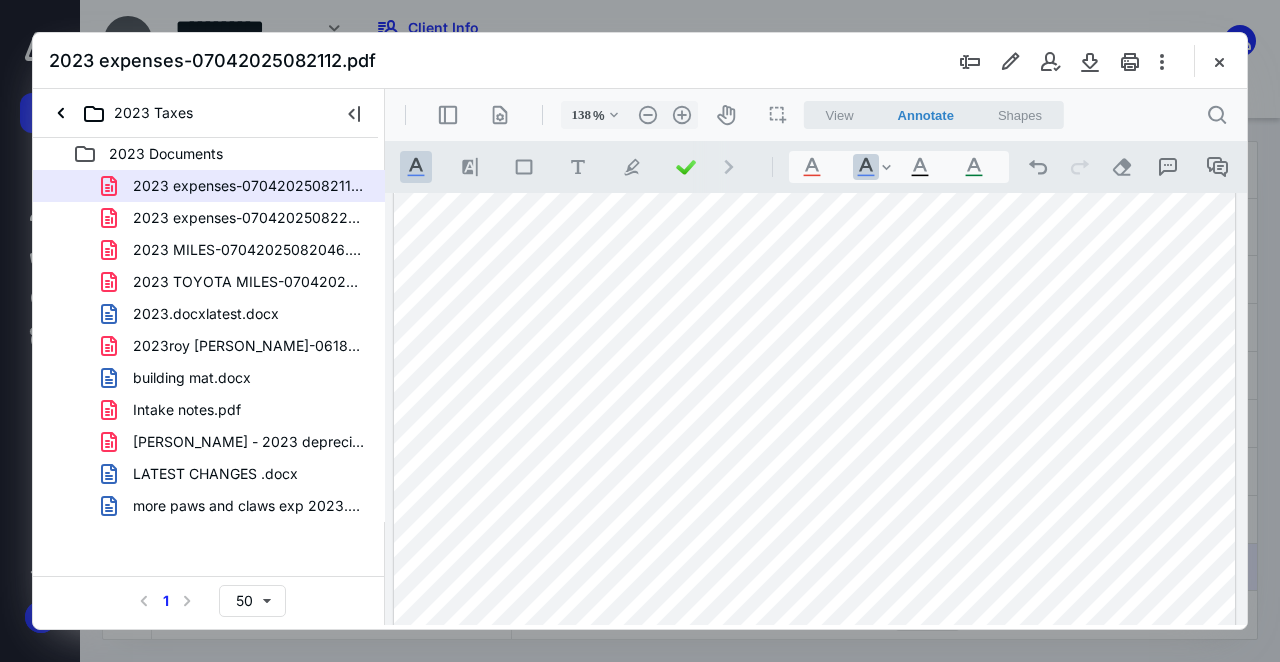 scroll, scrollTop: 674, scrollLeft: 0, axis: vertical 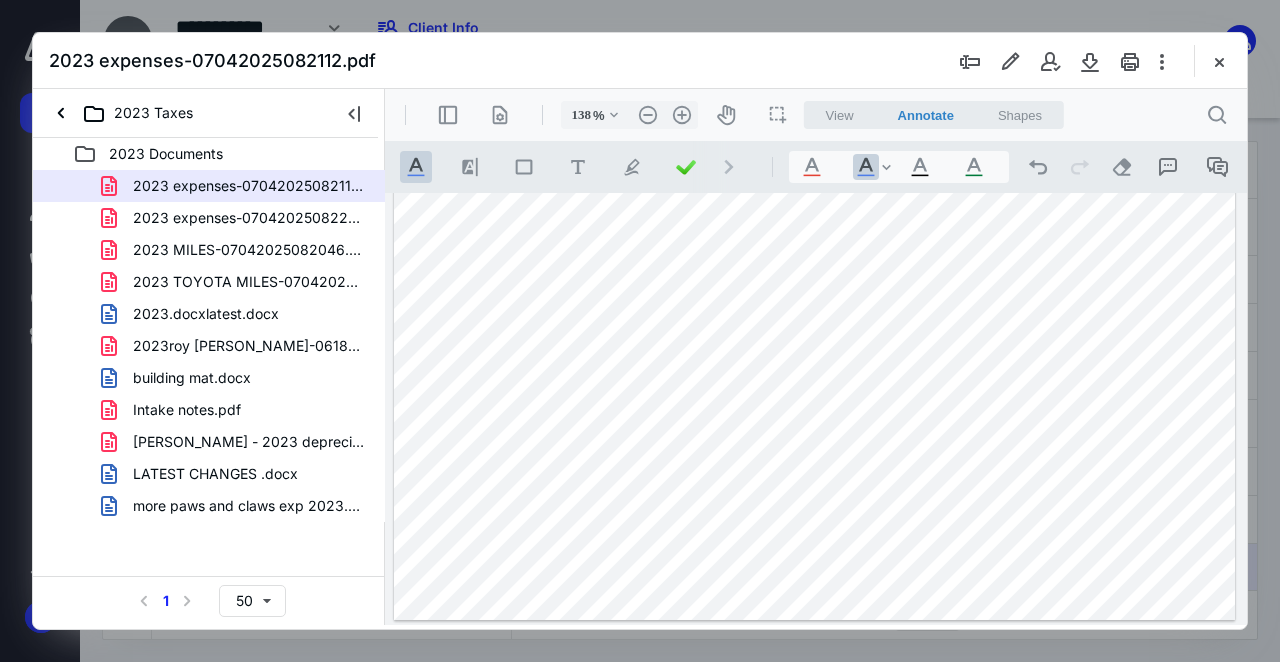 drag, startPoint x: 860, startPoint y: 396, endPoint x: 853, endPoint y: 404, distance: 10.630146 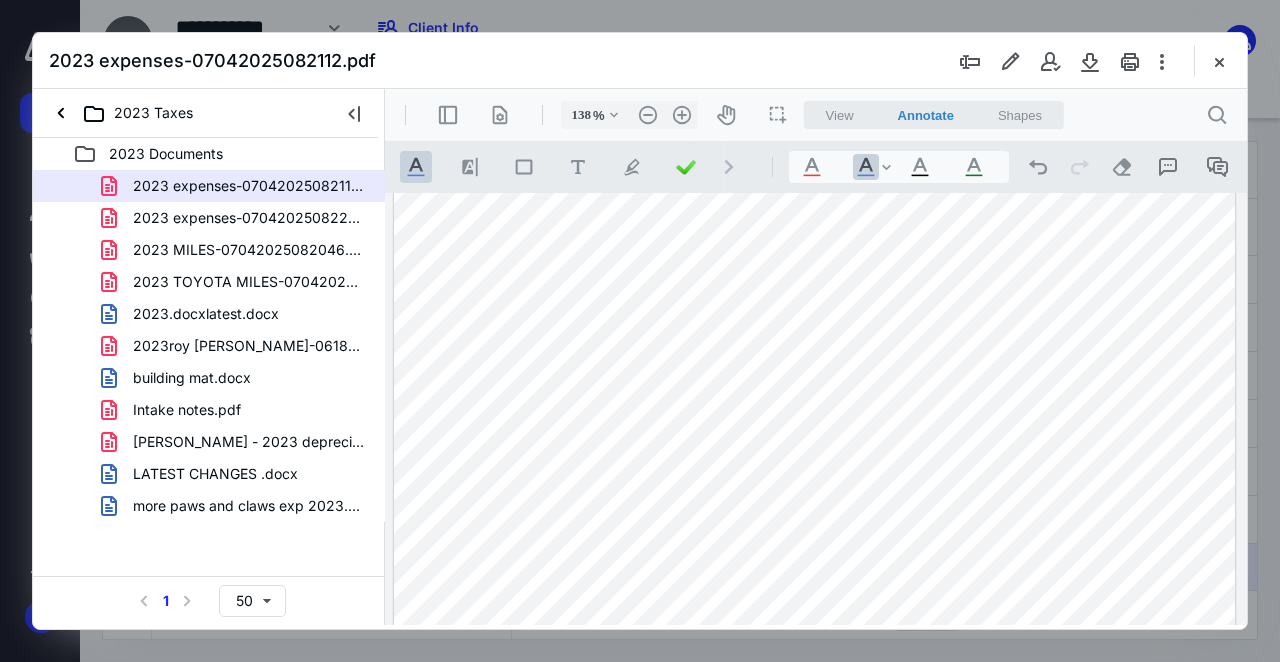 scroll, scrollTop: 0, scrollLeft: 0, axis: both 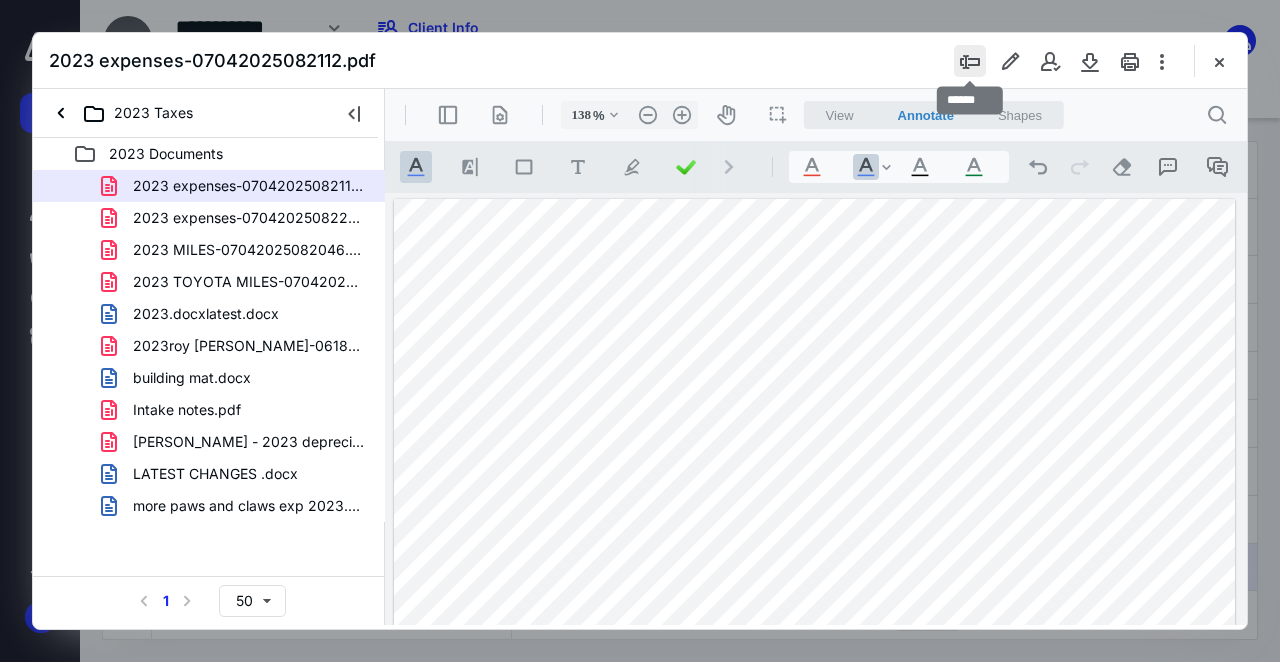 click at bounding box center [970, 61] 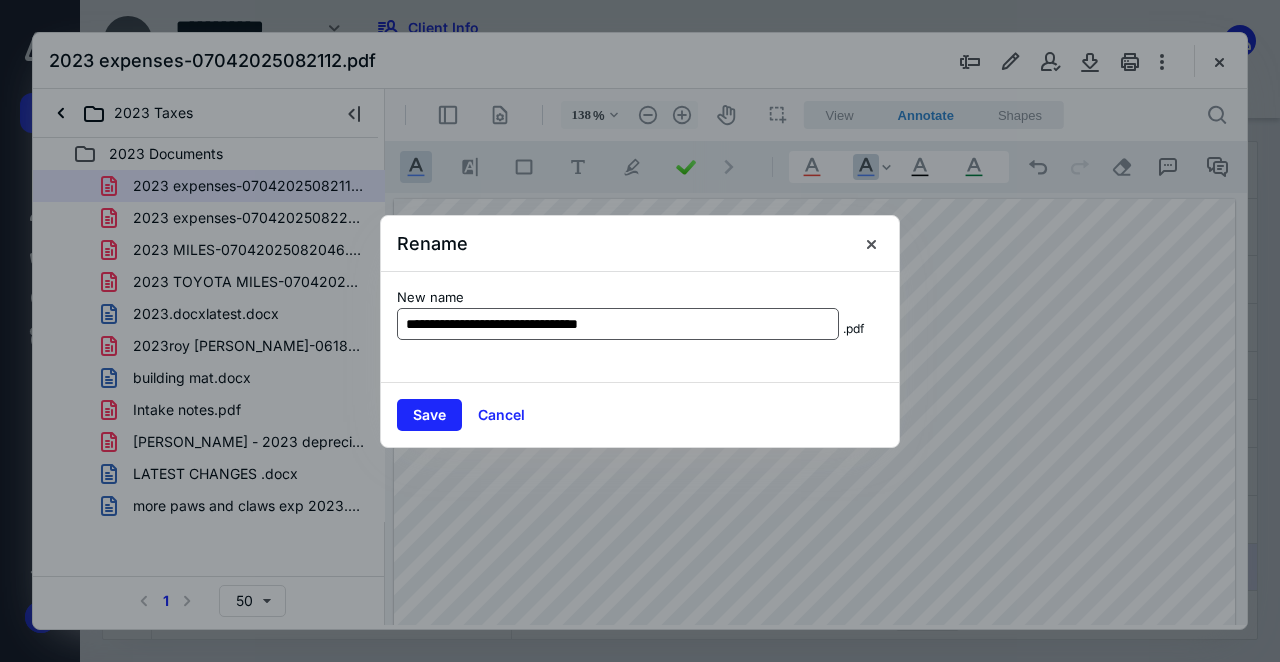 click on "**********" at bounding box center [618, 324] 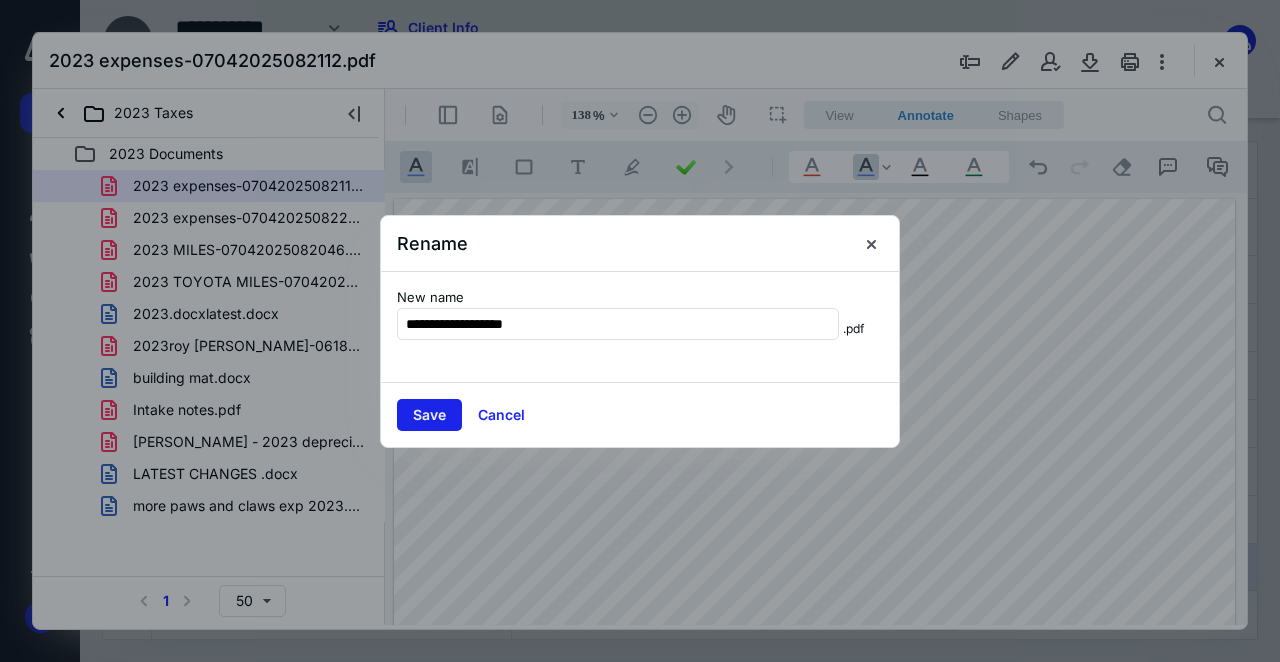 type on "**********" 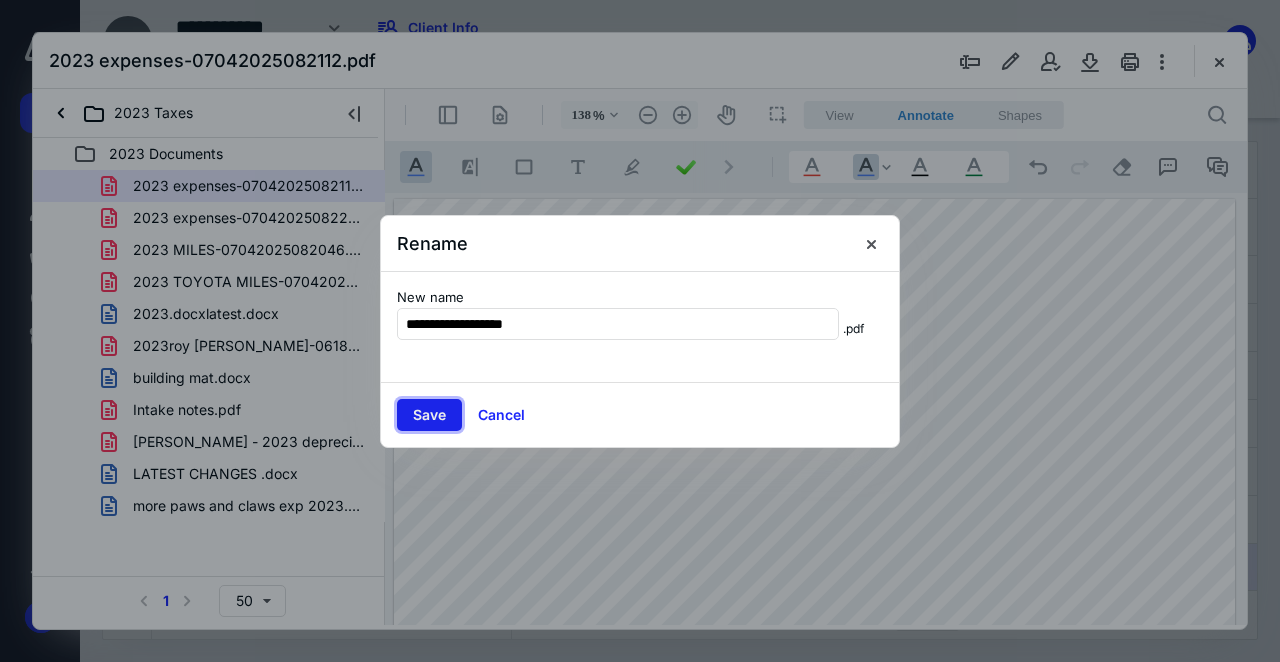 click on "Save" at bounding box center [429, 415] 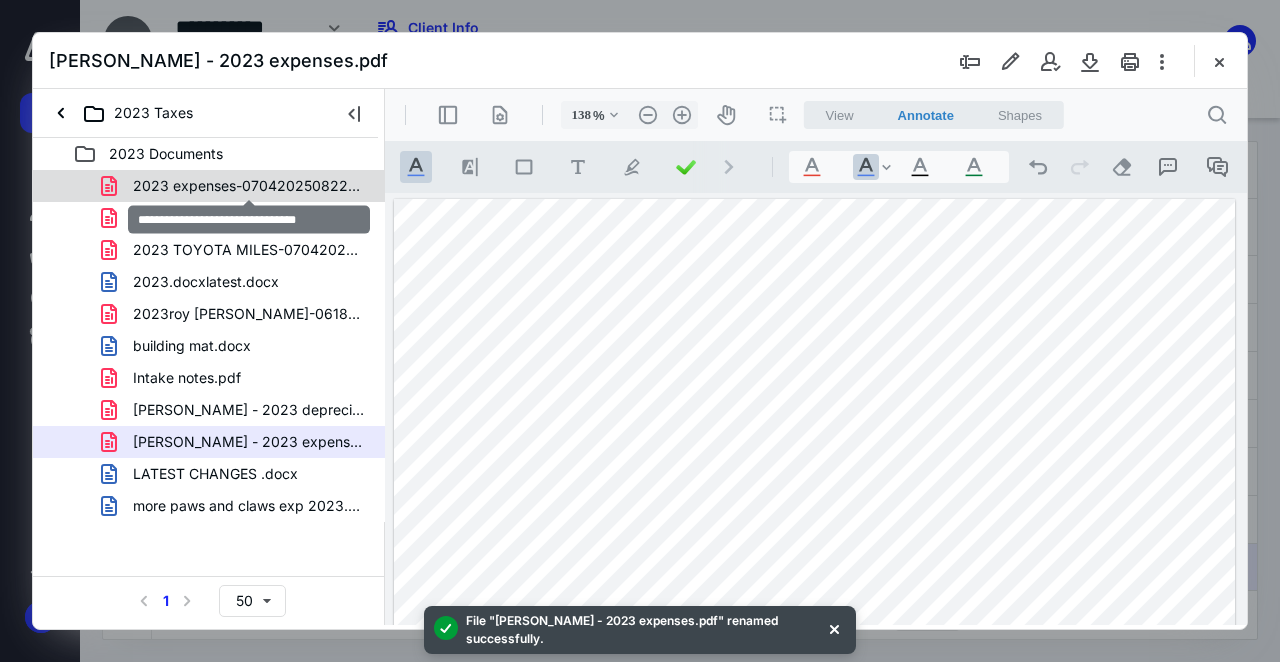 click on "2023 expenses-07042025082232.pdf" at bounding box center [249, 186] 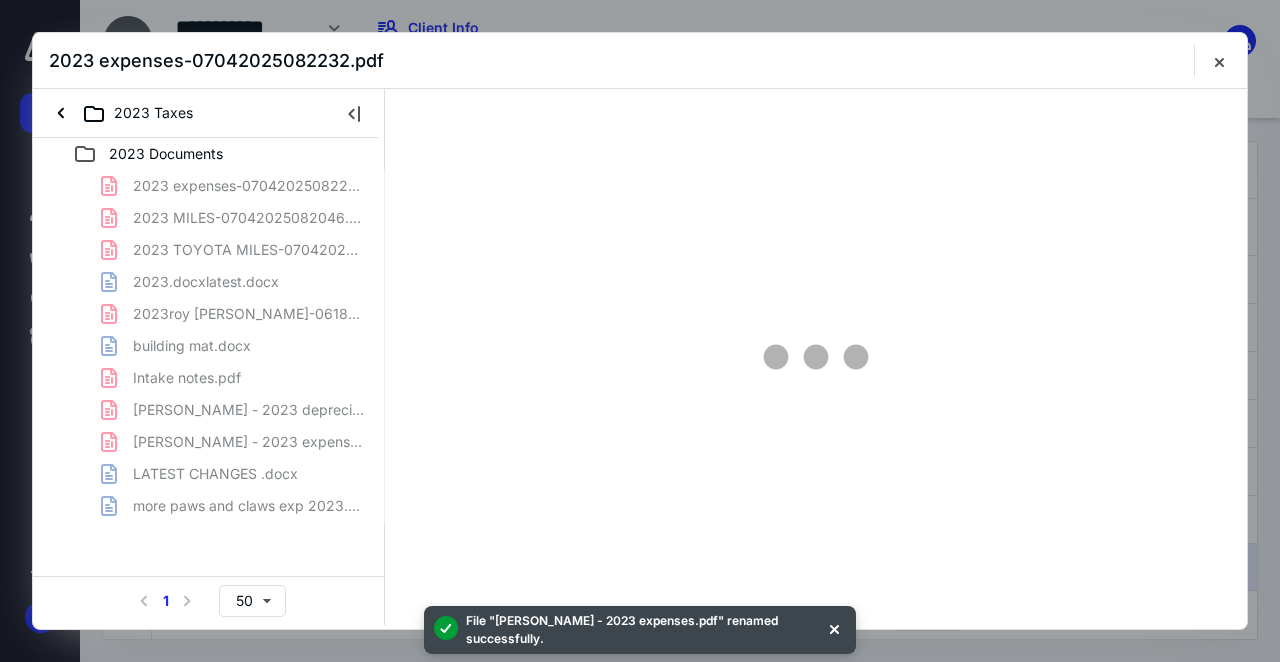 click on "2023 expenses-07042025082232.pdf 2023 MILES-07042025082046.pdf 2023 TOYOTA MILES-07042025082027.pdf 2023.docxlatest.docx 2023roy [PERSON_NAME]-06182025113102.pdf building mat.docx Intake notes.pdf [PERSON_NAME] - 2023 depreciation schedule-07042025082147.pdf [PERSON_NAME] - 2023 expenses.pdf LATEST CHANGES .docx more paws and claws exp 2023.docx" at bounding box center [209, 346] 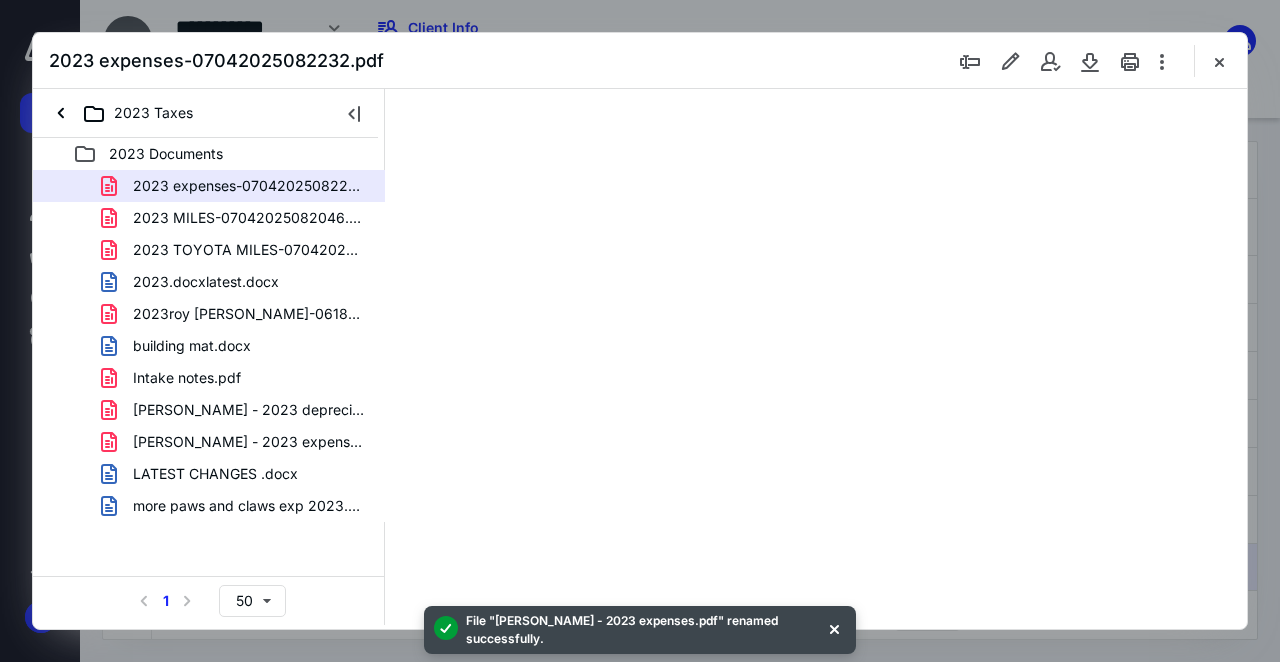 type on "137" 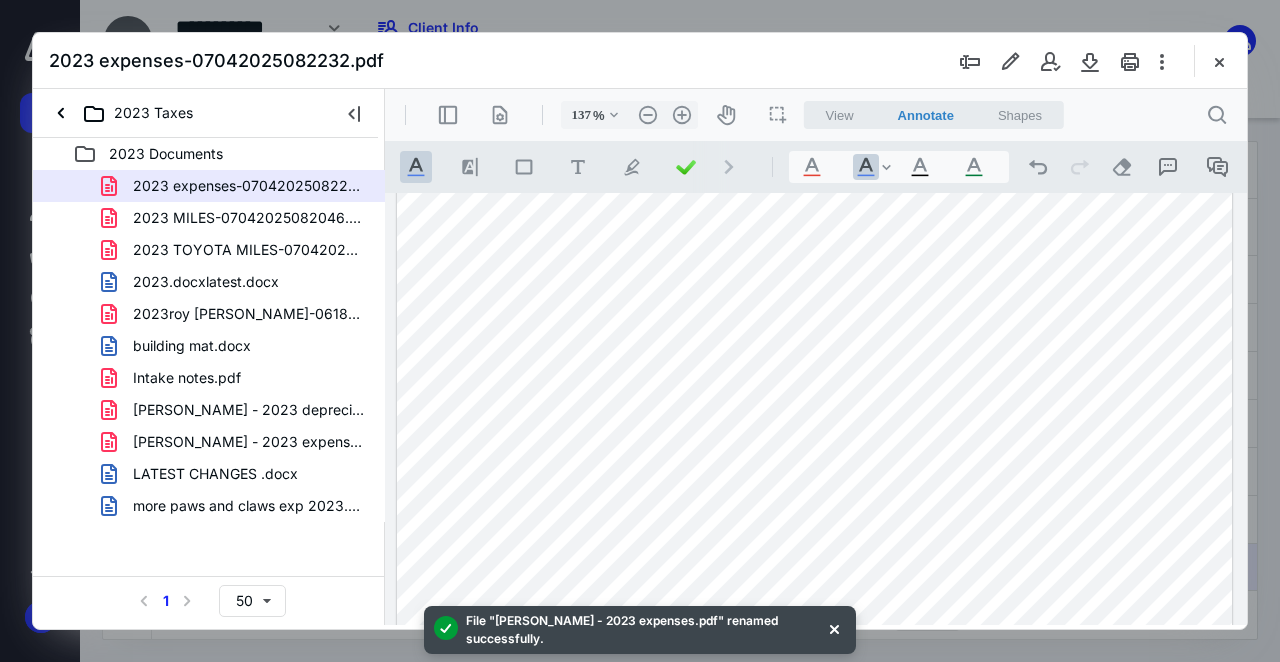 scroll, scrollTop: 658, scrollLeft: 0, axis: vertical 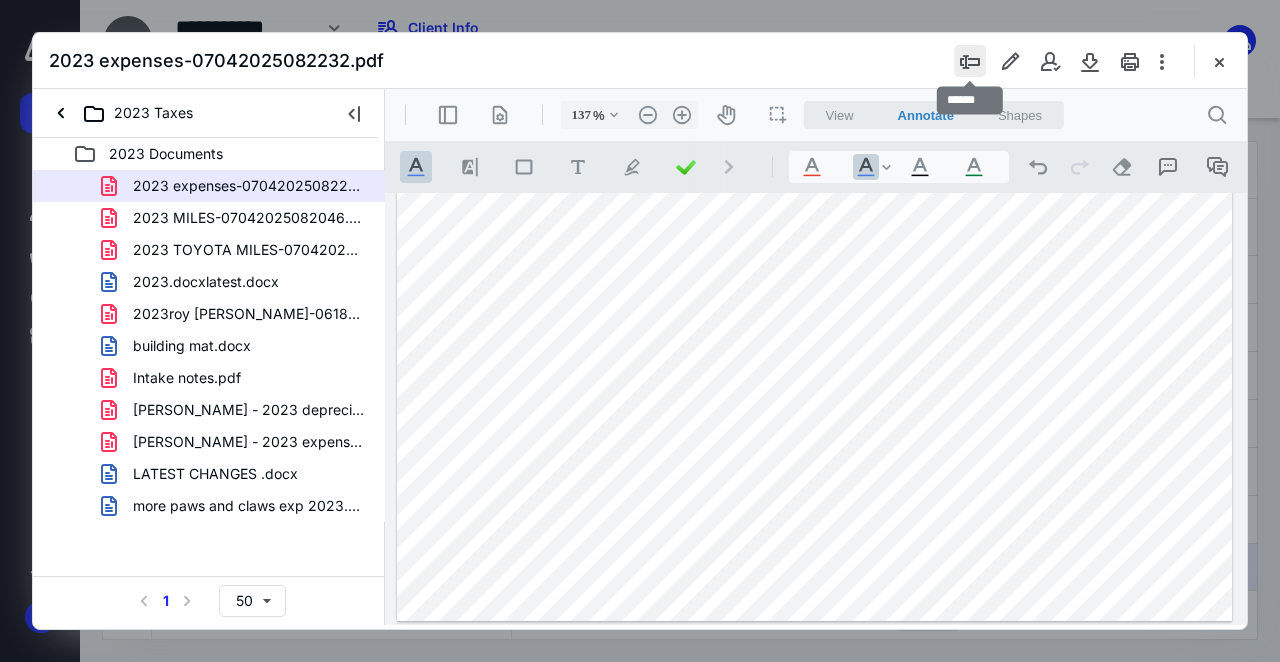 click at bounding box center [970, 61] 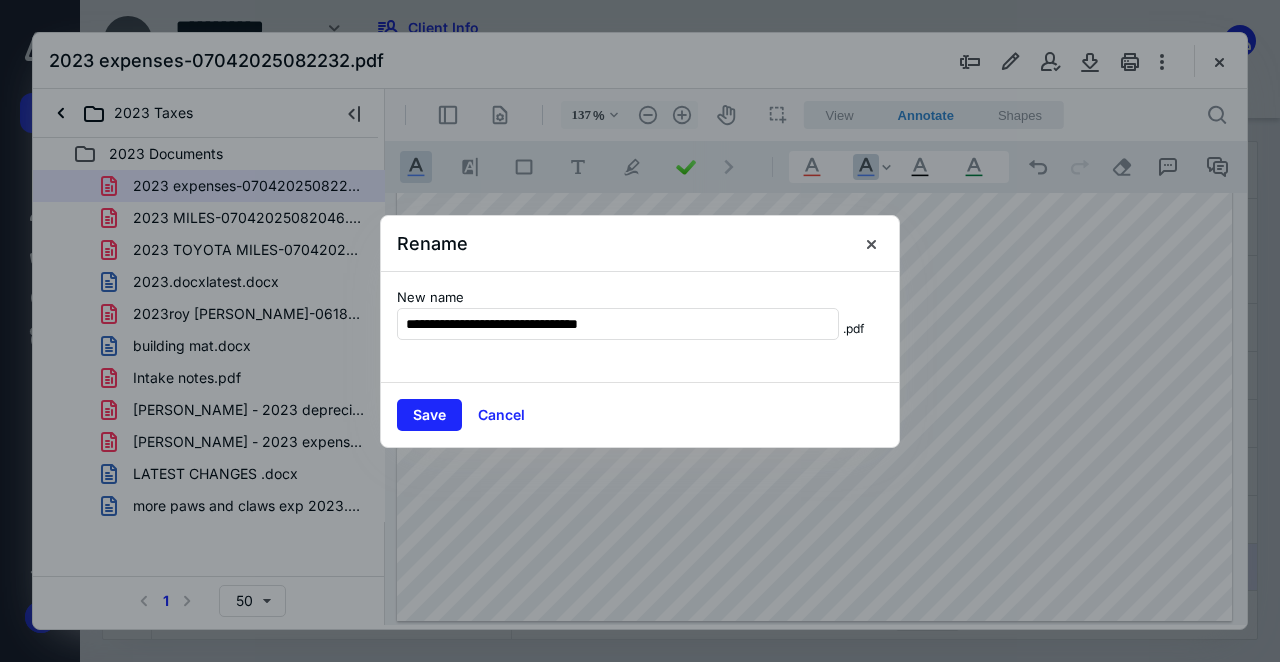 type on "**********" 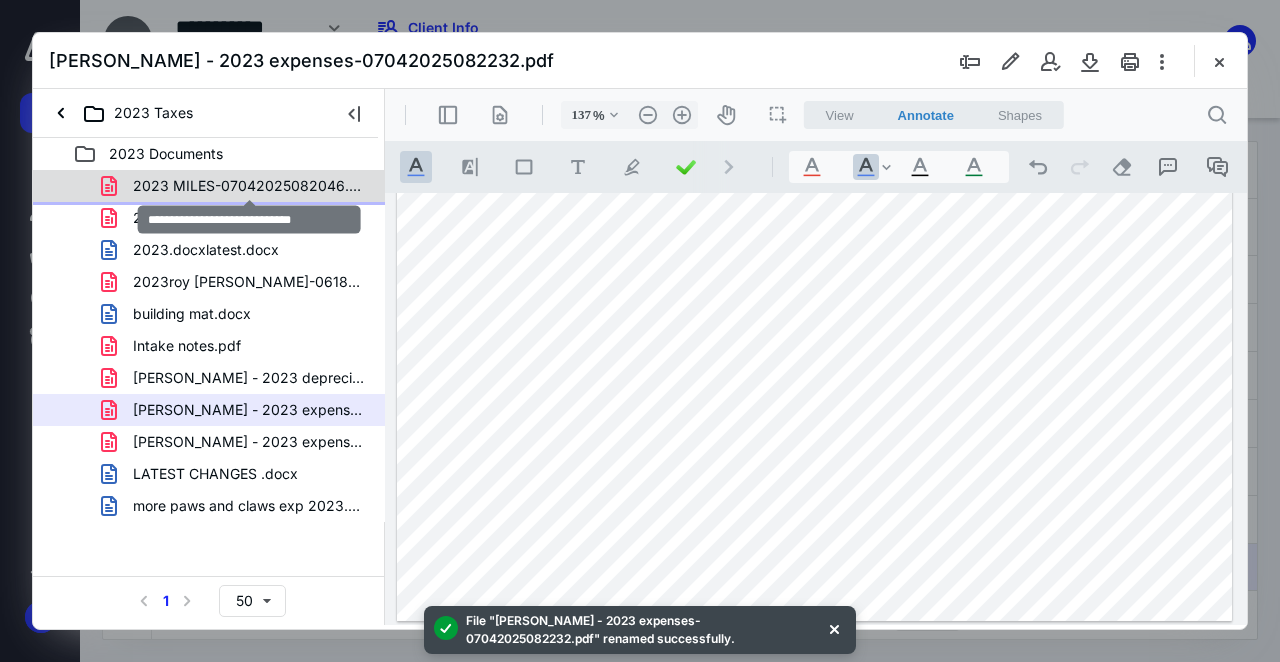 click on "2023 MILES-07042025082046.pdf" at bounding box center [249, 186] 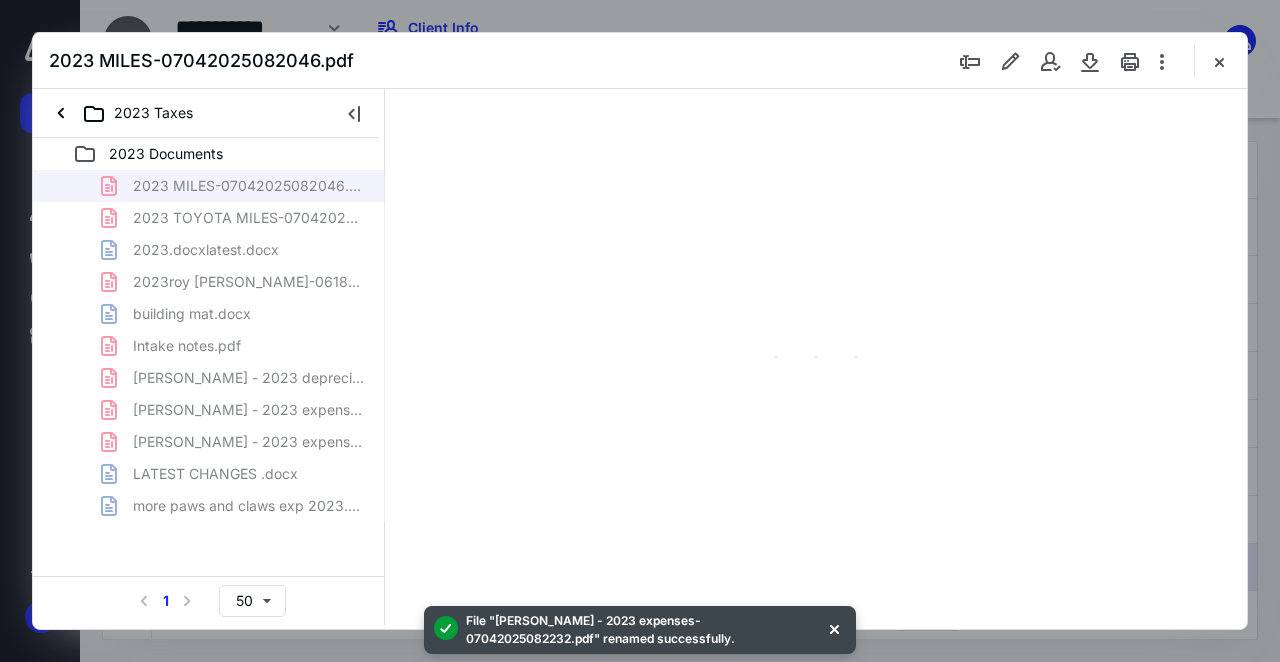type on "137" 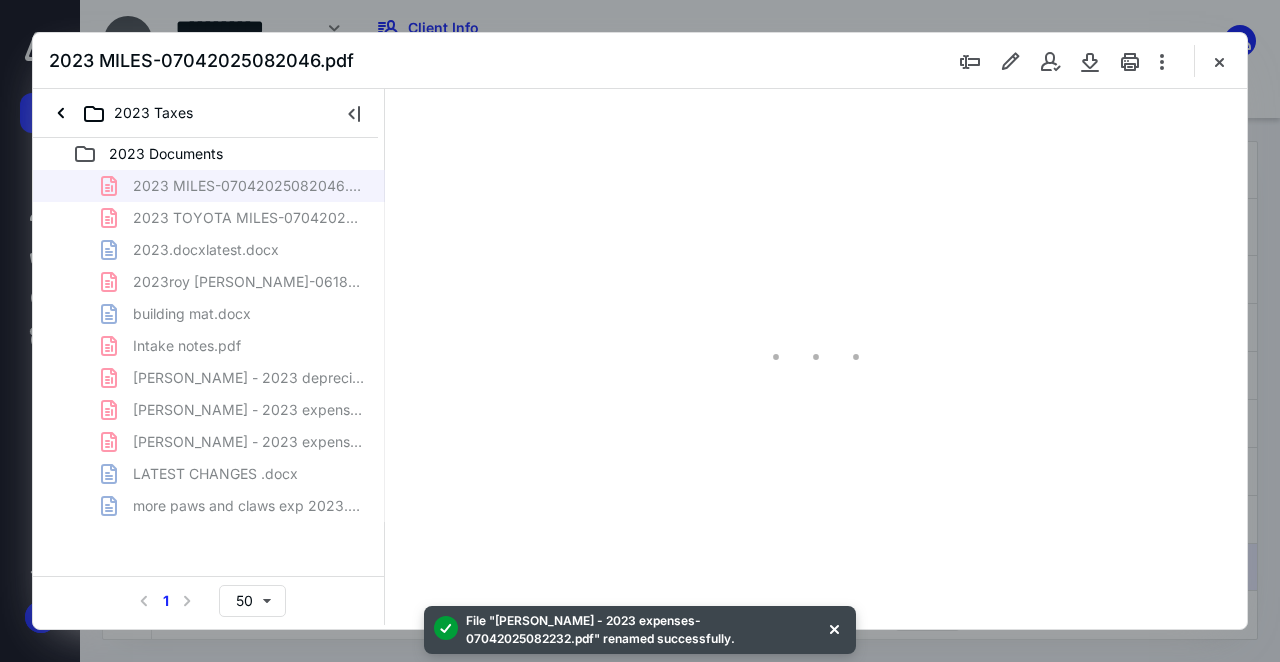 scroll, scrollTop: 0, scrollLeft: 0, axis: both 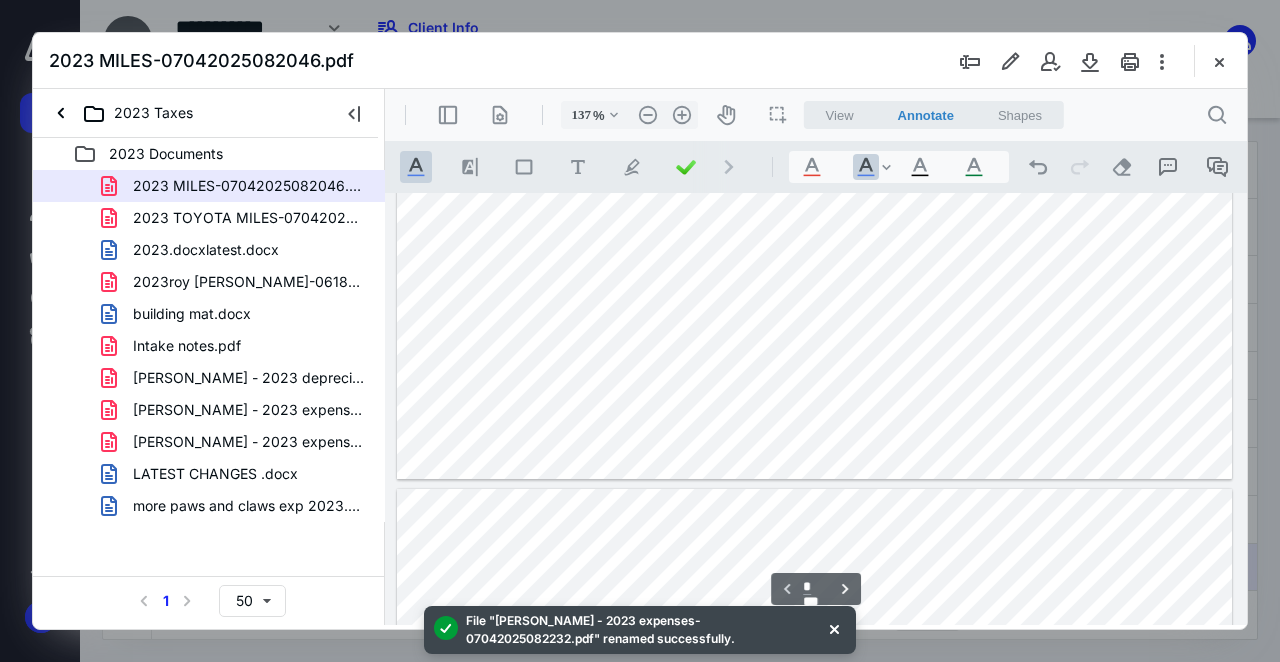 type on "*" 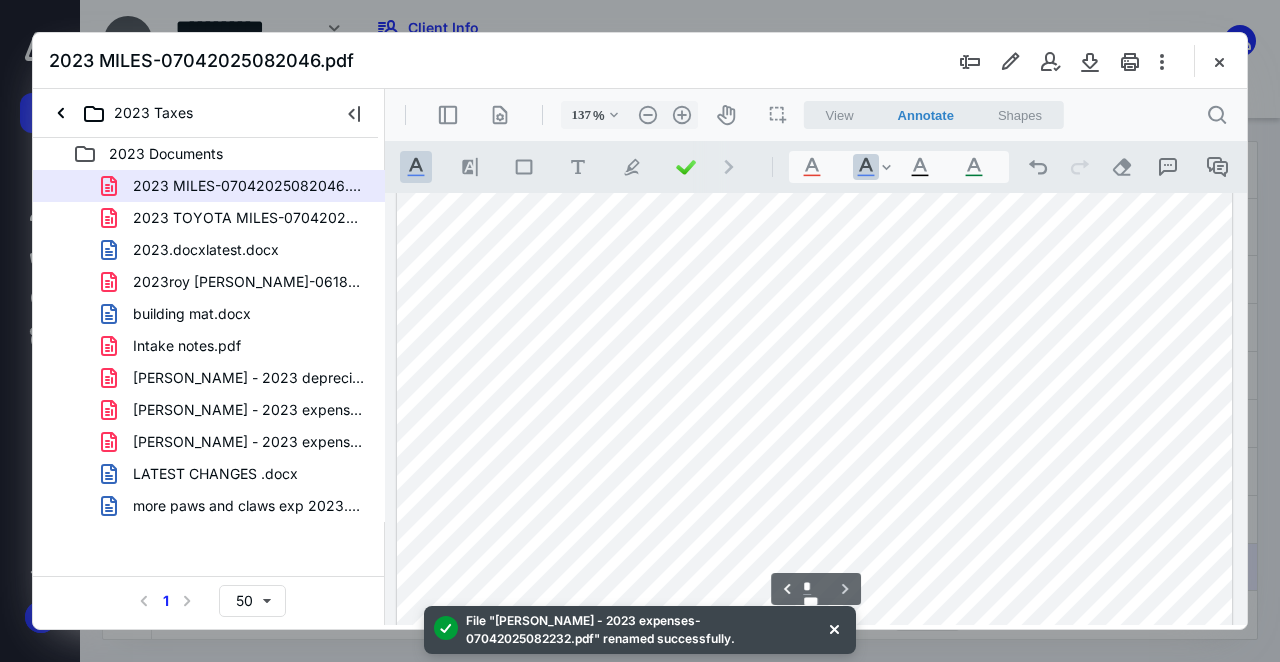 scroll, scrollTop: 1749, scrollLeft: 0, axis: vertical 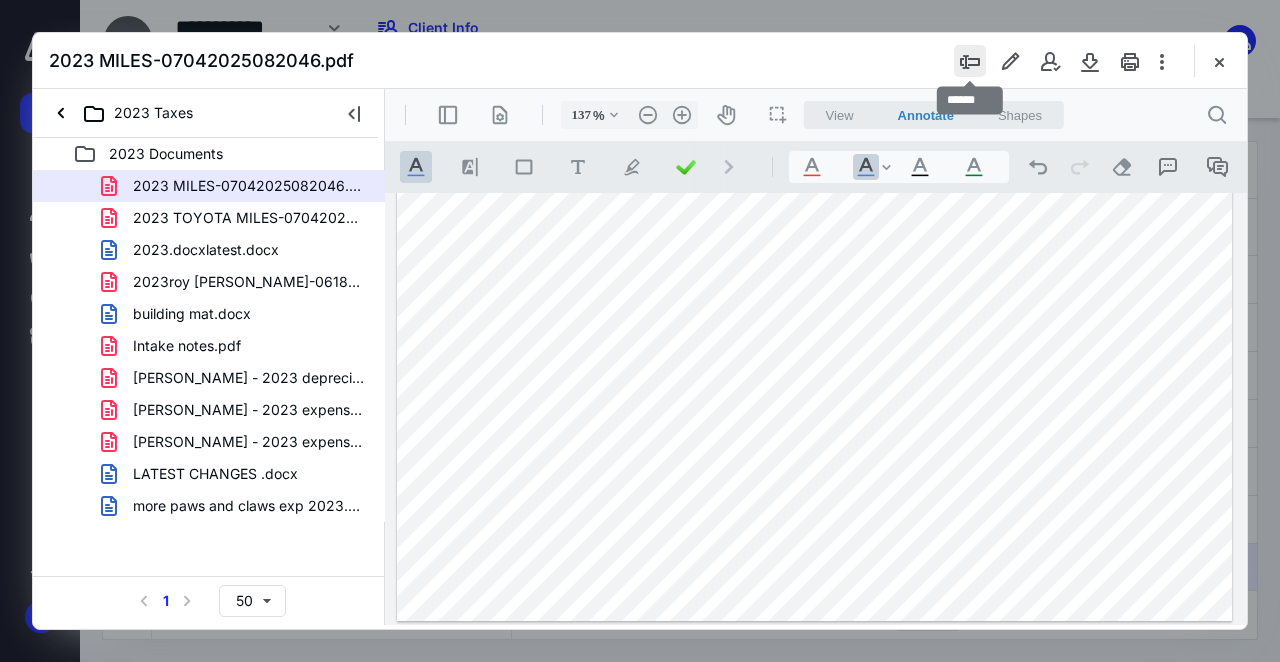 click at bounding box center (970, 61) 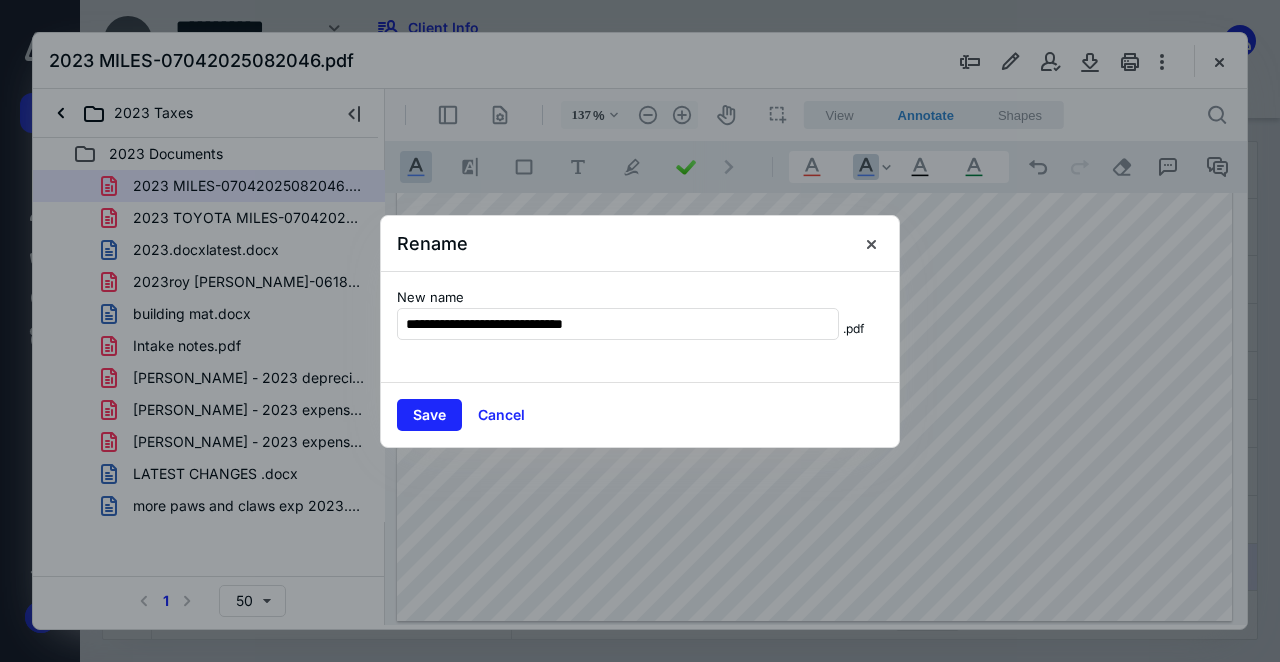type on "**********" 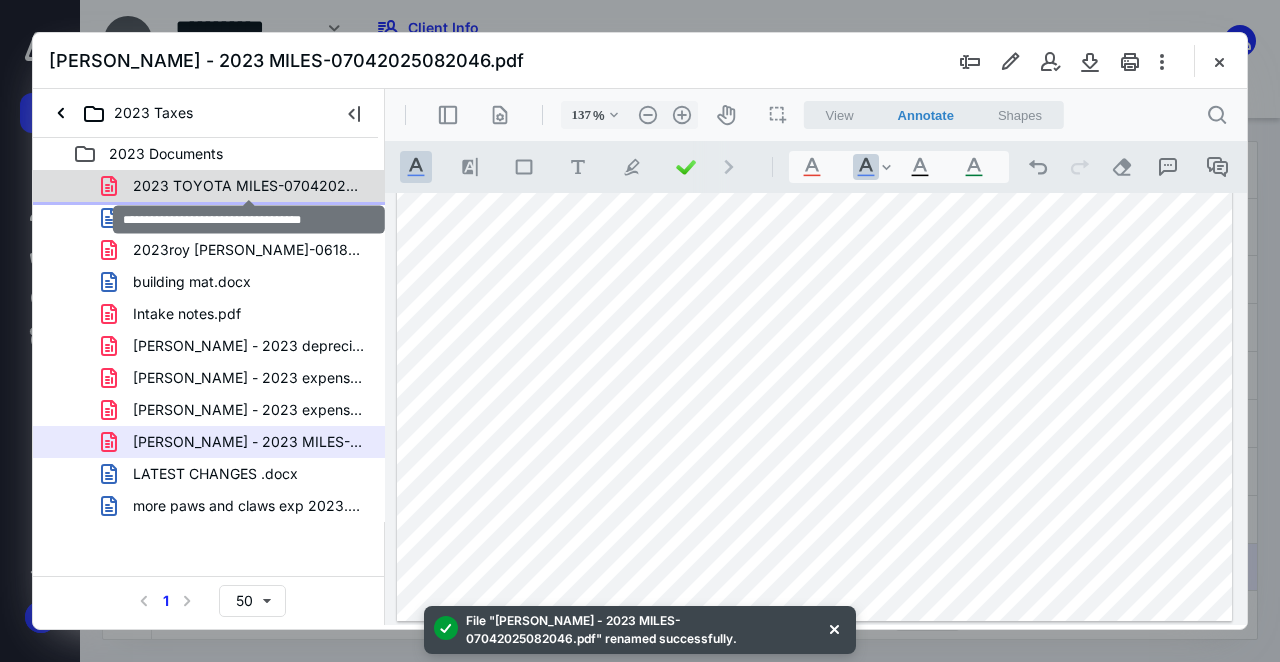 click on "2023 TOYOTA MILES-07042025082027.pdf" at bounding box center (249, 186) 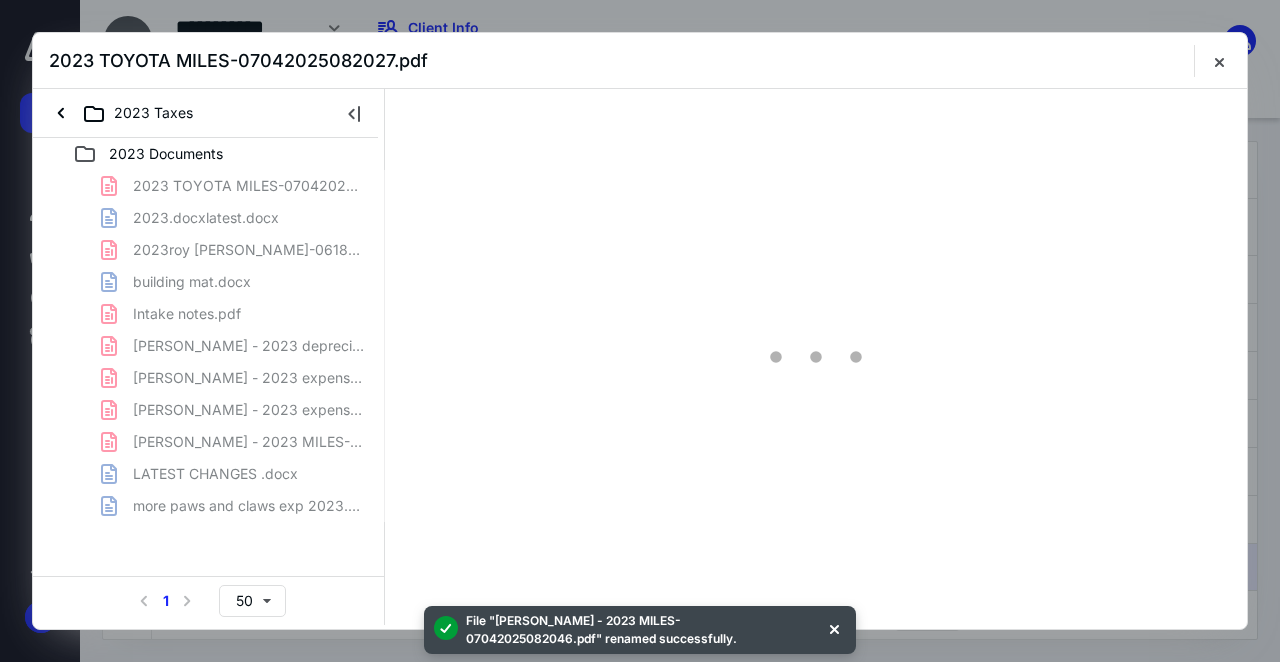 click on "2023 TOYOTA MILES-07042025082027.pdf 2023.docxlatest.docx 2023roy [PERSON_NAME]-06182025113102.pdf building mat.docx Intake notes.pdf [PERSON_NAME] - 2023 depreciation schedule-07042025082147.pdf [PERSON_NAME] - 2023 expenses-07042025082232.pdf [PERSON_NAME] - 2023 expenses.pdf [PERSON_NAME] - 2023 MILES-07042025082046.pdf LATEST CHANGES .docx more paws and claws exp 2023.docx" at bounding box center (209, 346) 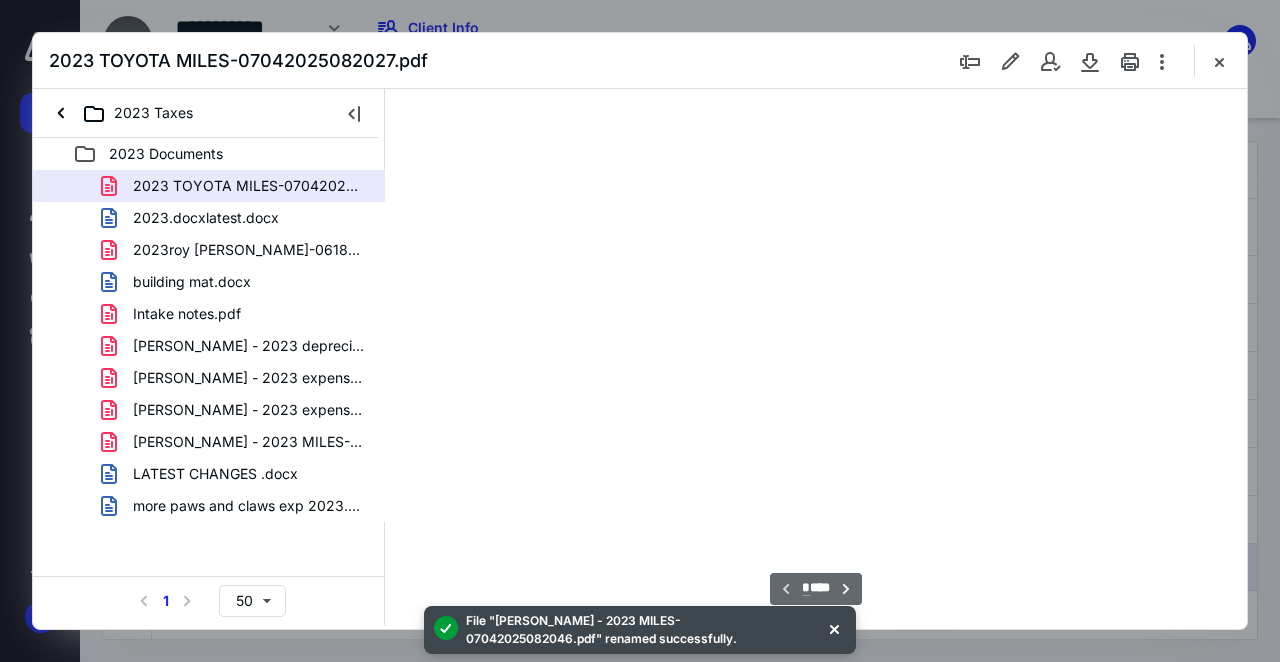 type on "138" 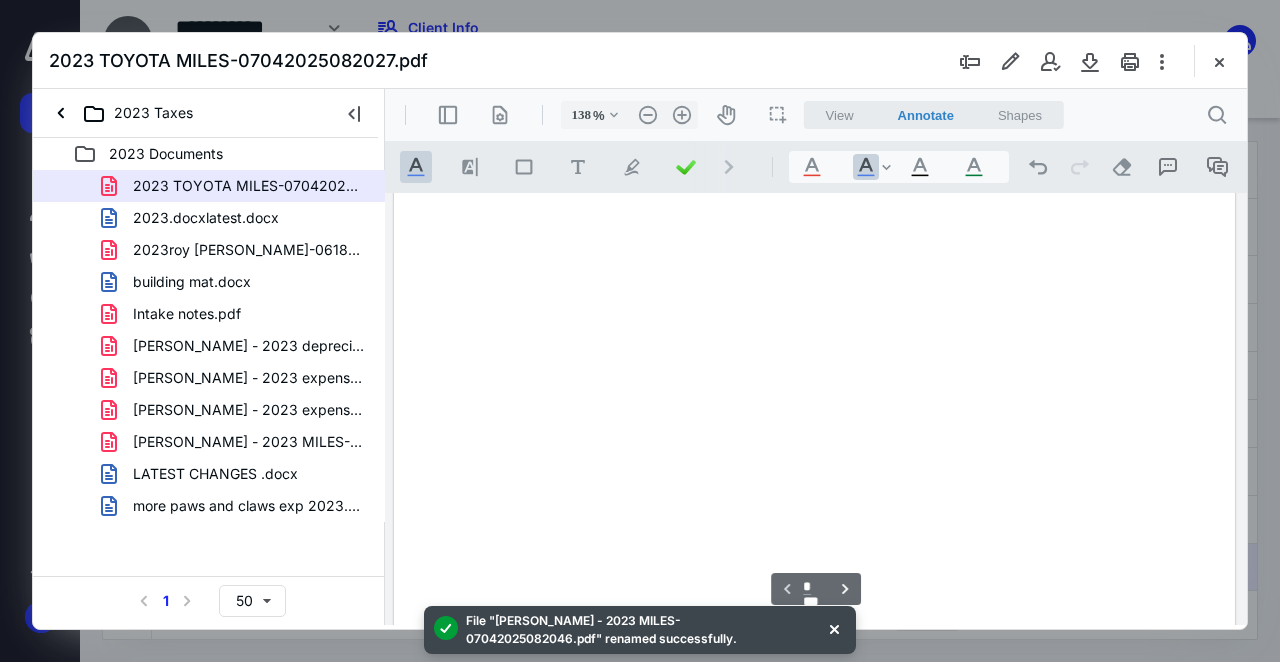 scroll, scrollTop: 110, scrollLeft: 0, axis: vertical 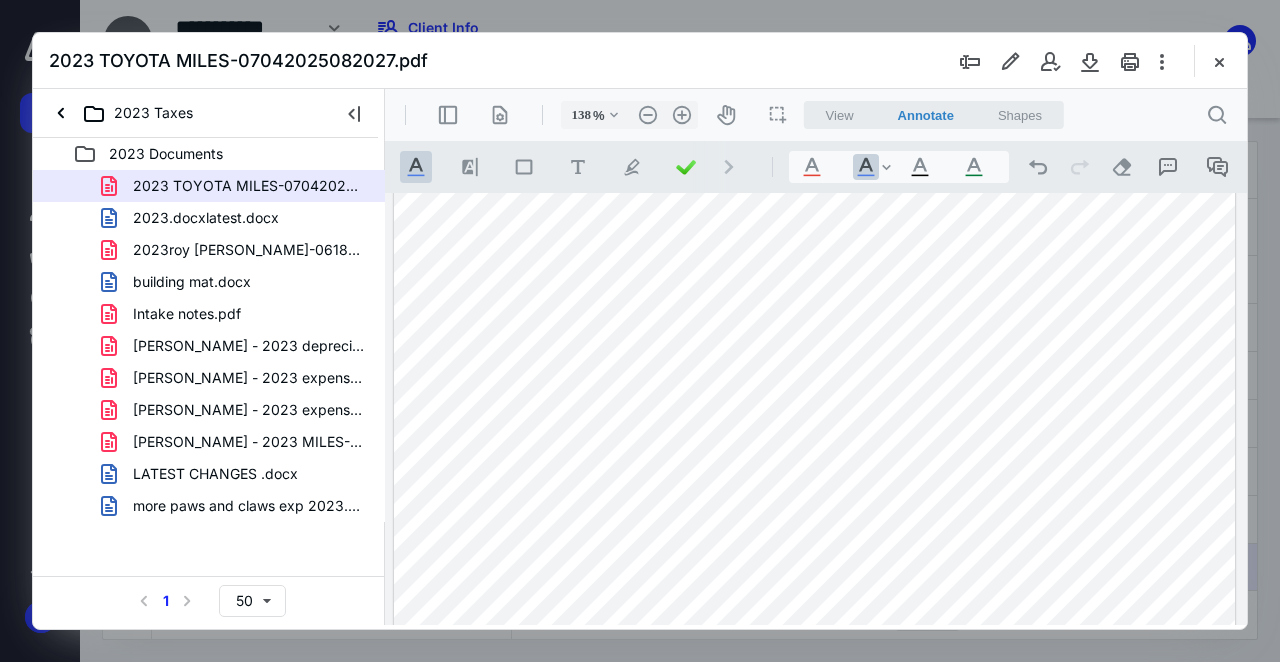 drag, startPoint x: 873, startPoint y: 399, endPoint x: 881, endPoint y: 390, distance: 12.0415945 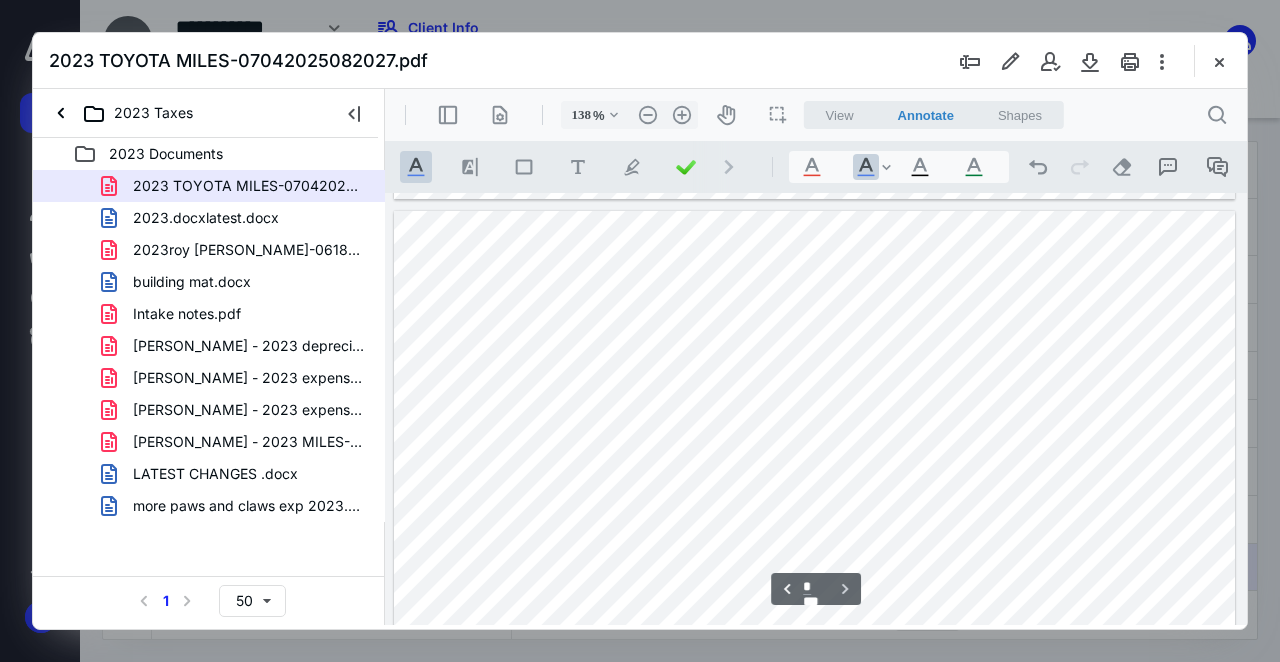 scroll, scrollTop: 2270, scrollLeft: 0, axis: vertical 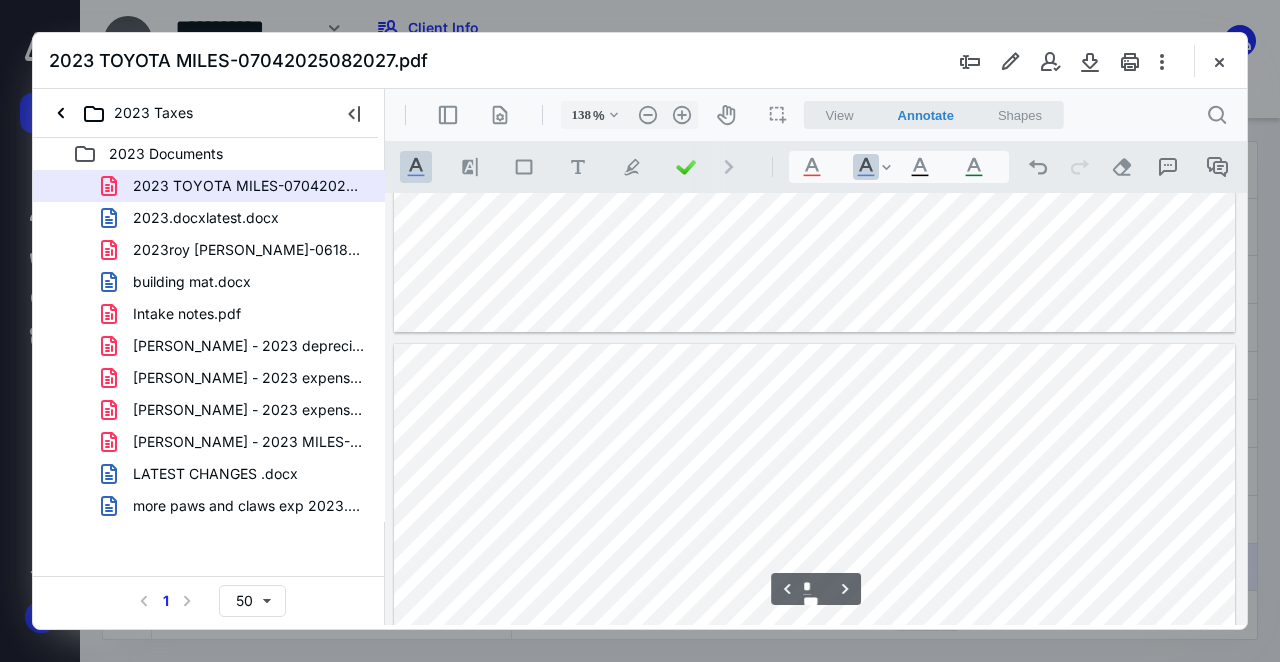 type on "*" 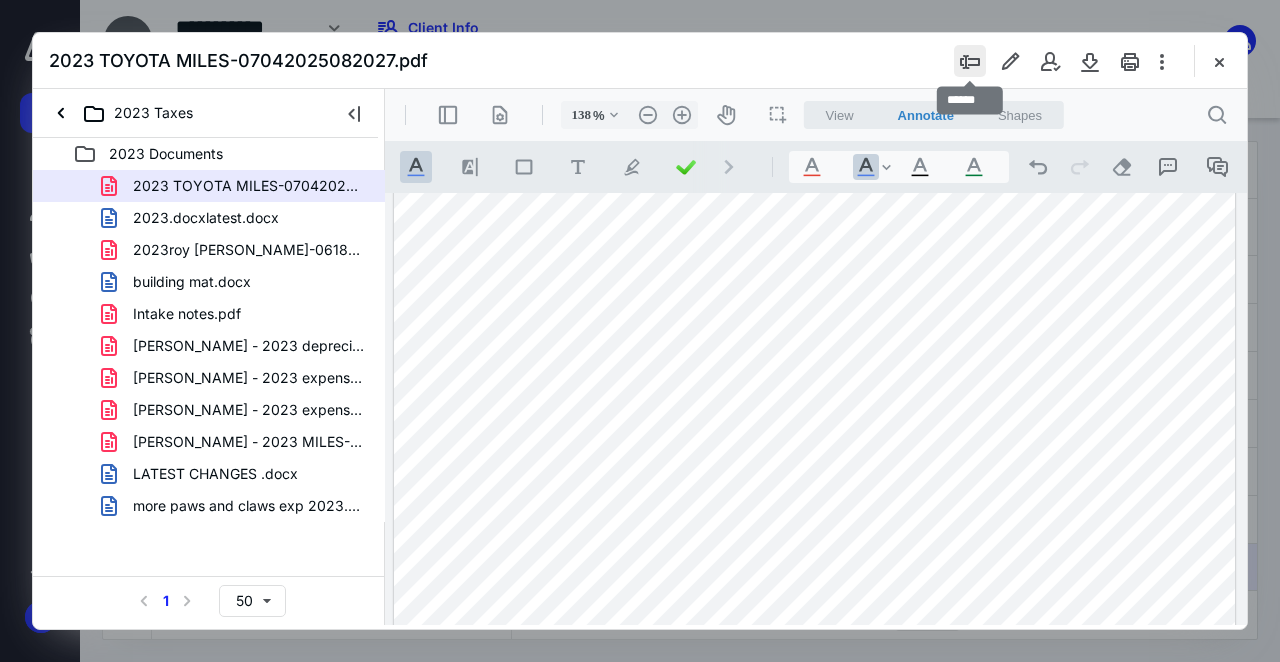 click at bounding box center (970, 61) 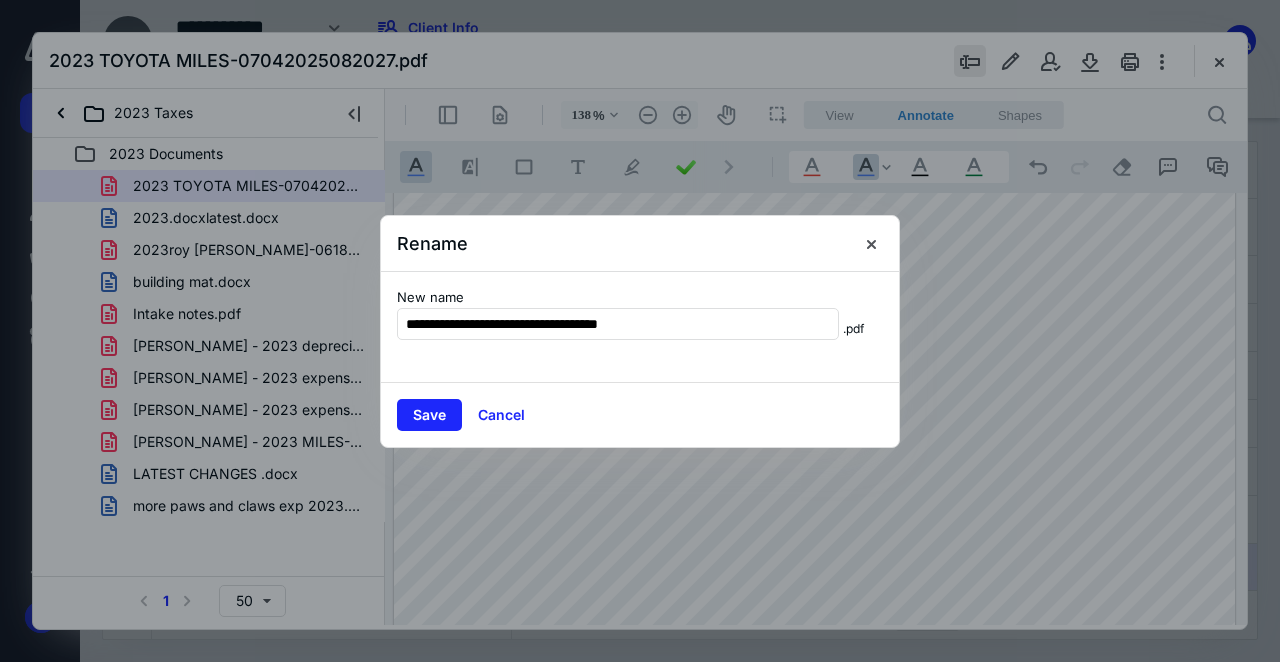 type on "**********" 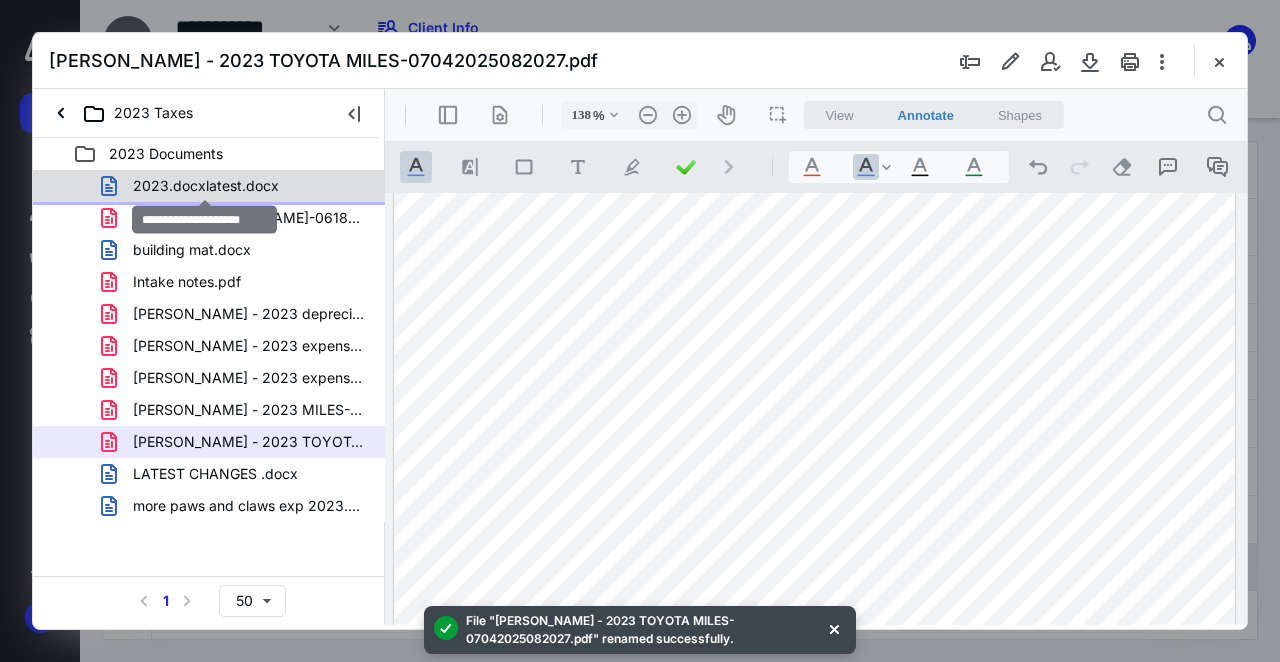 click on "2023.docxlatest.docx" at bounding box center (206, 186) 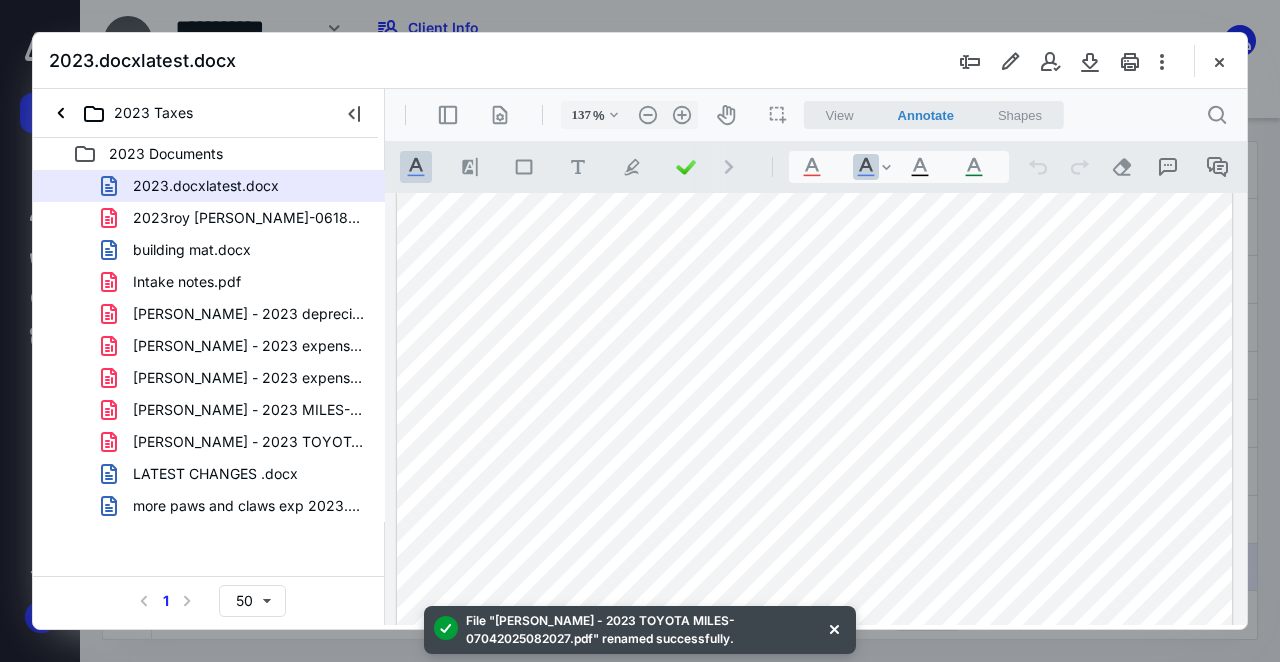 scroll, scrollTop: 480, scrollLeft: 0, axis: vertical 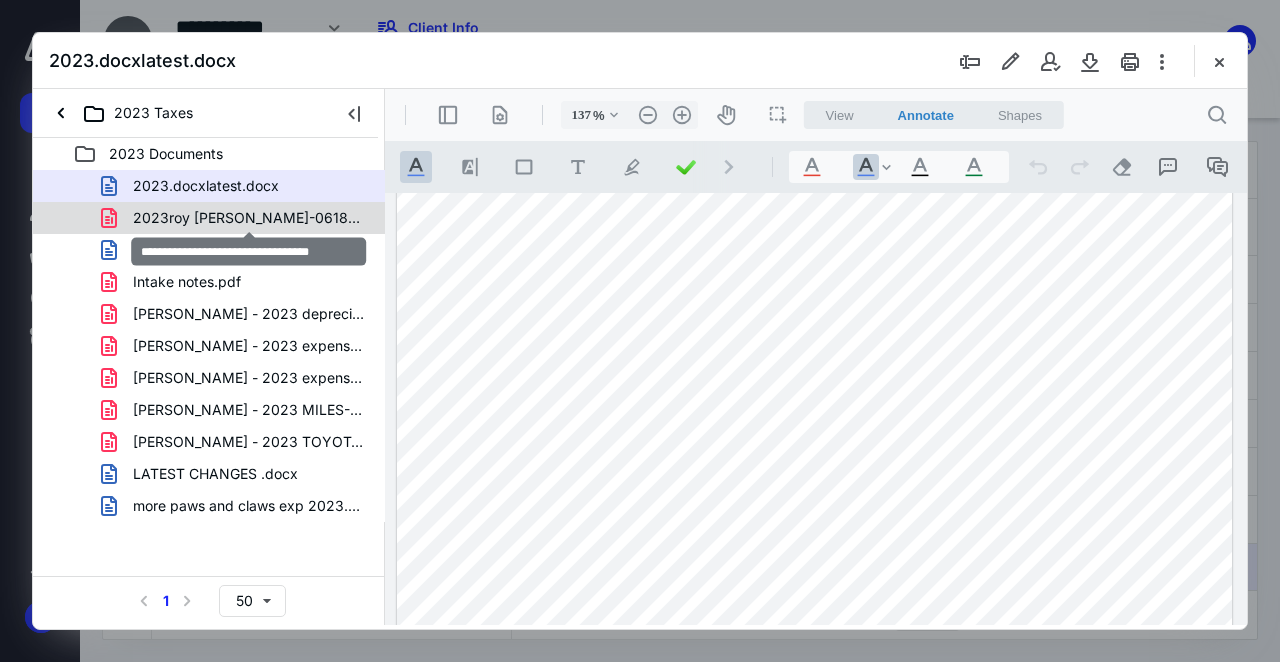 click on "2023roy [PERSON_NAME]-06182025113102.pdf" at bounding box center (249, 218) 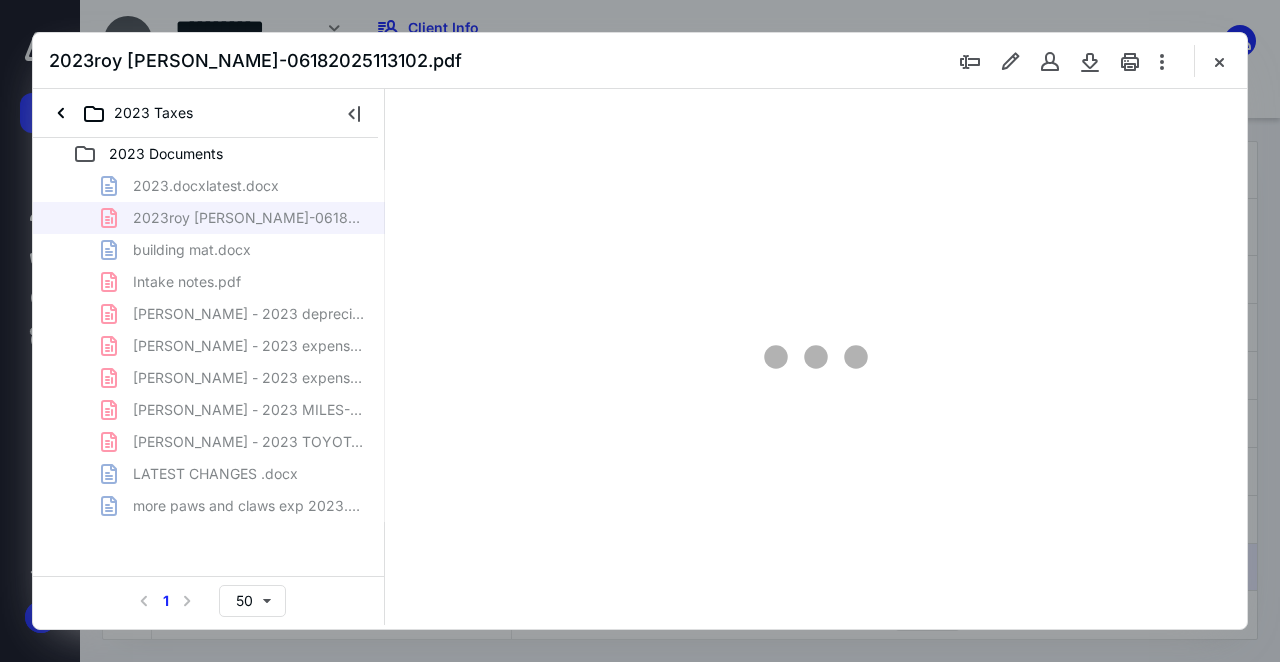 scroll, scrollTop: 107, scrollLeft: 0, axis: vertical 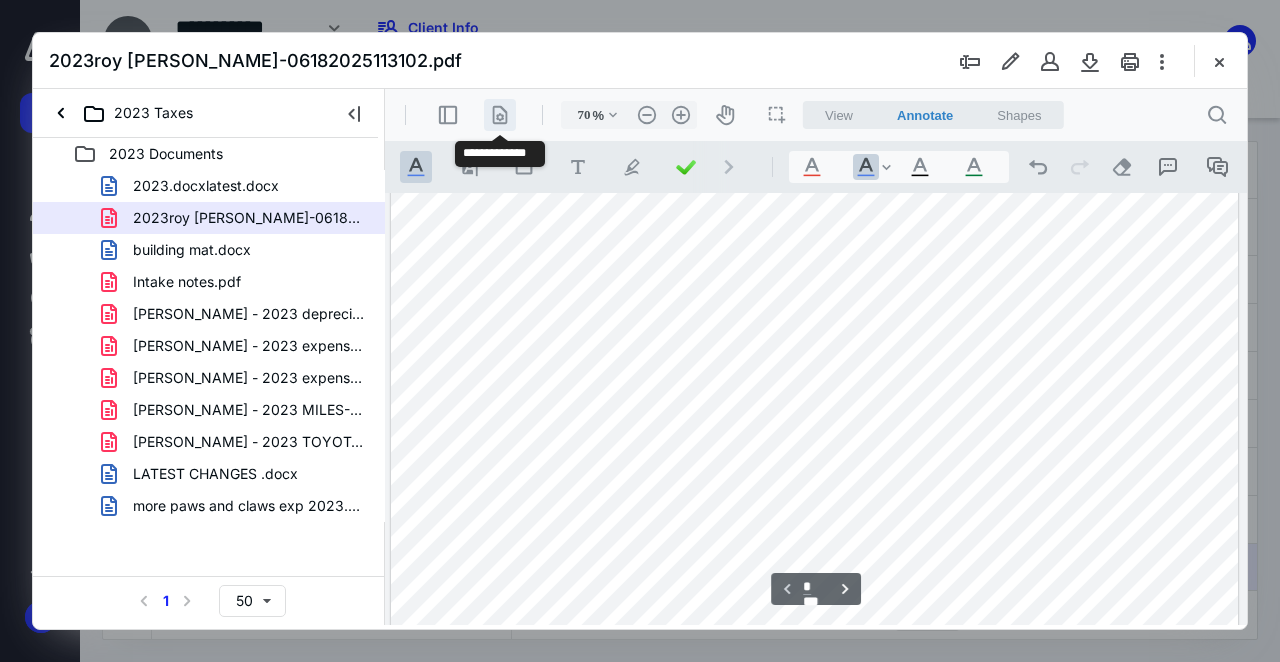 click on ".cls-1{fill:#abb0c4;} icon - header - page manipulation - line" at bounding box center [500, 115] 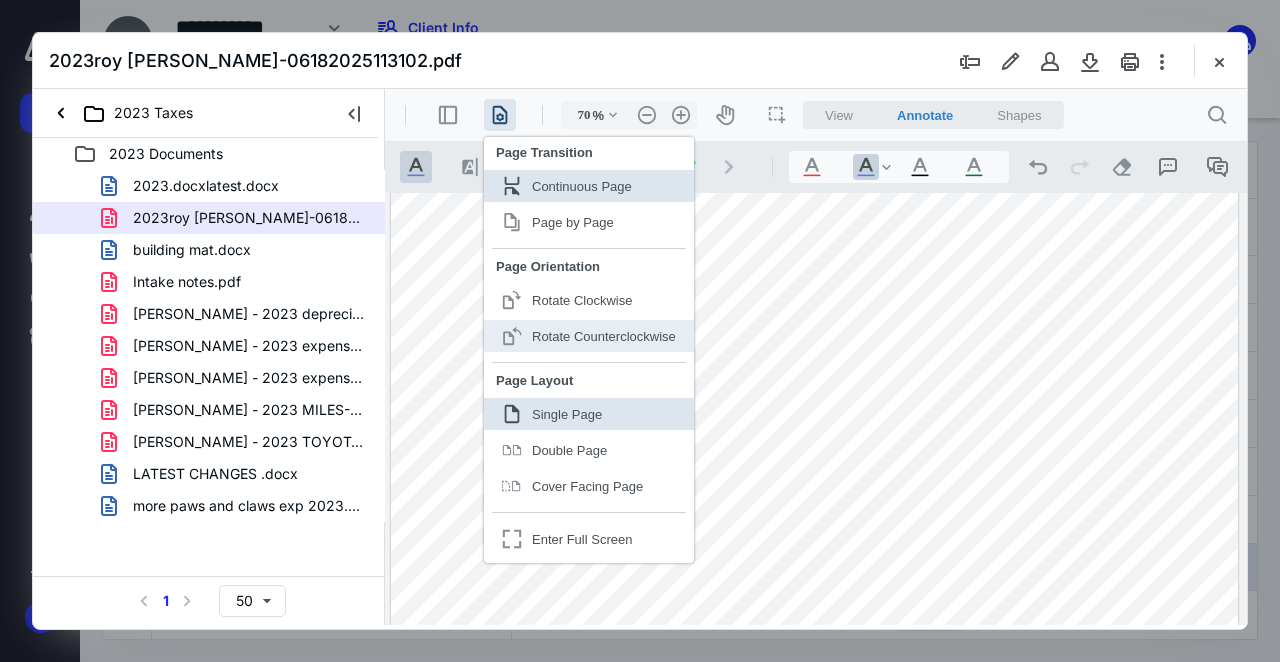 click on "Rotate Counterclockwise" at bounding box center (604, 336) 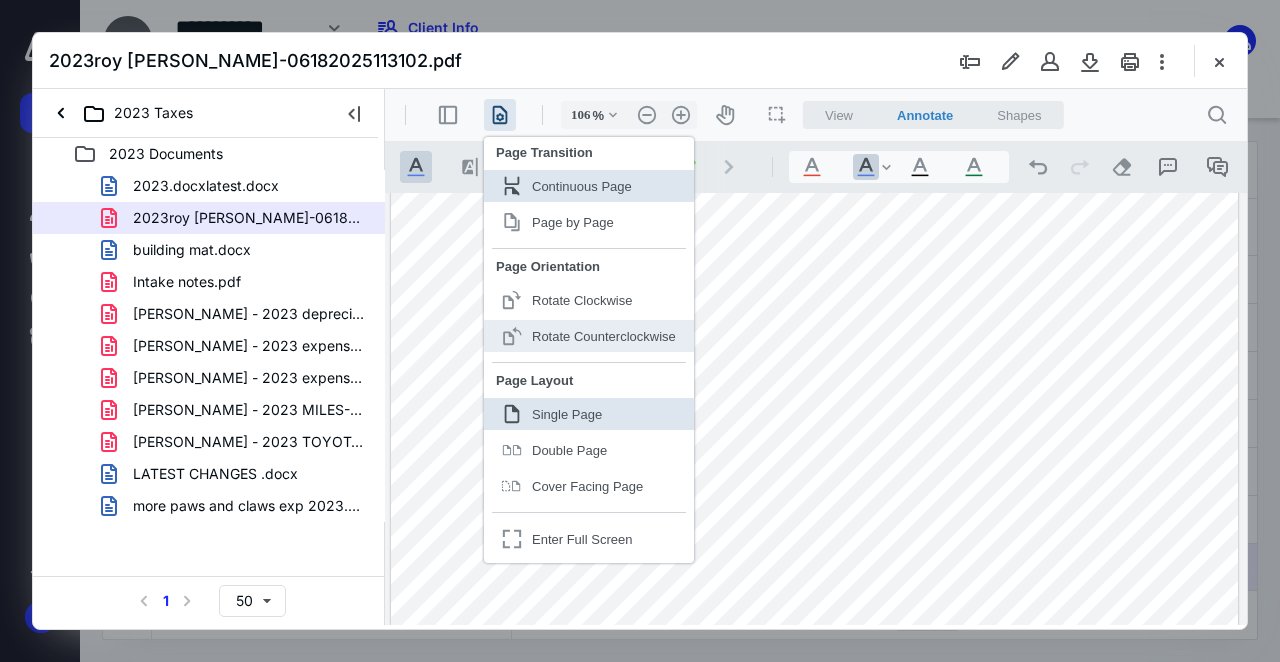 scroll, scrollTop: 108, scrollLeft: 0, axis: vertical 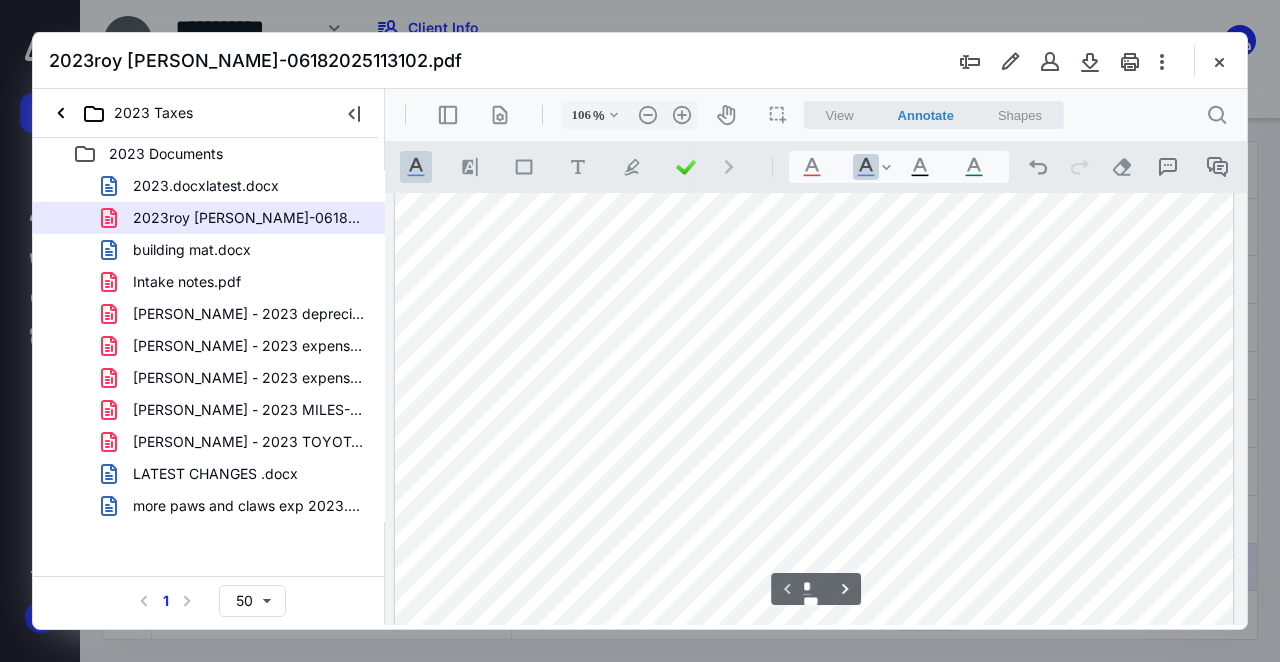 click at bounding box center [814, 737] 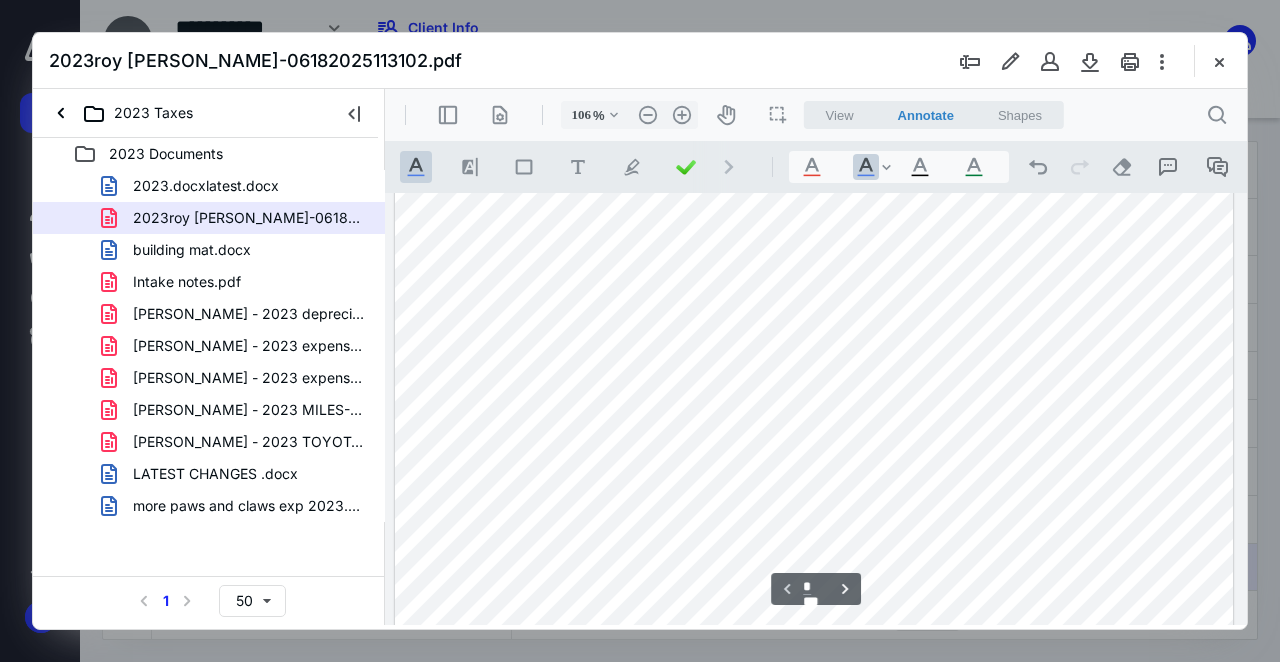 scroll, scrollTop: 668, scrollLeft: 0, axis: vertical 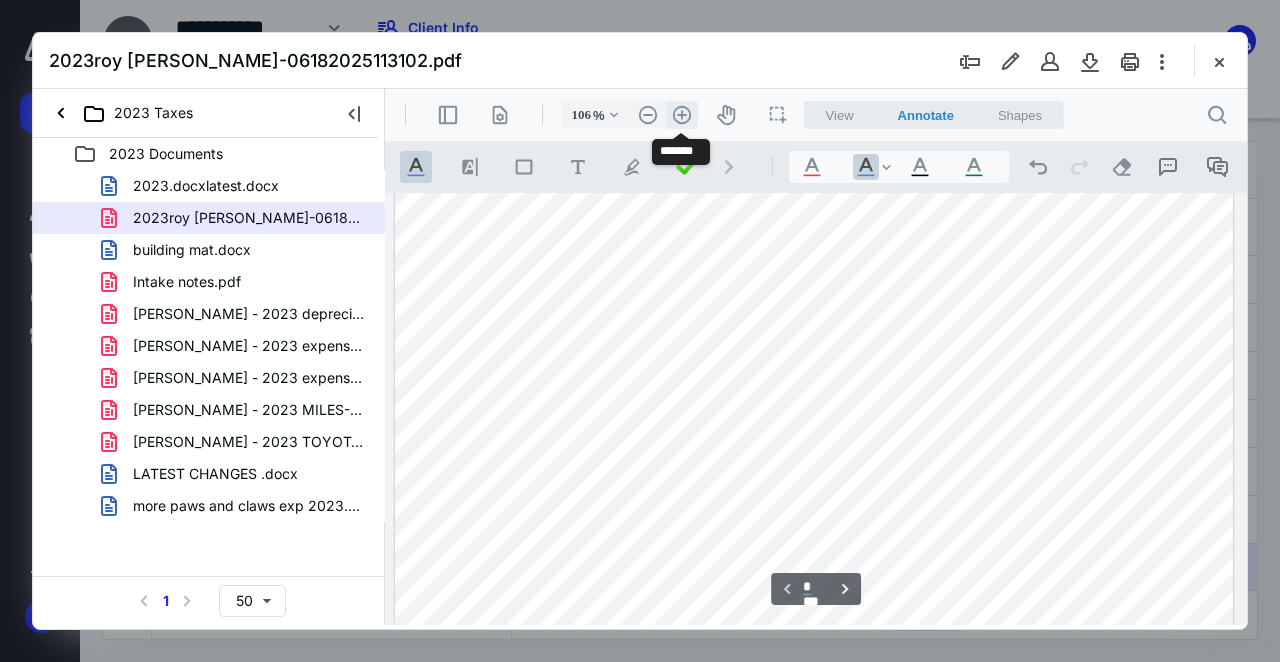 click on ".cls-1{fill:#abb0c4;} icon - header - zoom - in - line" at bounding box center [682, 115] 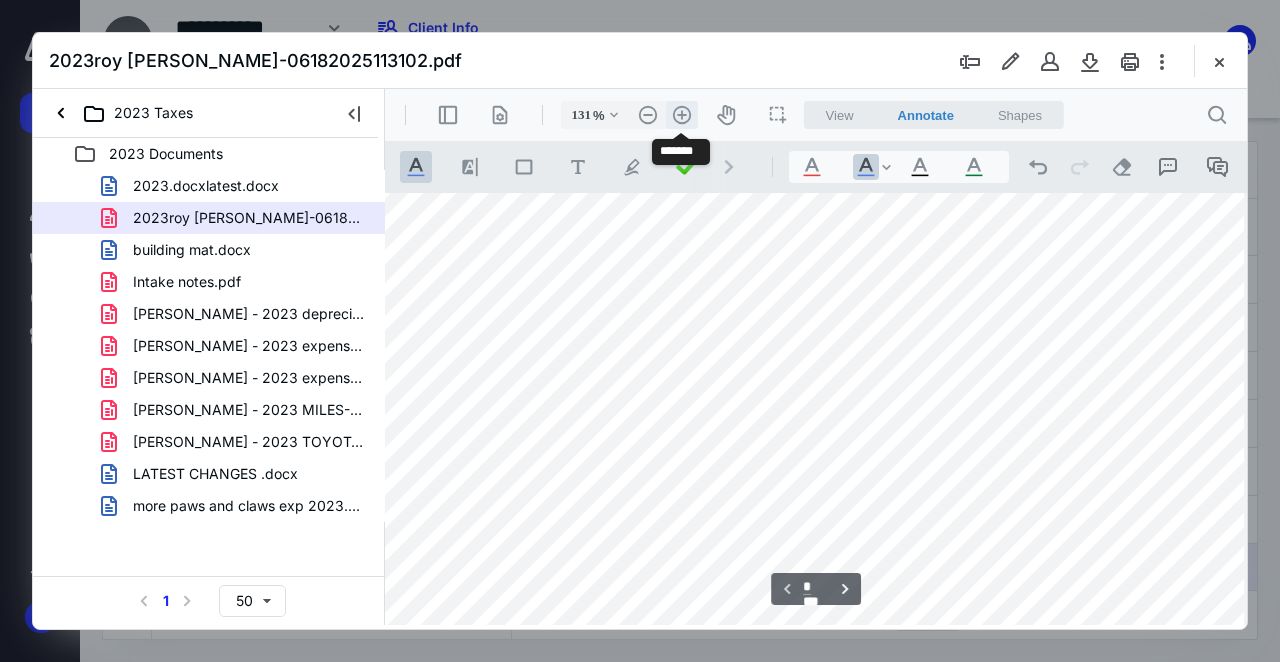 click on ".cls-1{fill:#abb0c4;} icon - header - zoom - in - line" at bounding box center [682, 115] 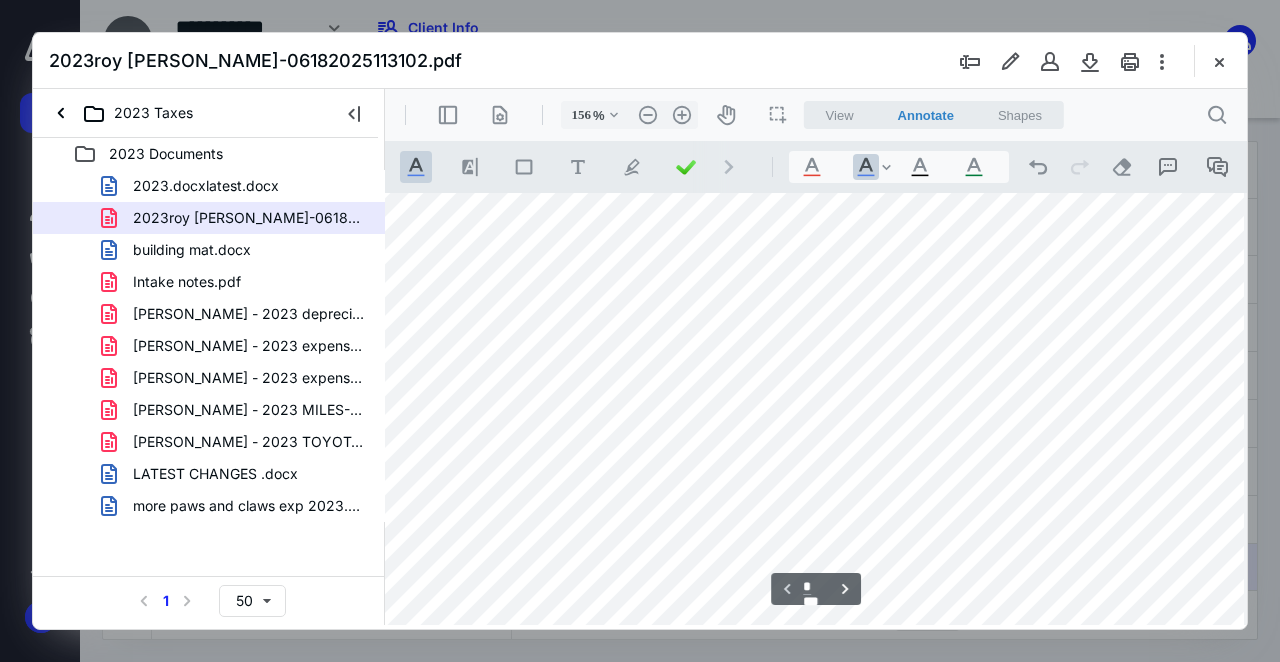 scroll, scrollTop: 421, scrollLeft: 199, axis: both 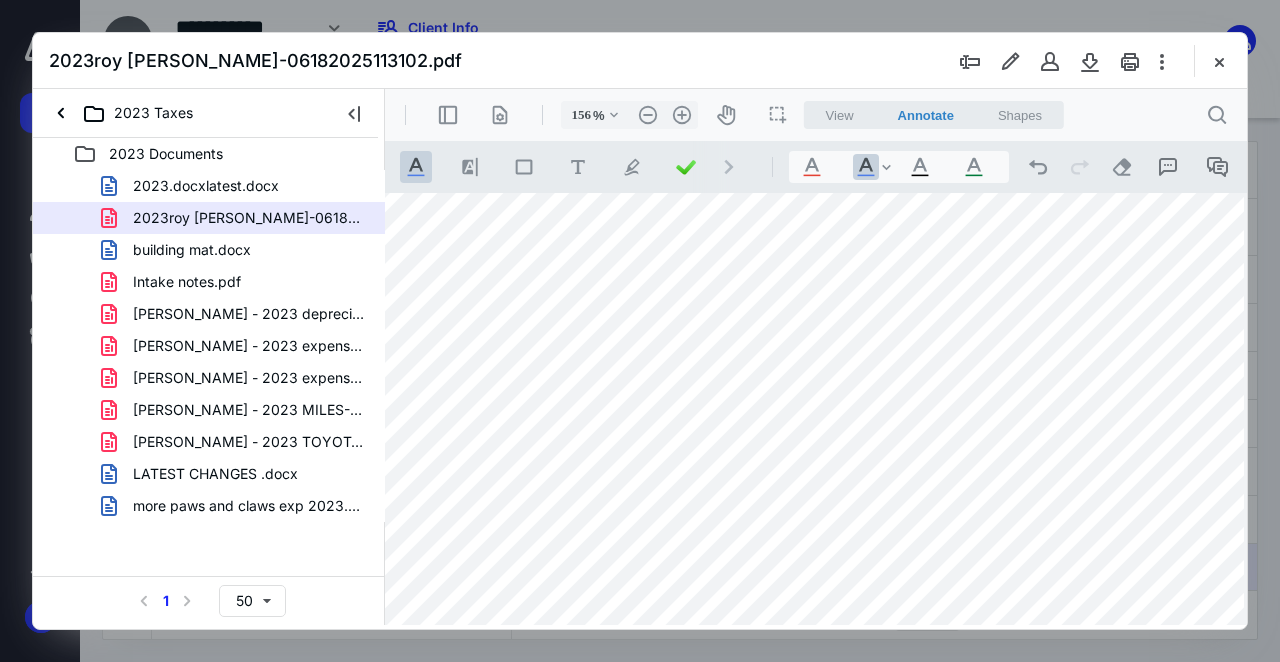 click at bounding box center (809, 732) 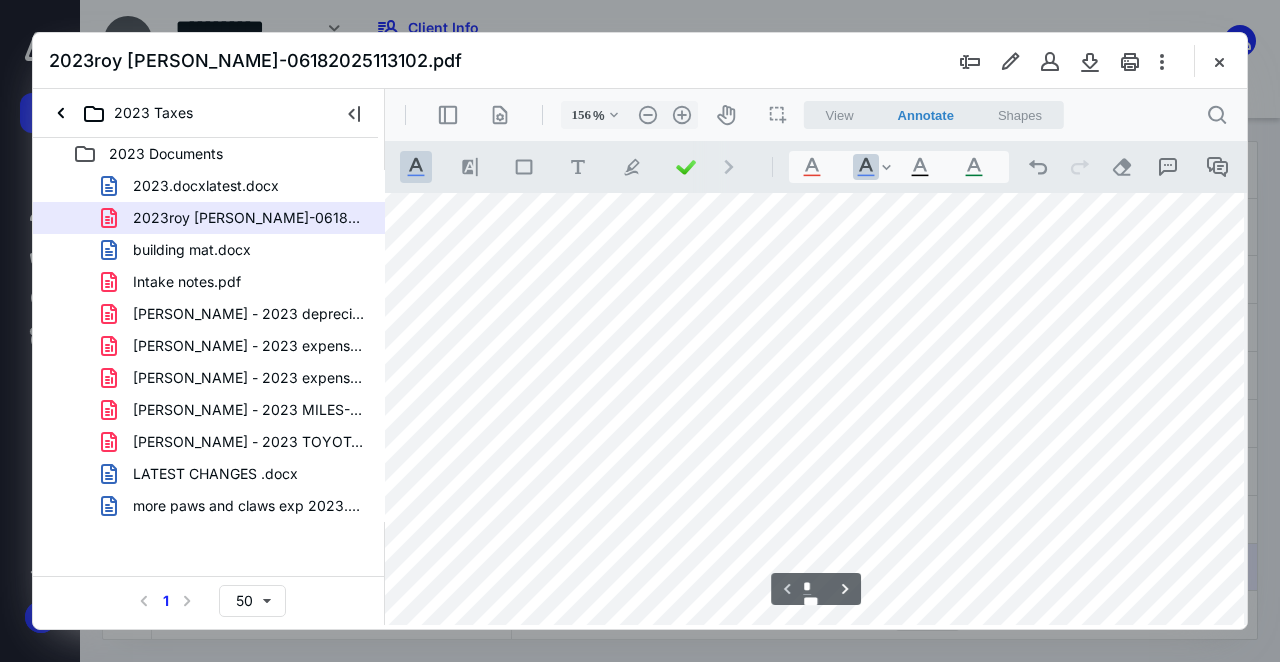 scroll, scrollTop: 1141, scrollLeft: 199, axis: both 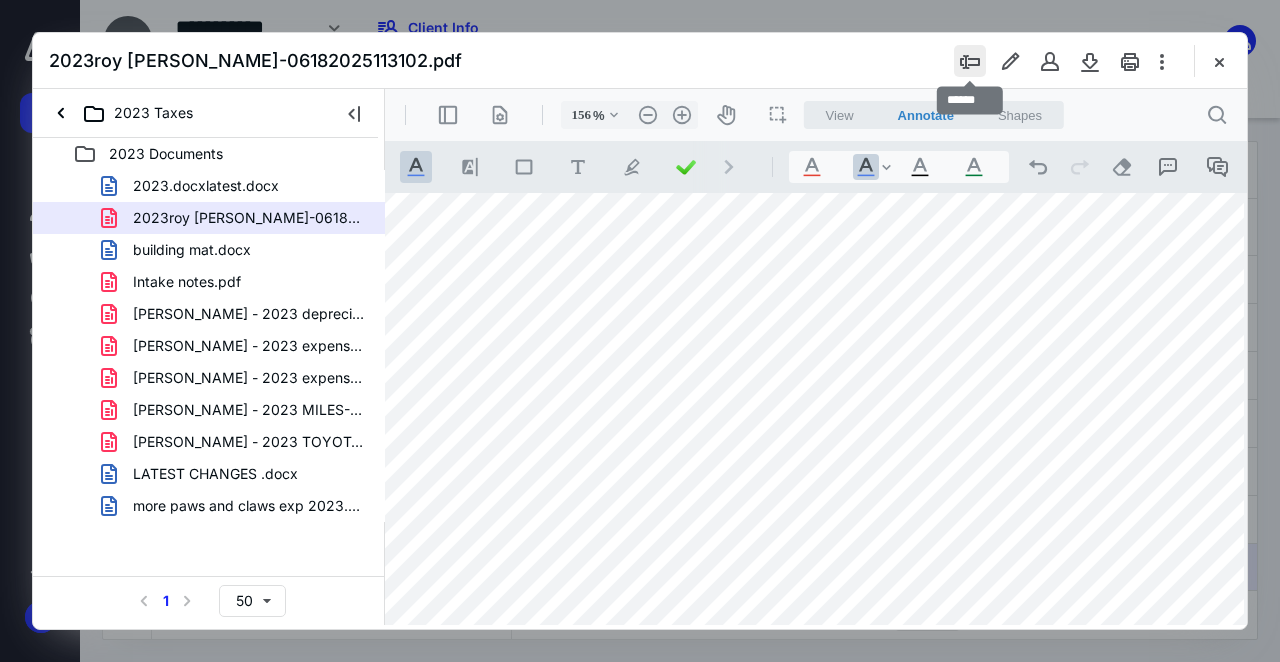 click at bounding box center (970, 61) 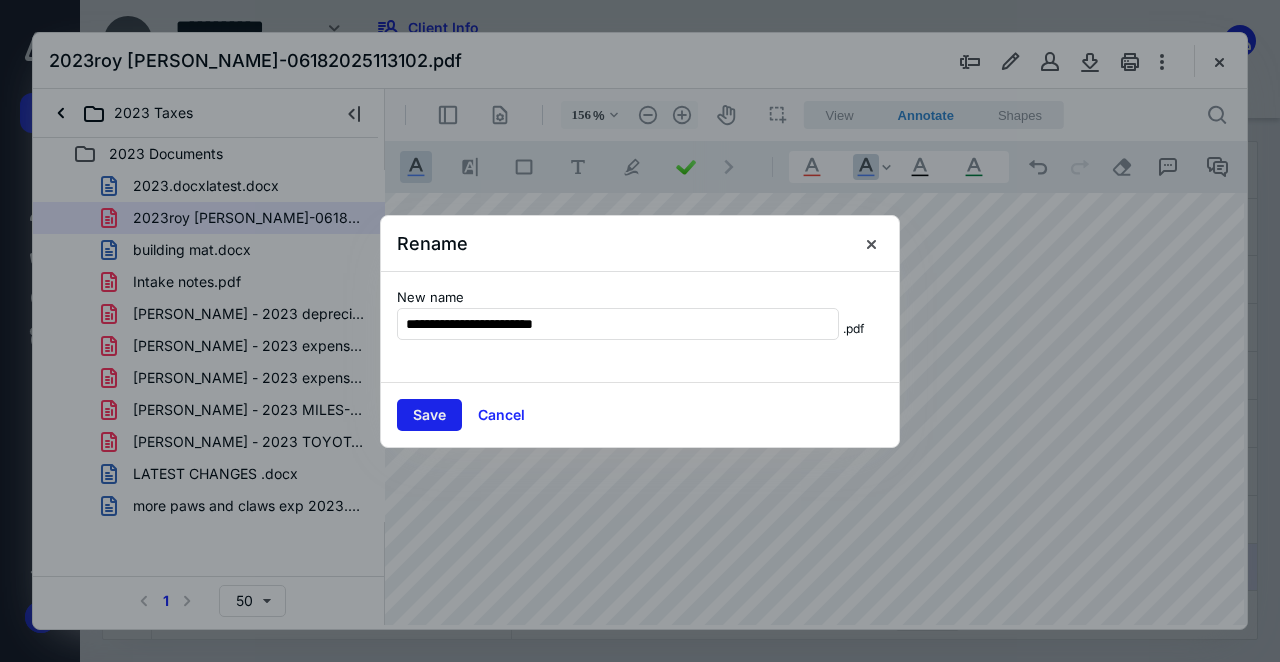 type on "**********" 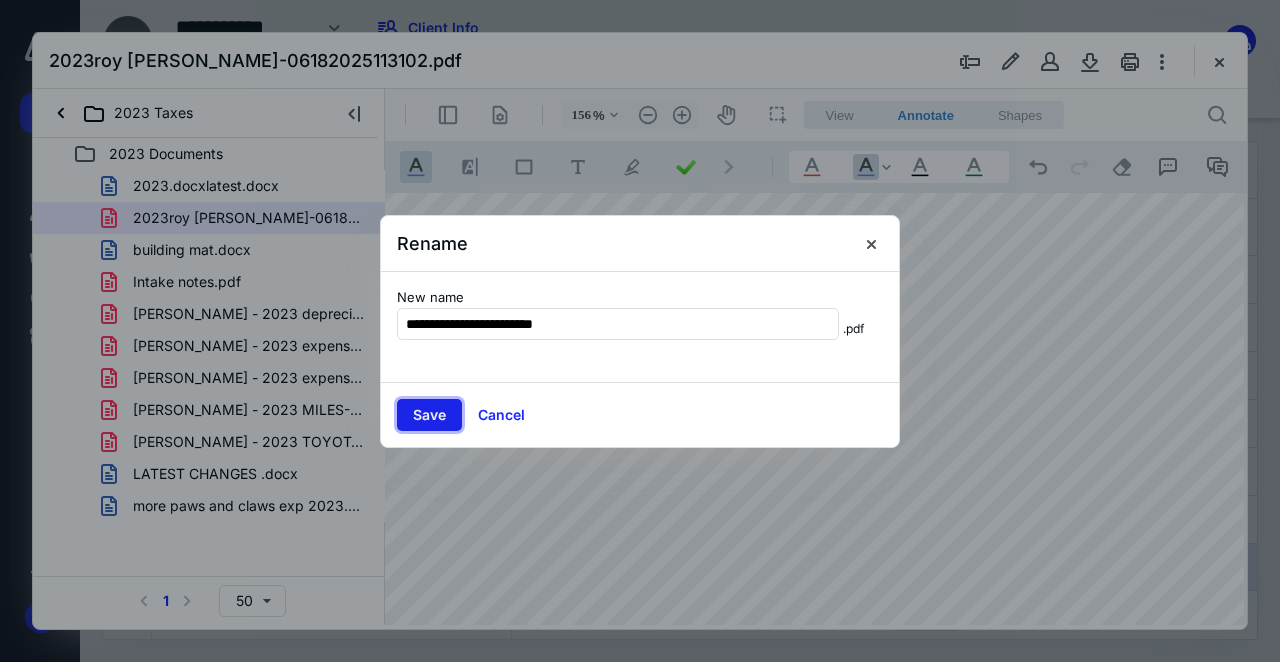 click on "Save" at bounding box center (429, 415) 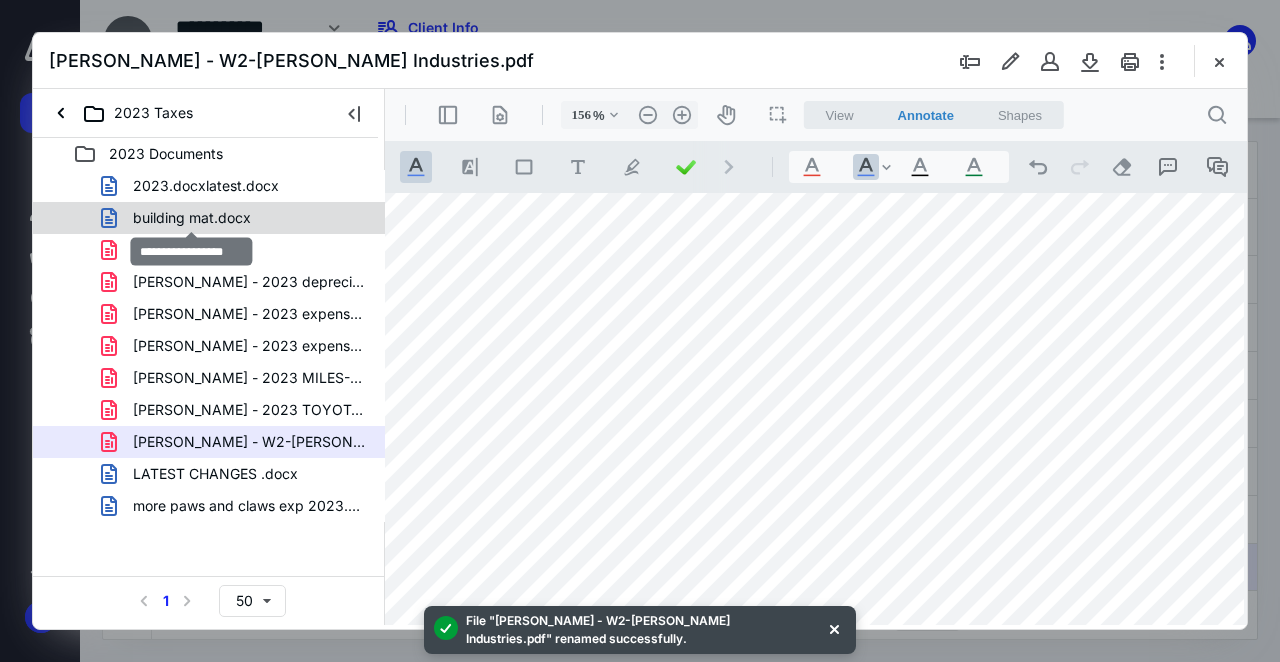 click on "building mat.docx" at bounding box center (192, 218) 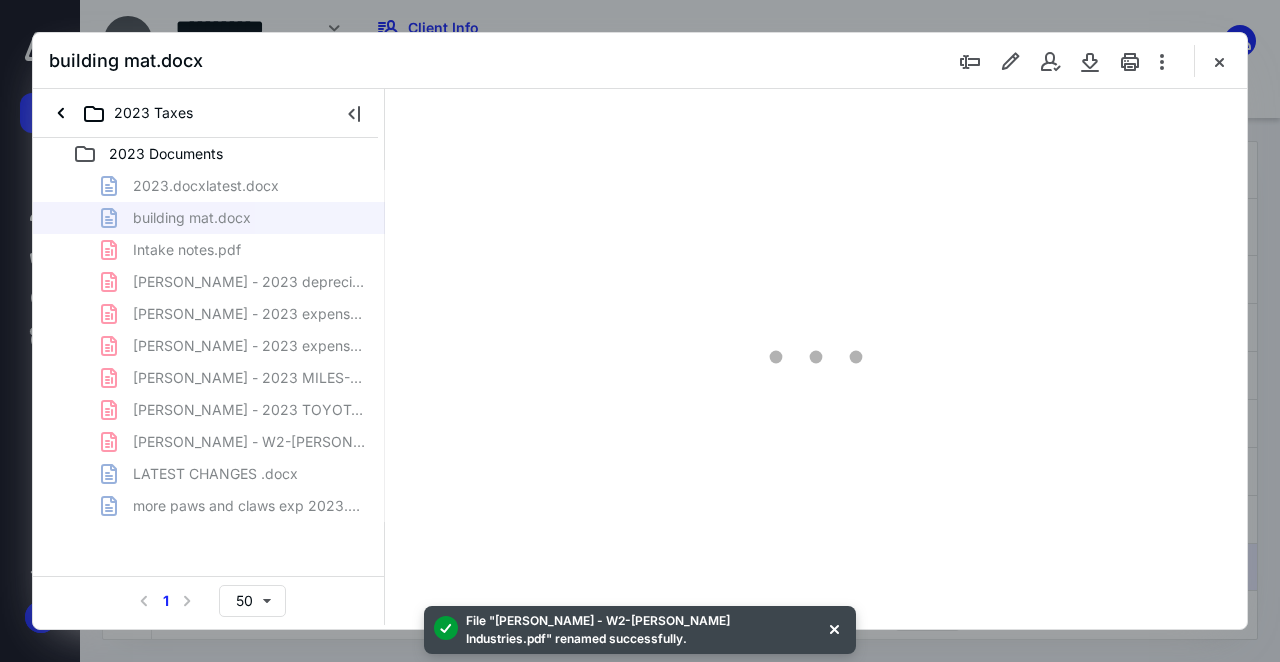 type on "137" 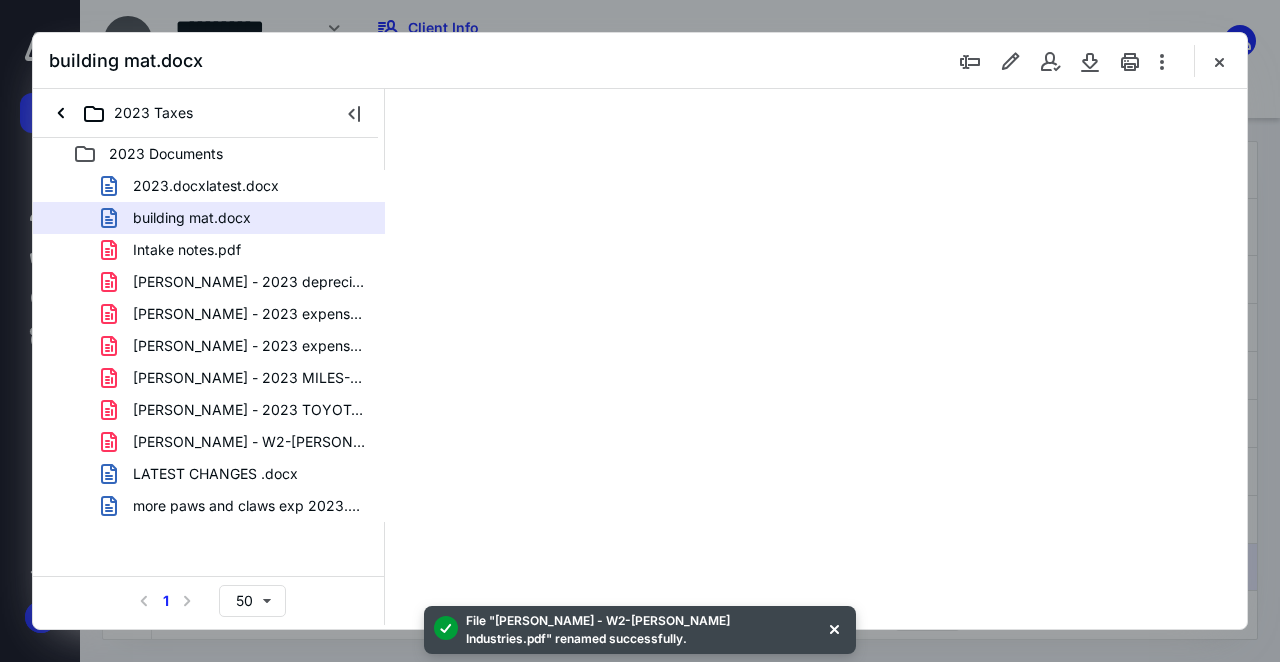 scroll, scrollTop: 0, scrollLeft: 0, axis: both 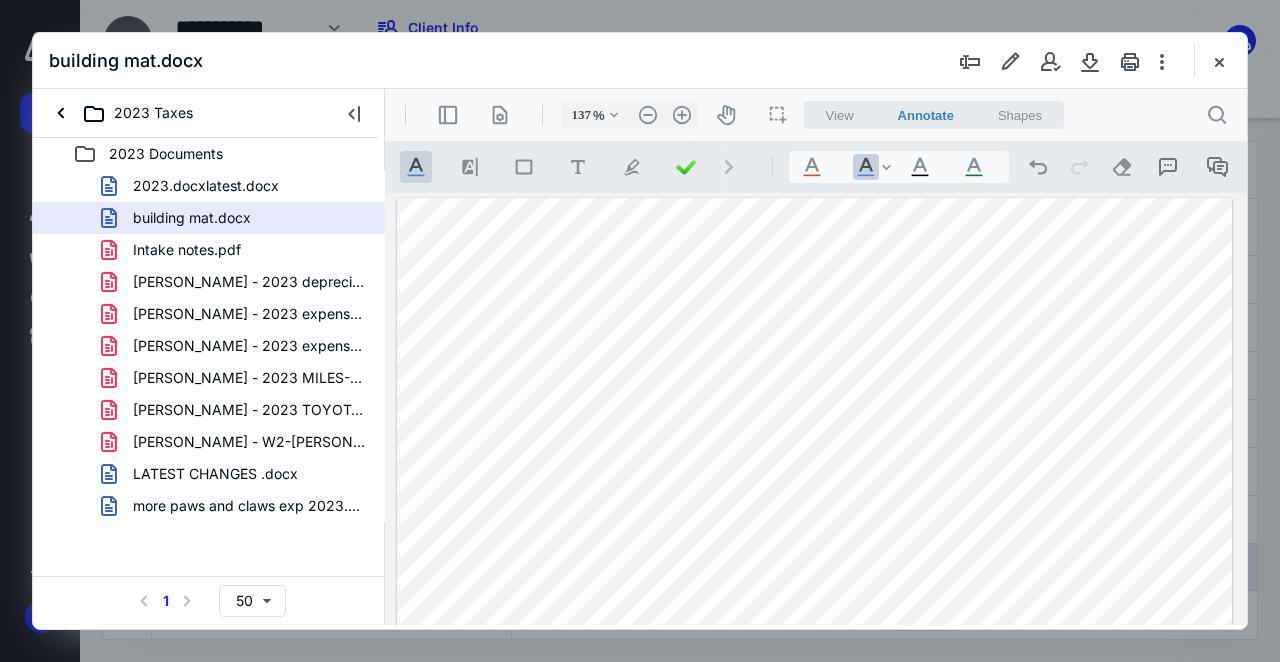 click at bounding box center [815, 739] 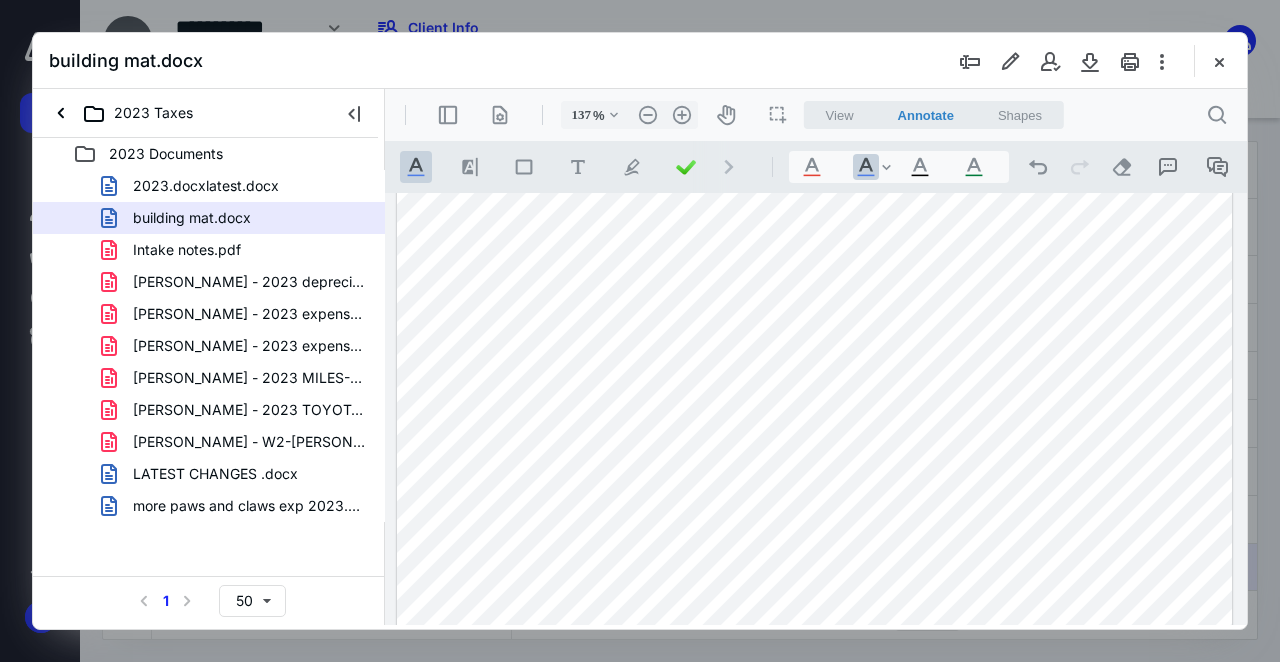 scroll, scrollTop: 0, scrollLeft: 0, axis: both 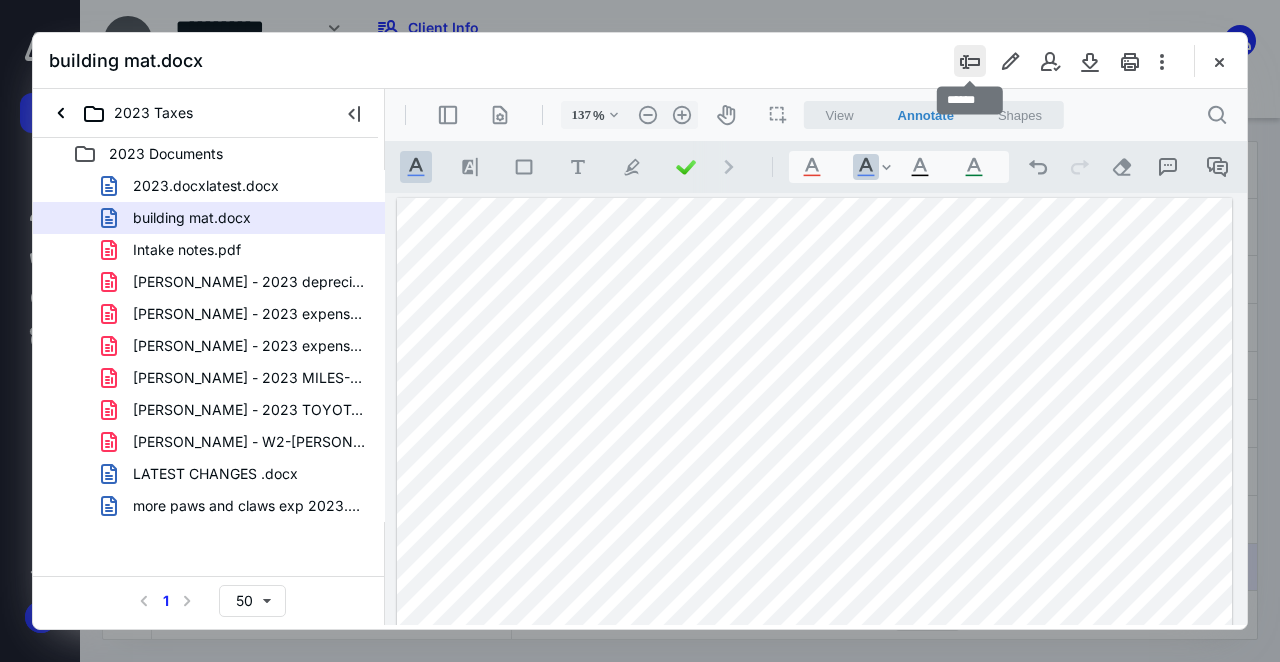 click at bounding box center [970, 61] 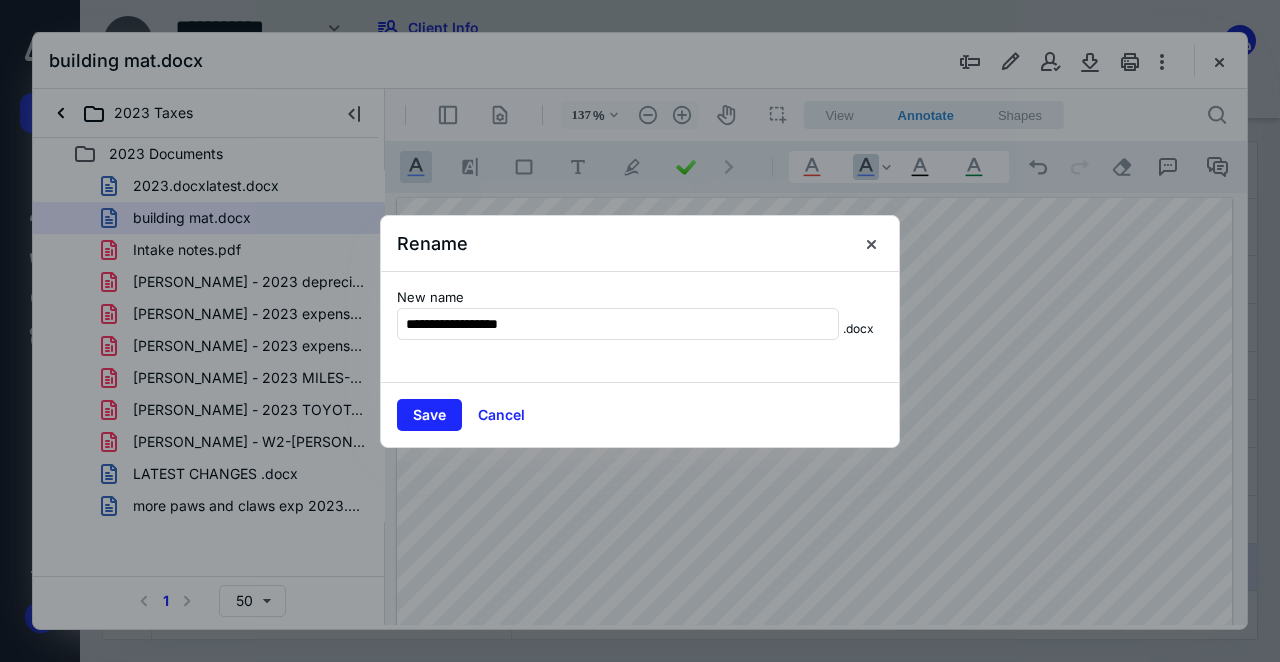 type on "**********" 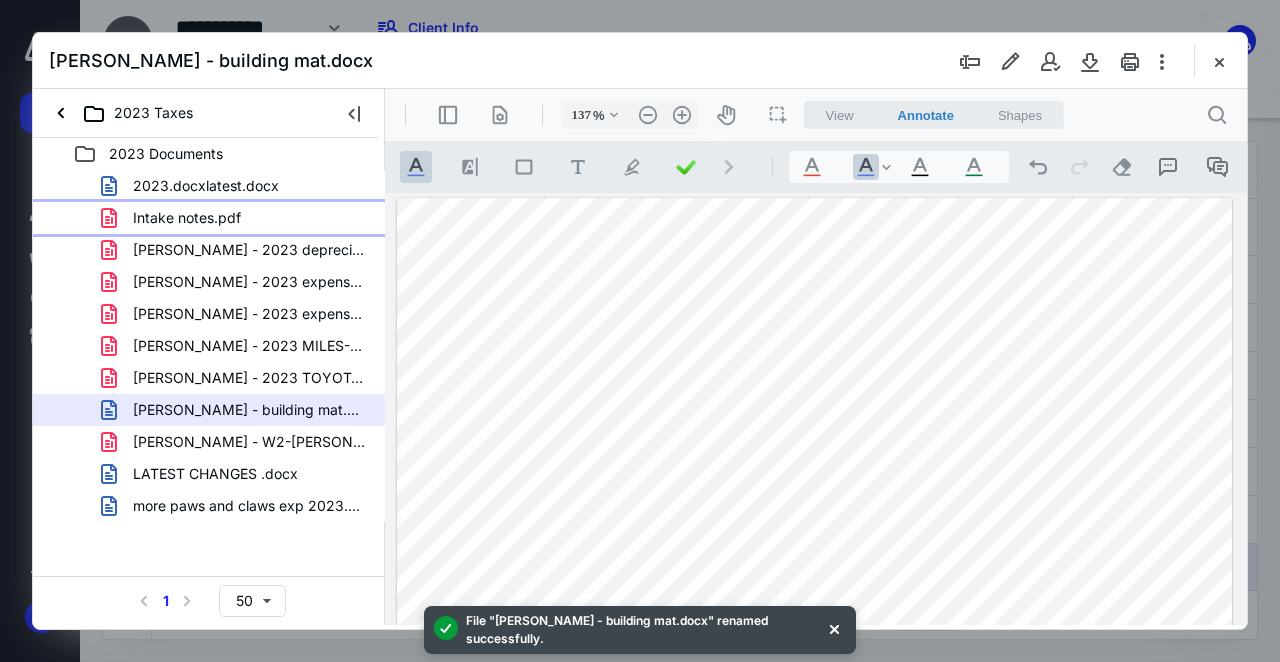 click on "Intake notes.pdf" at bounding box center (175, 218) 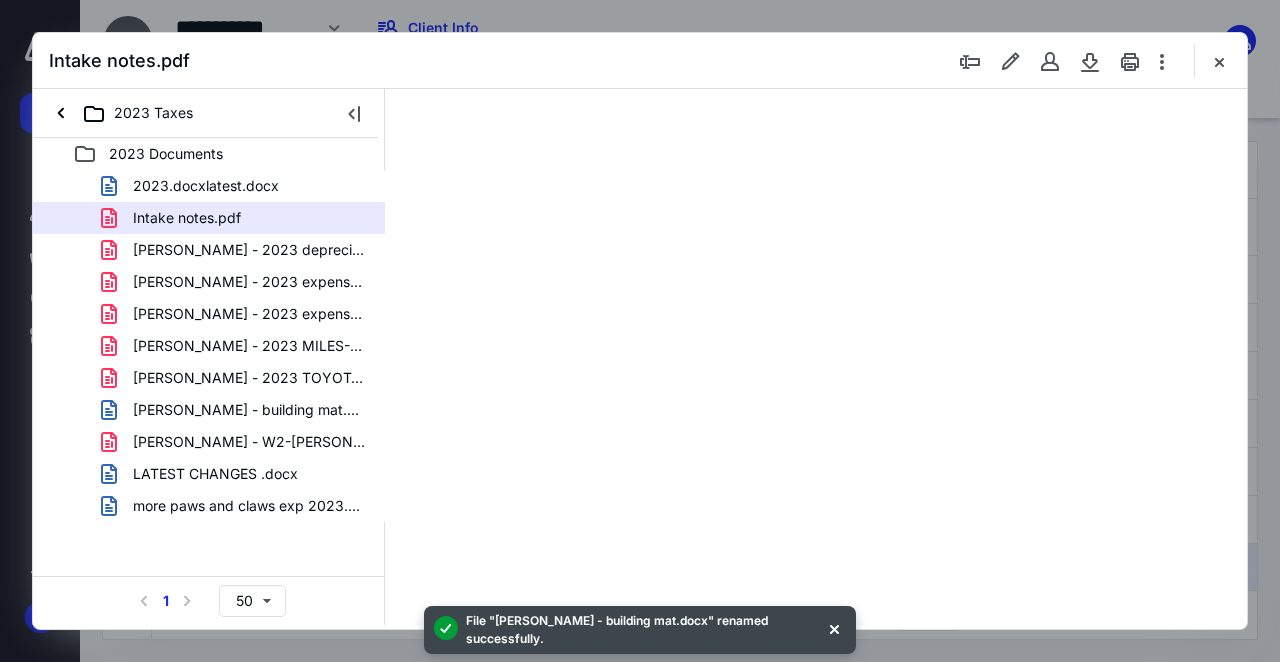 type on "137" 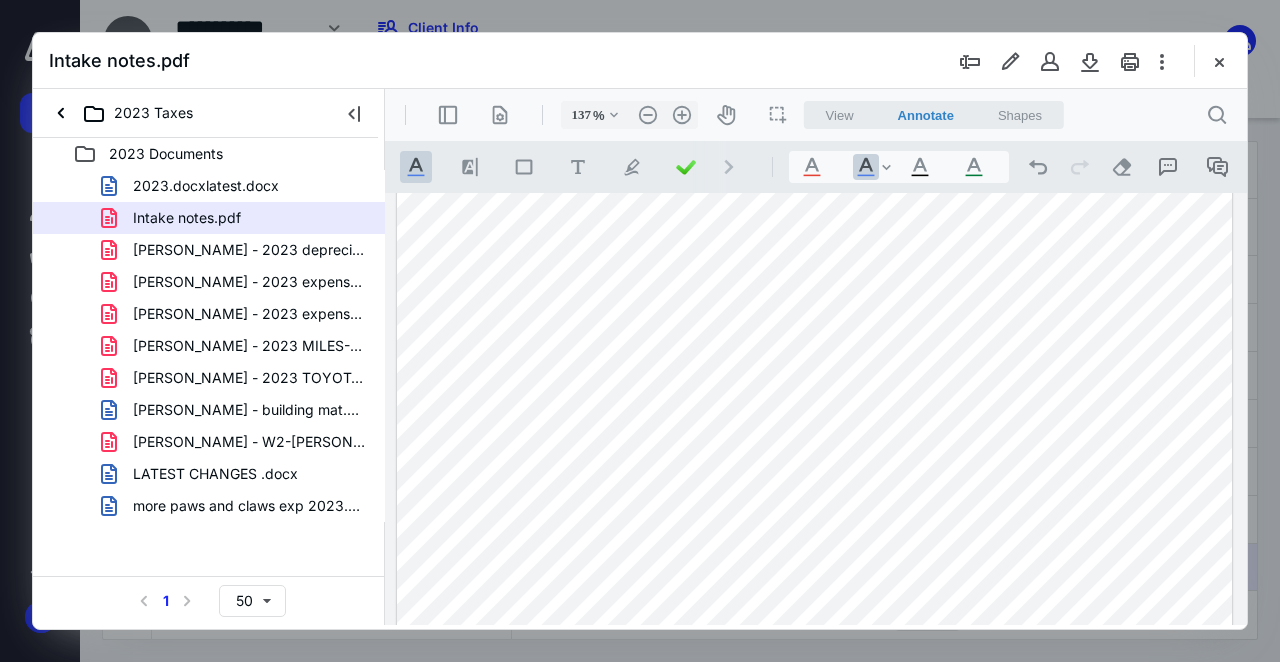 scroll, scrollTop: 240, scrollLeft: 0, axis: vertical 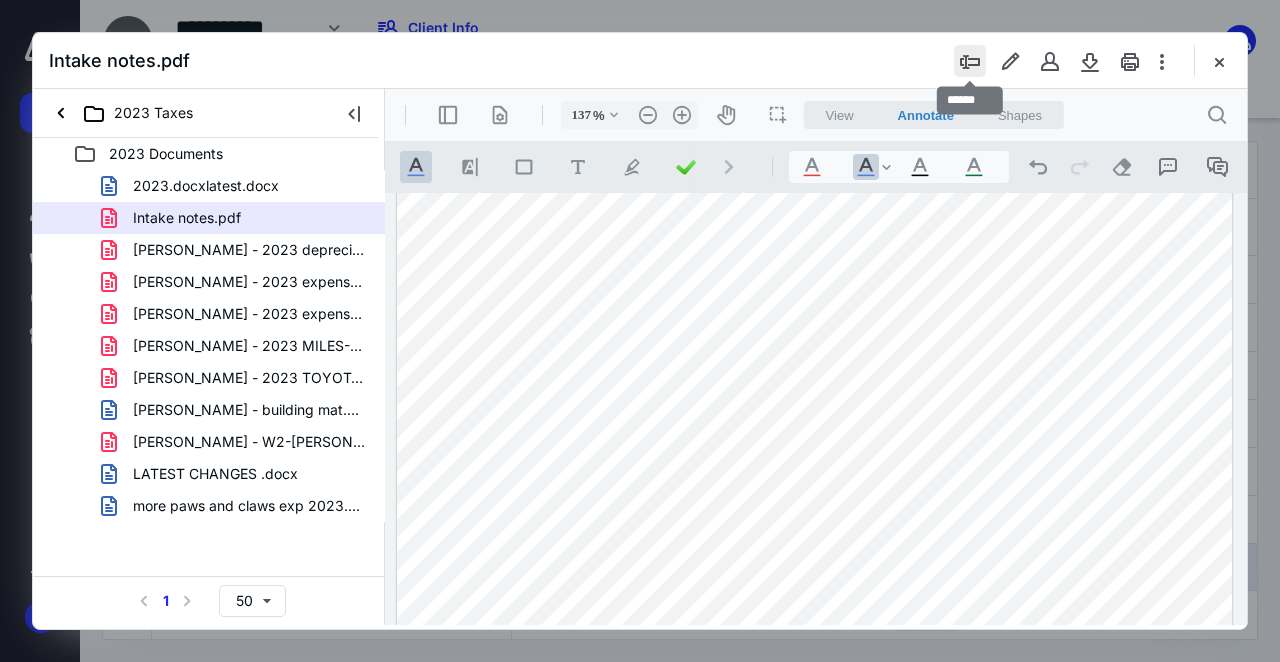 click at bounding box center (970, 61) 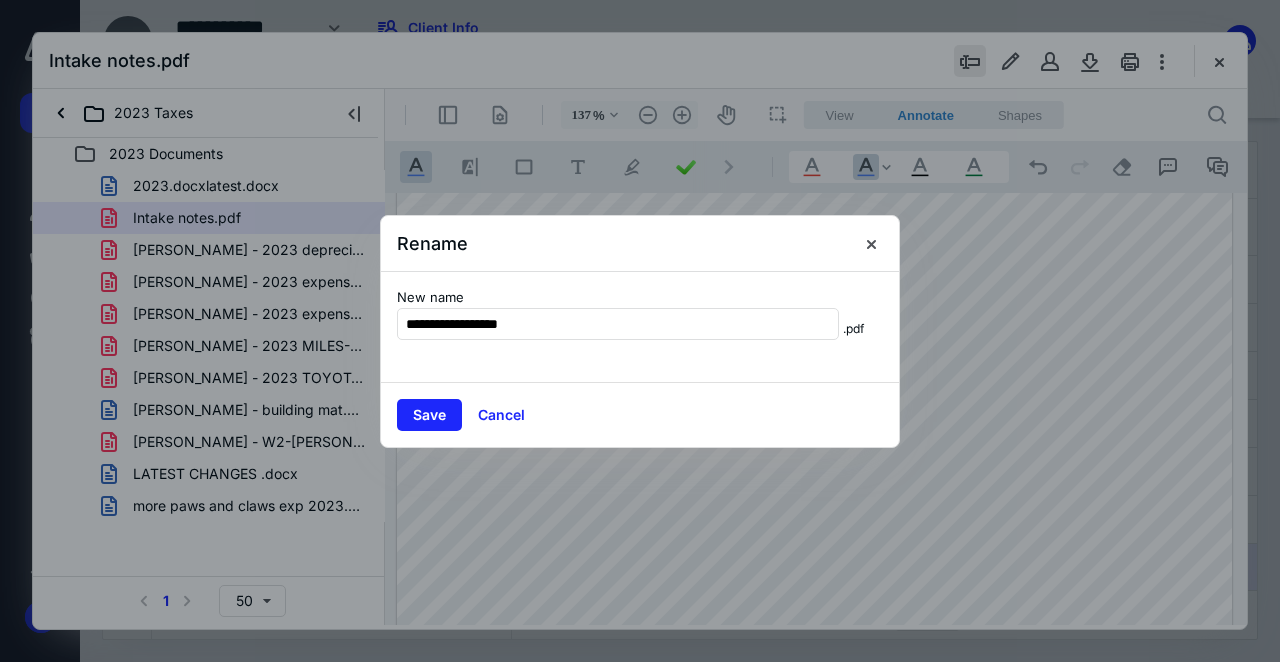 type on "**********" 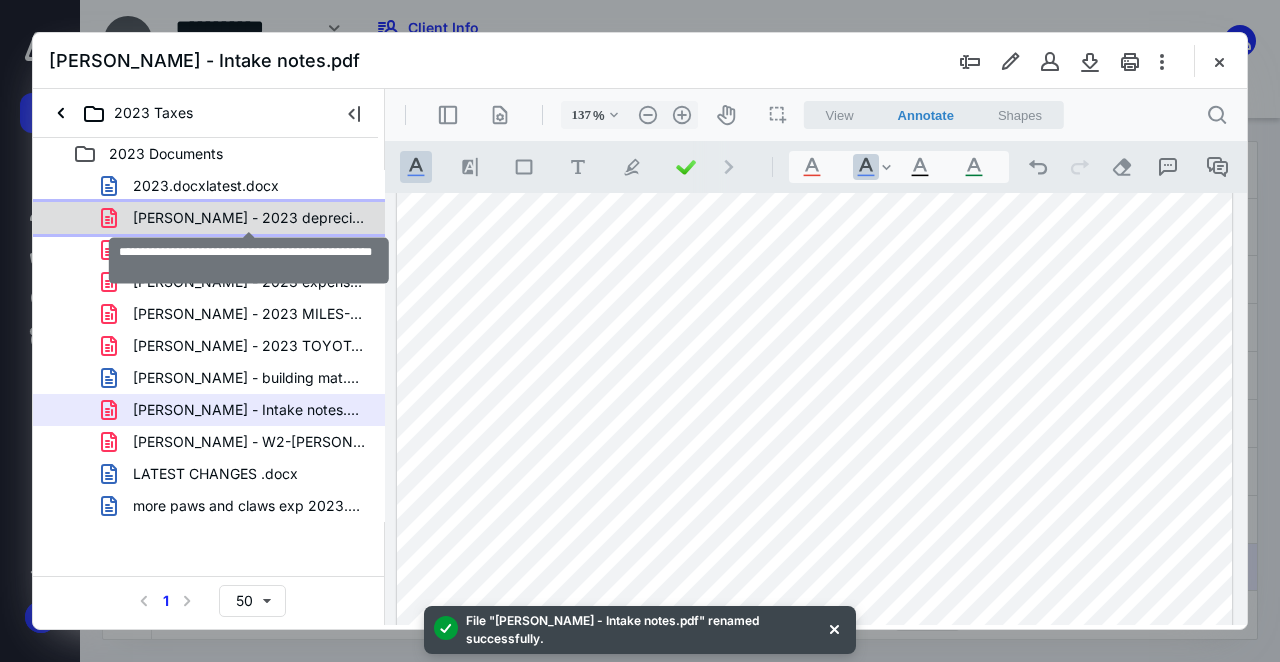 click on "[PERSON_NAME] - 2023 depreciation schedule-07042025082147.pdf" at bounding box center [249, 218] 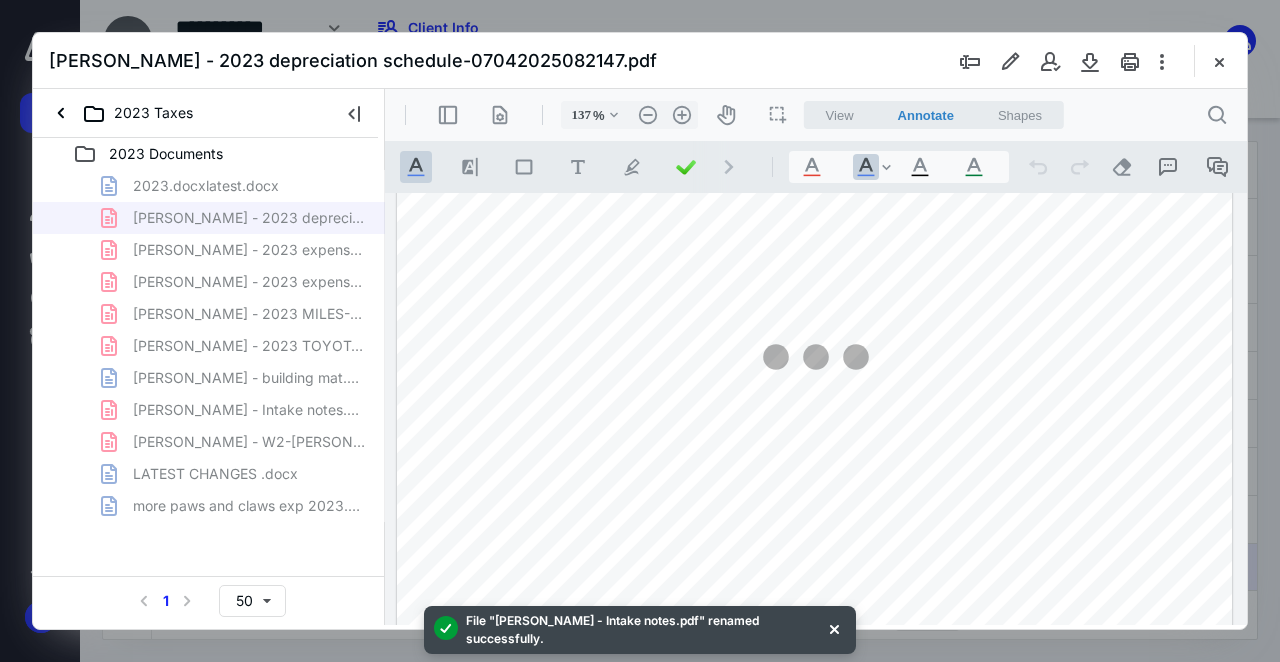 scroll, scrollTop: 0, scrollLeft: 0, axis: both 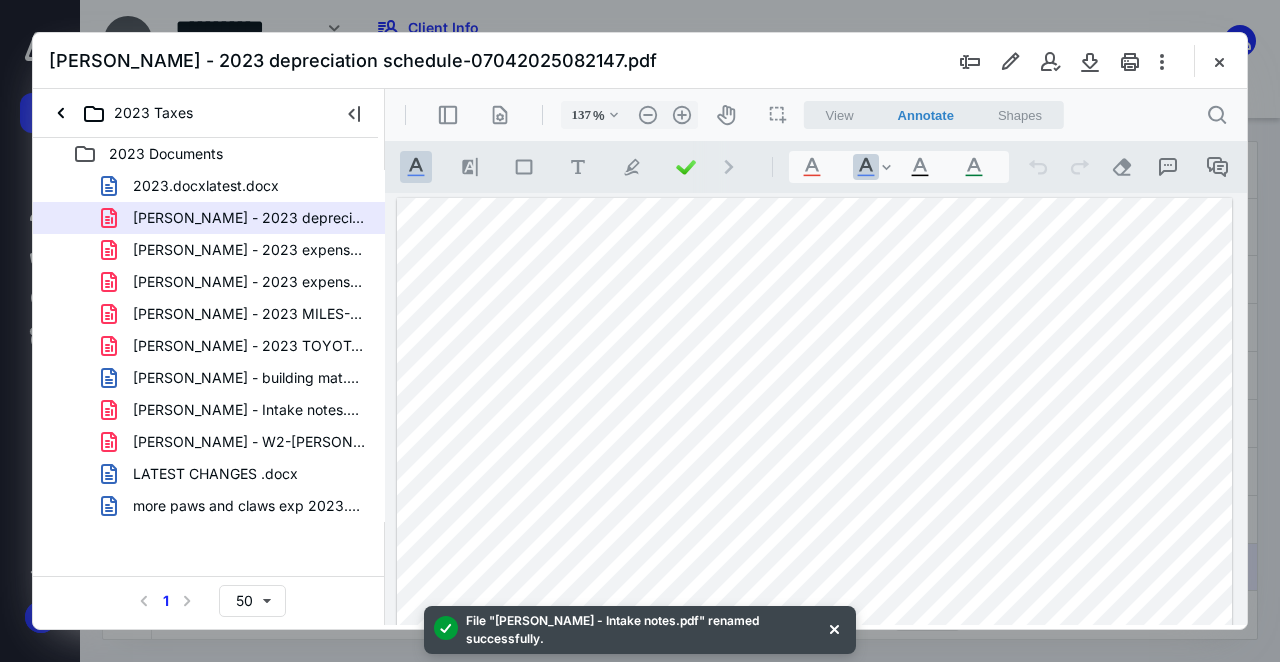 click at bounding box center [815, 739] 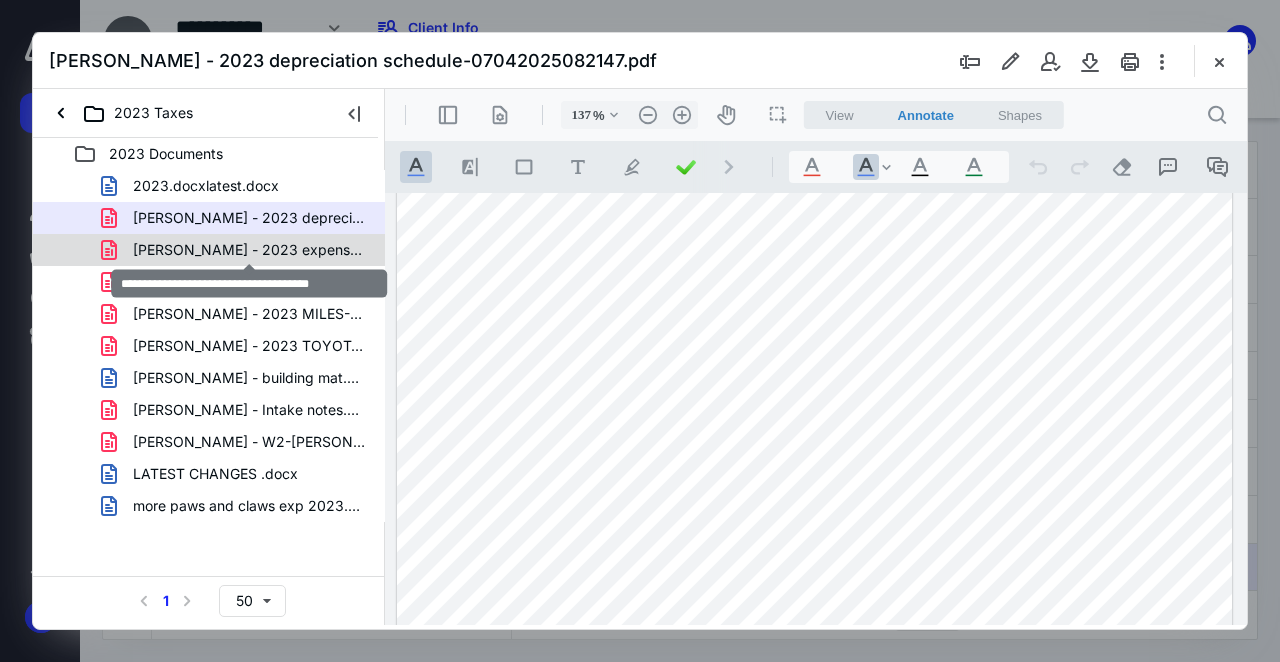 click on "[PERSON_NAME] - 2023 expenses-07042025082232.pdf" at bounding box center [249, 250] 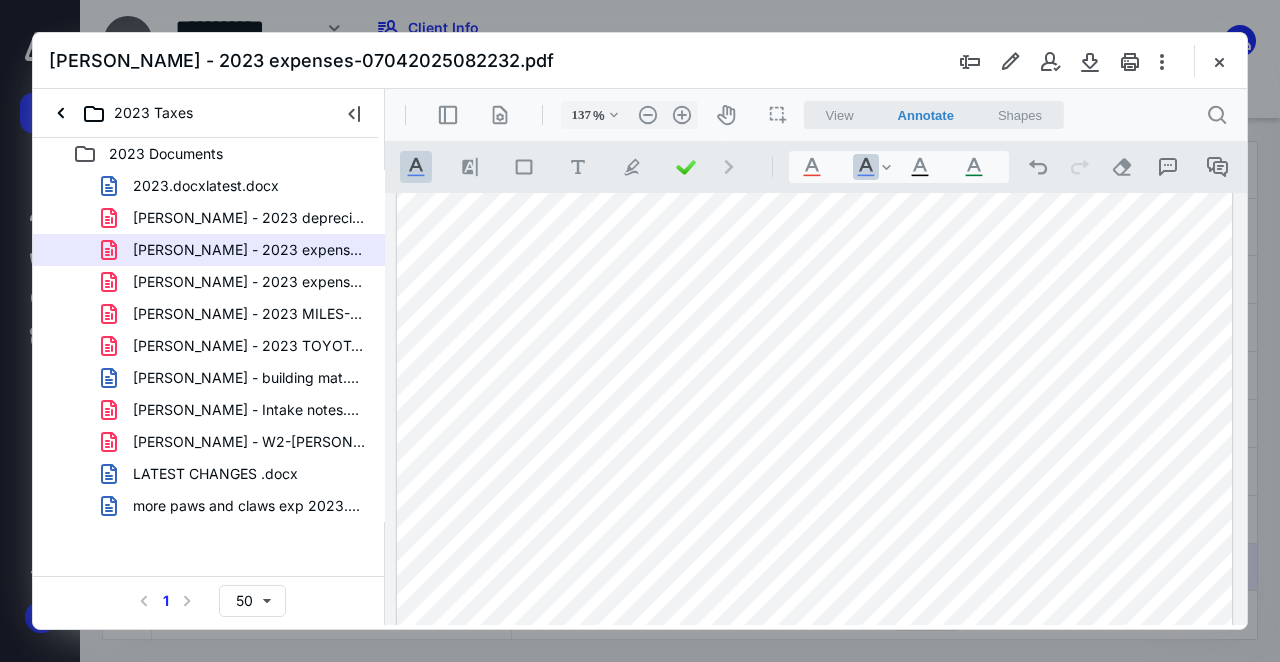 scroll, scrollTop: 658, scrollLeft: 0, axis: vertical 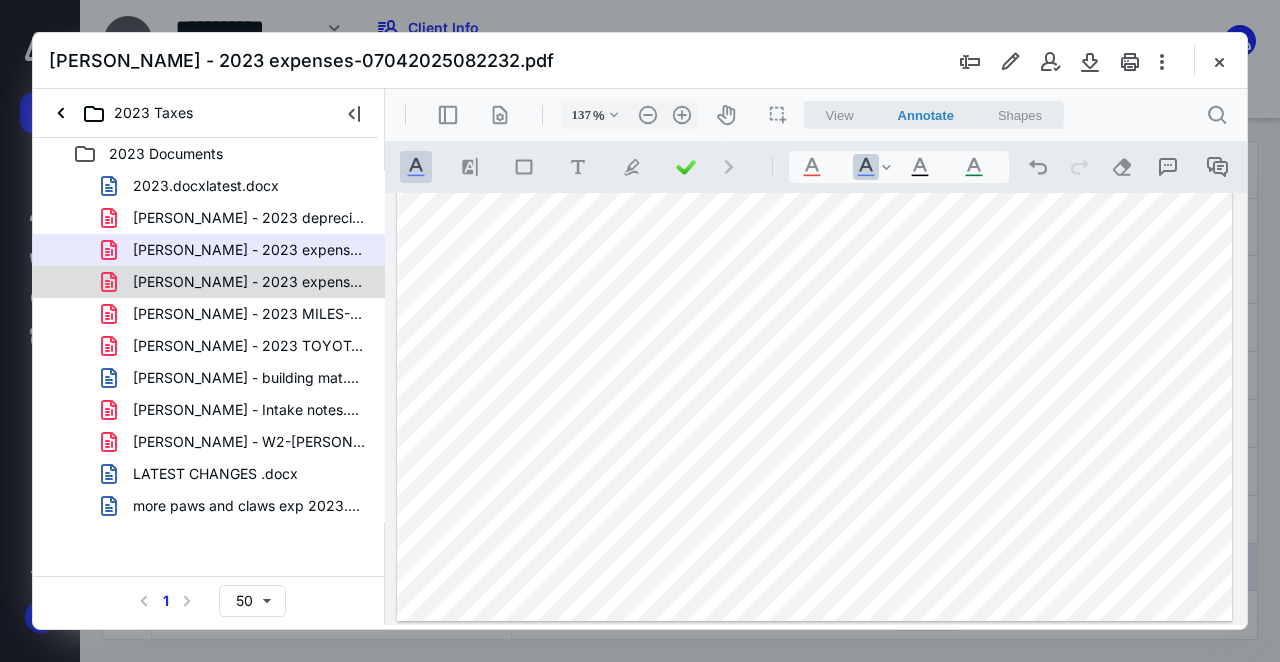 click on "[PERSON_NAME] - 2023 expenses.pdf" at bounding box center [249, 282] 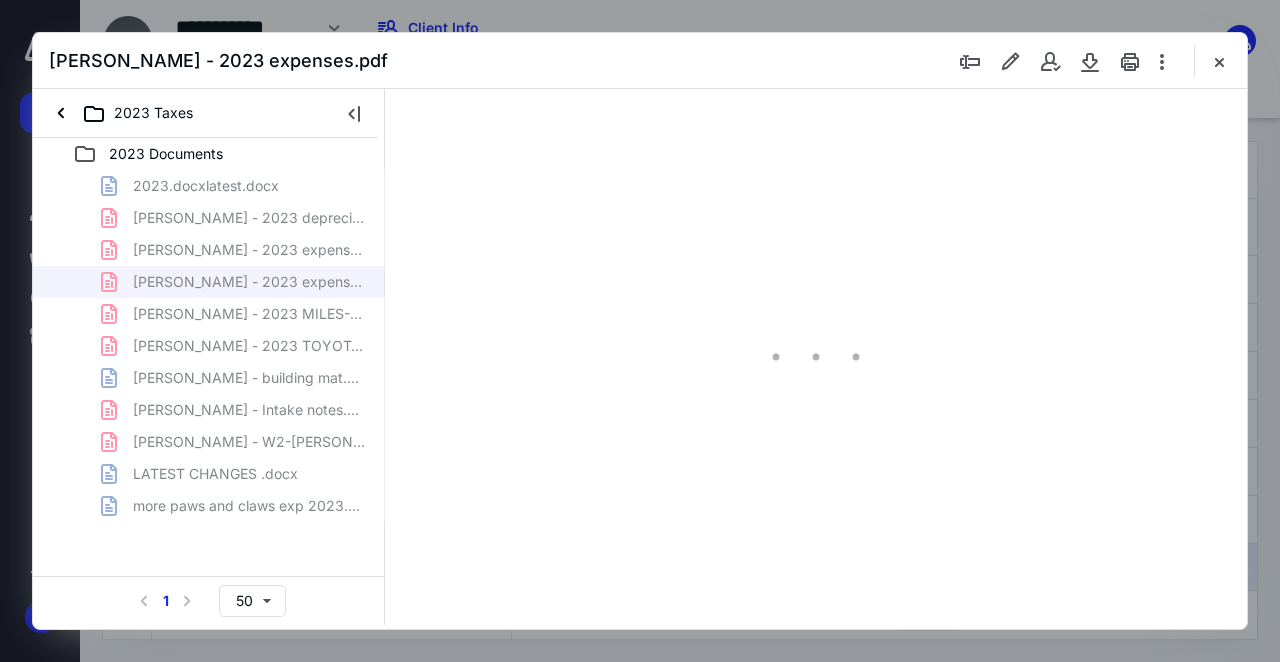 click on "2023.docxlatest.docx [PERSON_NAME] - 2023 depreciation schedule-07042025082147.pdf [PERSON_NAME] - 2023 expenses-07042025082232.pdf [PERSON_NAME] - 2023 expenses.pdf [PERSON_NAME] - 2023 MILES-07042025082046.pdf [PERSON_NAME] - 2023 TOYOTA MILES-07042025082027.pdf [PERSON_NAME] - building mat.docx [PERSON_NAME] - Intake notes.pdf [PERSON_NAME] - W2-[PERSON_NAME] Industries.pdf LATEST CHANGES .docx more paws and claws exp 2023.docx" at bounding box center [209, 346] 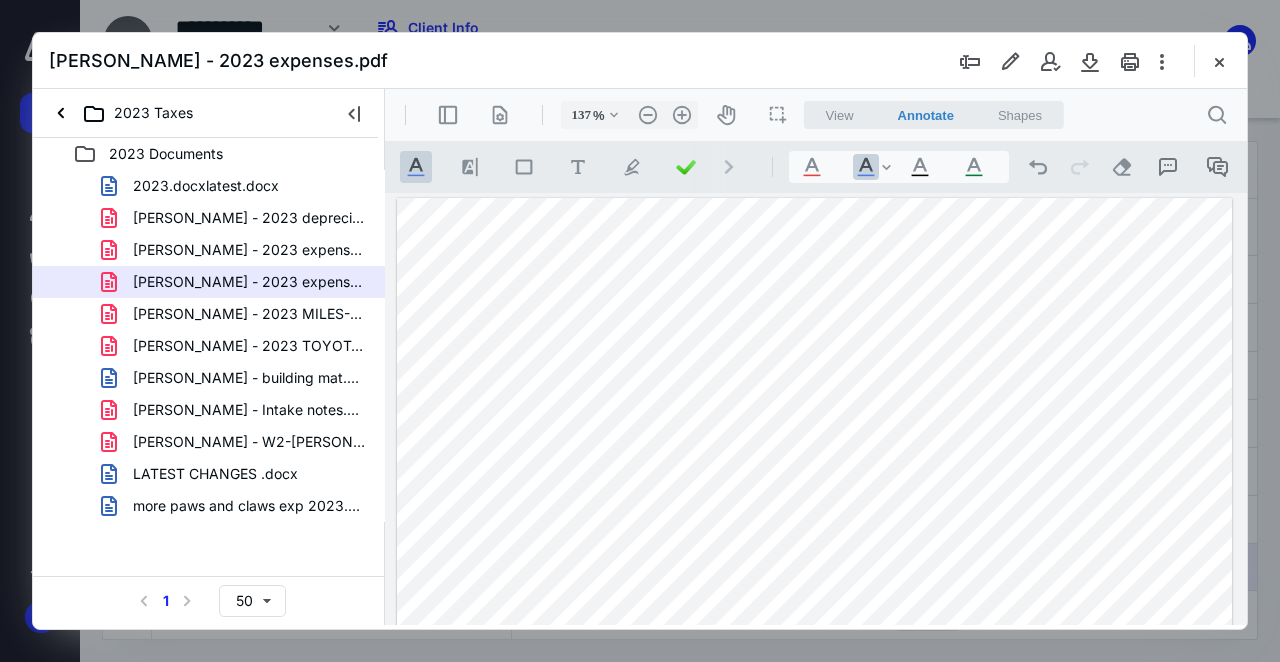 scroll, scrollTop: 80, scrollLeft: 0, axis: vertical 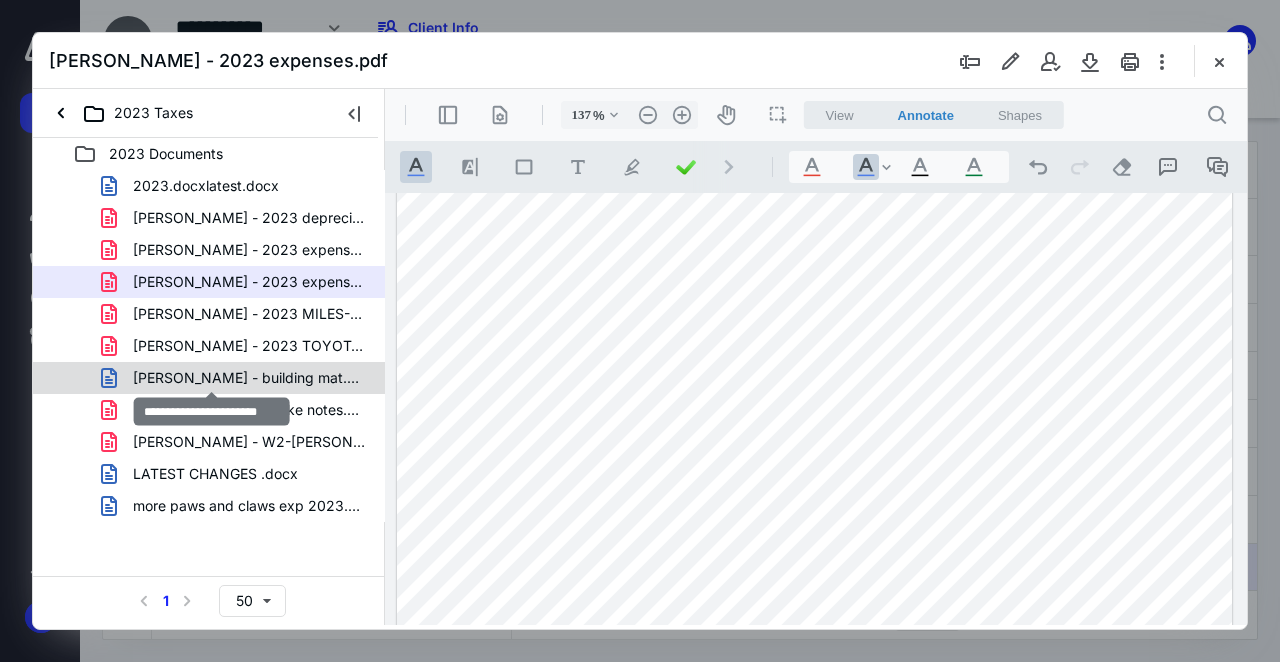 click on "[PERSON_NAME] - building mat.docx" at bounding box center [249, 378] 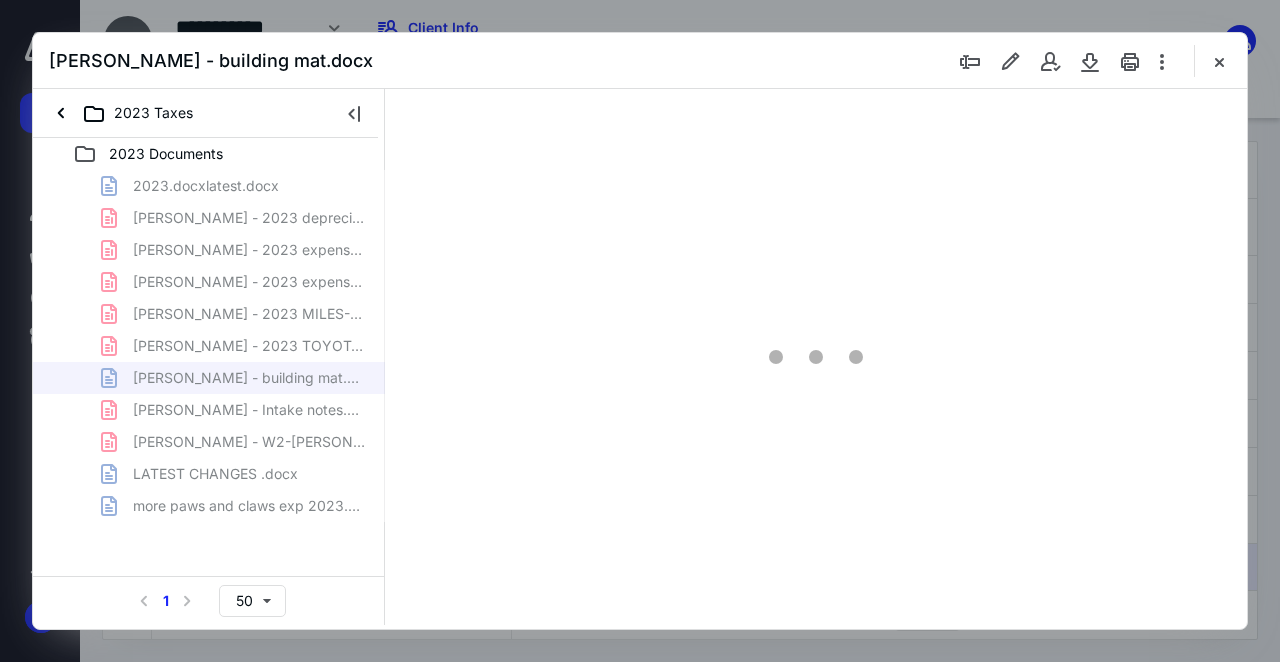 click on "2023.docxlatest.docx [PERSON_NAME] - 2023 depreciation schedule-07042025082147.pdf [PERSON_NAME] - 2023 expenses-07042025082232.pdf [PERSON_NAME] - 2023 expenses.pdf [PERSON_NAME] - 2023 MILES-07042025082046.pdf [PERSON_NAME] - 2023 TOYOTA MILES-07042025082027.pdf [PERSON_NAME] - building mat.docx [PERSON_NAME] - Intake notes.pdf [PERSON_NAME] - W2-[PERSON_NAME] Industries.pdf LATEST CHANGES .docx more paws and claws exp 2023.docx" at bounding box center [209, 346] 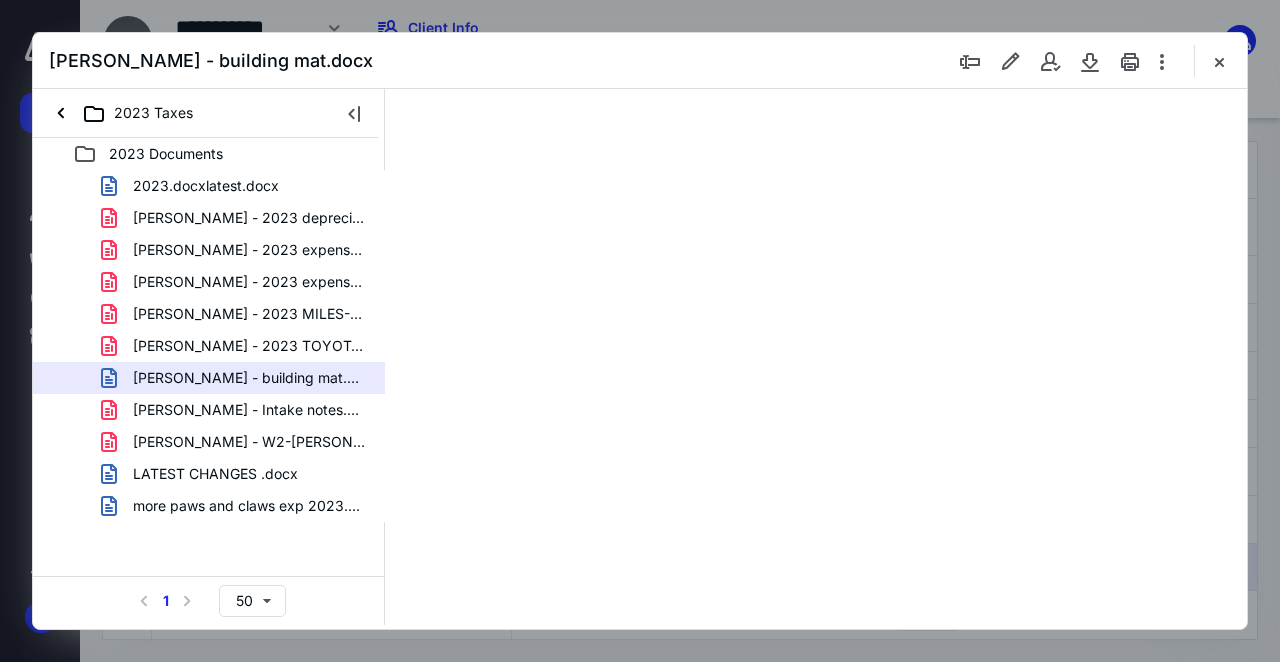 scroll, scrollTop: 0, scrollLeft: 0, axis: both 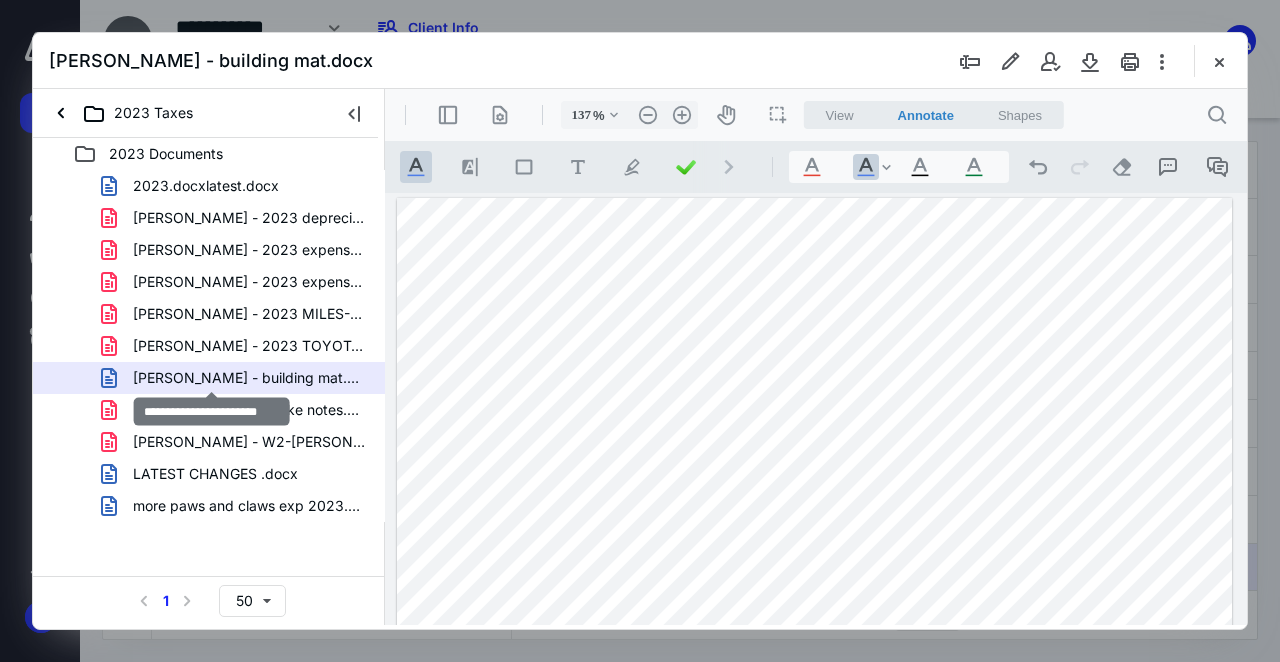 click at bounding box center (815, 739) 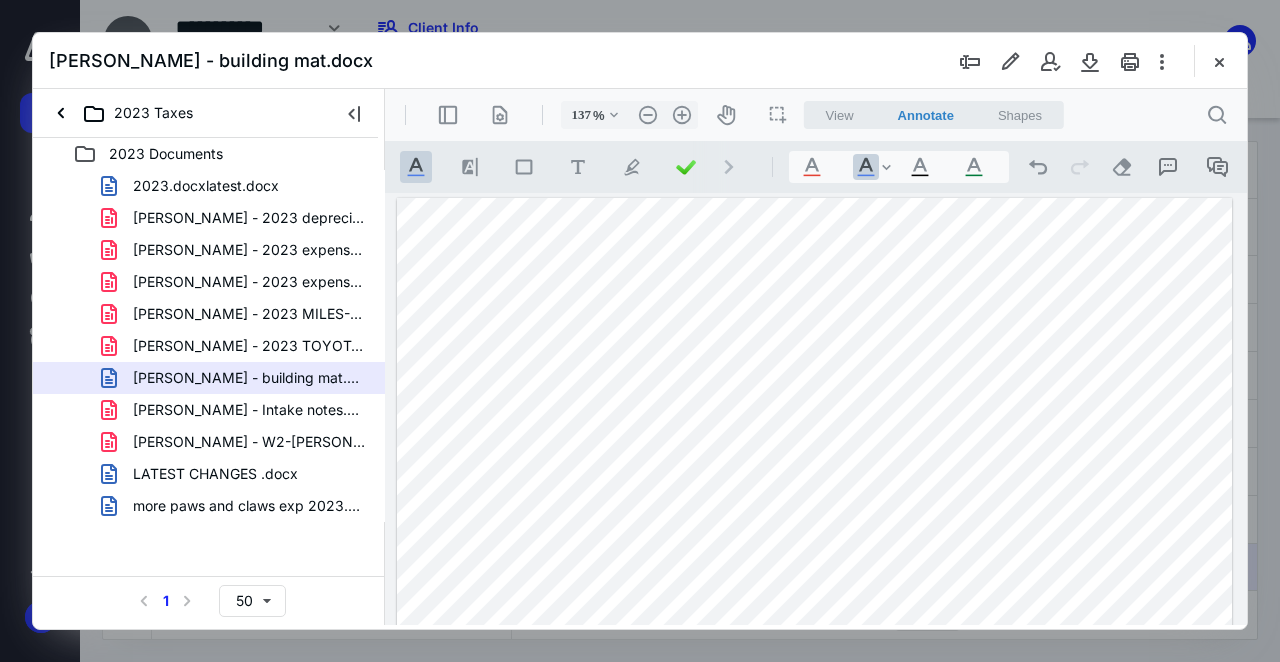 scroll, scrollTop: 320, scrollLeft: 0, axis: vertical 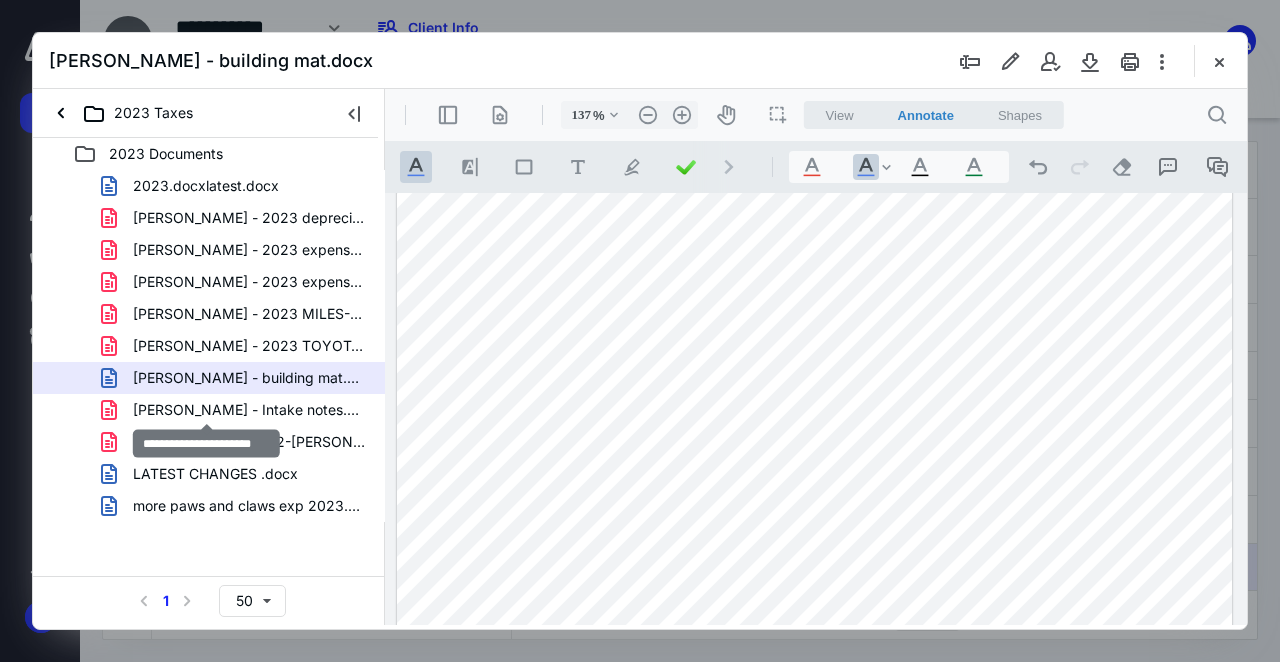 click on "[PERSON_NAME] - Intake notes.pdf" at bounding box center (249, 410) 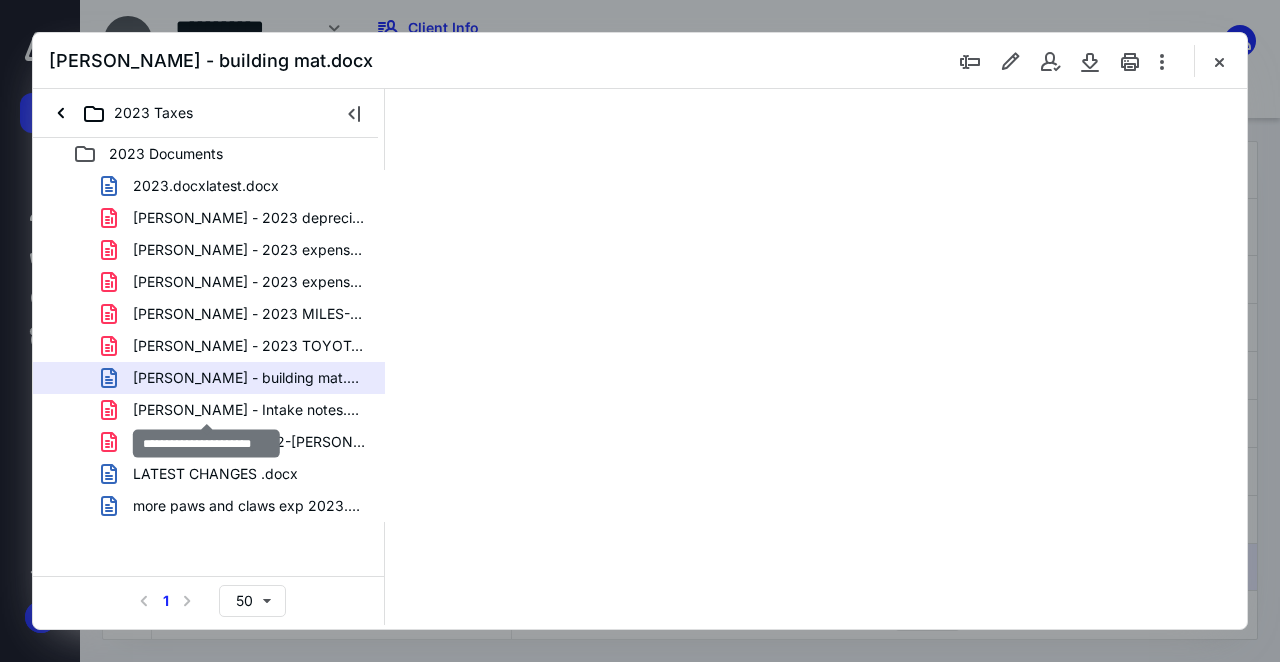 click on "2023.docxlatest.docx [PERSON_NAME] - 2023 depreciation schedule-07042025082147.pdf [PERSON_NAME] - 2023 expenses-07042025082232.pdf [PERSON_NAME] - 2023 expenses.pdf [PERSON_NAME] - 2023 MILES-07042025082046.pdf [PERSON_NAME] - 2023 TOYOTA MILES-07042025082027.pdf [PERSON_NAME] - building mat.docx [PERSON_NAME] - Intake notes.pdf [PERSON_NAME] - W2-[PERSON_NAME] Industries.pdf LATEST CHANGES .docx more paws and claws exp 2023.docx" at bounding box center (209, 346) 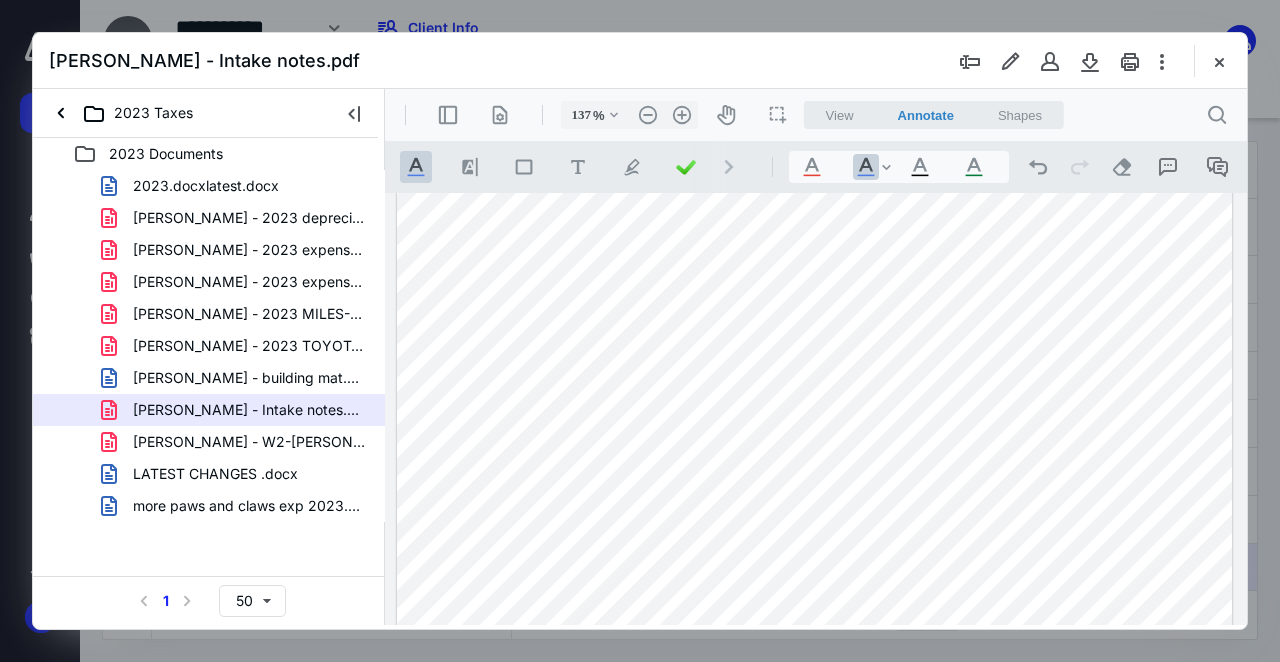 scroll, scrollTop: 240, scrollLeft: 0, axis: vertical 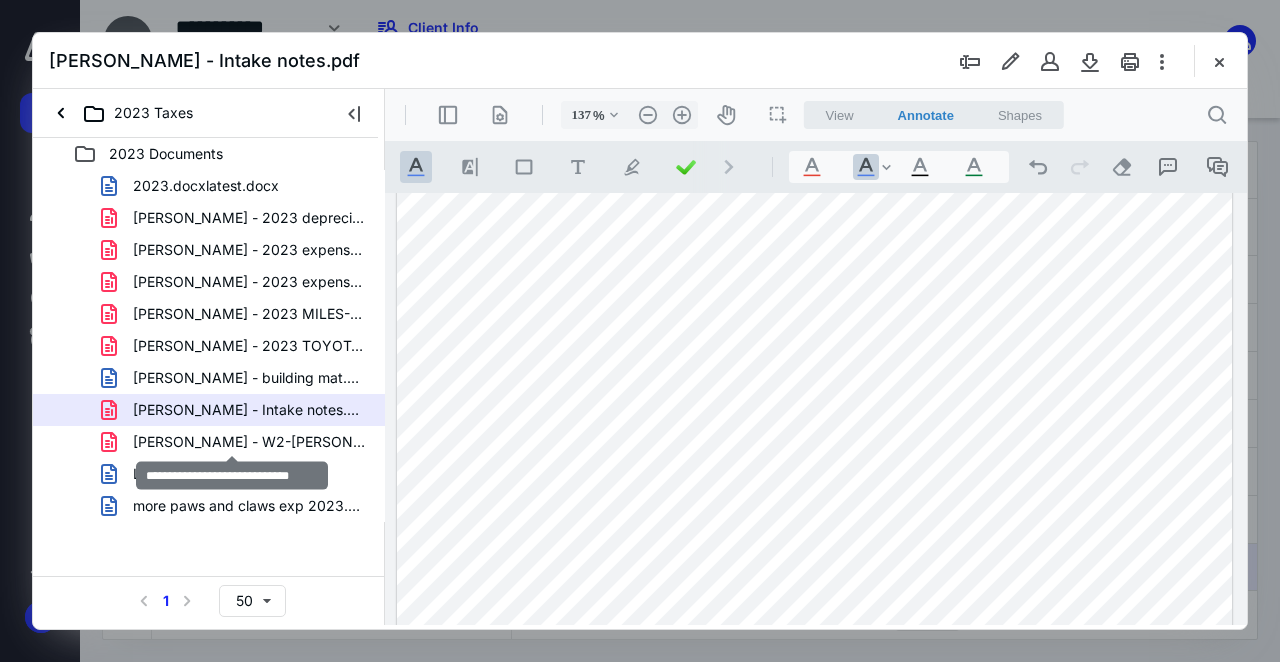 click on "[PERSON_NAME] - W2-[PERSON_NAME] Industries.pdf" at bounding box center [249, 442] 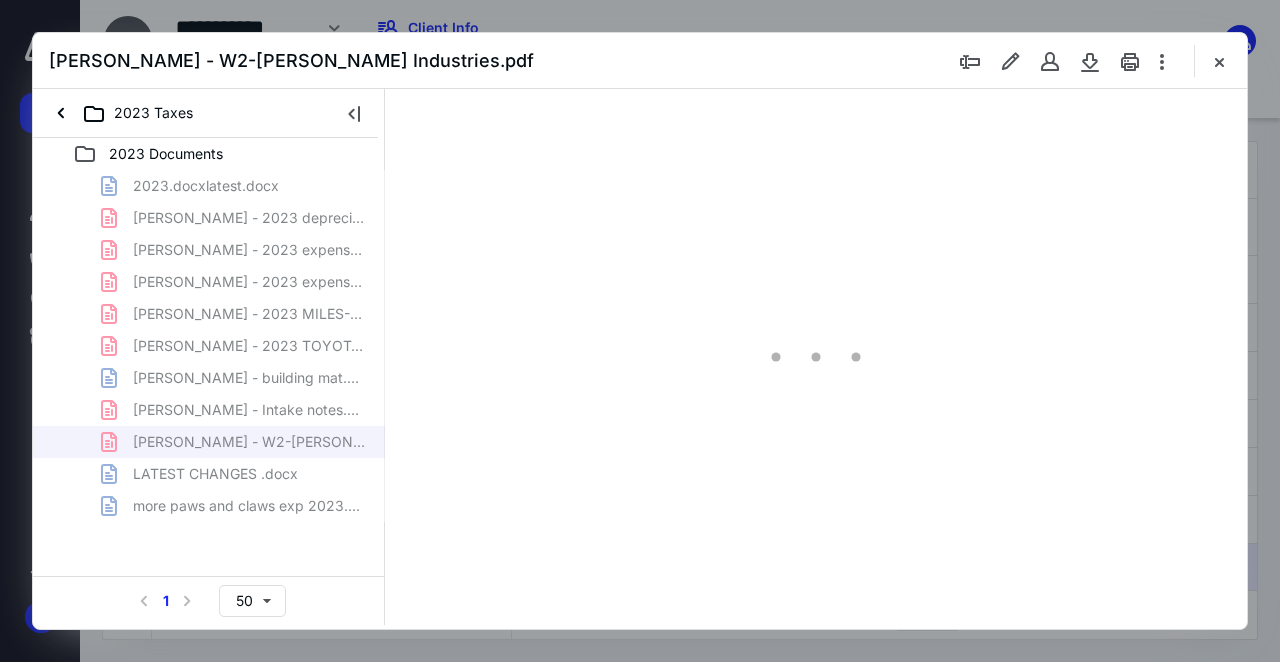 scroll, scrollTop: 107, scrollLeft: 0, axis: vertical 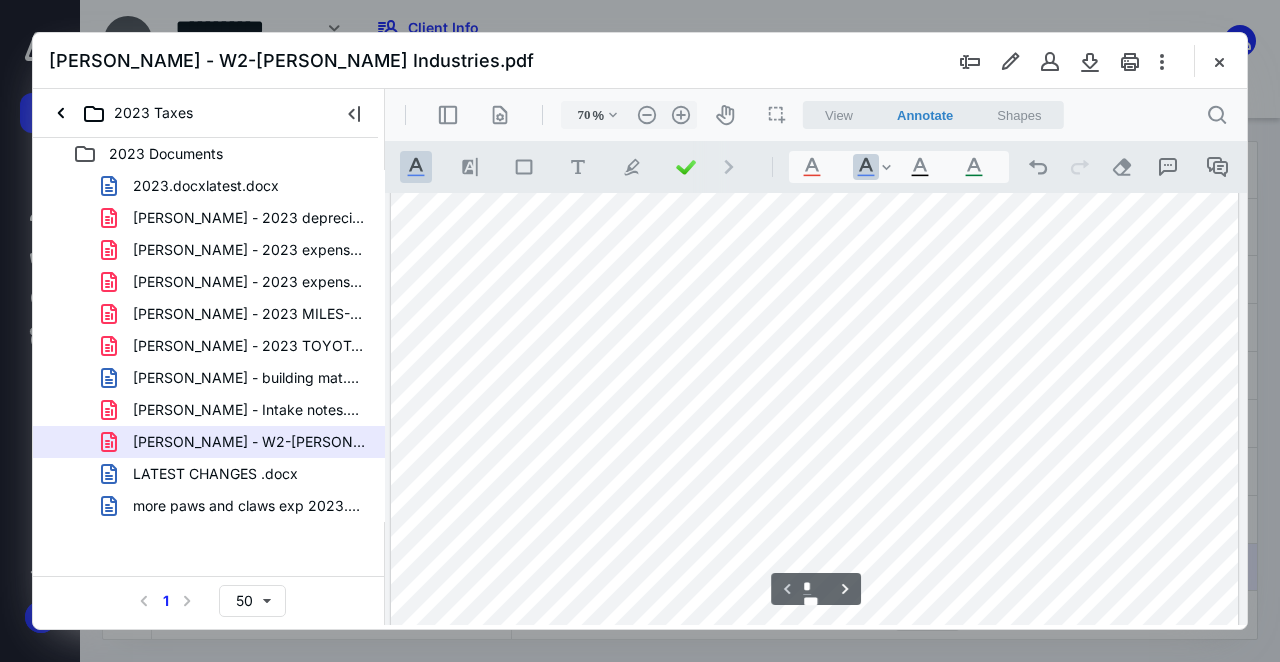 click on "LATEST CHANGES .docx" at bounding box center (215, 474) 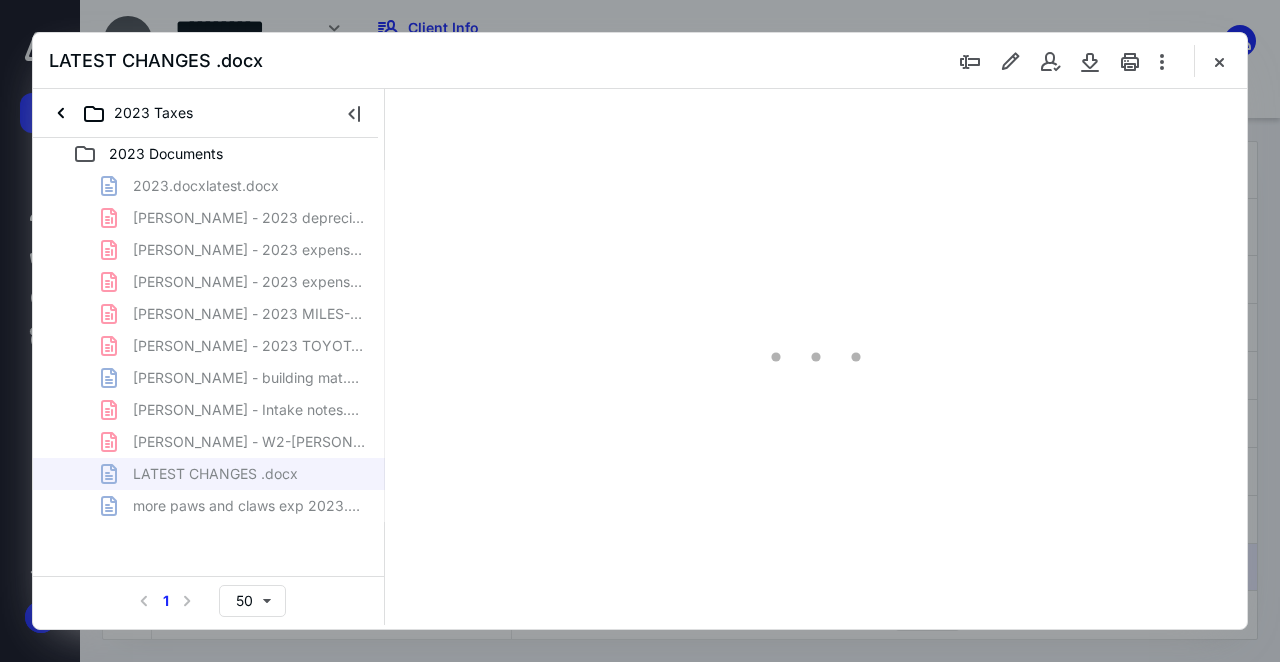type on "137" 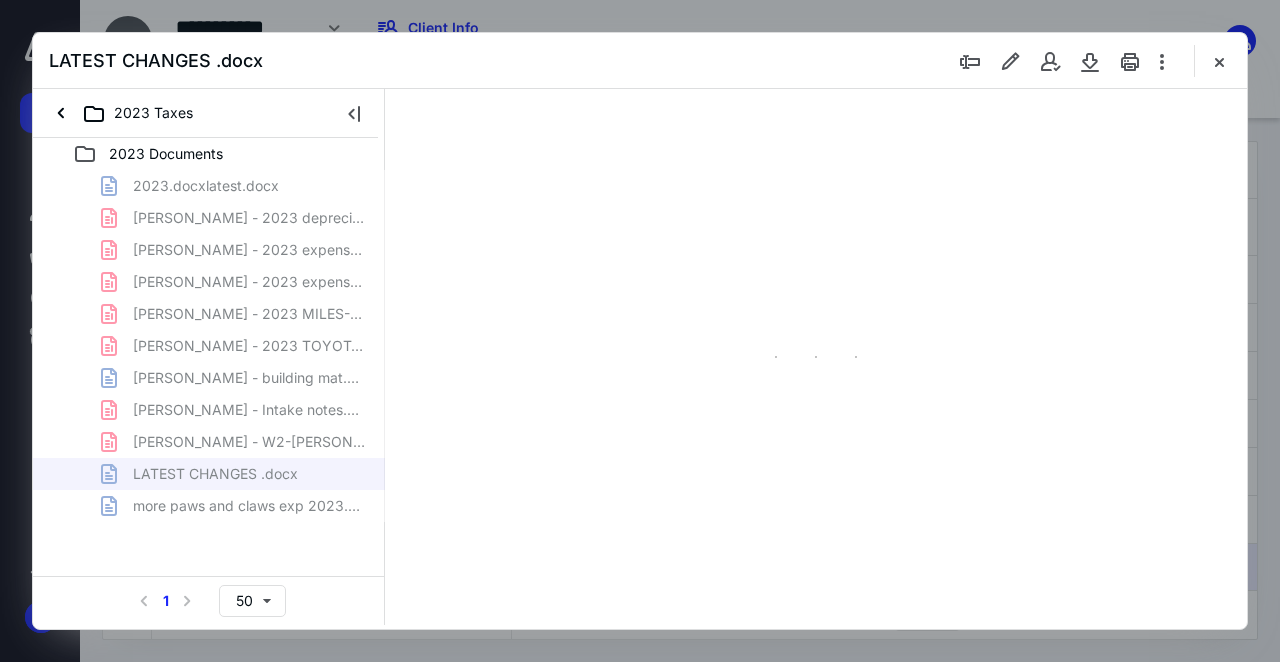 scroll, scrollTop: 0, scrollLeft: 0, axis: both 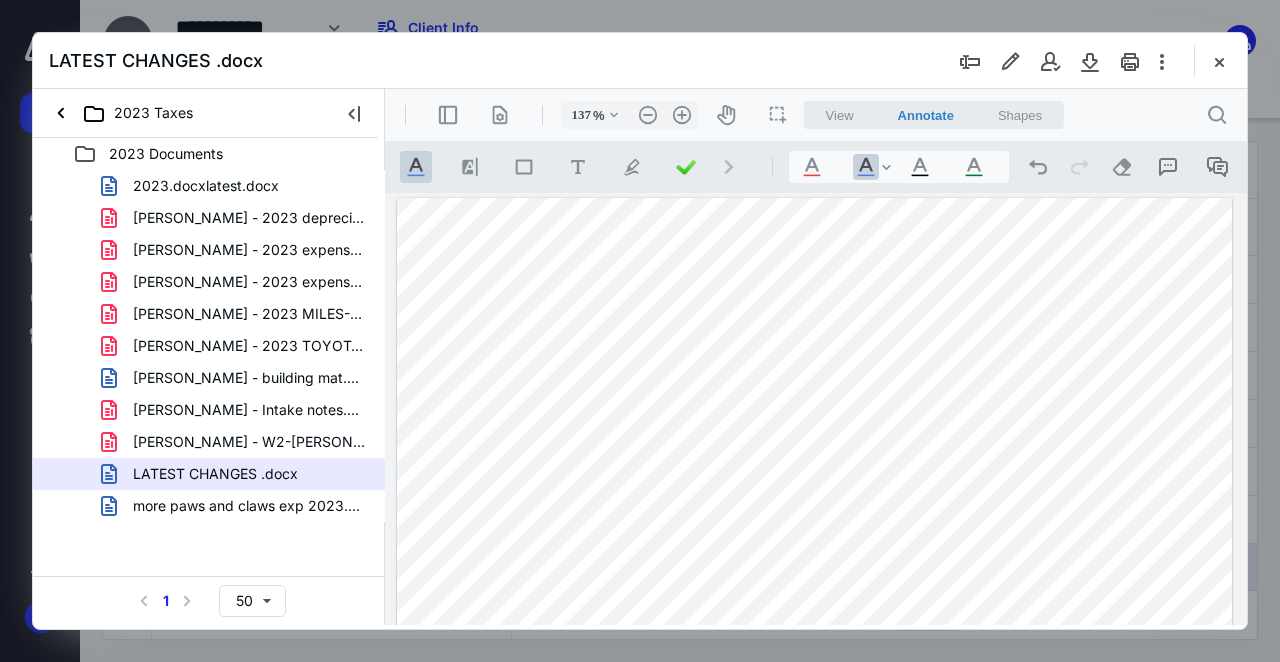 click at bounding box center (815, 739) 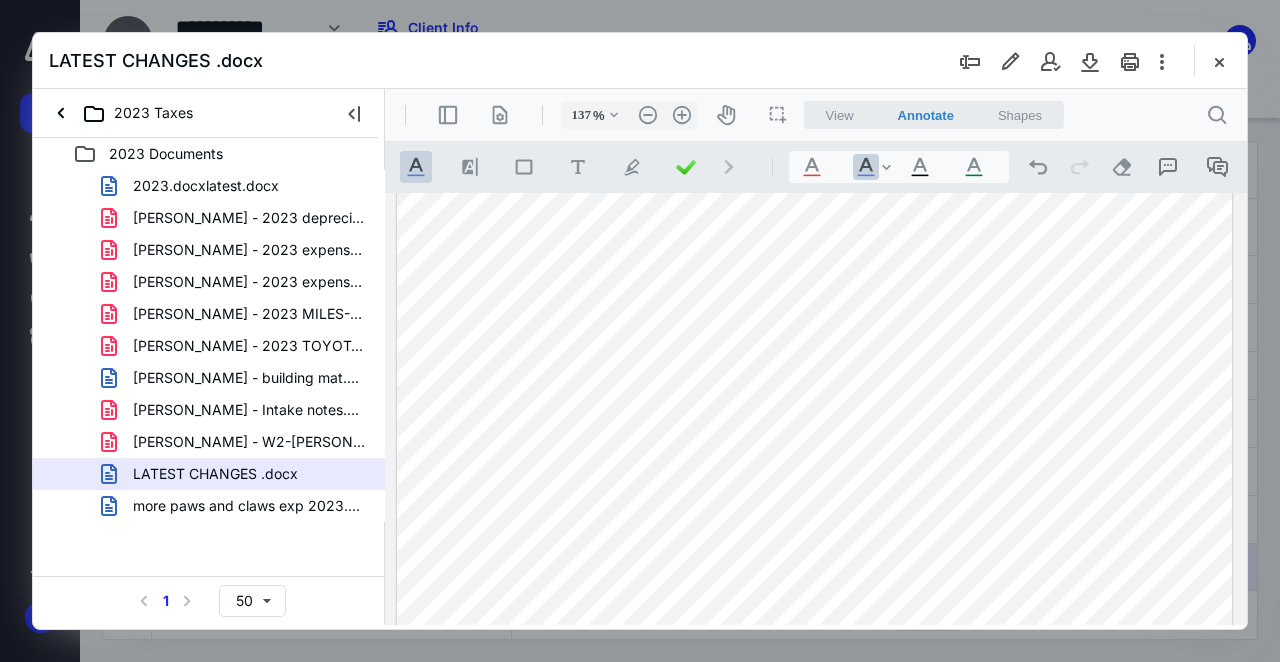 scroll, scrollTop: 160, scrollLeft: 0, axis: vertical 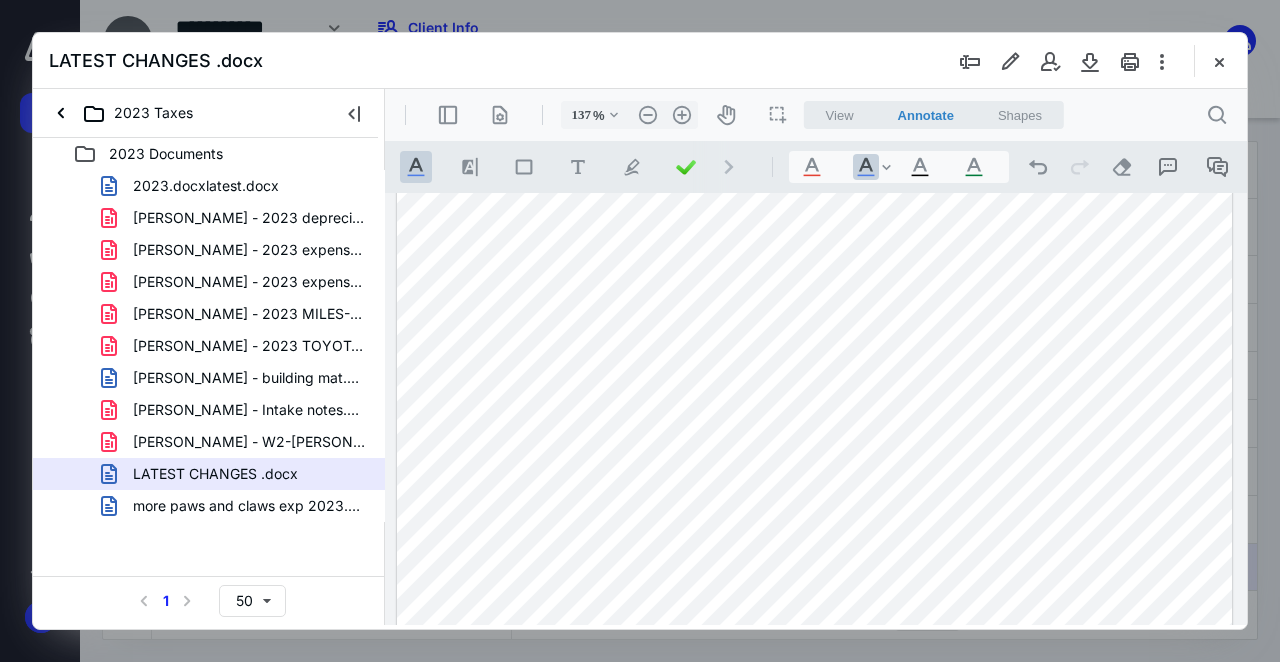 click at bounding box center (815, 579) 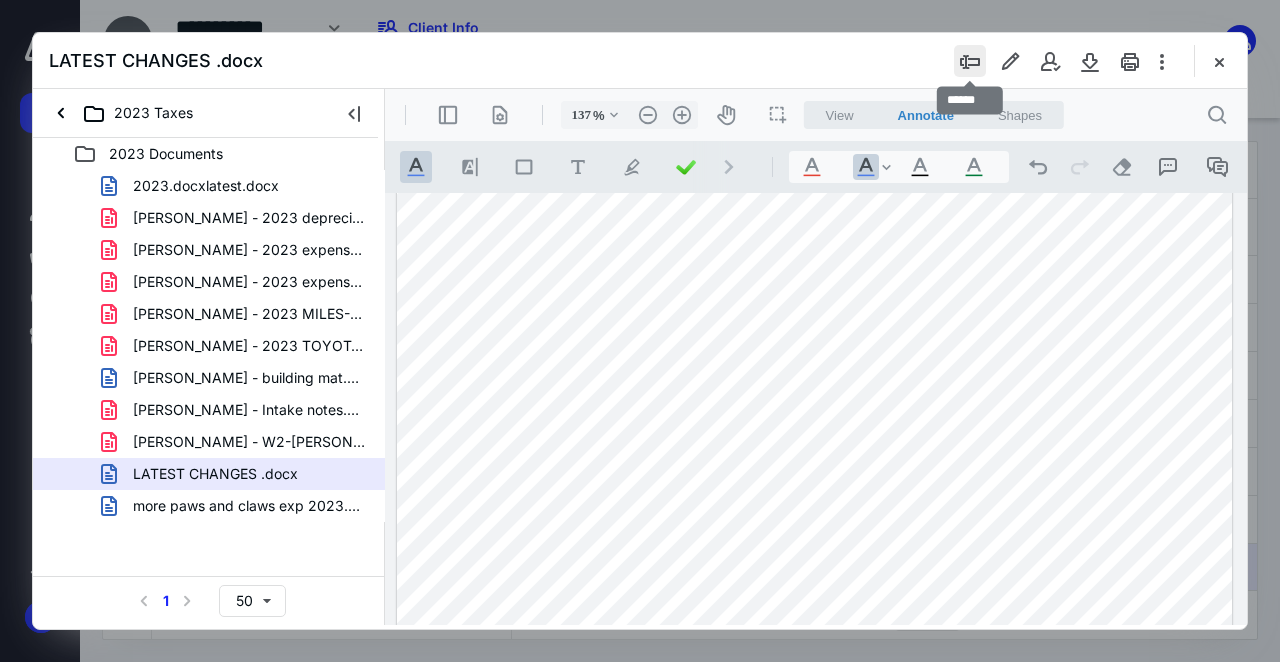 click at bounding box center [970, 61] 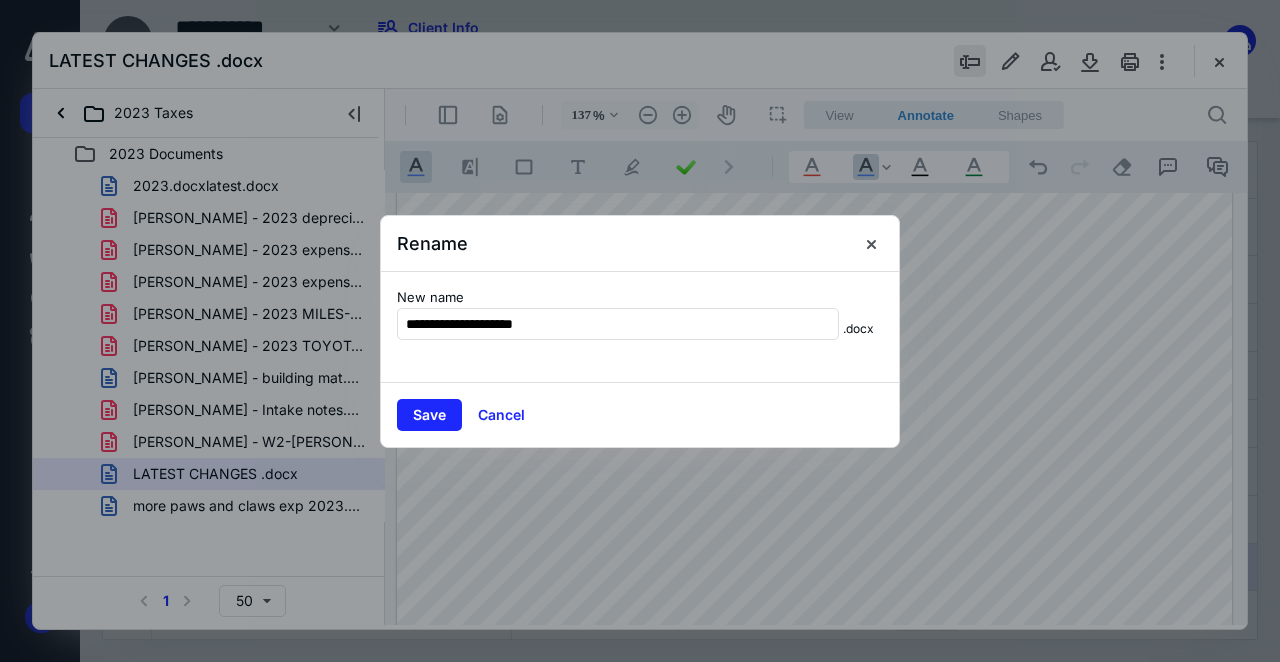 type on "**********" 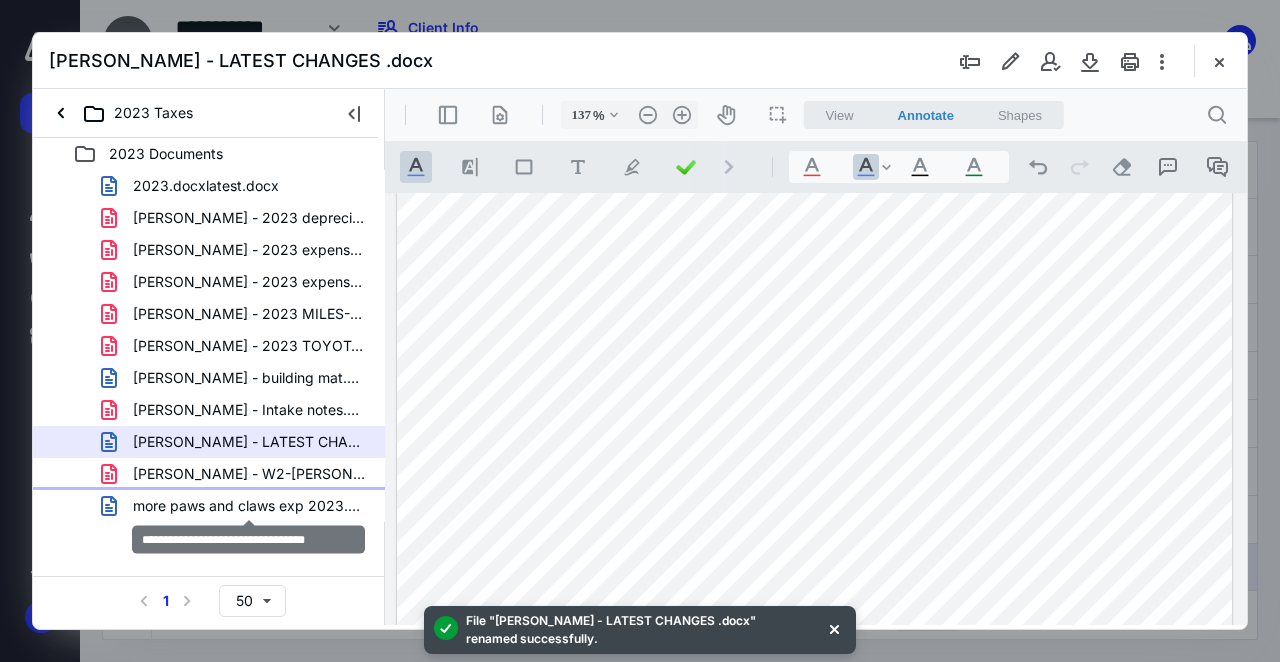 click on "more paws and claws exp 2023.docx" at bounding box center [249, 506] 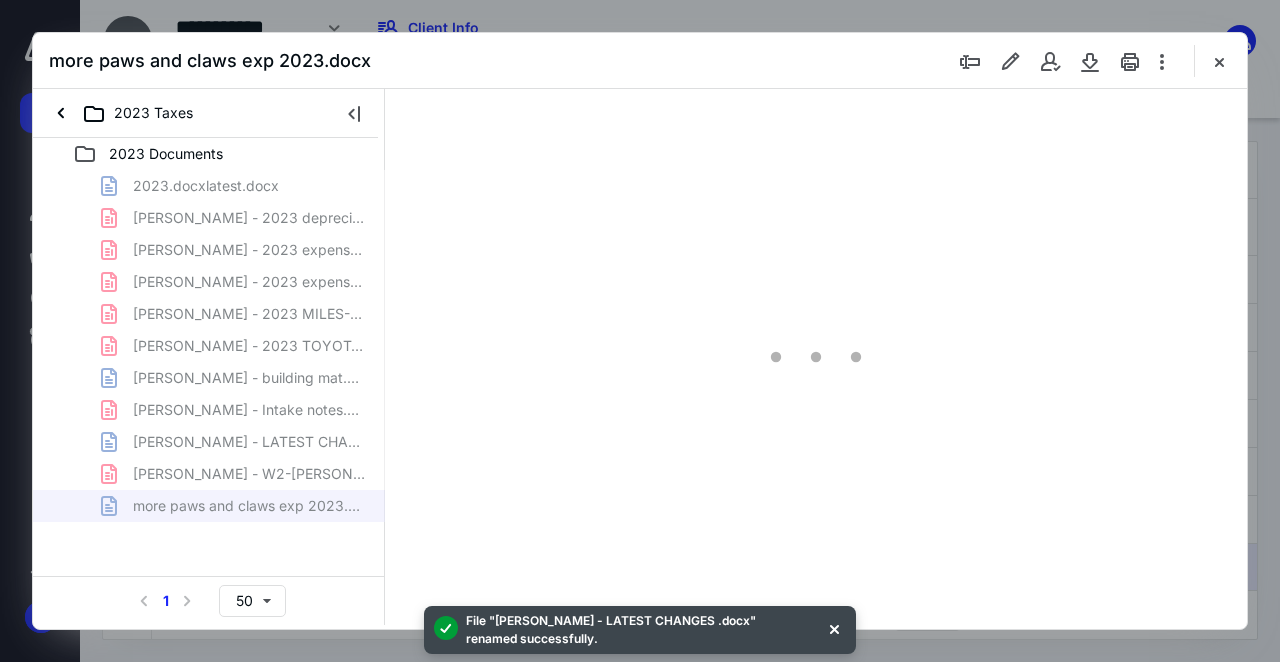 type on "137" 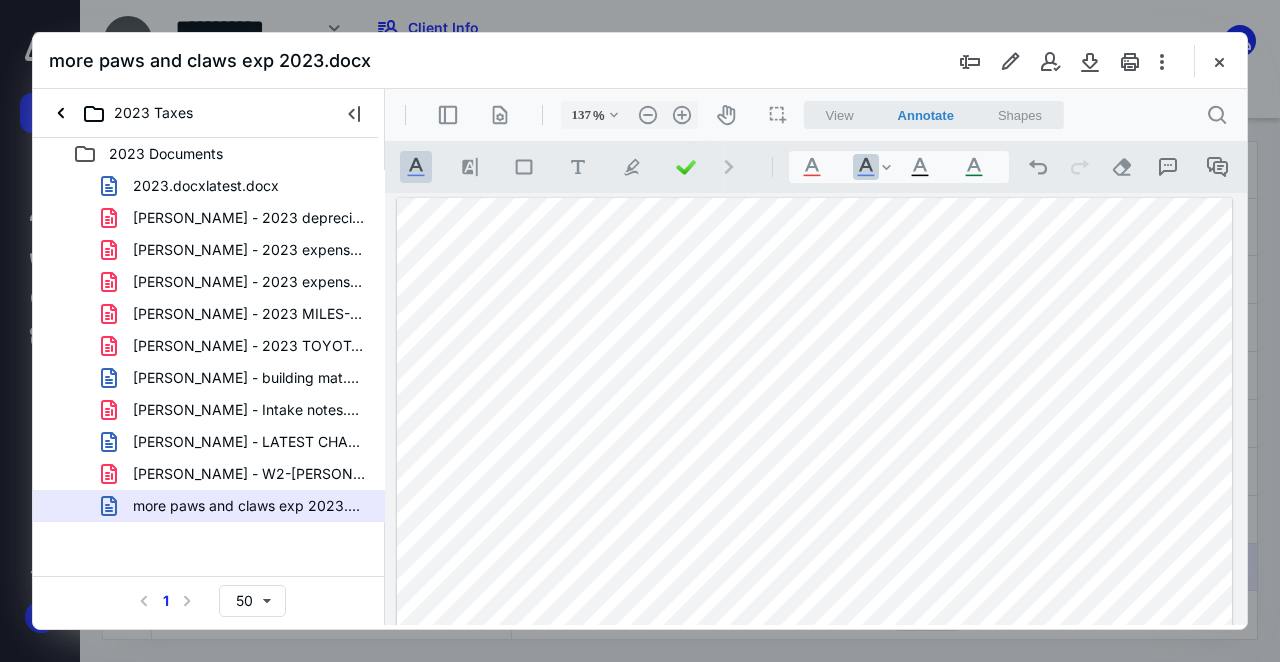 scroll, scrollTop: 400, scrollLeft: 0, axis: vertical 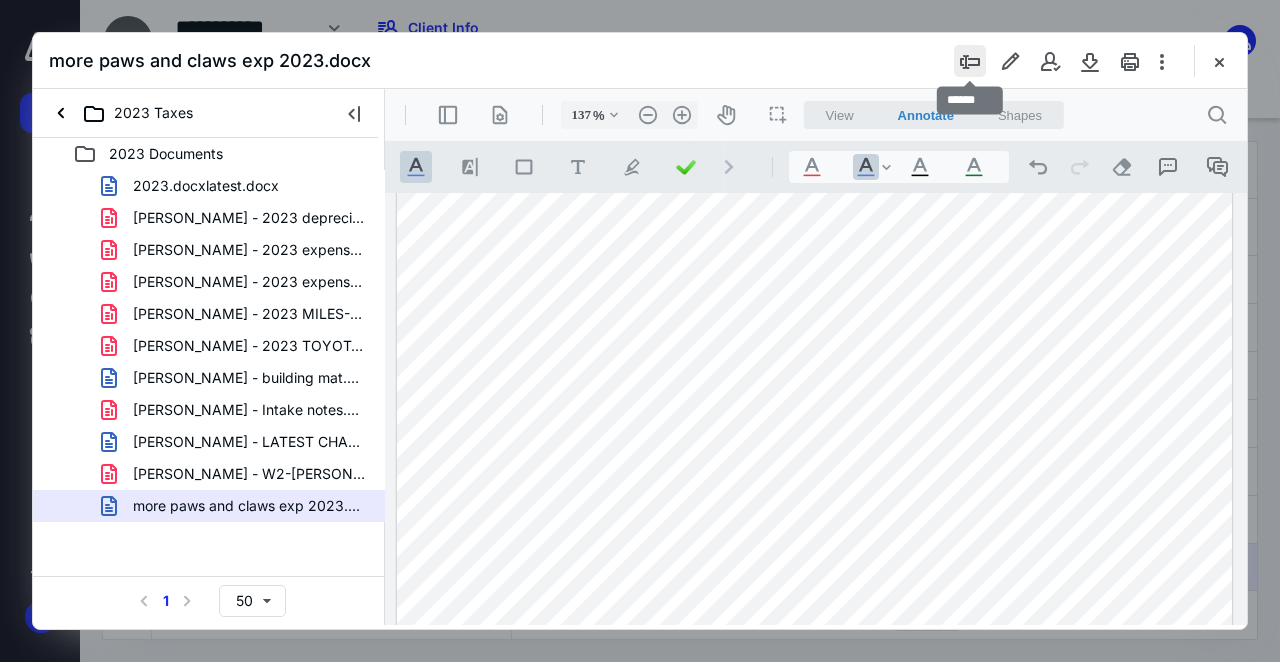 click at bounding box center (970, 61) 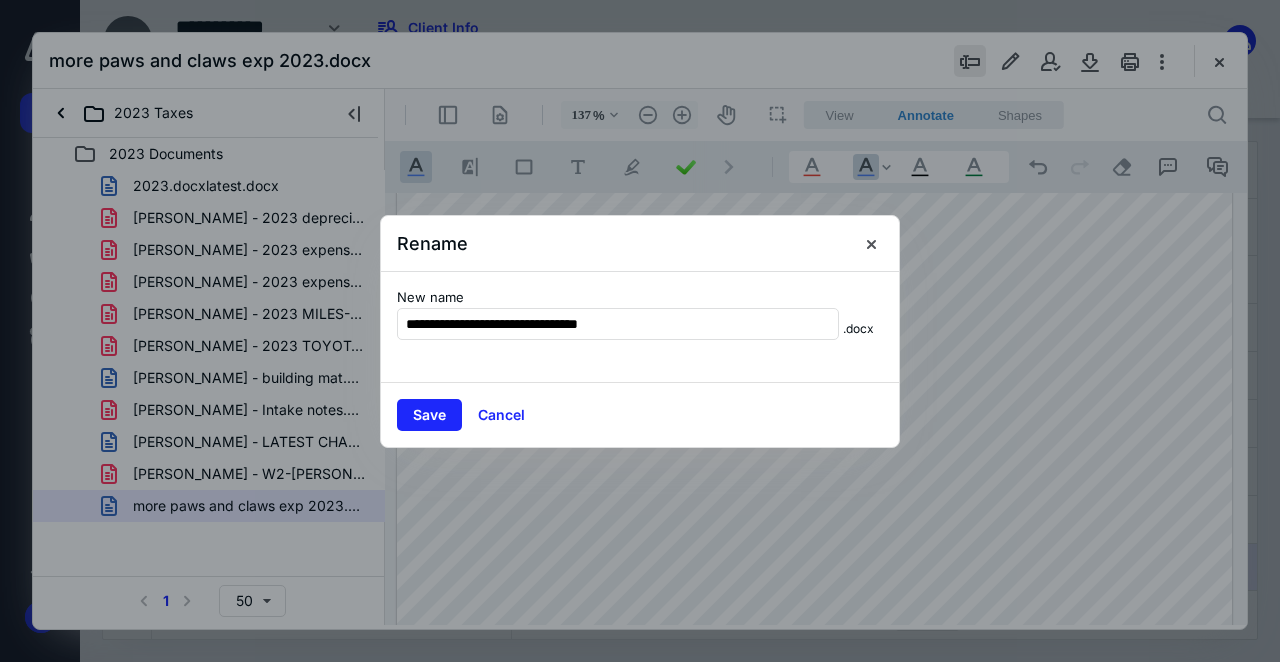 type on "**********" 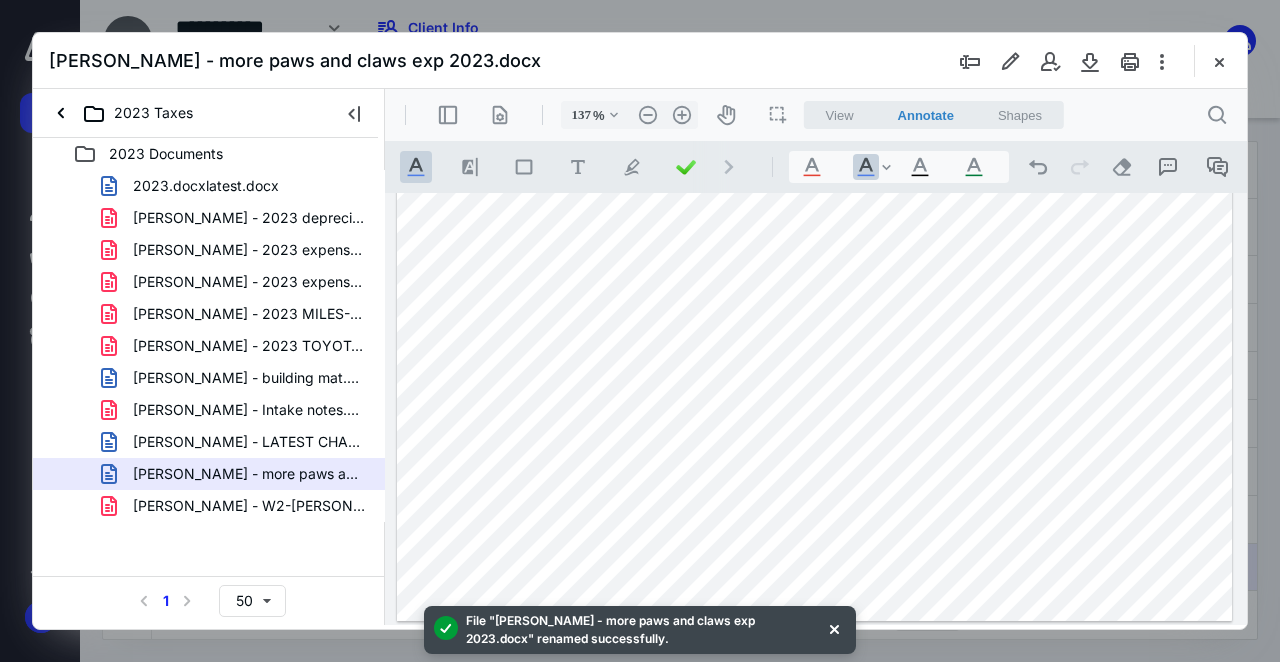 scroll, scrollTop: 258, scrollLeft: 0, axis: vertical 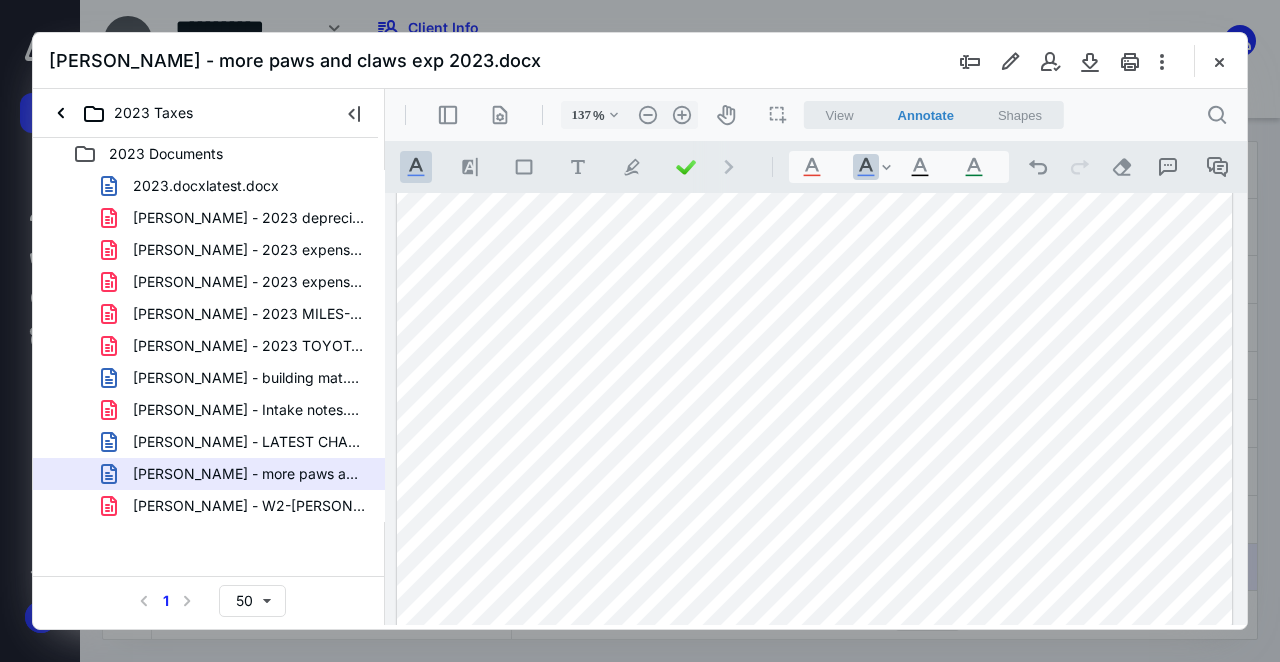 drag, startPoint x: 716, startPoint y: 444, endPoint x: 721, endPoint y: 454, distance: 11.18034 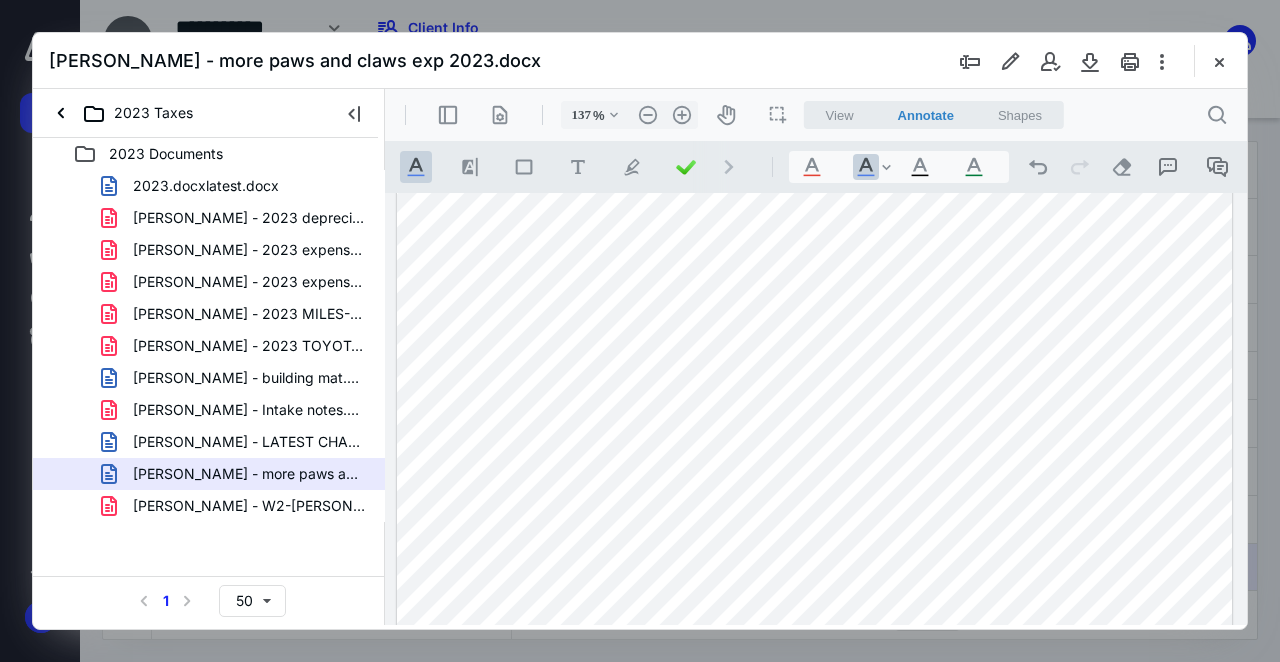 scroll, scrollTop: 658, scrollLeft: 0, axis: vertical 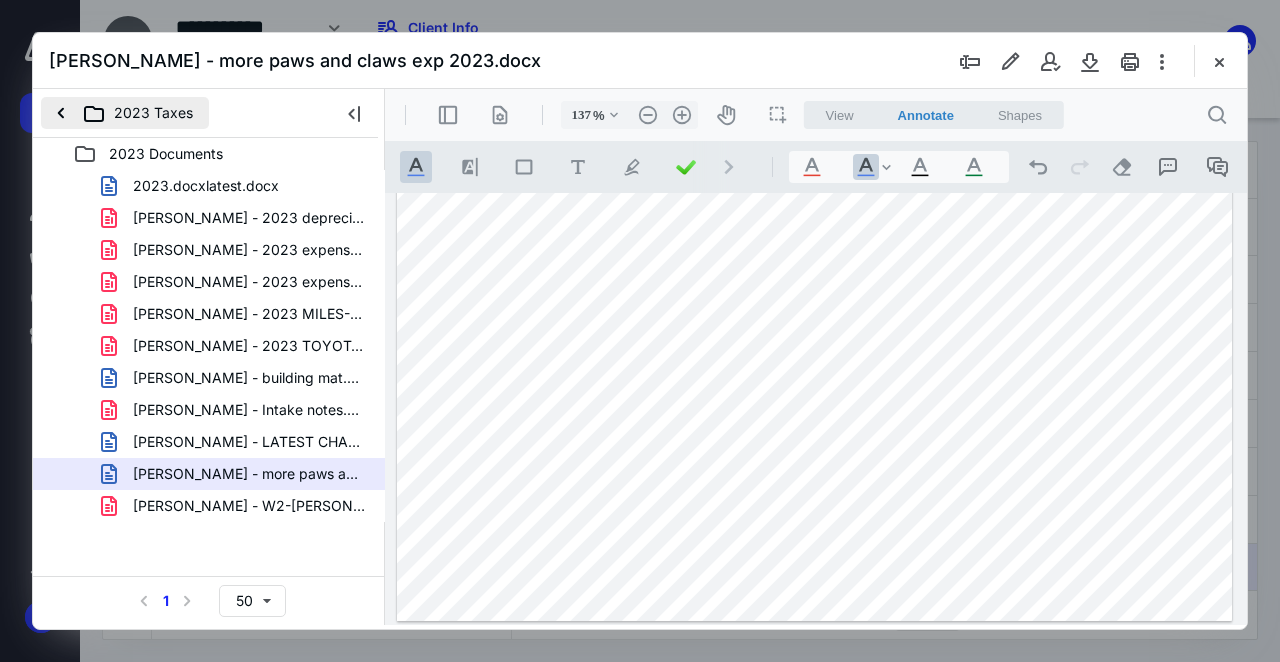 click on "2023 Taxes" at bounding box center (125, 113) 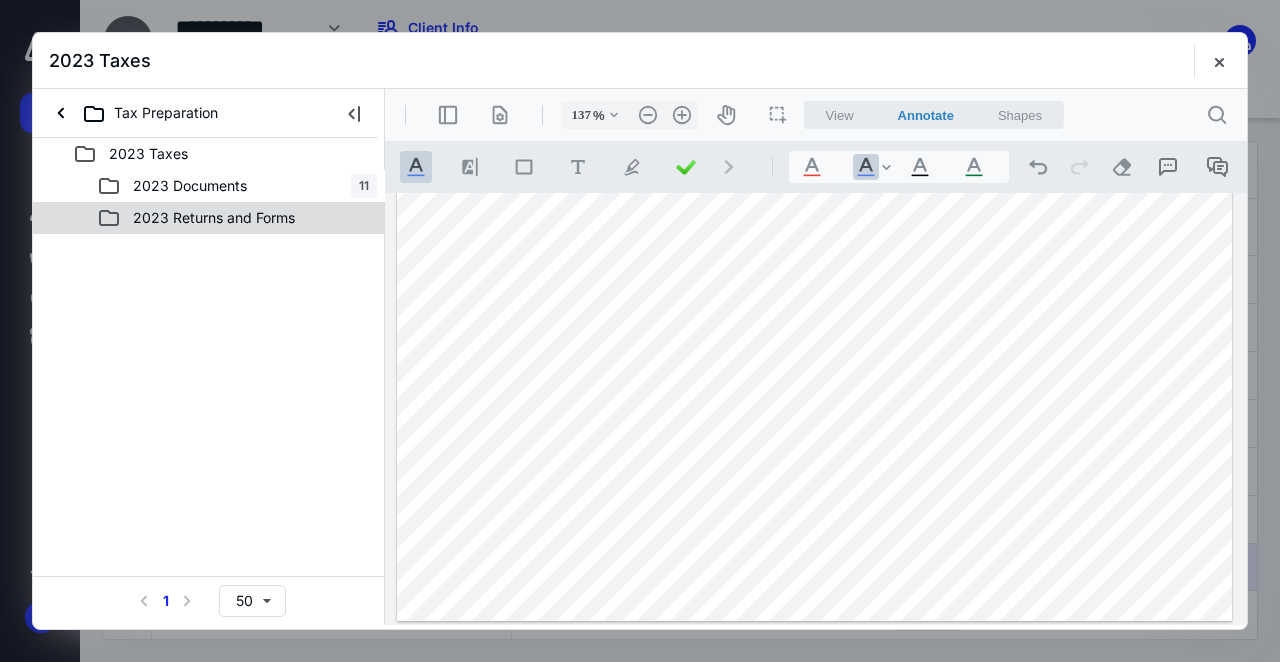 click on "2023 Returns and Forms" at bounding box center [214, 218] 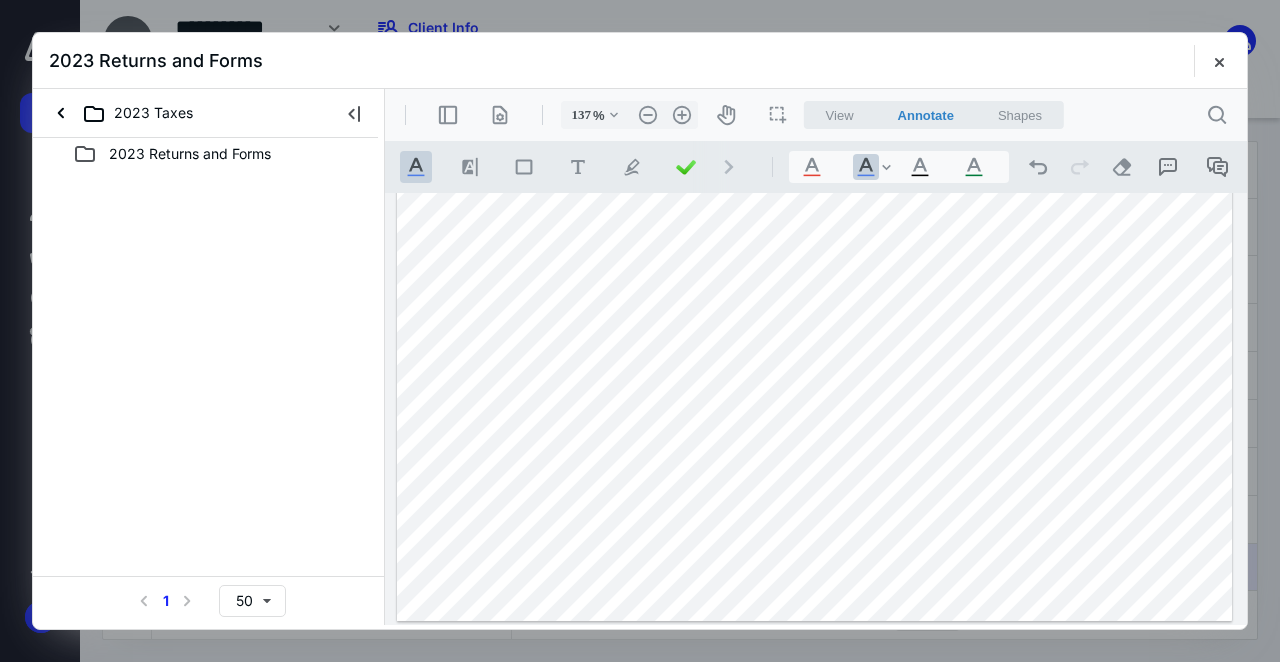 click on "2023 Returns and Forms Select a page number for more results 1 50" at bounding box center (209, 381) 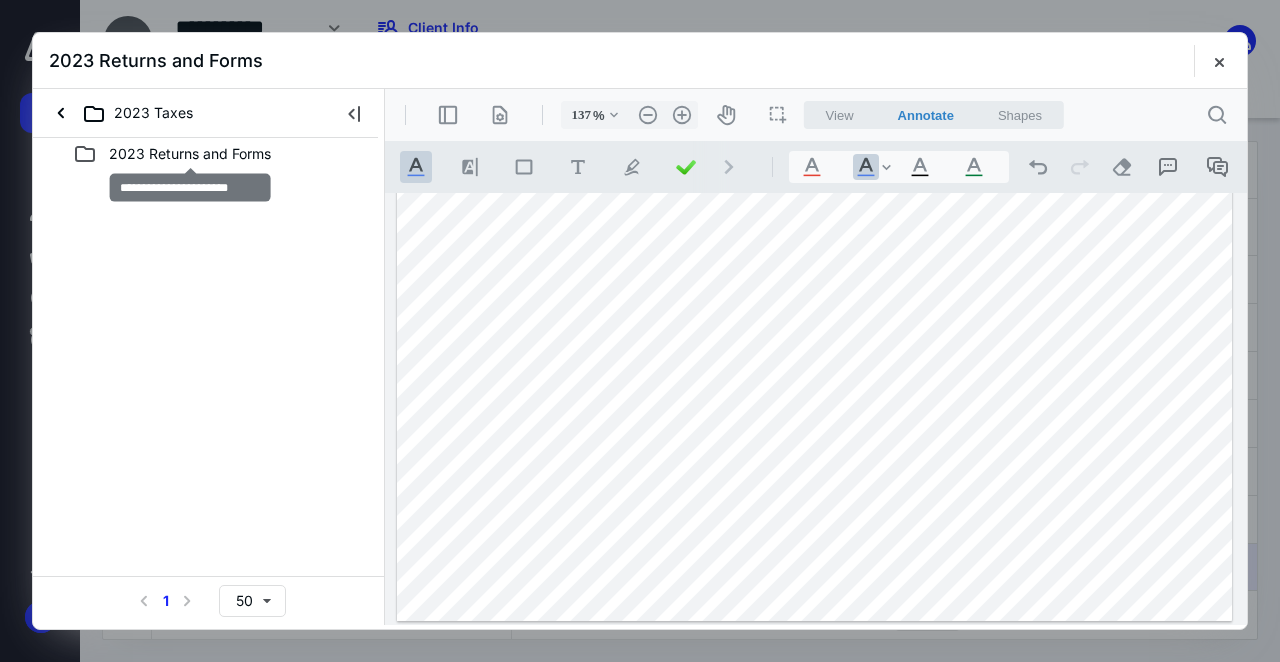 click on "2023 Returns and Forms" at bounding box center [190, 154] 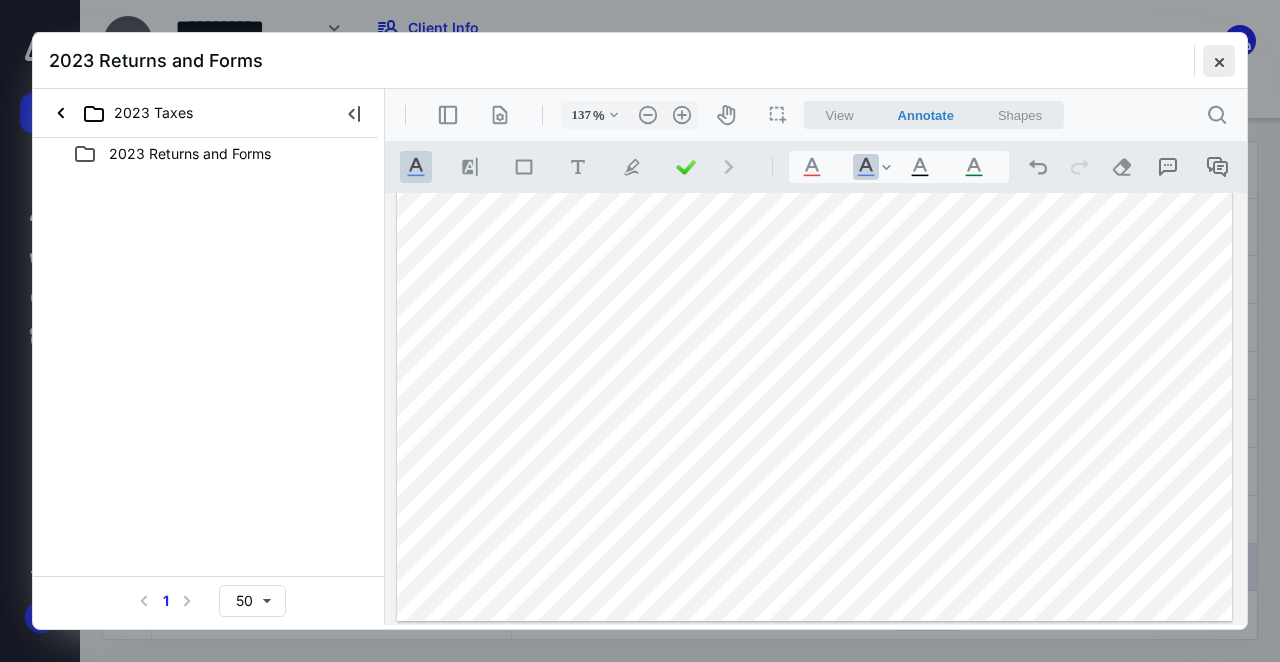 click at bounding box center (1219, 61) 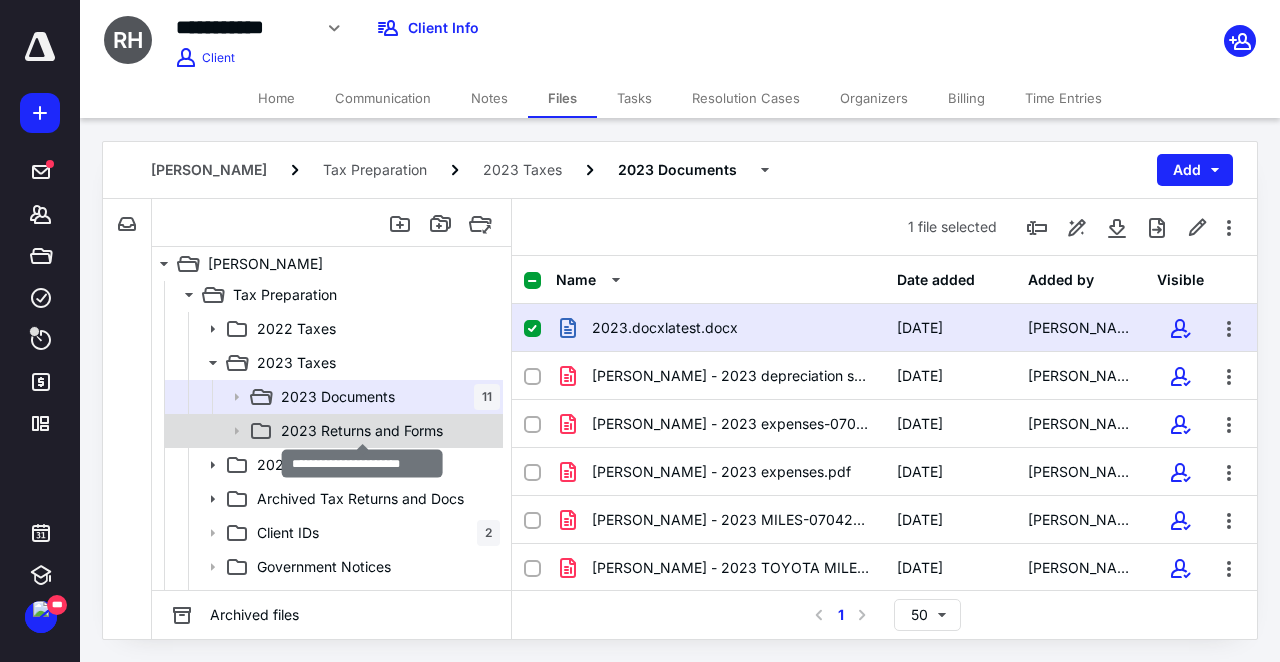click on "2023 Returns and Forms" at bounding box center (362, 431) 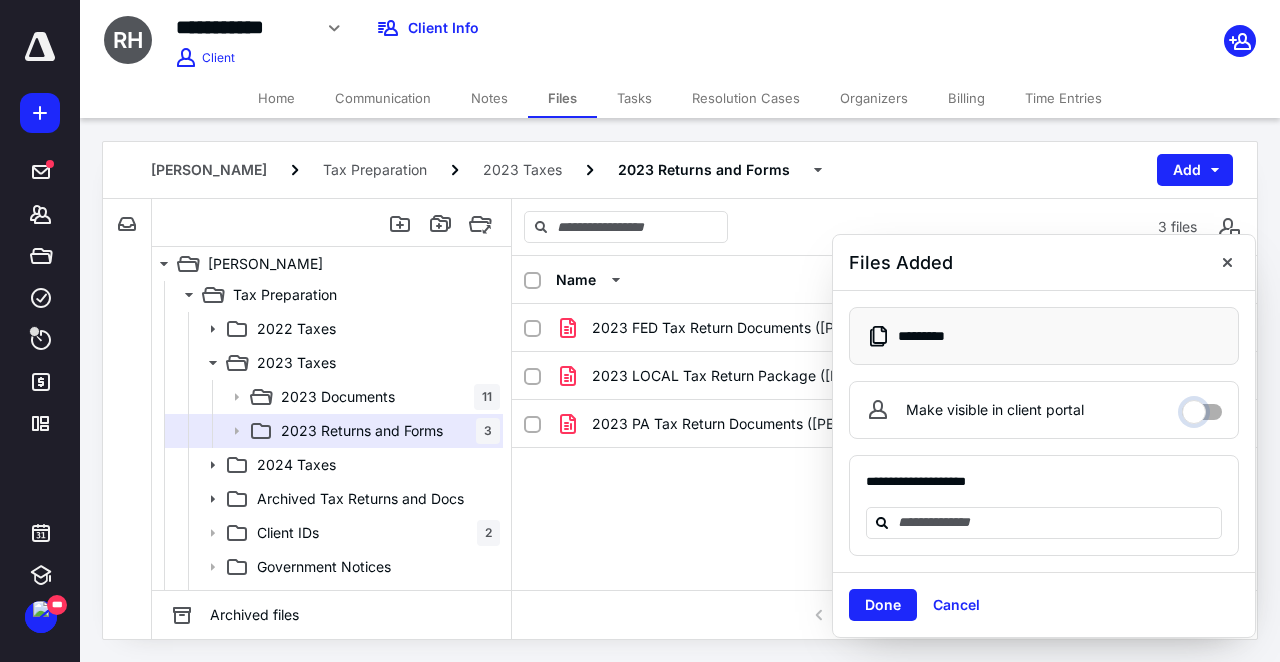 click on "Make visible in client portal" at bounding box center [1202, 407] 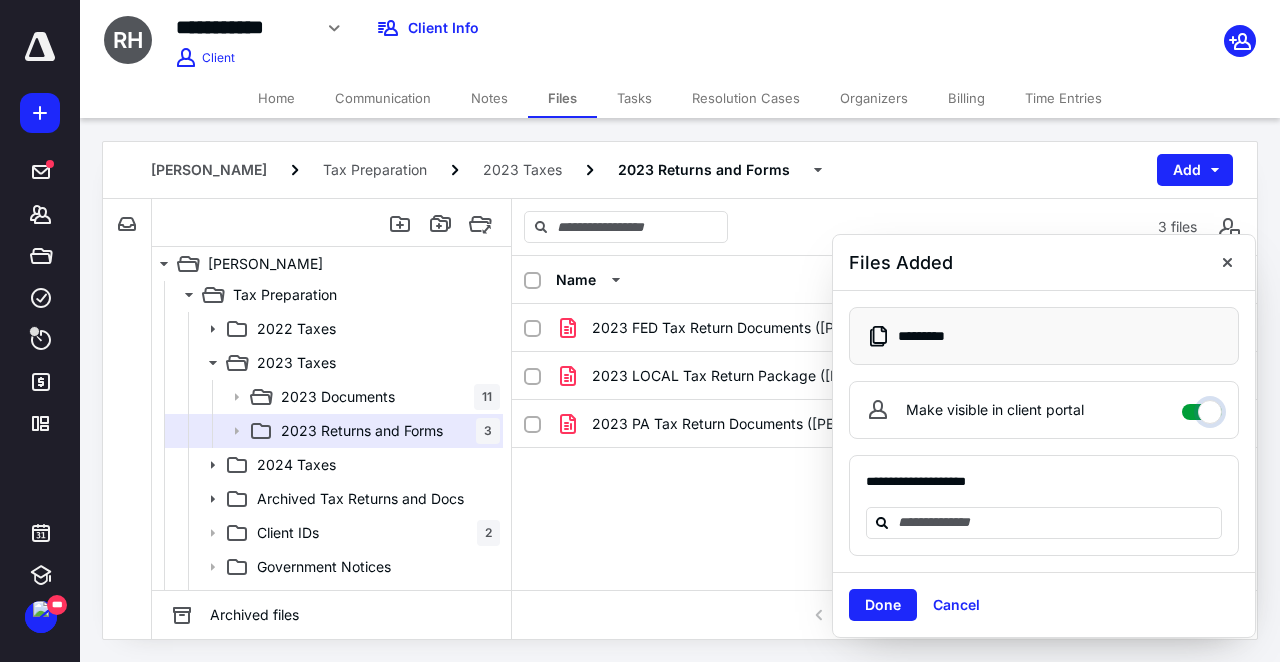 checkbox on "****" 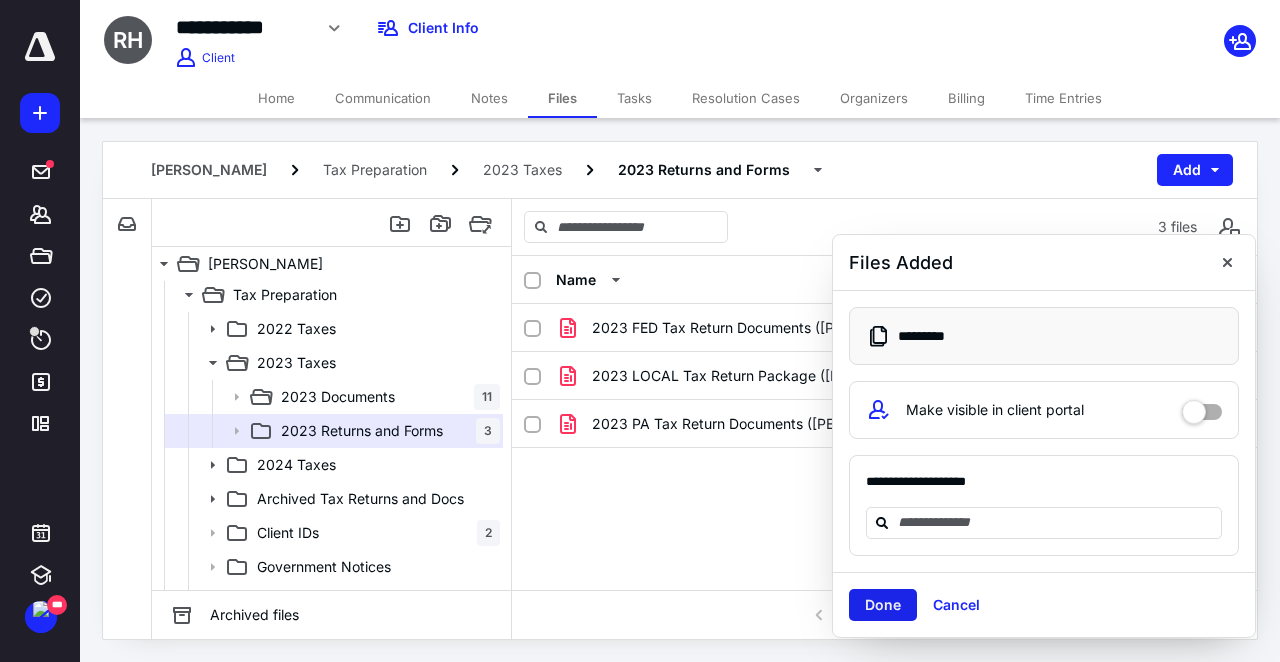 click on "Done" at bounding box center [883, 605] 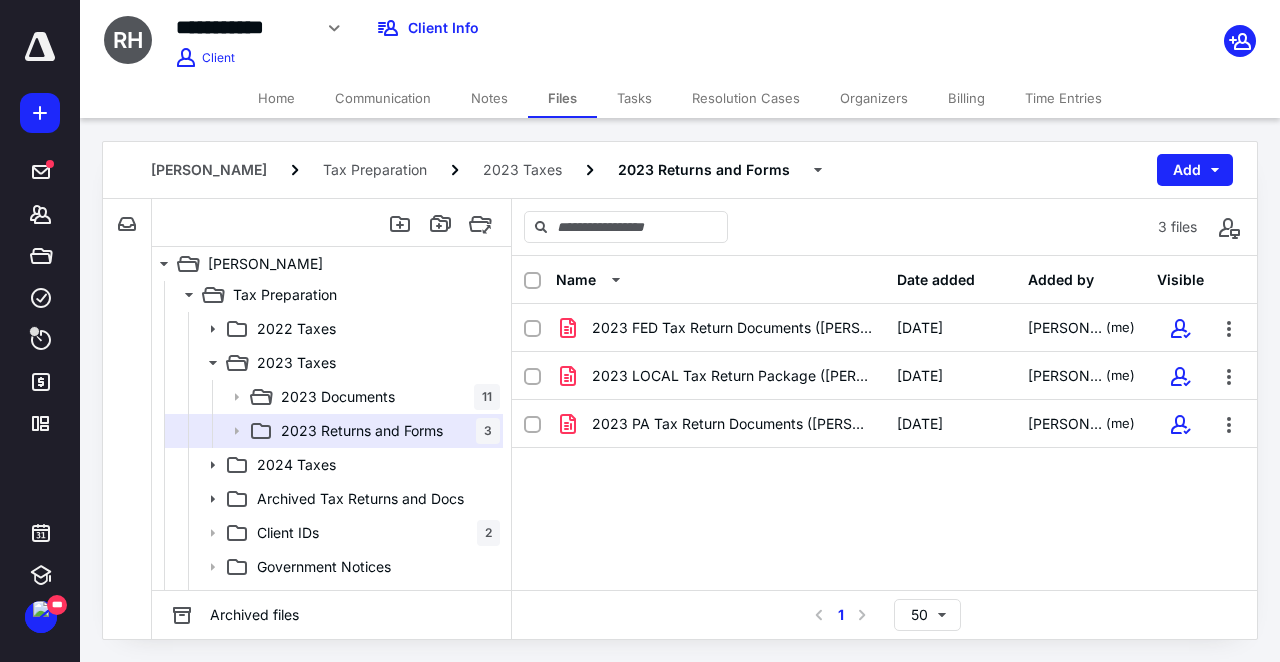click on "2023 FED Tax Return Documents ([PERSON_NAME]).pdf [DATE] [PERSON_NAME]  (me) 2023 LOCAL Tax Return Package ([PERSON_NAME]).pdf [DATE] [PERSON_NAME]  (me) 2023 PA Tax Return Documents ([PERSON_NAME]).pdf [DATE] [PERSON_NAME]  (me)" at bounding box center [884, 454] 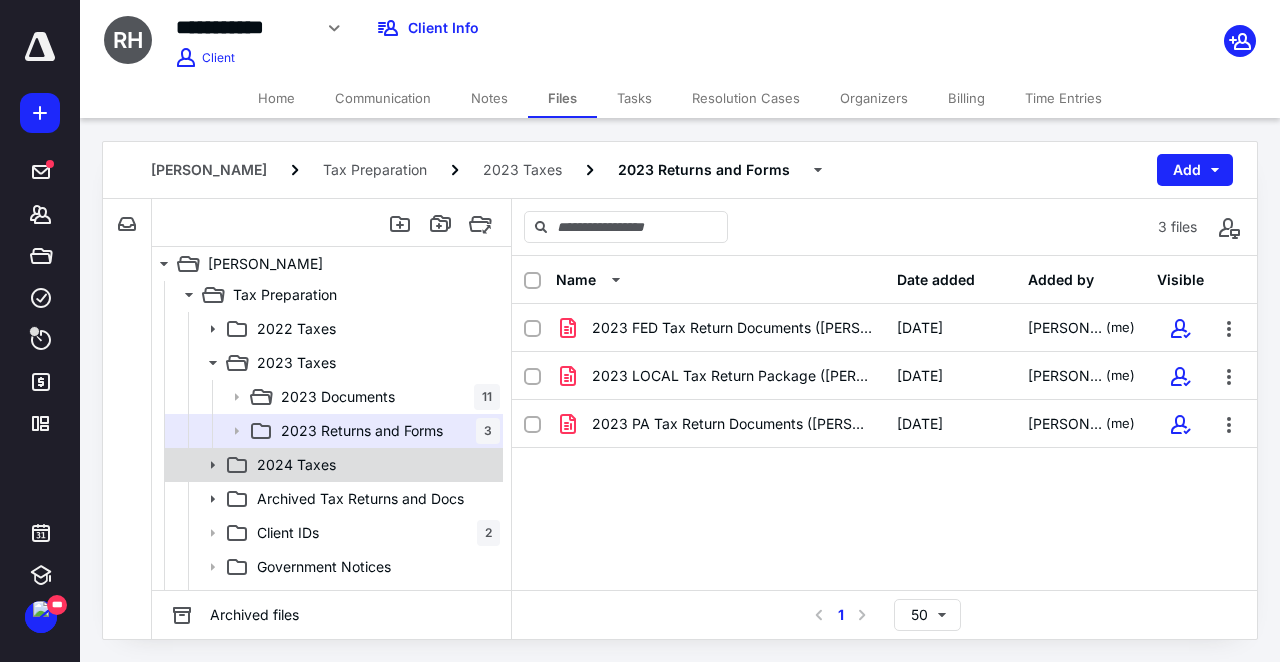 click 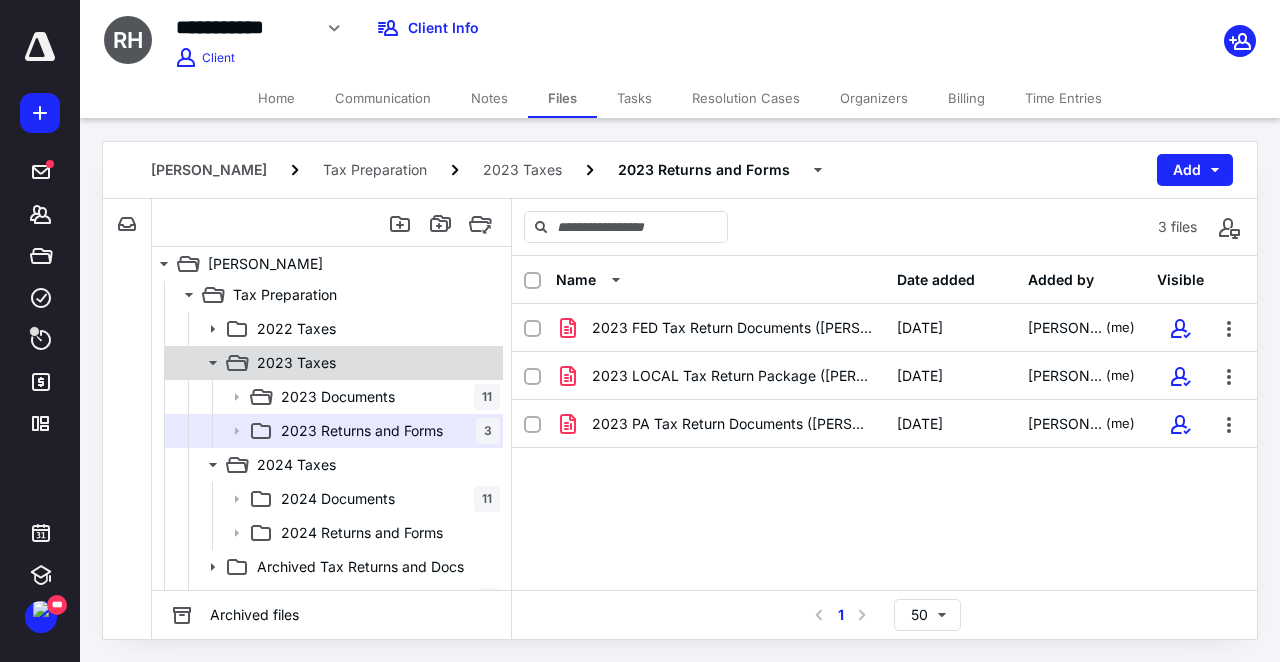 click 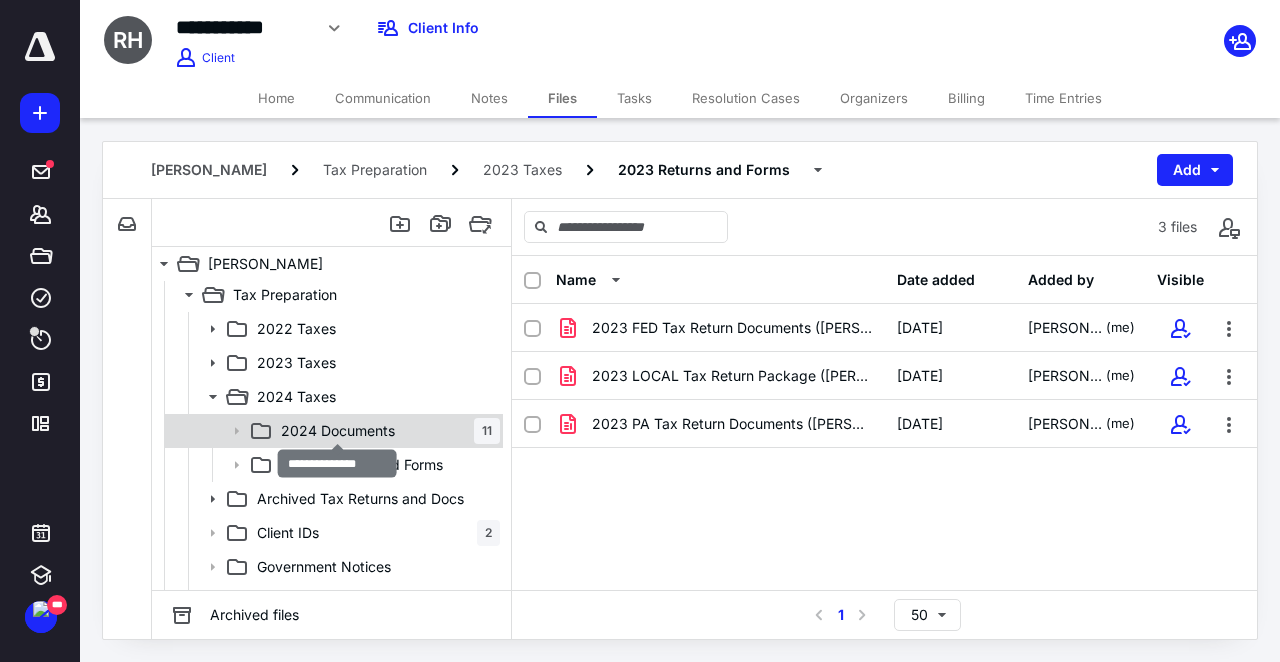 click on "2024 Documents" at bounding box center (338, 431) 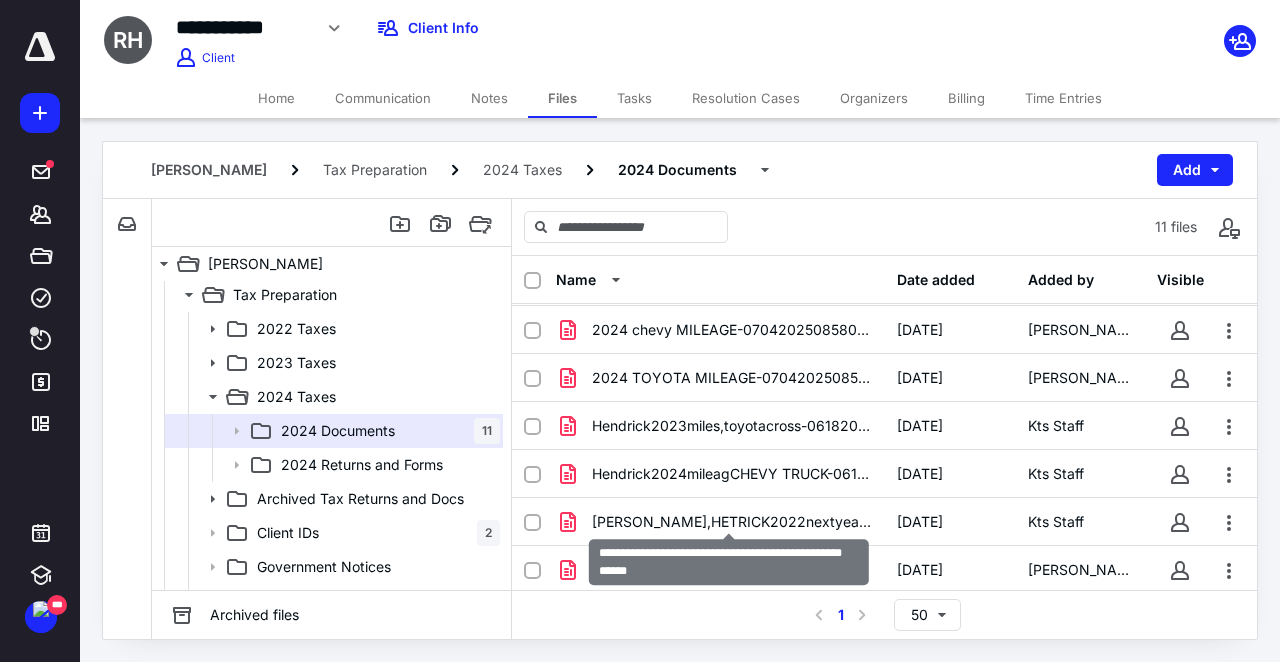 scroll, scrollTop: 0, scrollLeft: 0, axis: both 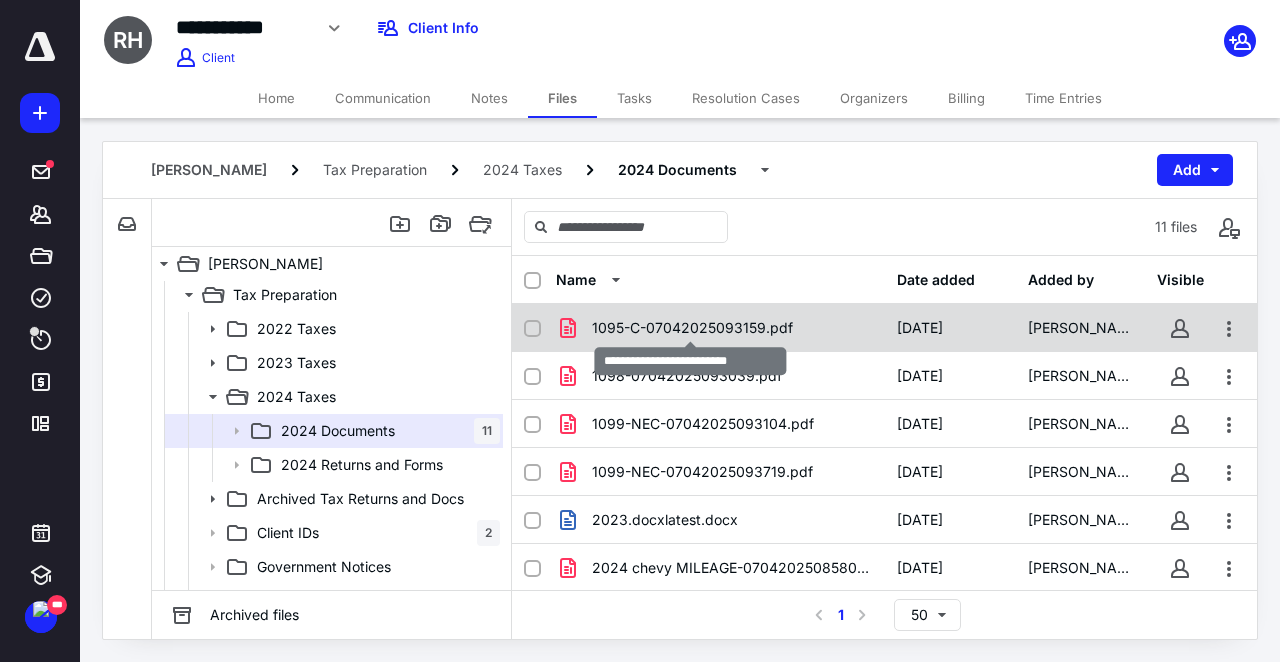 click on "1095-C-07042025093159.pdf" at bounding box center (692, 328) 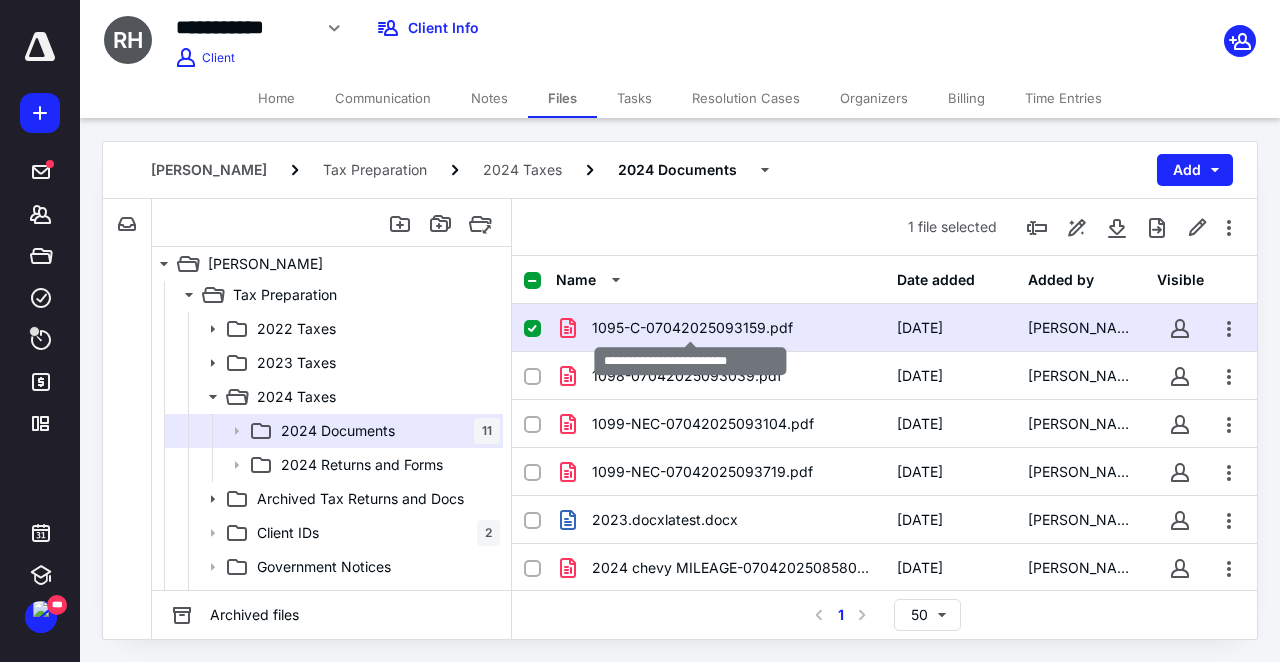 click on "1095-C-07042025093159.pdf" at bounding box center (692, 328) 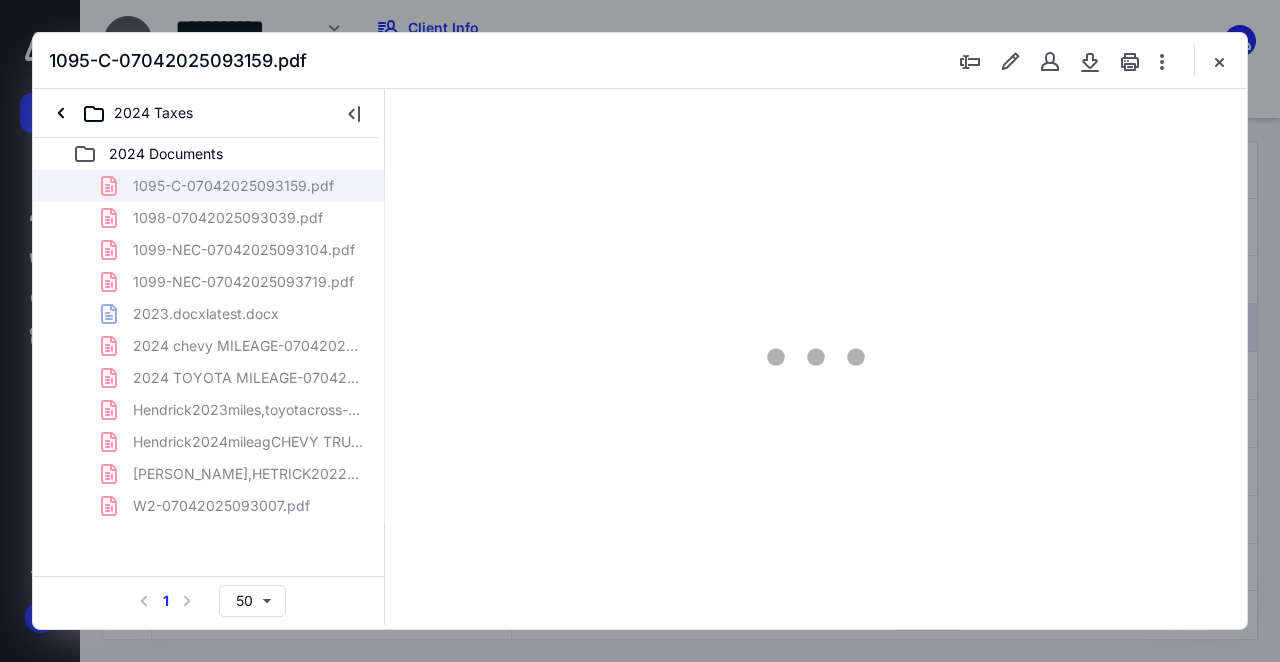 scroll, scrollTop: 0, scrollLeft: 0, axis: both 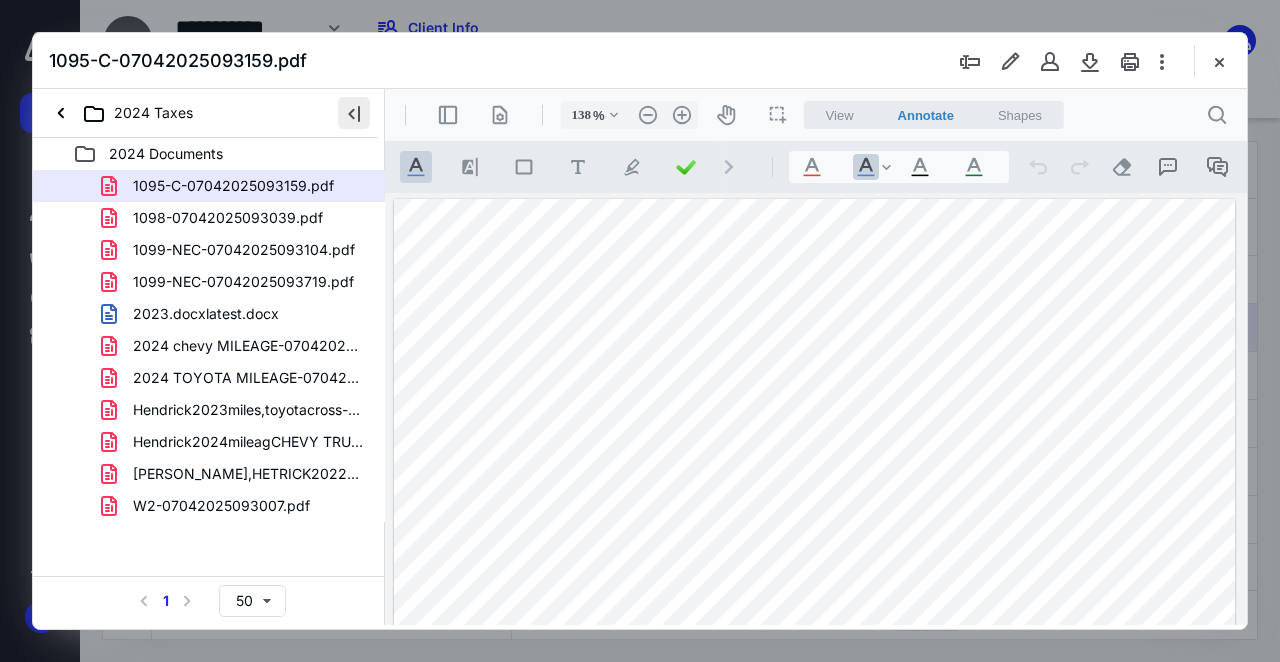 click at bounding box center (354, 113) 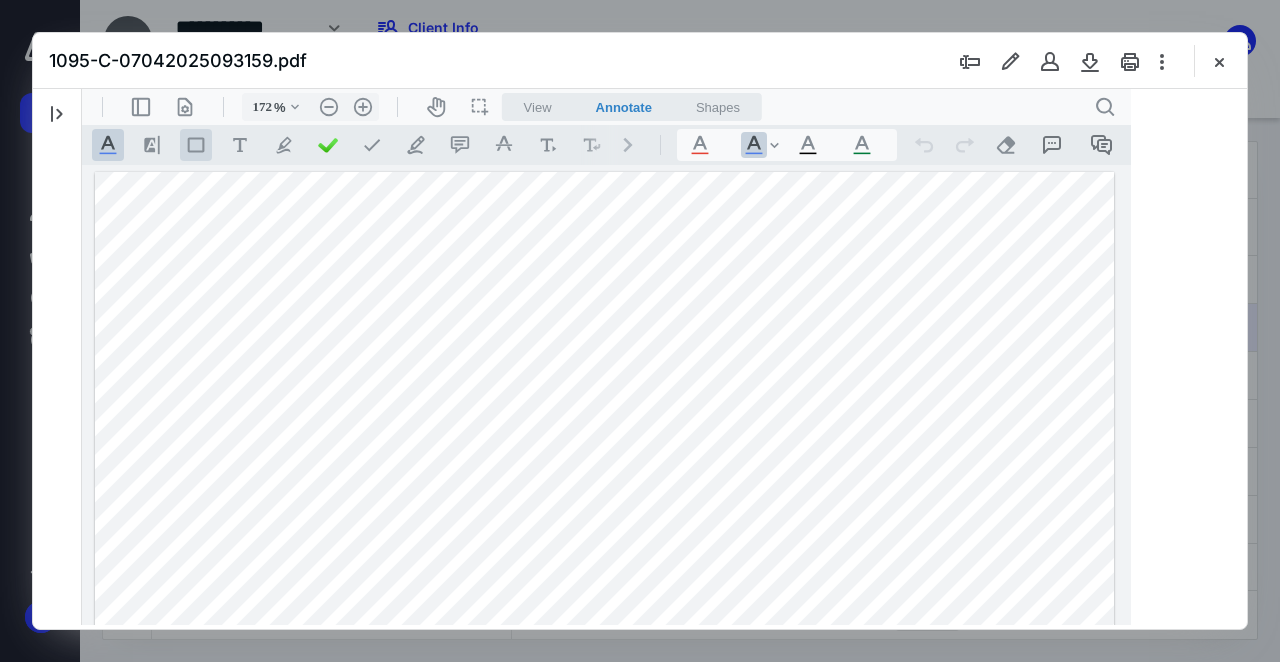 scroll, scrollTop: 0, scrollLeft: 0, axis: both 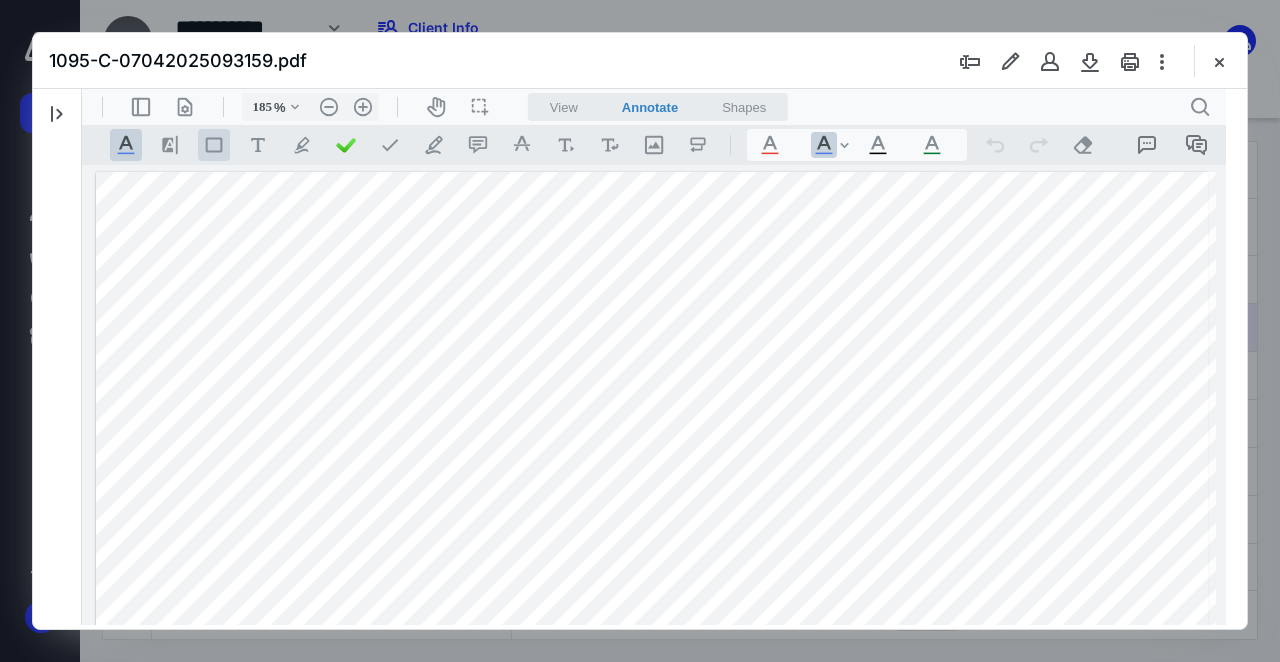 type on "186" 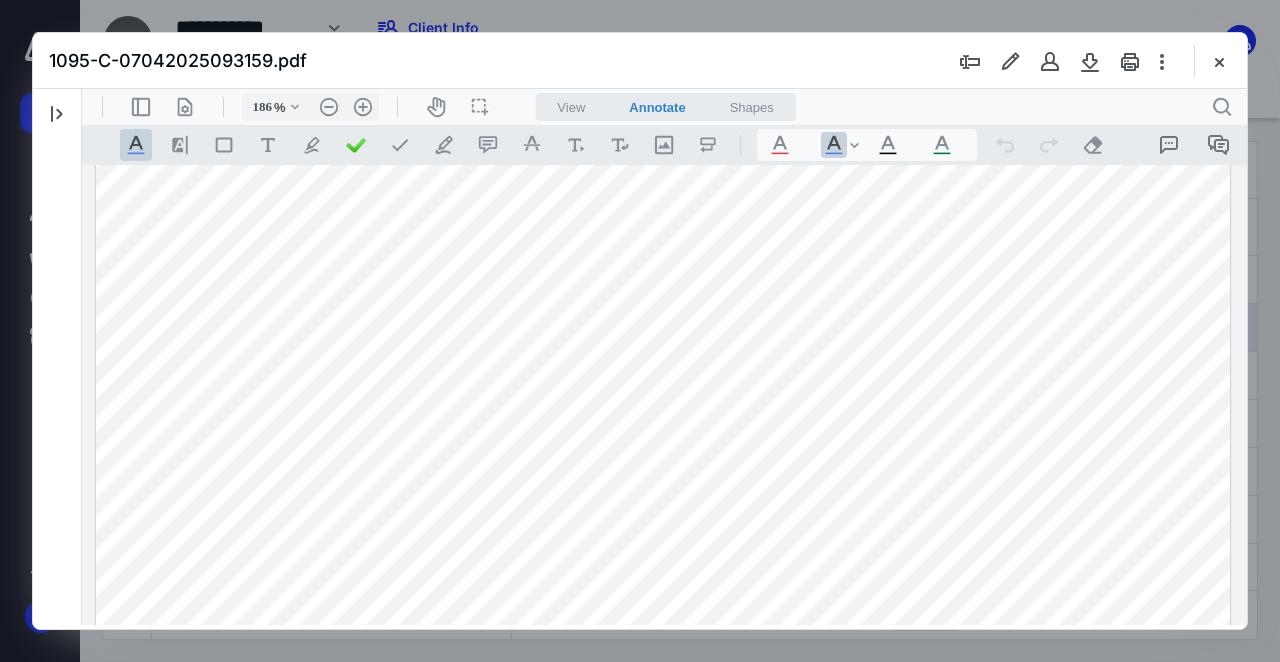 scroll, scrollTop: 560, scrollLeft: 0, axis: vertical 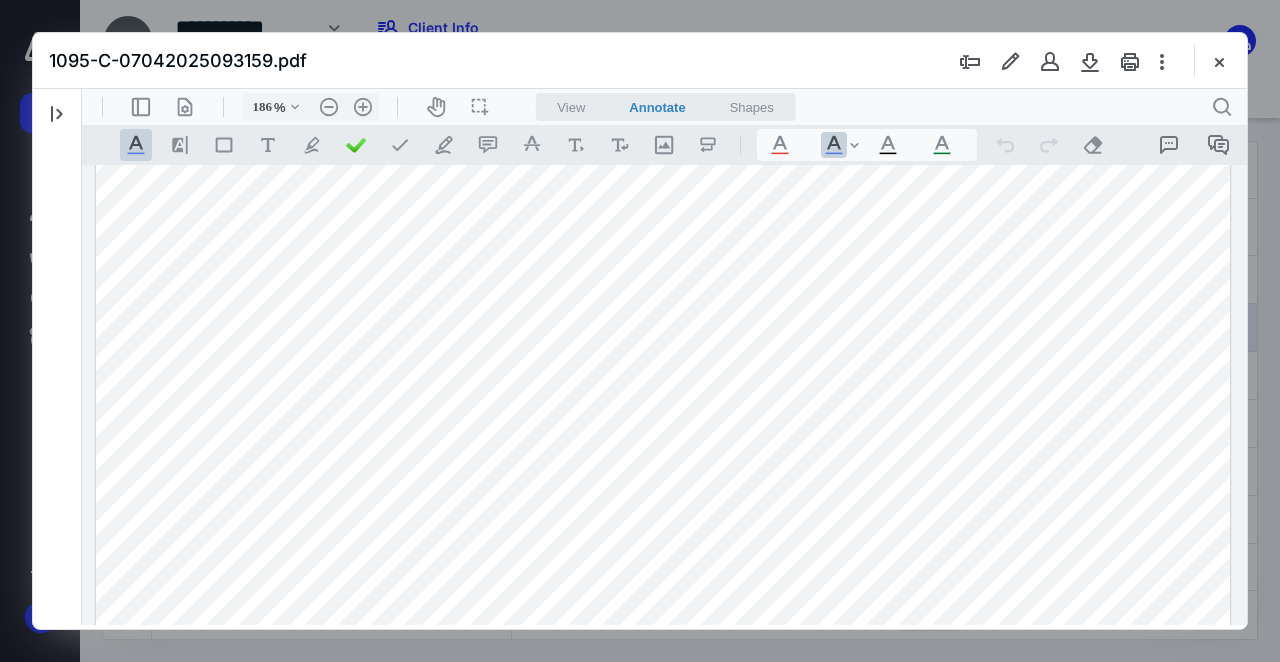 click at bounding box center [663, 346] 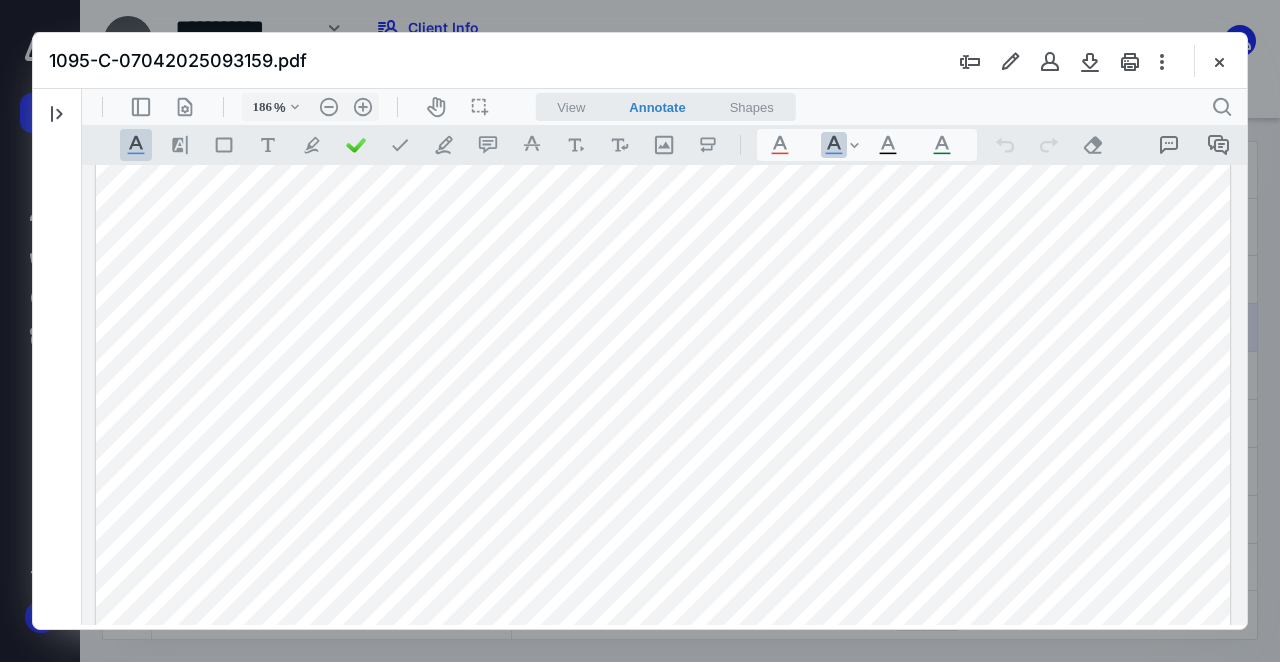 scroll, scrollTop: 0, scrollLeft: 0, axis: both 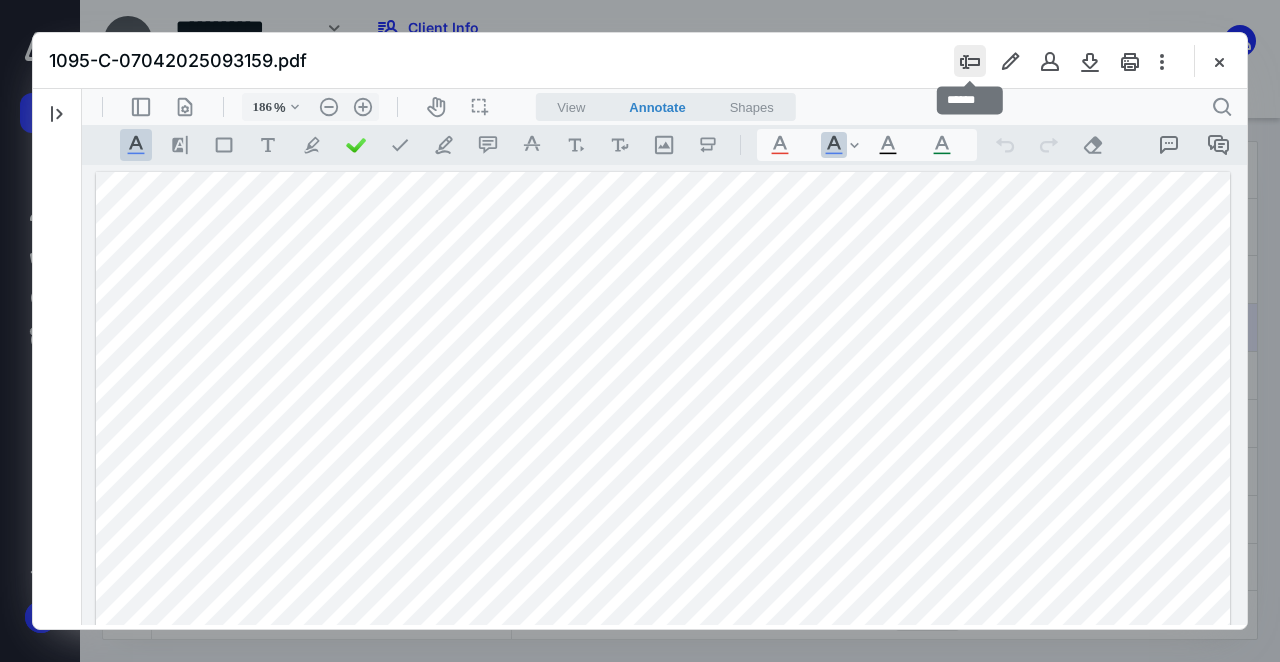 click at bounding box center [970, 61] 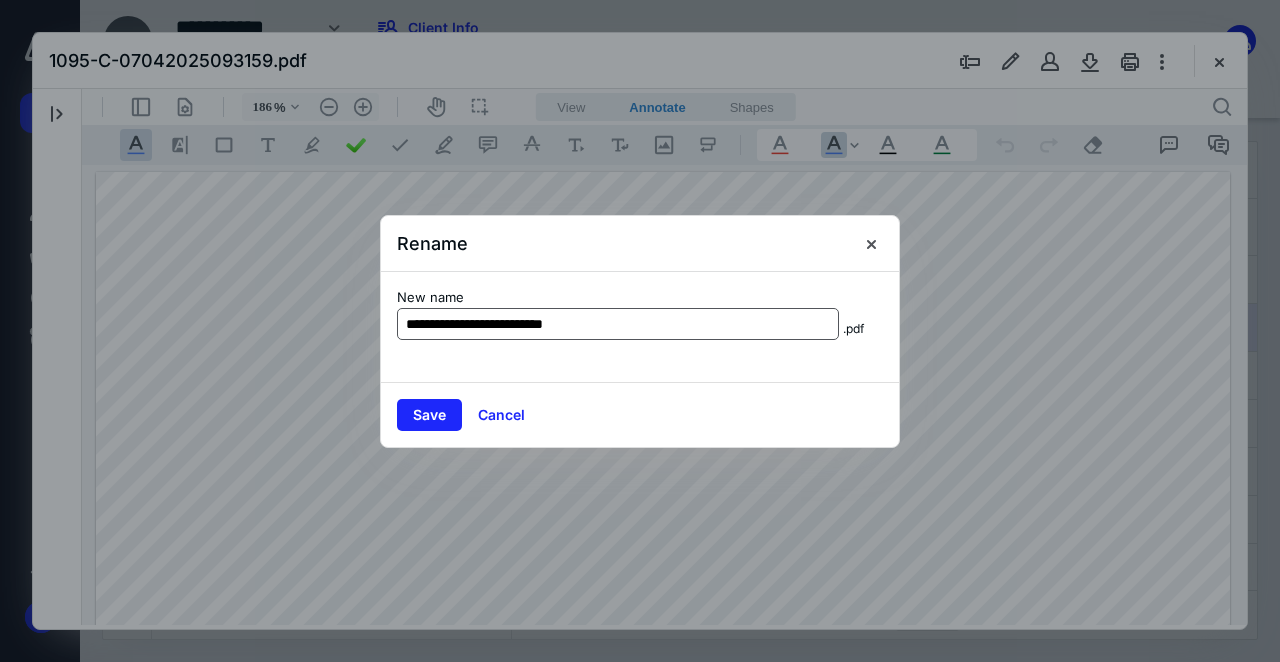 click on "**********" at bounding box center (618, 324) 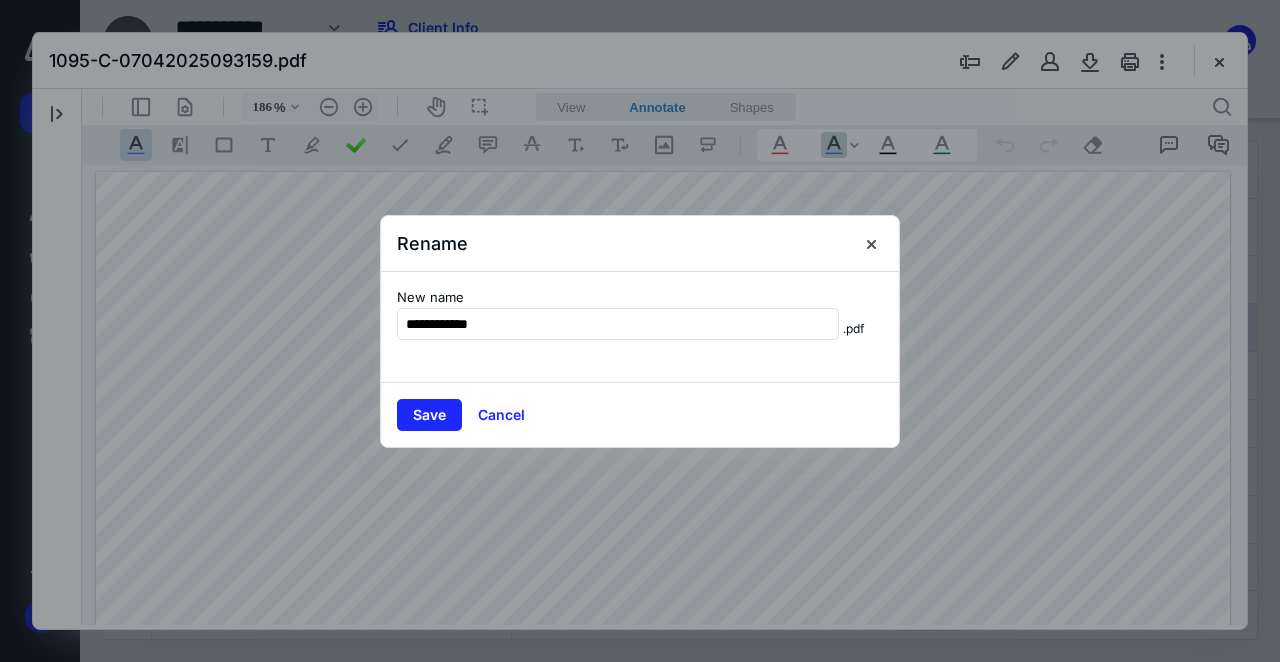 type on "**********" 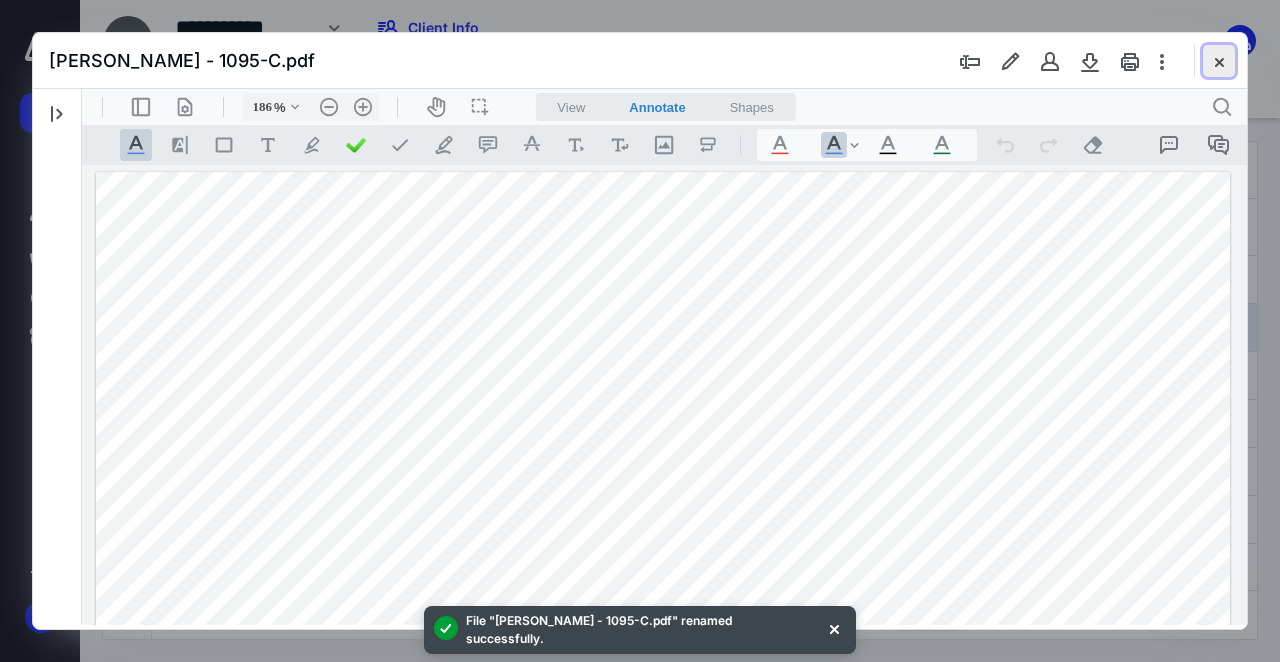 click at bounding box center (1219, 61) 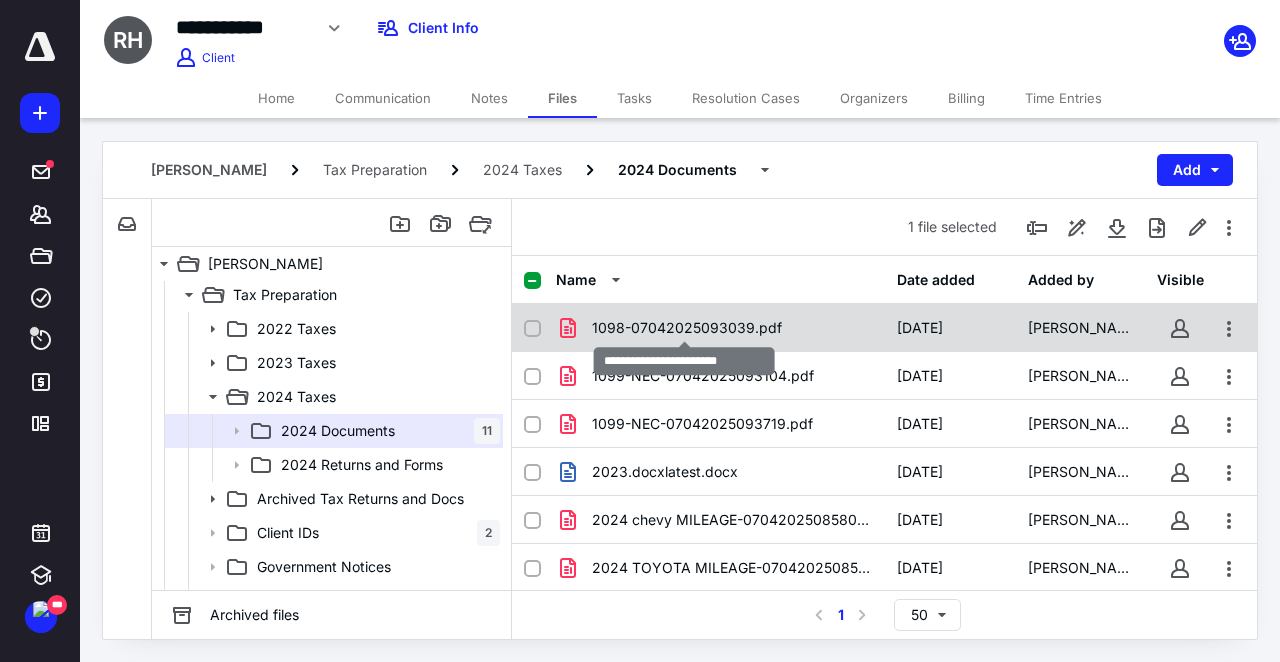 click on "1098-07042025093039.pdf" at bounding box center (687, 328) 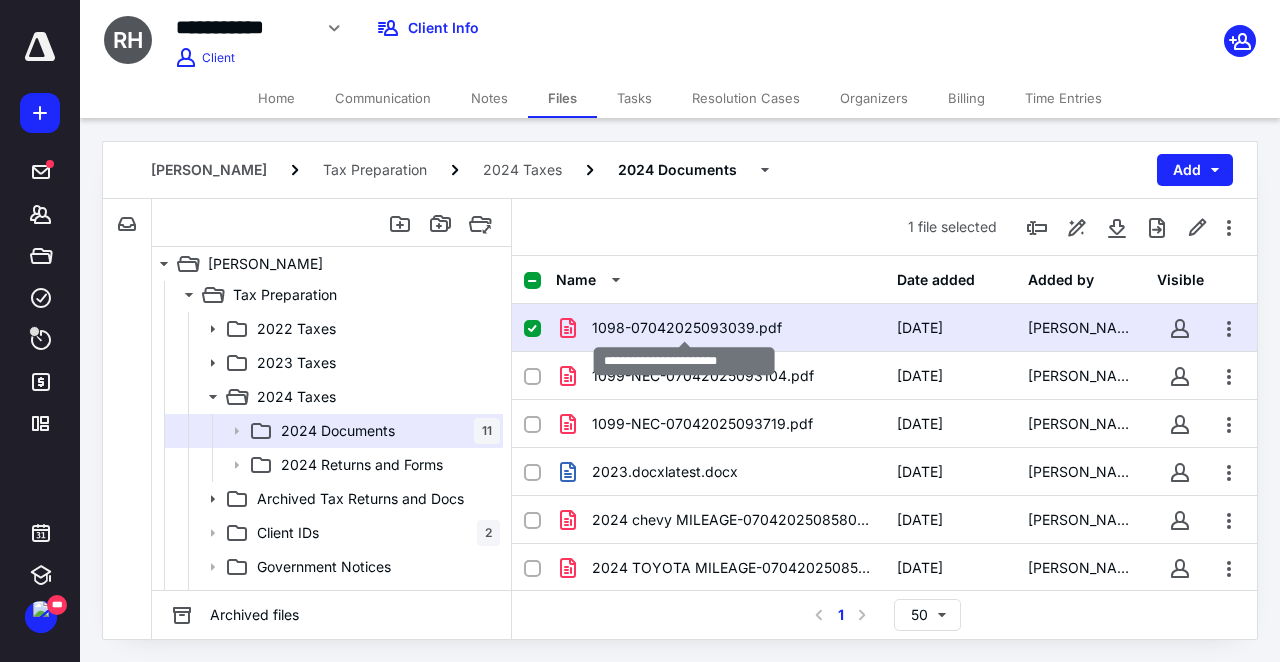 click on "1098-07042025093039.pdf" at bounding box center [687, 328] 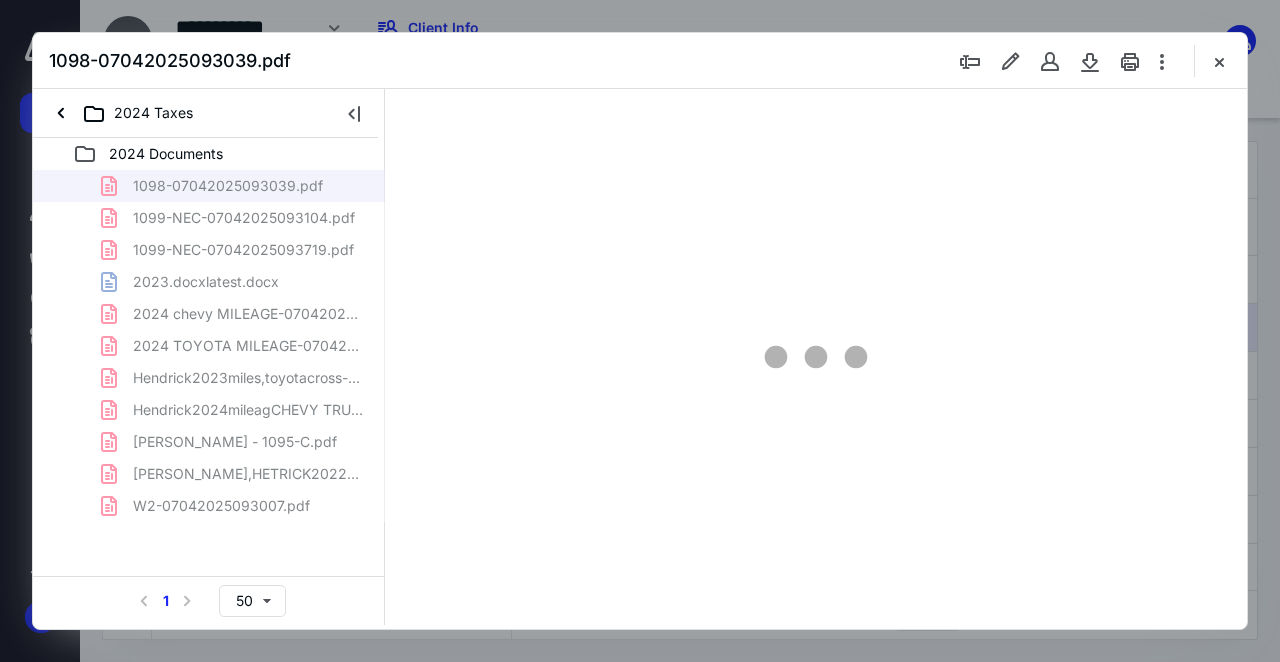 scroll, scrollTop: 0, scrollLeft: 0, axis: both 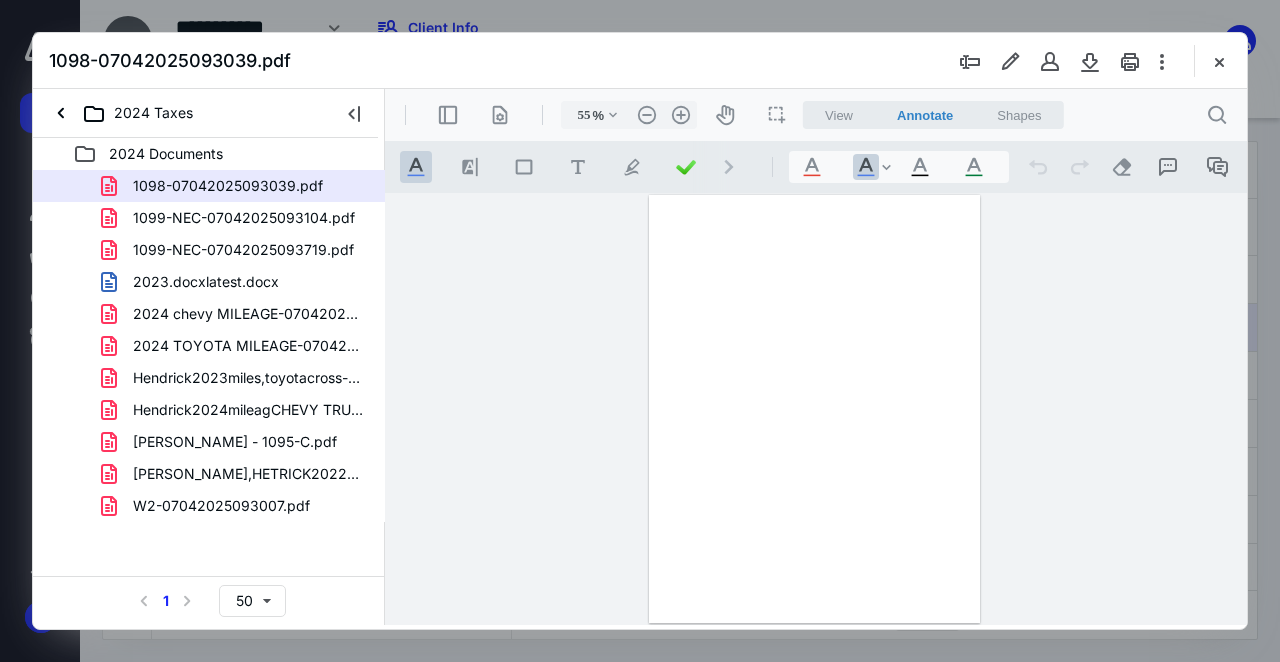 type on "138" 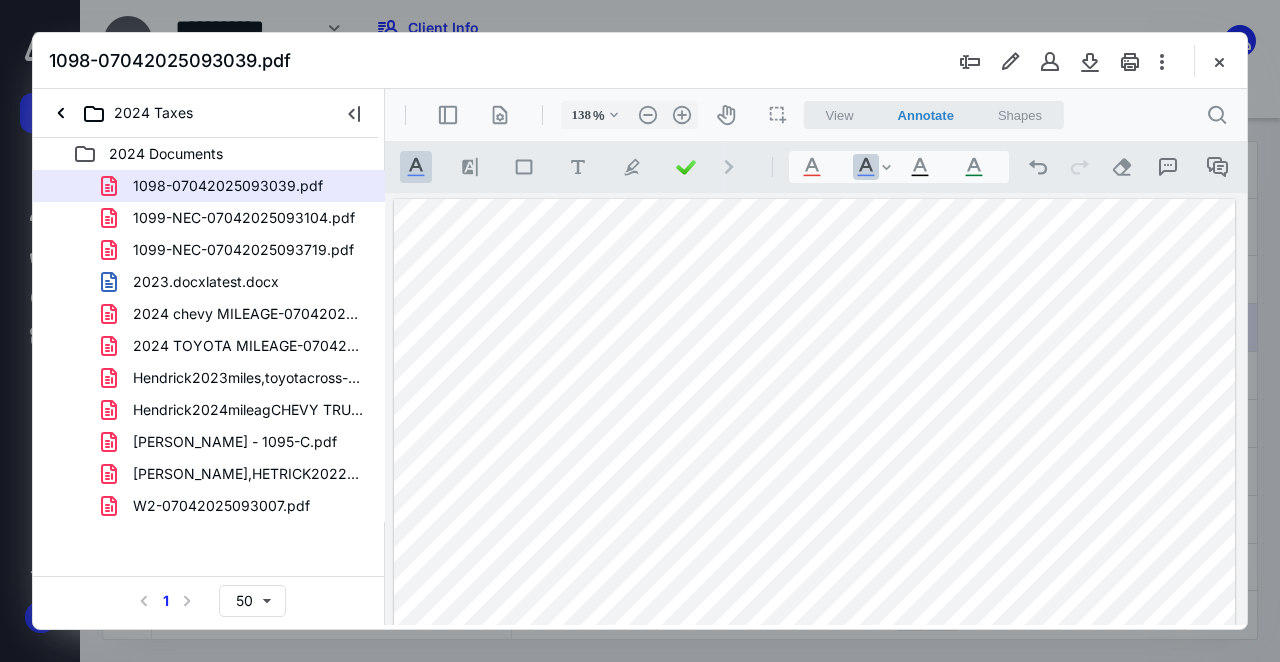 click at bounding box center (815, 743) 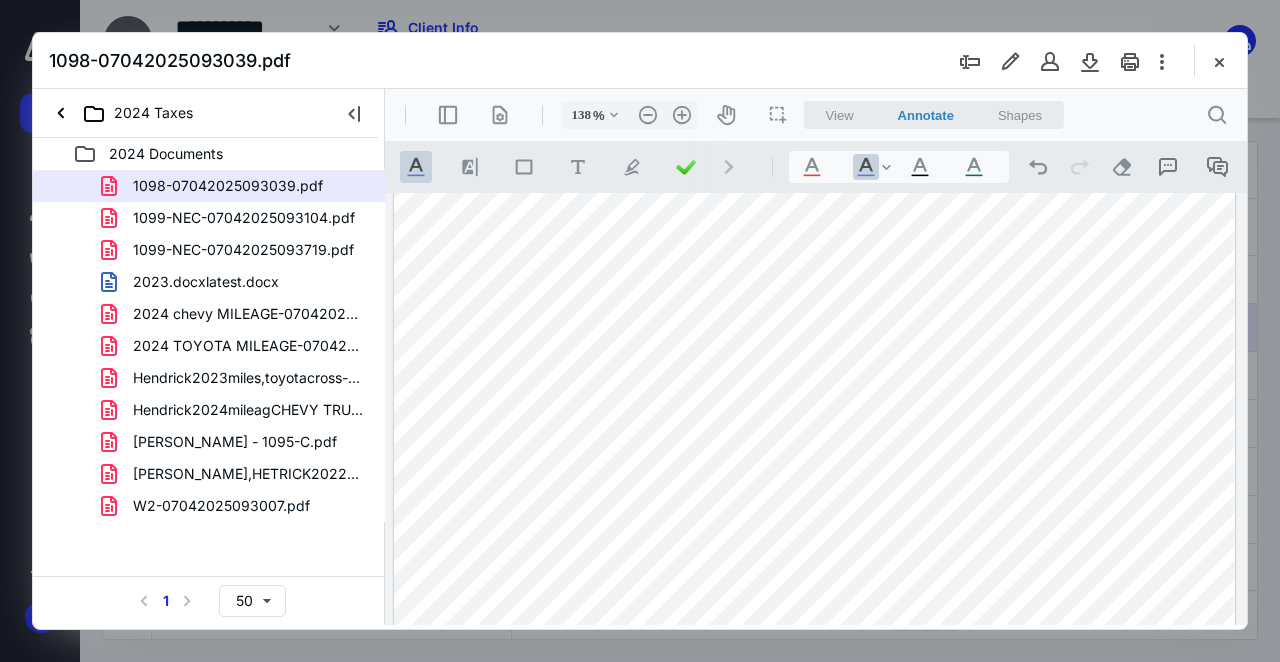 scroll, scrollTop: 0, scrollLeft: 0, axis: both 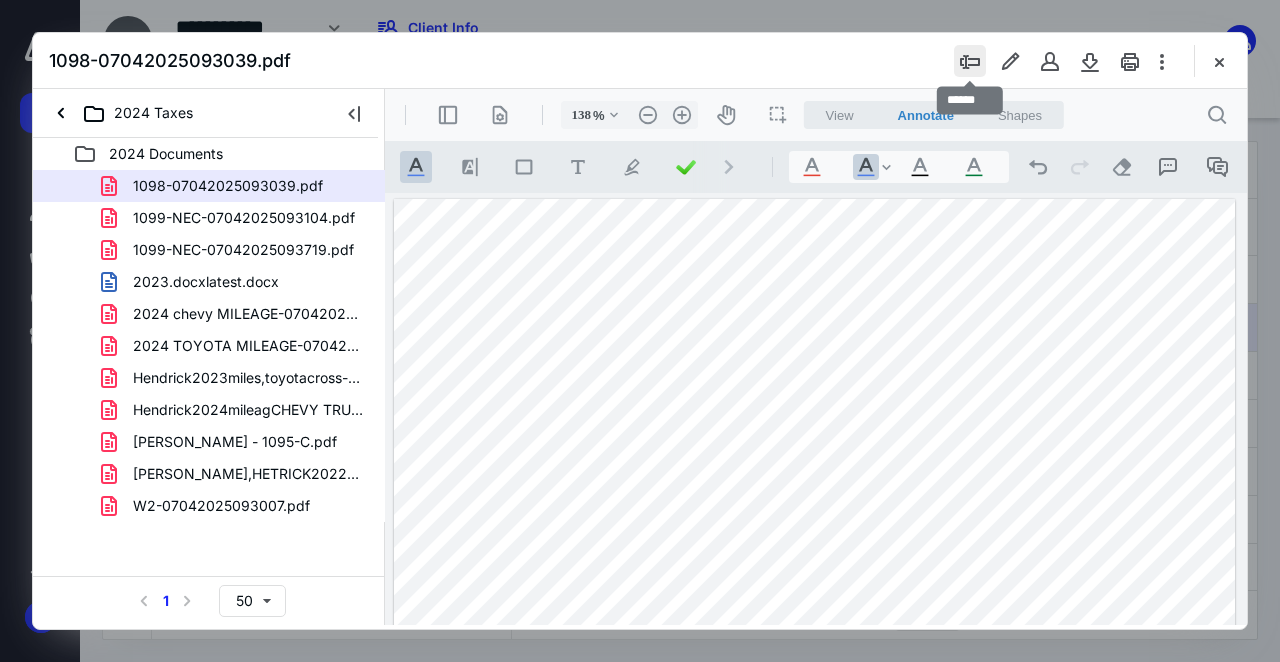 click at bounding box center (970, 61) 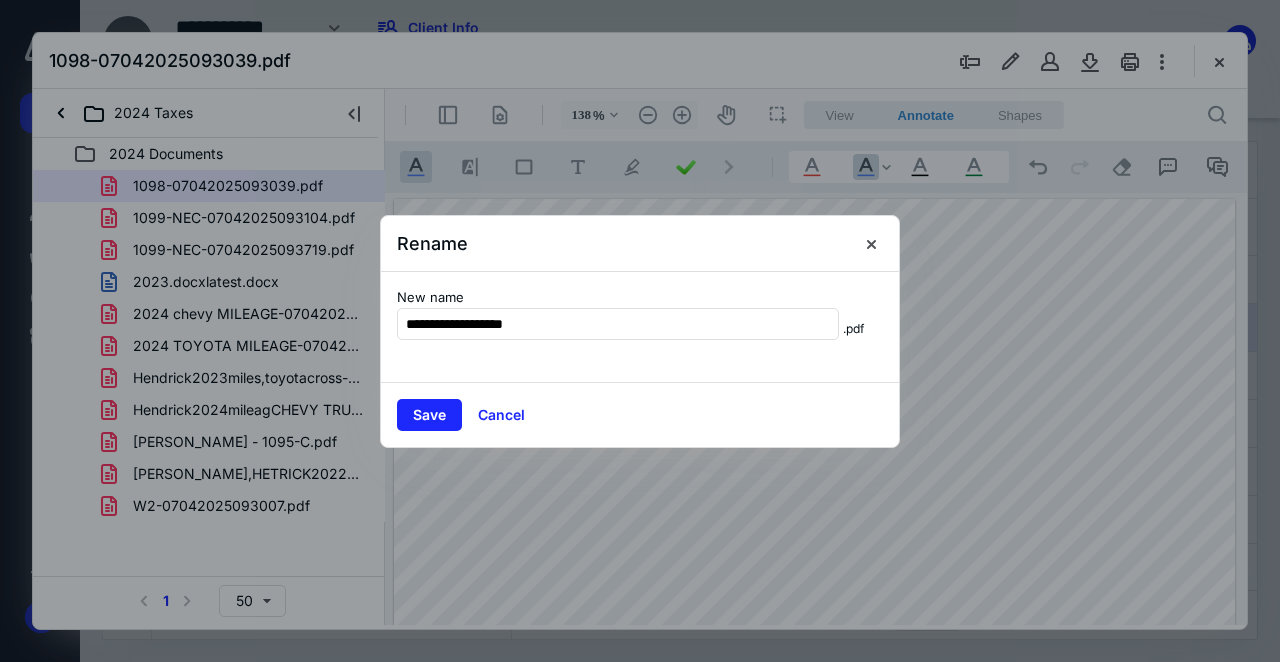 type on "**********" 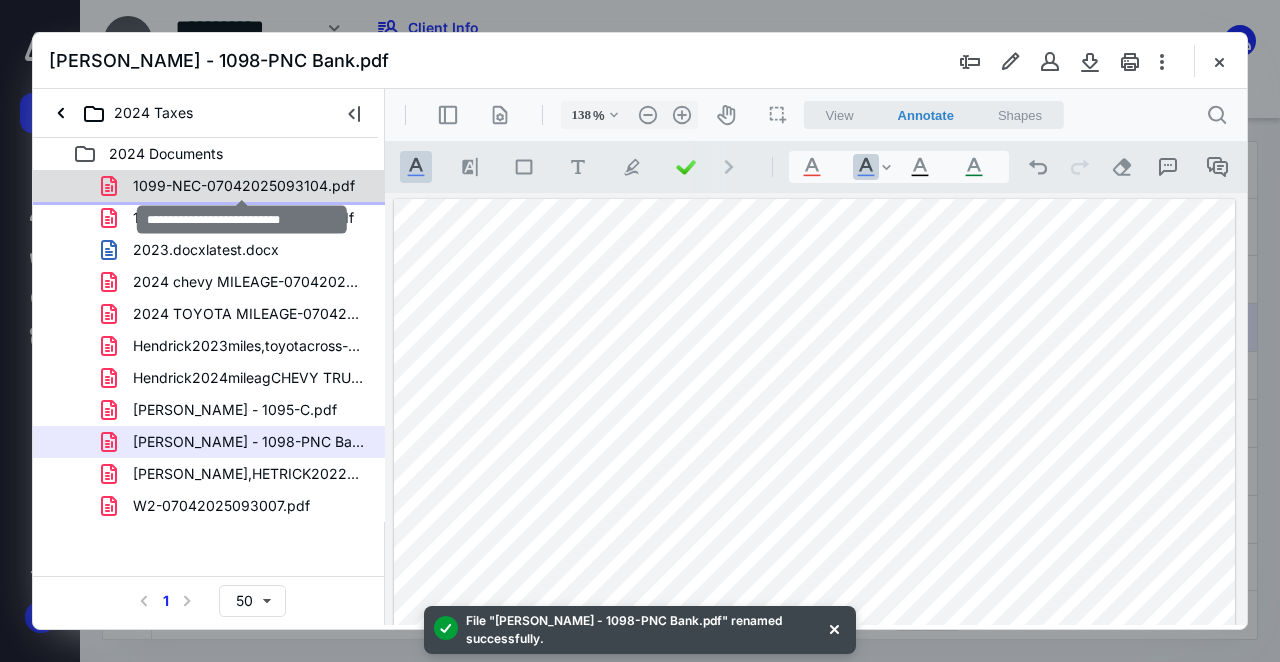 click on "1099-NEC-07042025093104.pdf" at bounding box center [244, 186] 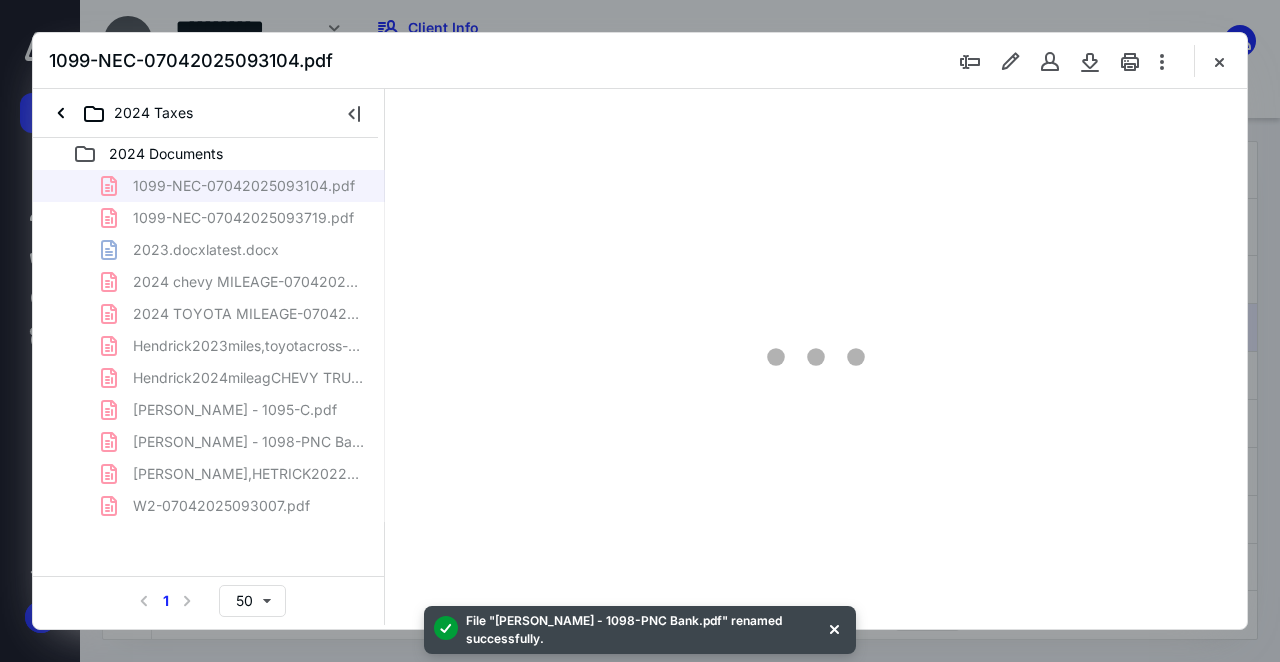 type on "137" 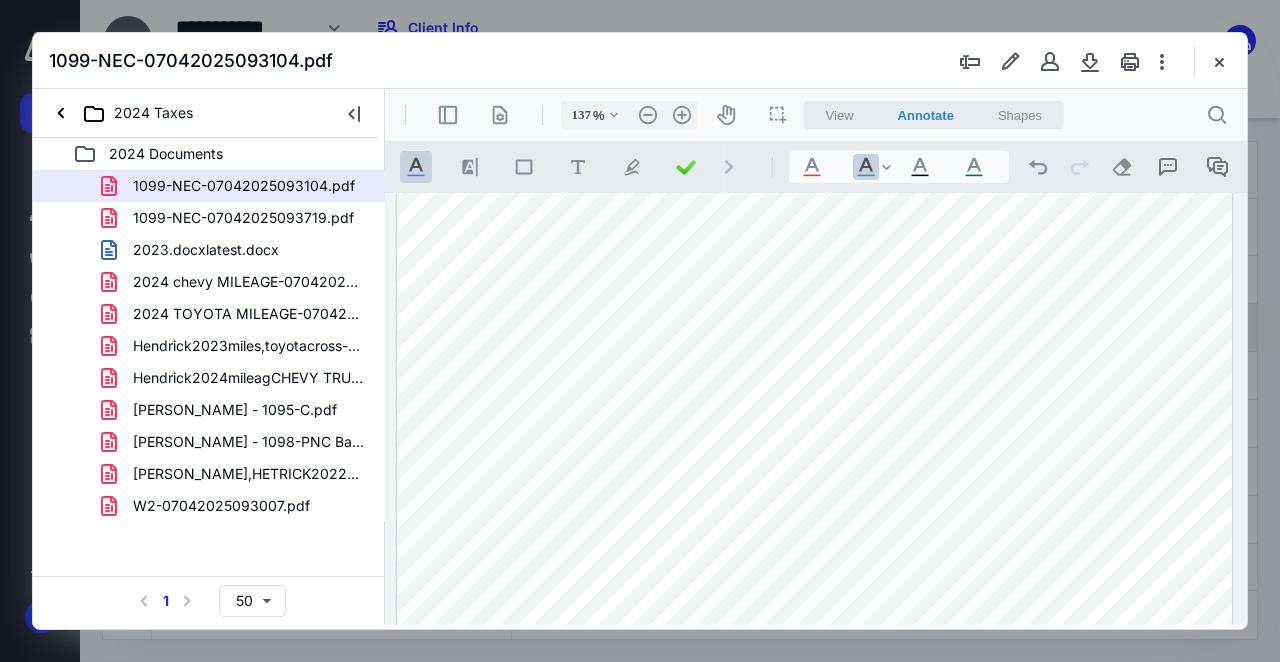 scroll, scrollTop: 658, scrollLeft: 0, axis: vertical 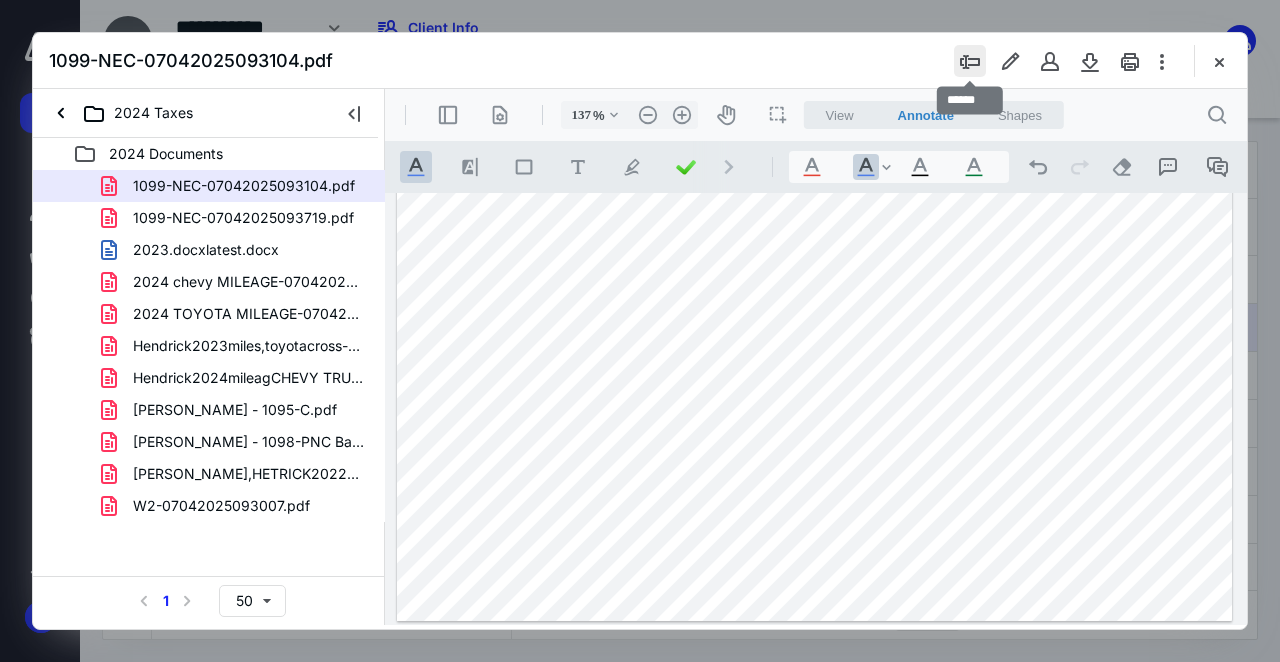 click at bounding box center [970, 61] 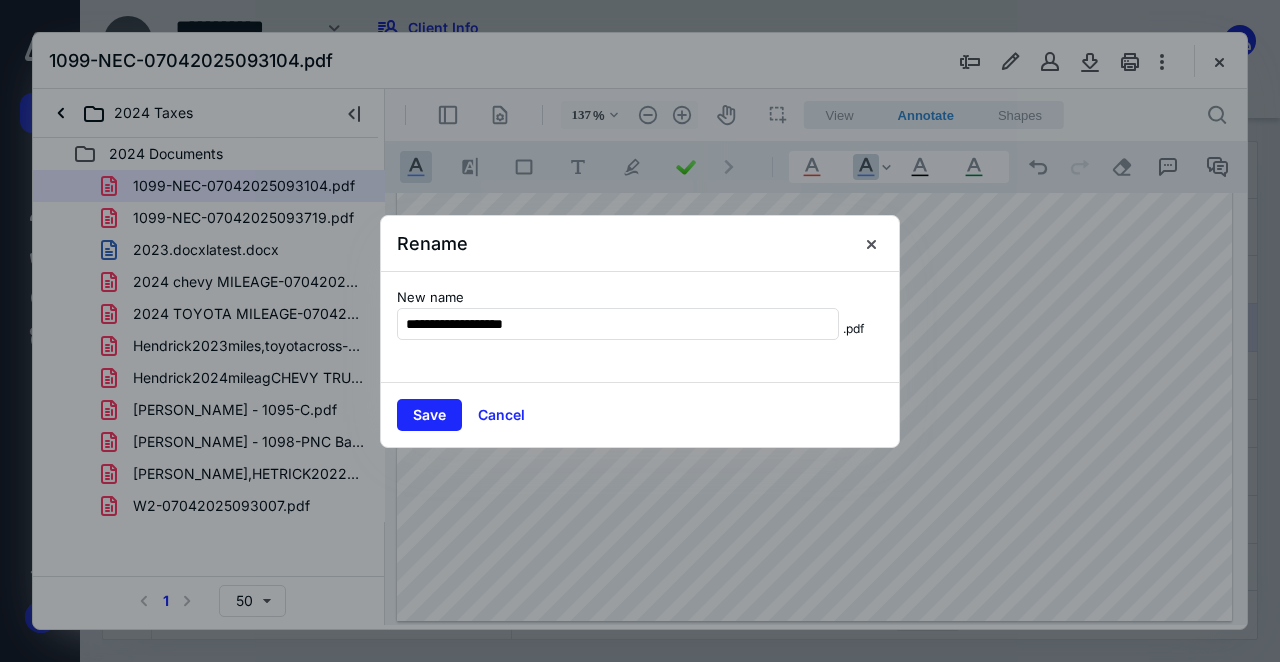 type on "**********" 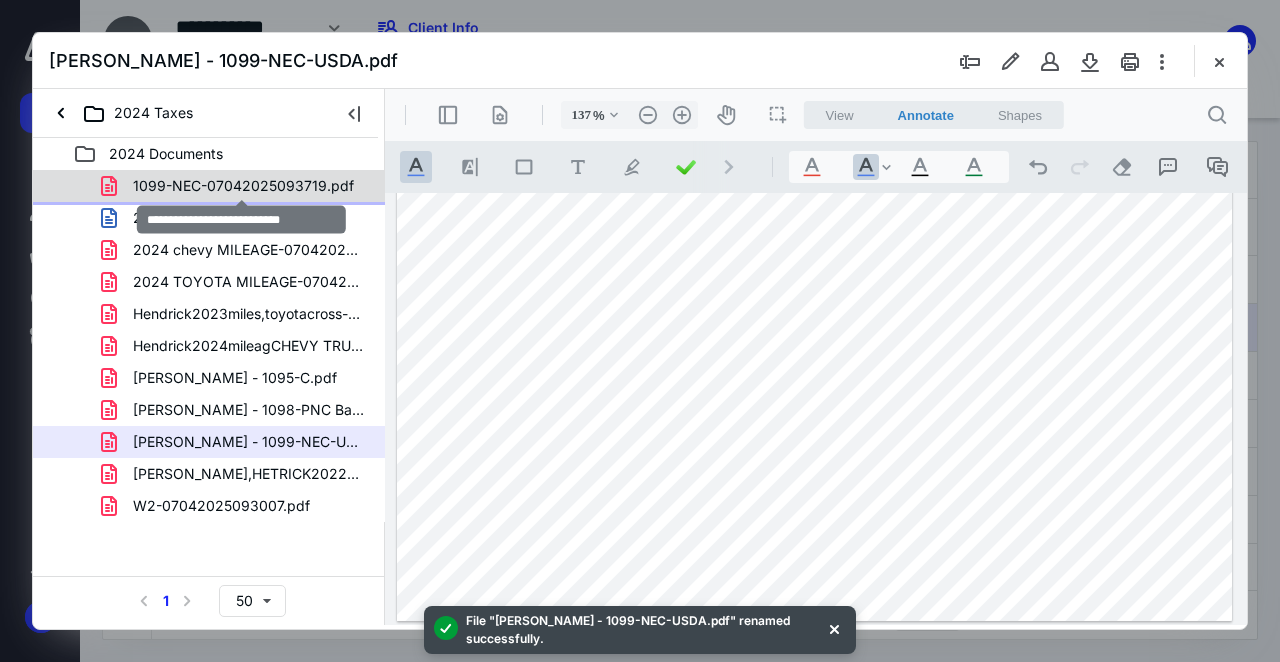 click on "1099-NEC-07042025093719.pdf" at bounding box center [243, 186] 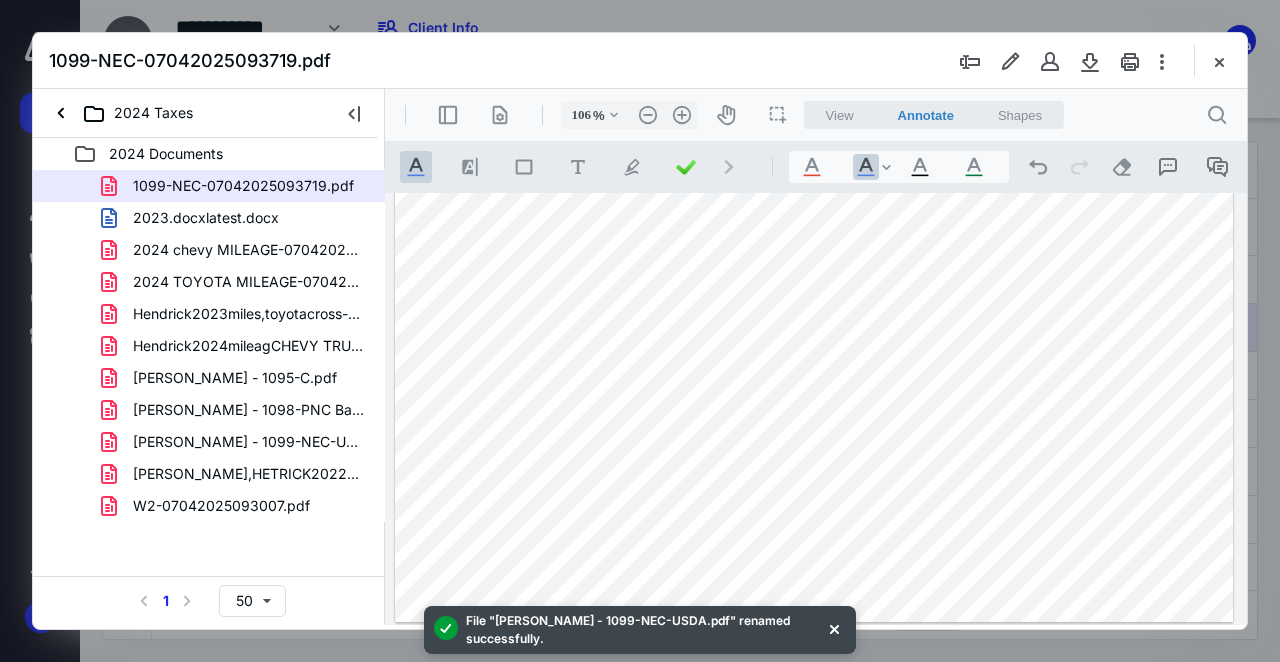 scroll, scrollTop: 62, scrollLeft: 0, axis: vertical 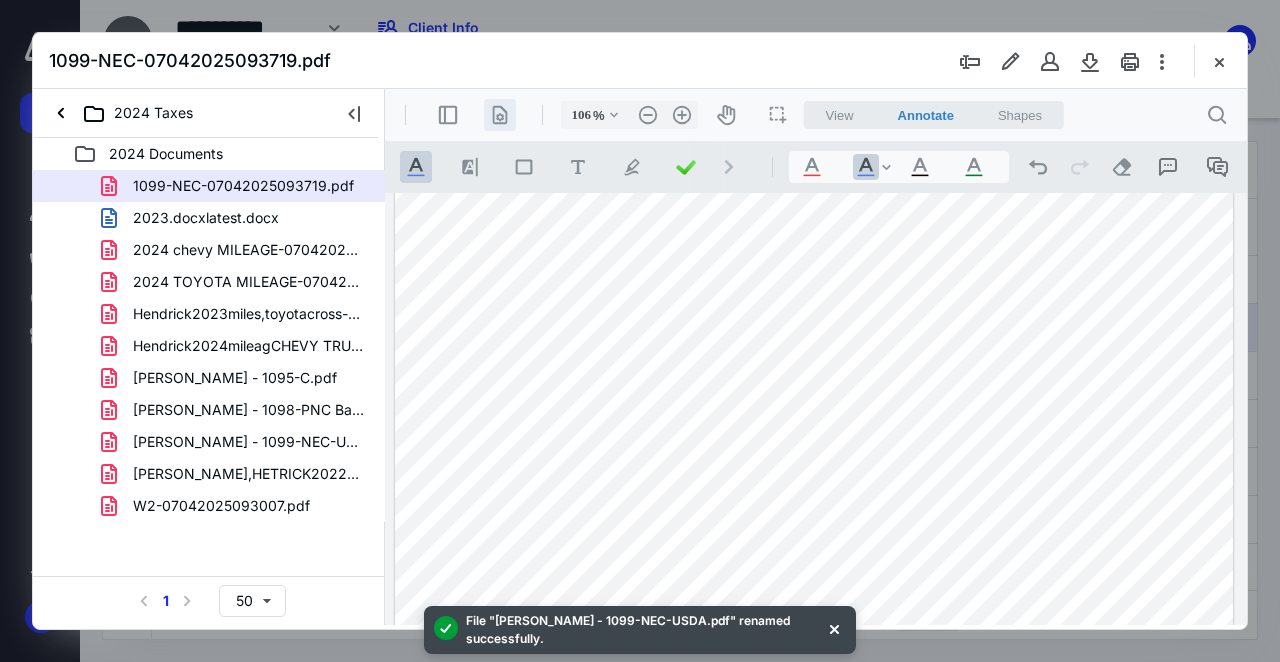 click on ".cls-1{fill:#abb0c4;} icon - header - page manipulation - line" at bounding box center (500, 115) 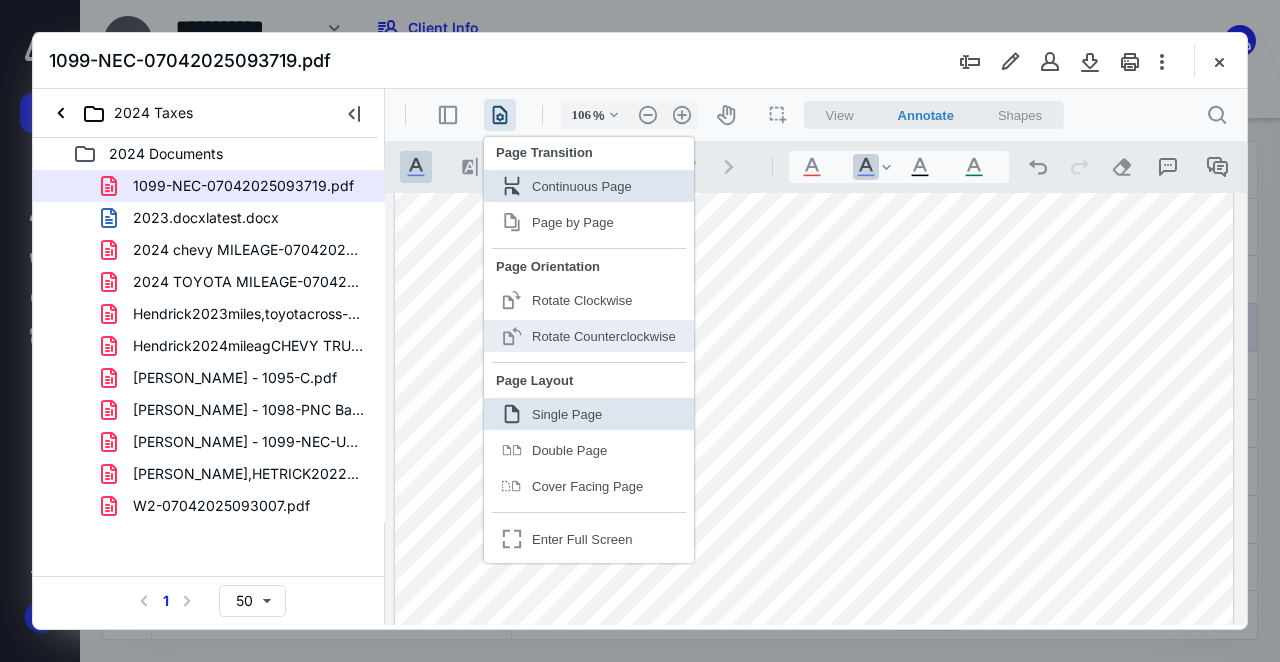 click on "Rotate Counterclockwise" at bounding box center (604, 336) 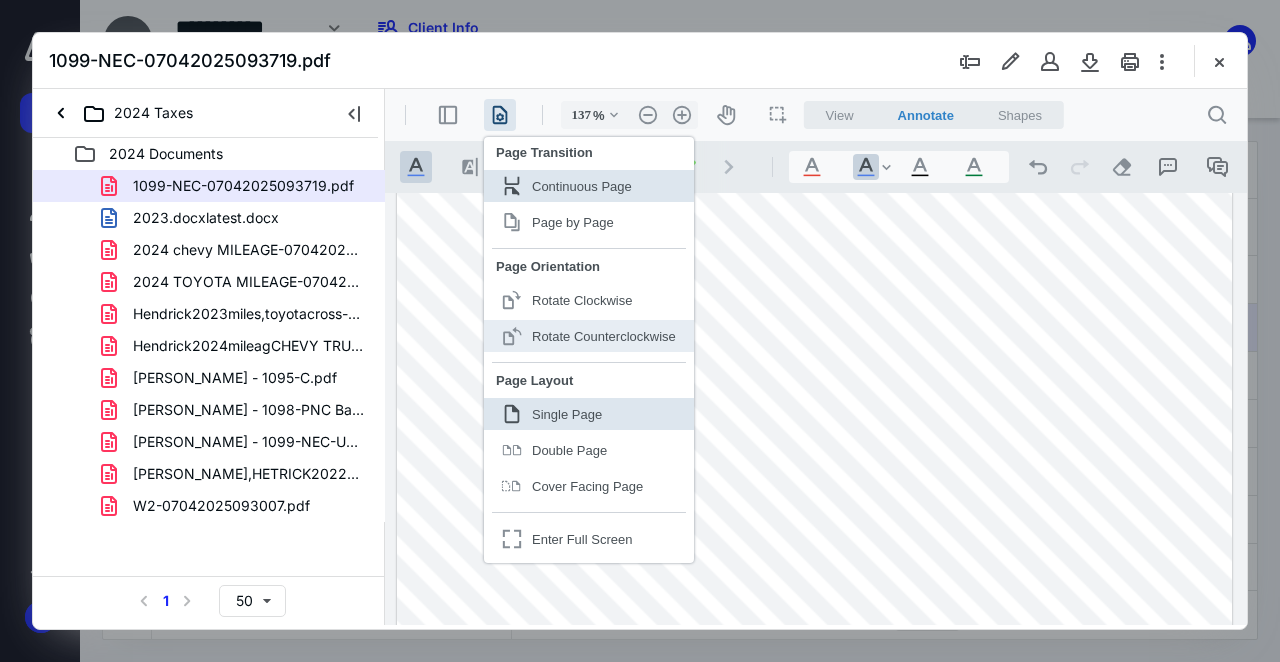 scroll, scrollTop: 63, scrollLeft: 0, axis: vertical 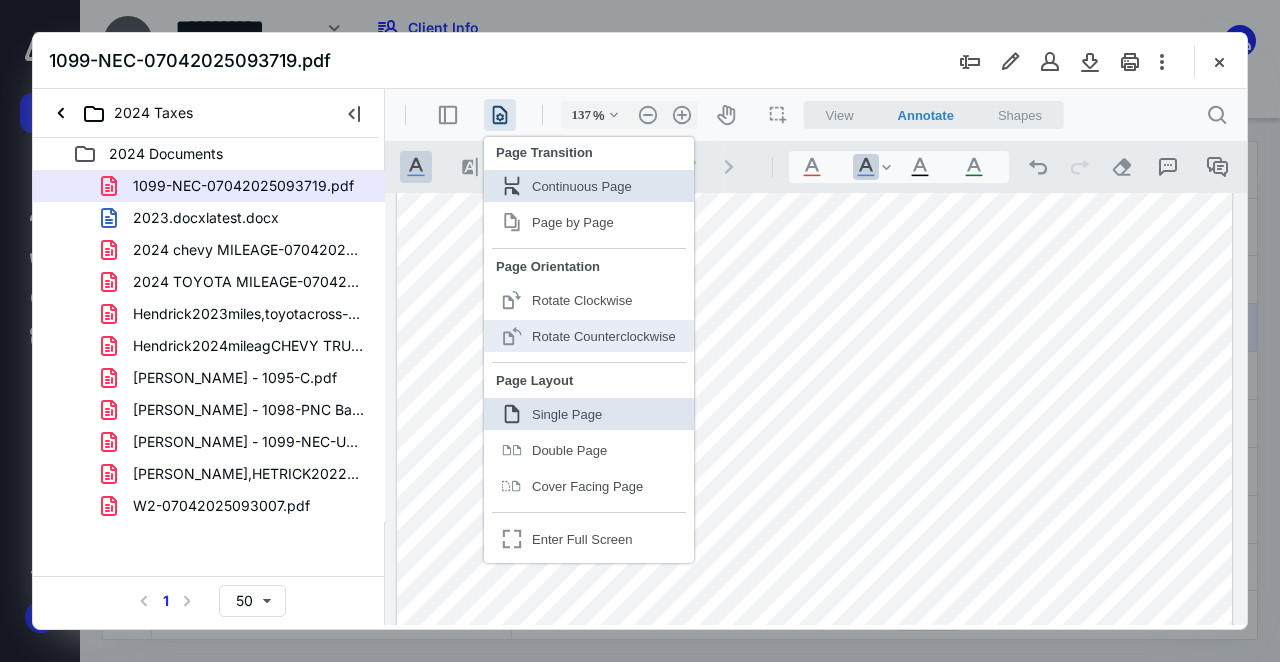 click on "Rotate Counterclockwise" at bounding box center [604, 336] 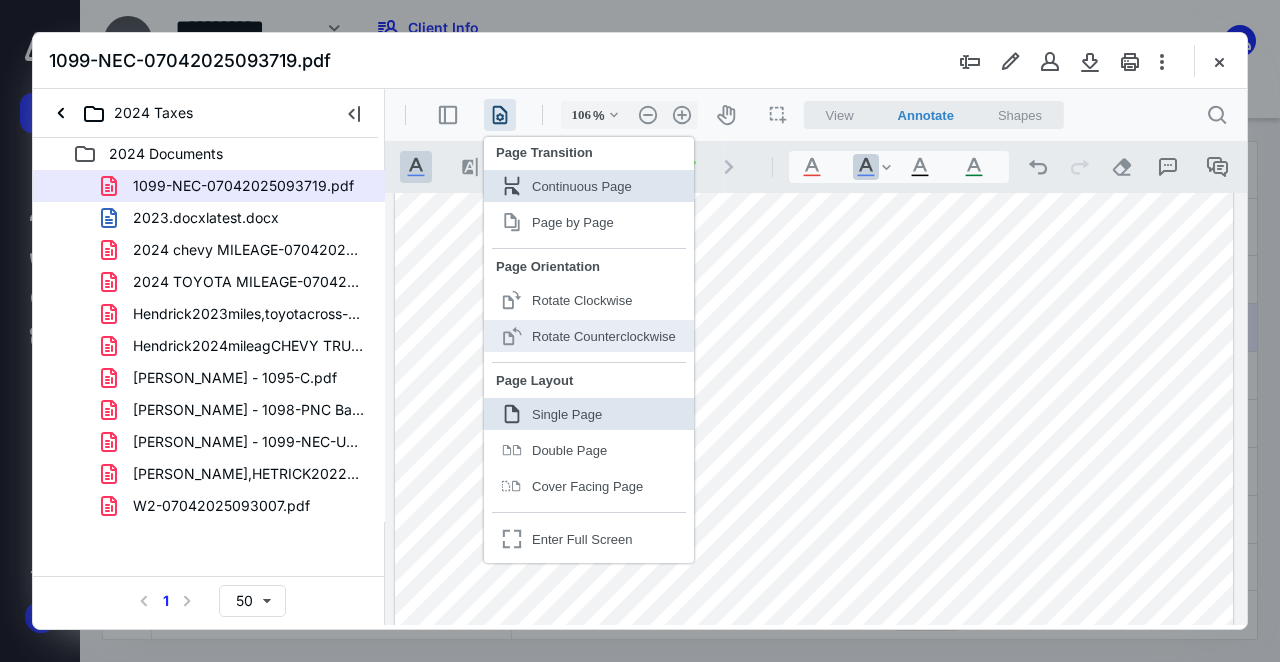 click on "Rotate Counterclockwise" at bounding box center [604, 336] 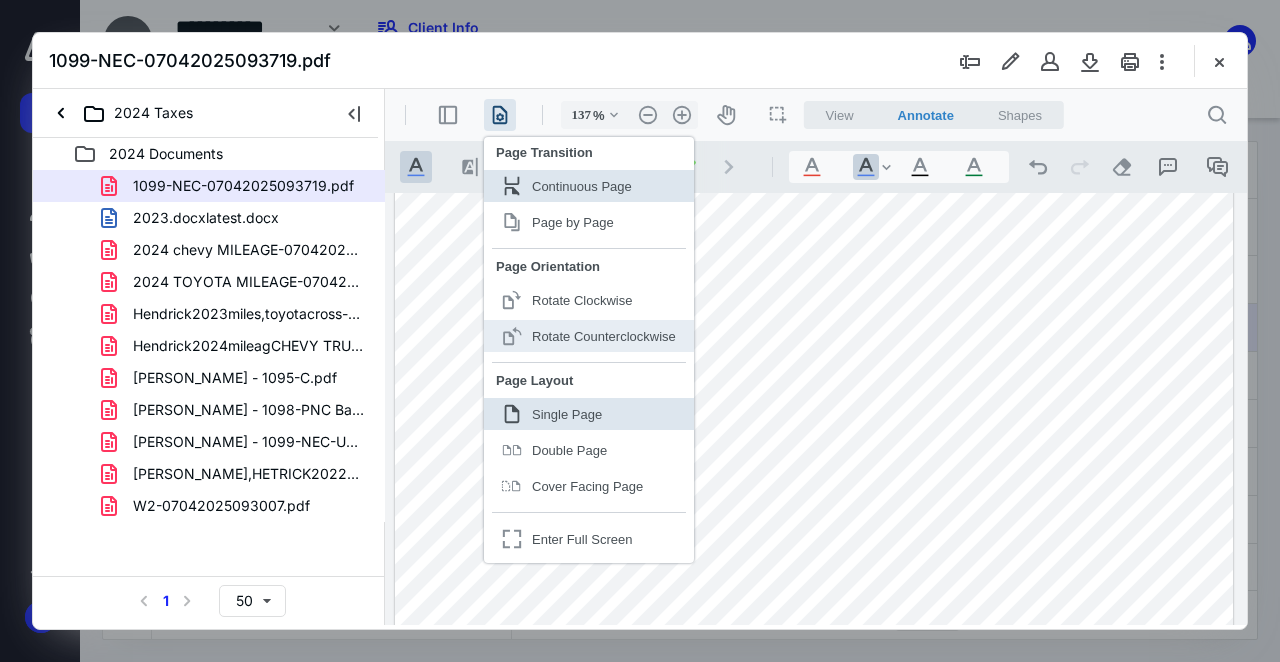 scroll, scrollTop: 63, scrollLeft: 0, axis: vertical 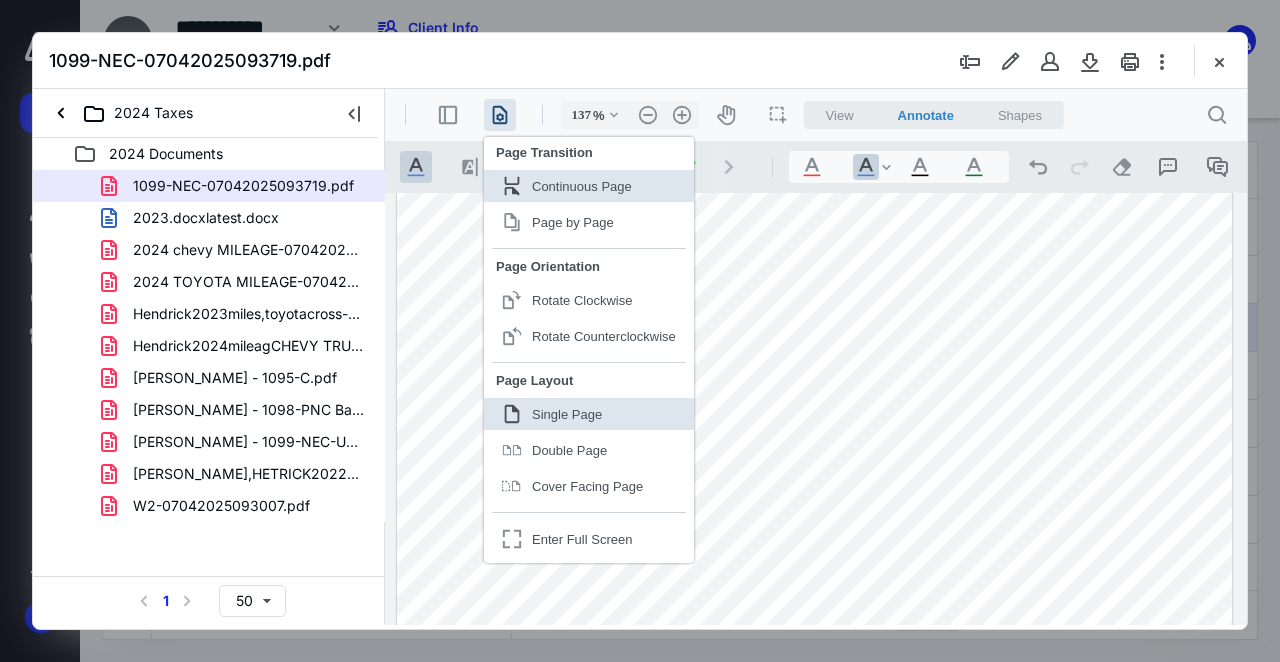 click at bounding box center [815, 676] 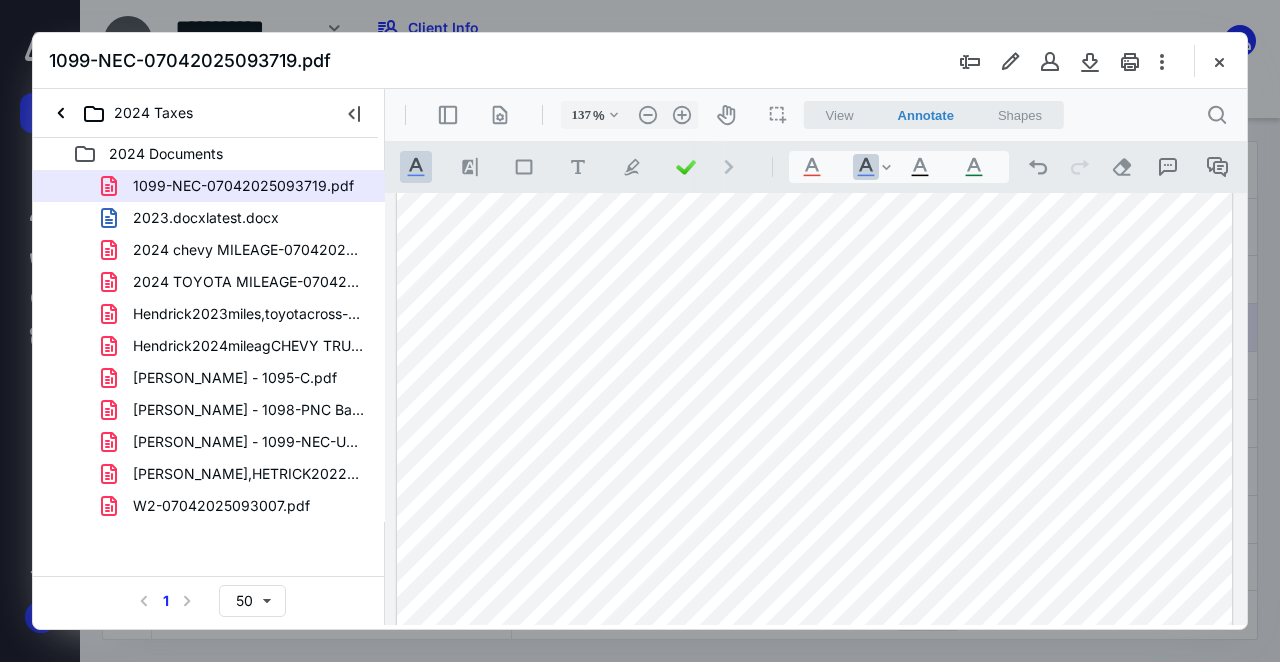 scroll, scrollTop: 463, scrollLeft: 0, axis: vertical 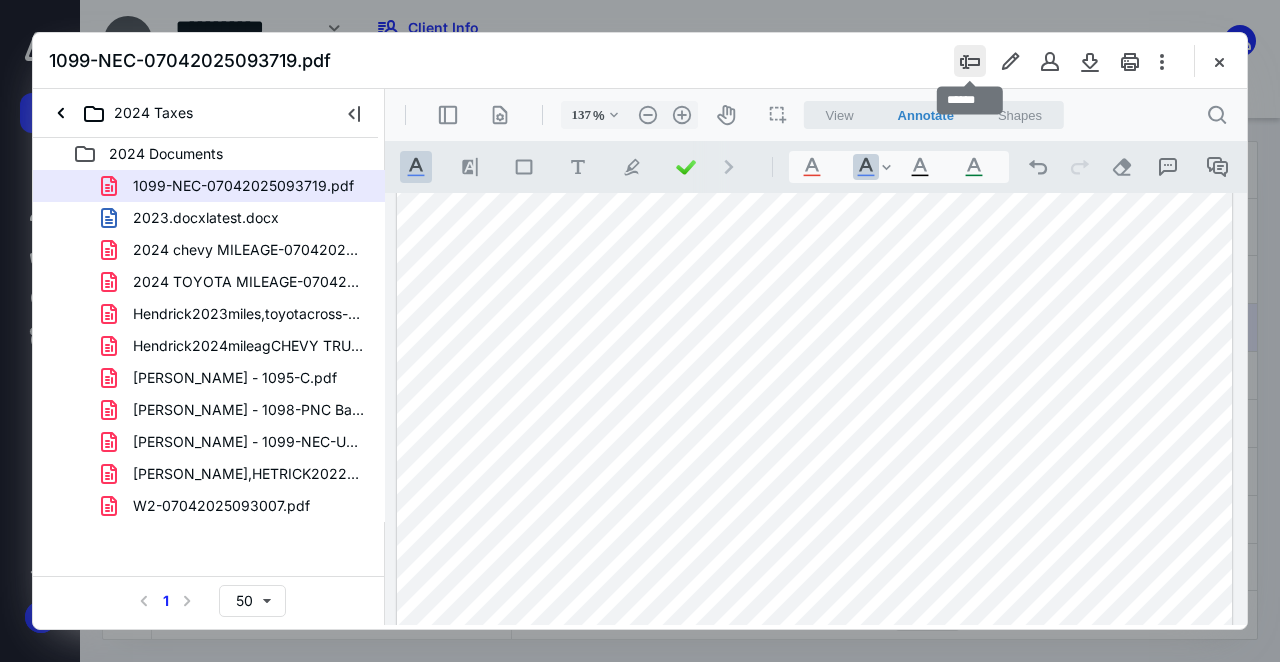 click at bounding box center (970, 61) 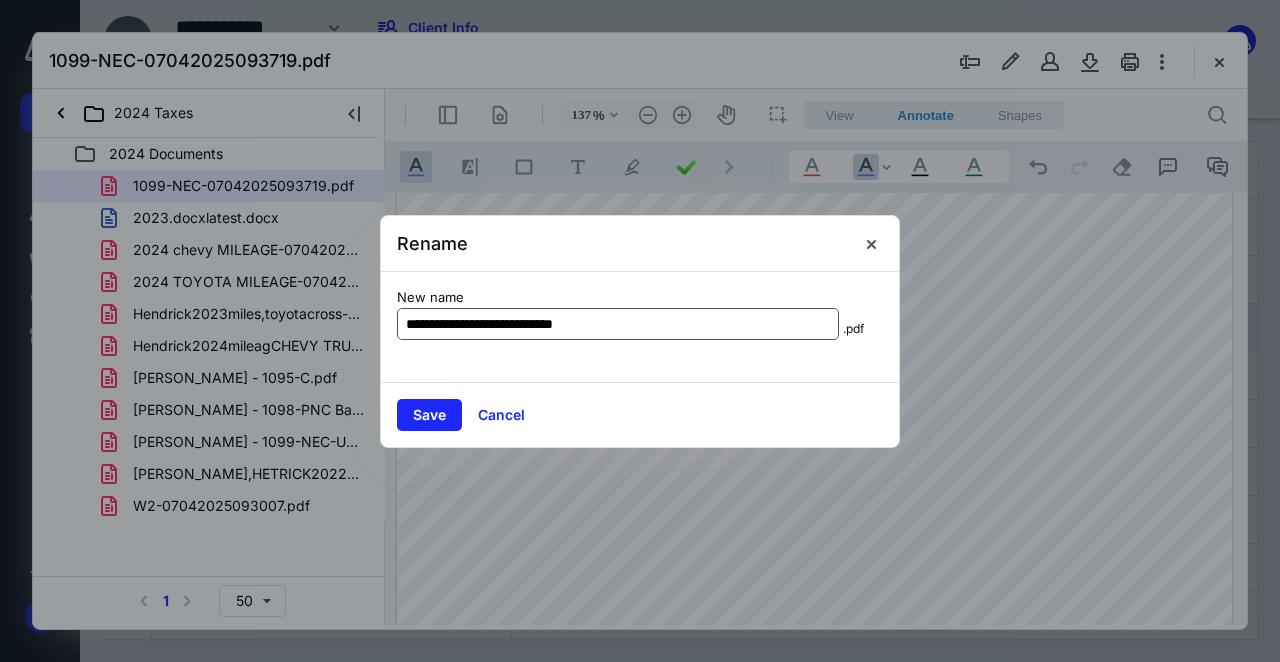 drag, startPoint x: 643, startPoint y: 307, endPoint x: 648, endPoint y: 318, distance: 12.083046 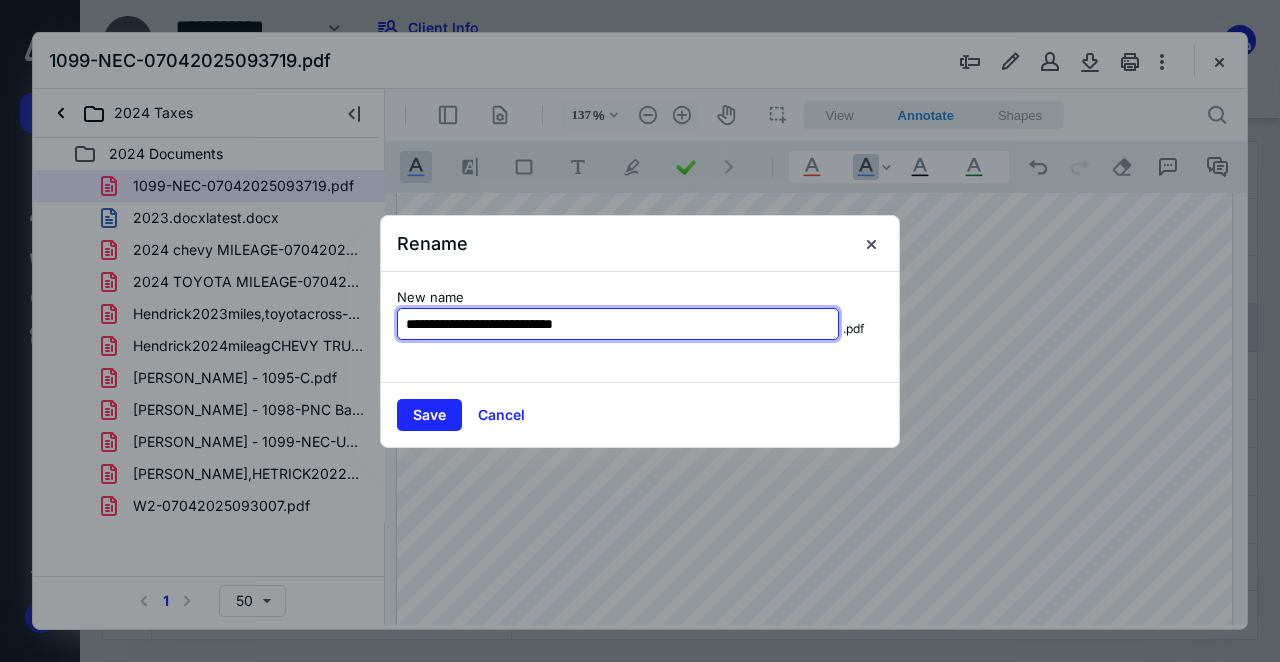 click on "**********" at bounding box center [618, 324] 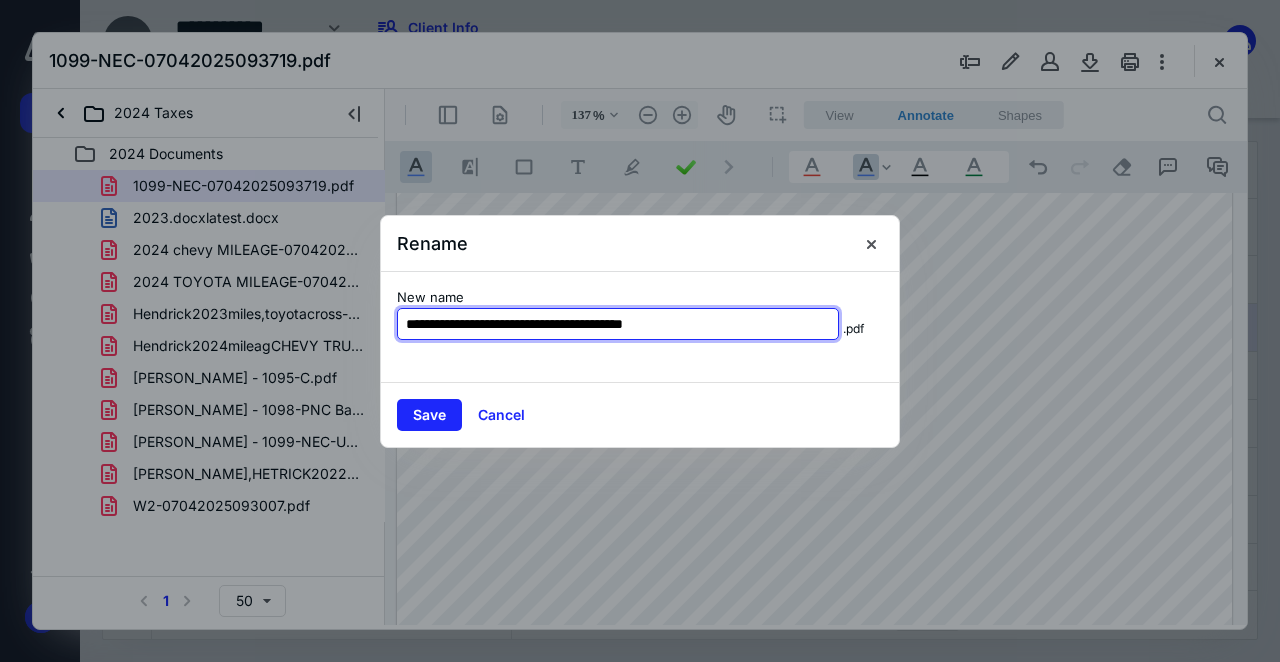 type on "**********" 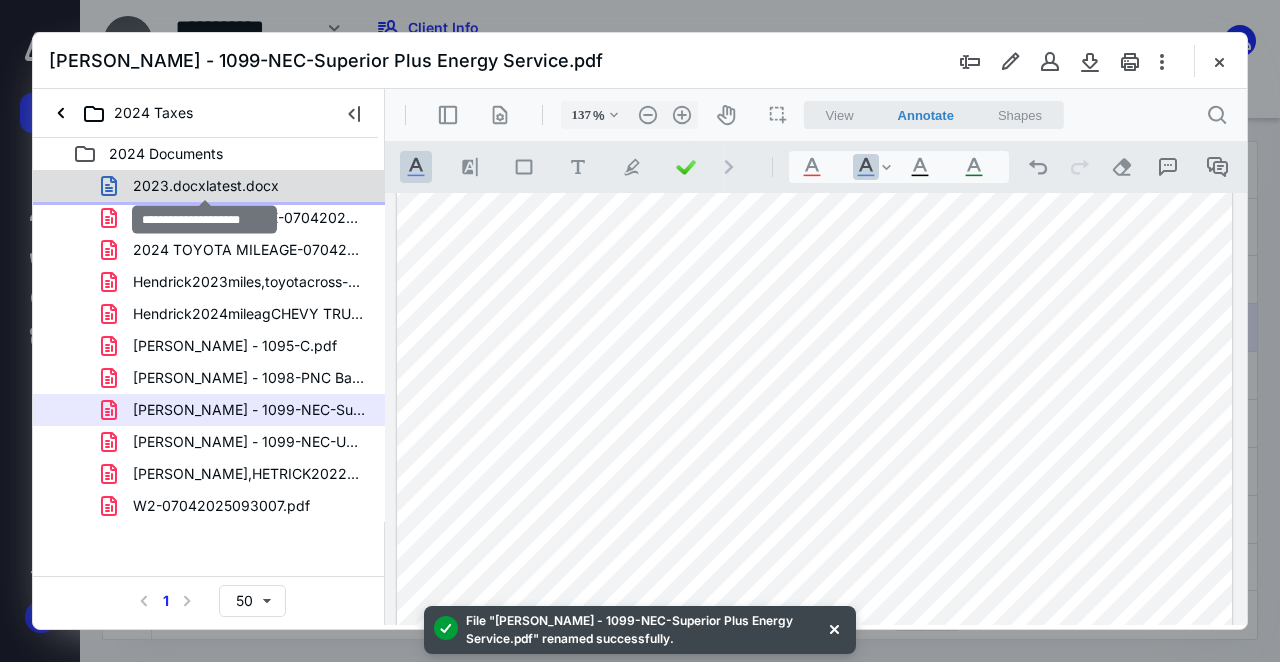 click on "2023.docxlatest.docx" at bounding box center [206, 186] 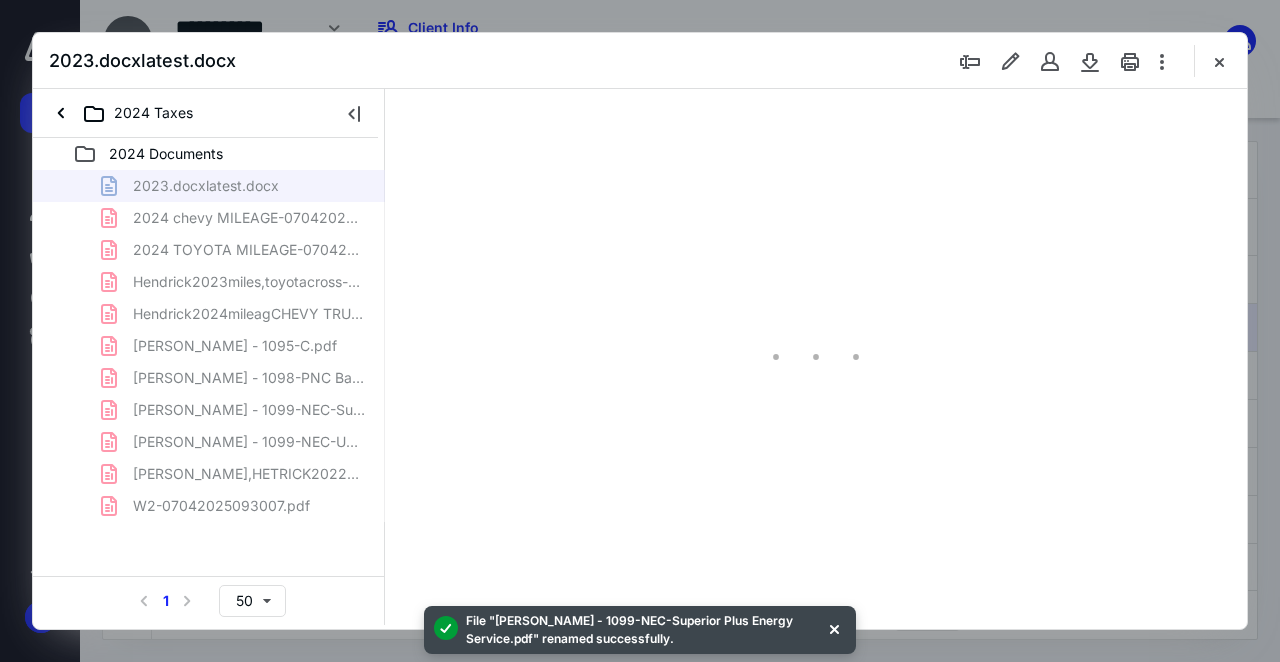 scroll, scrollTop: 0, scrollLeft: 0, axis: both 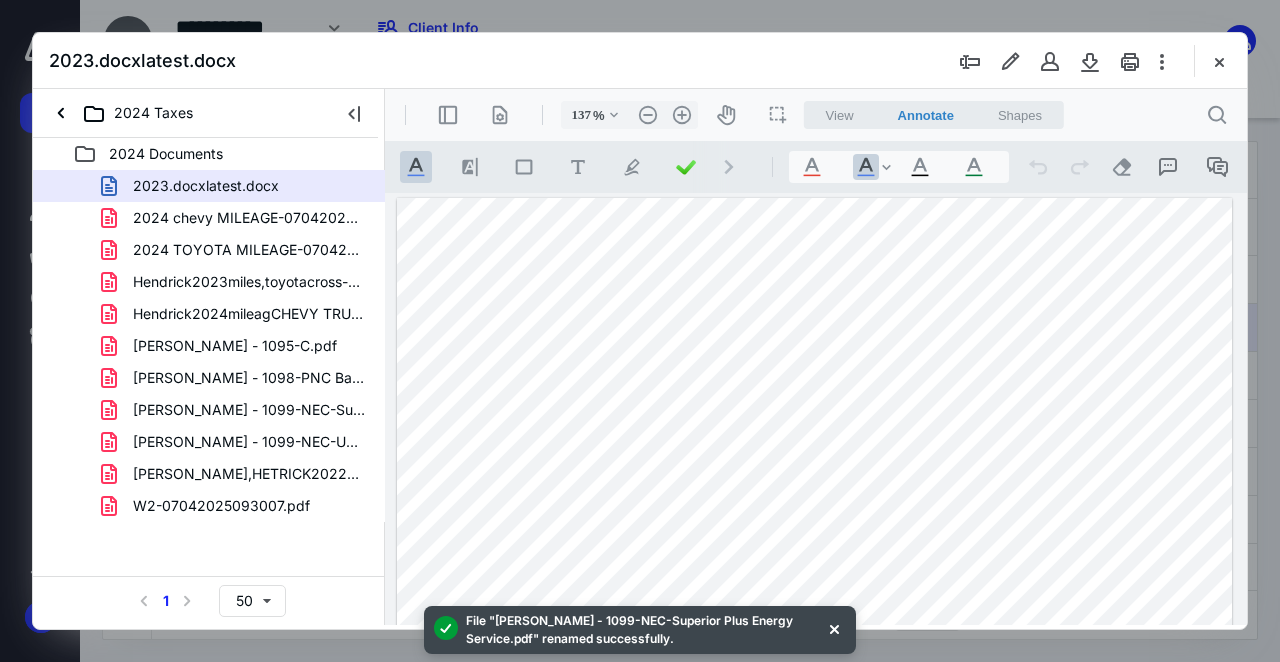 click at bounding box center (815, 739) 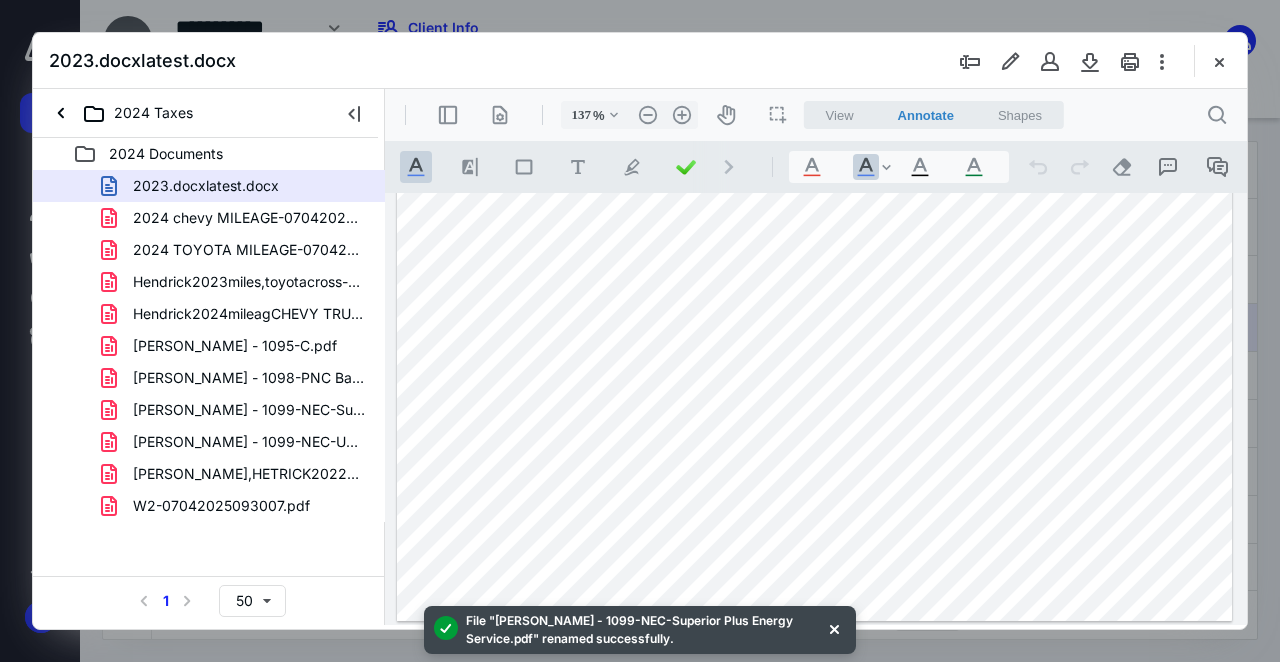 scroll, scrollTop: 338, scrollLeft: 0, axis: vertical 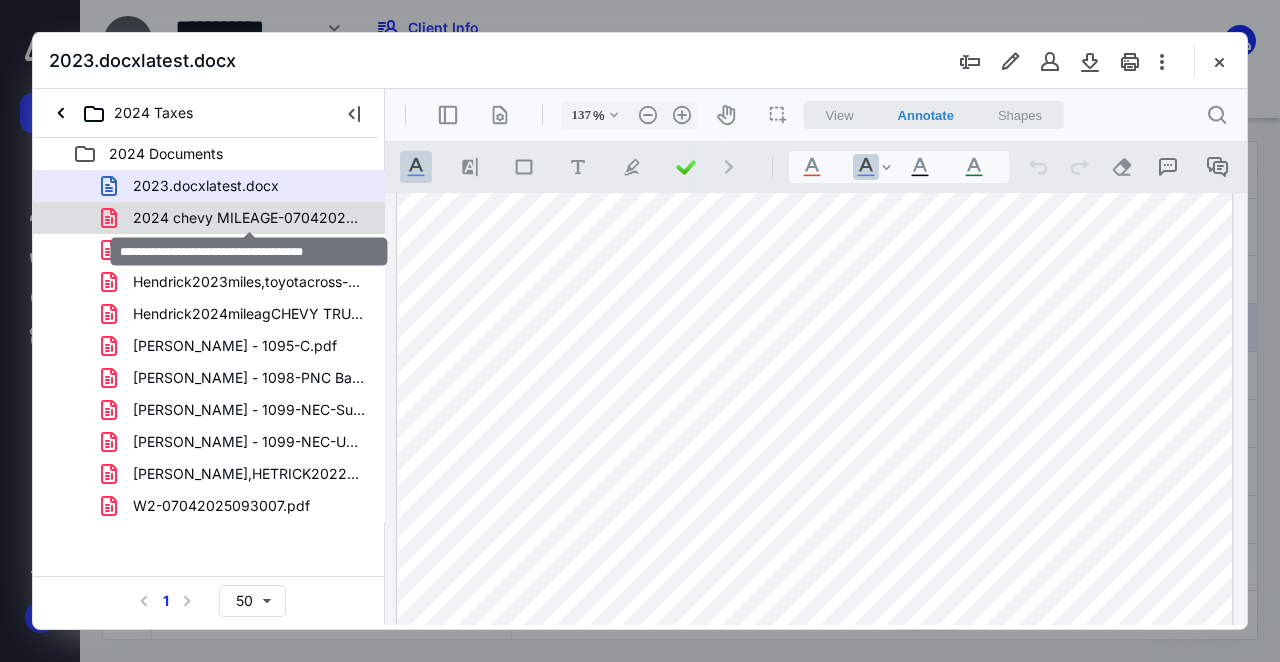 click on "2024 chevy MILEAGE-07042025085809.pdf" at bounding box center [249, 218] 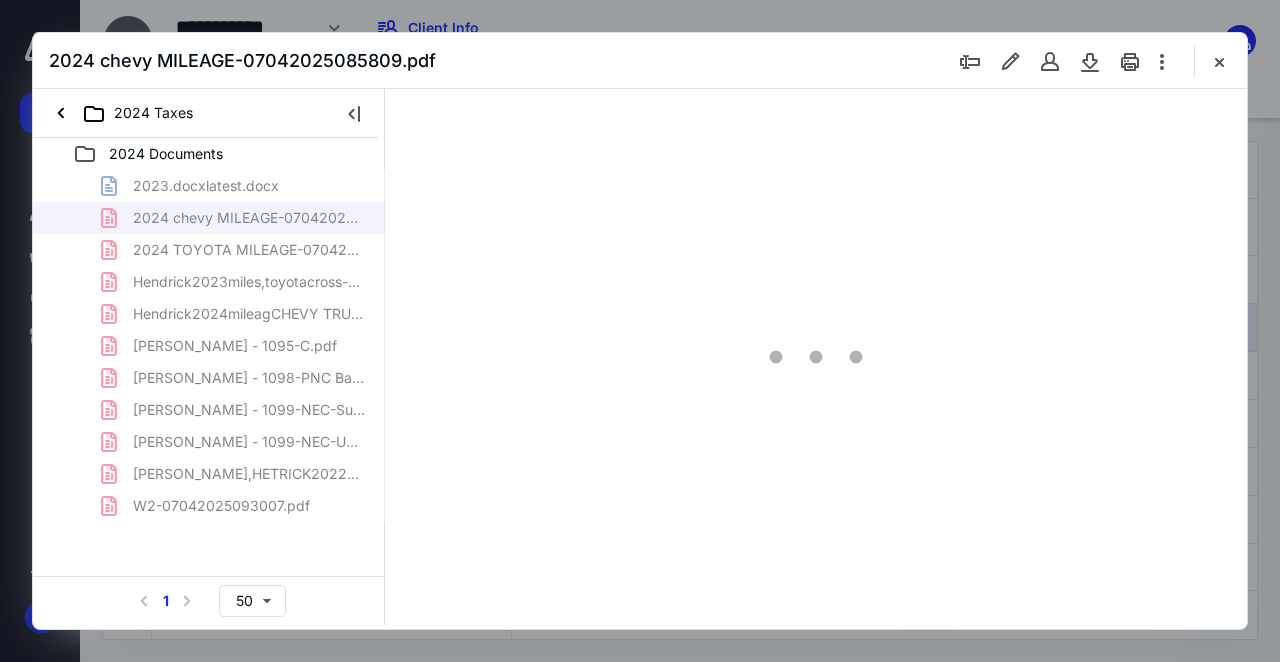 type on "138" 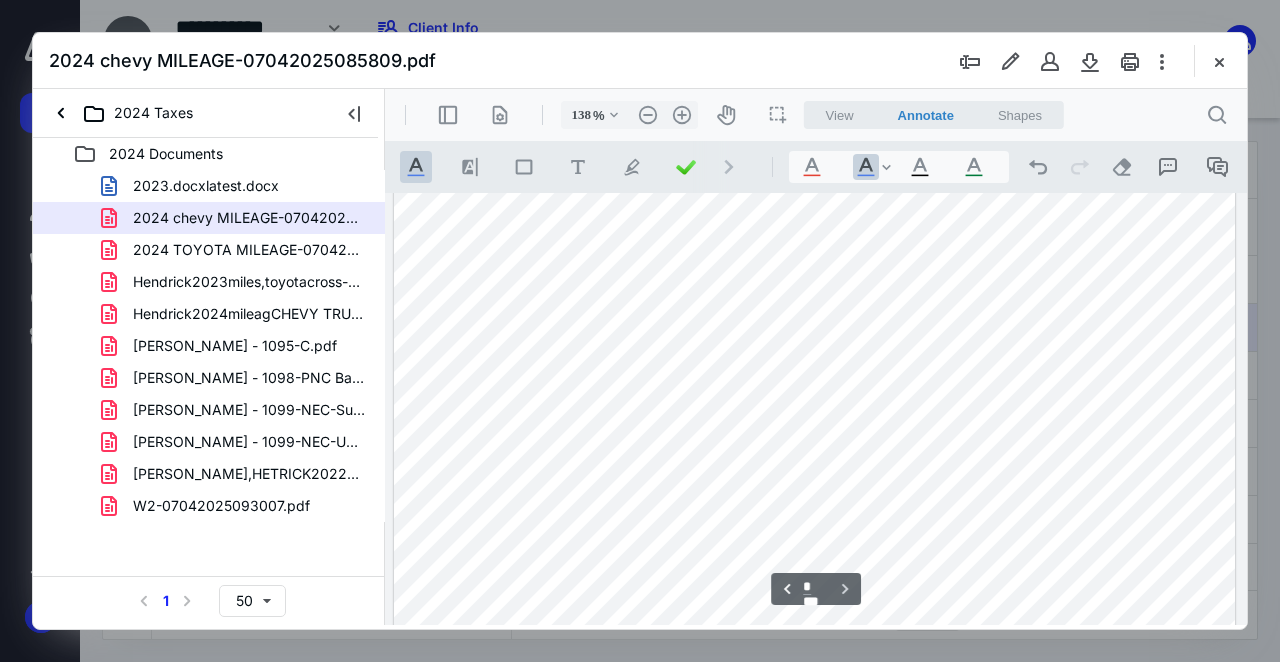 scroll, scrollTop: 2430, scrollLeft: 0, axis: vertical 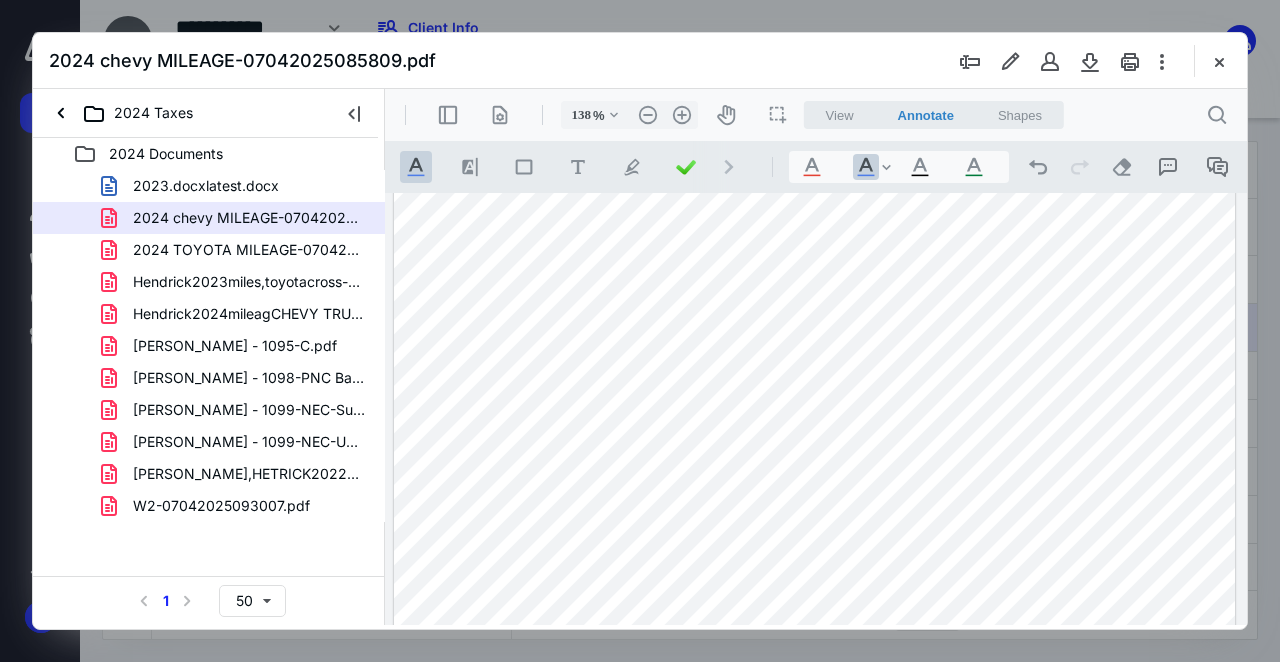 click at bounding box center [815, 515] 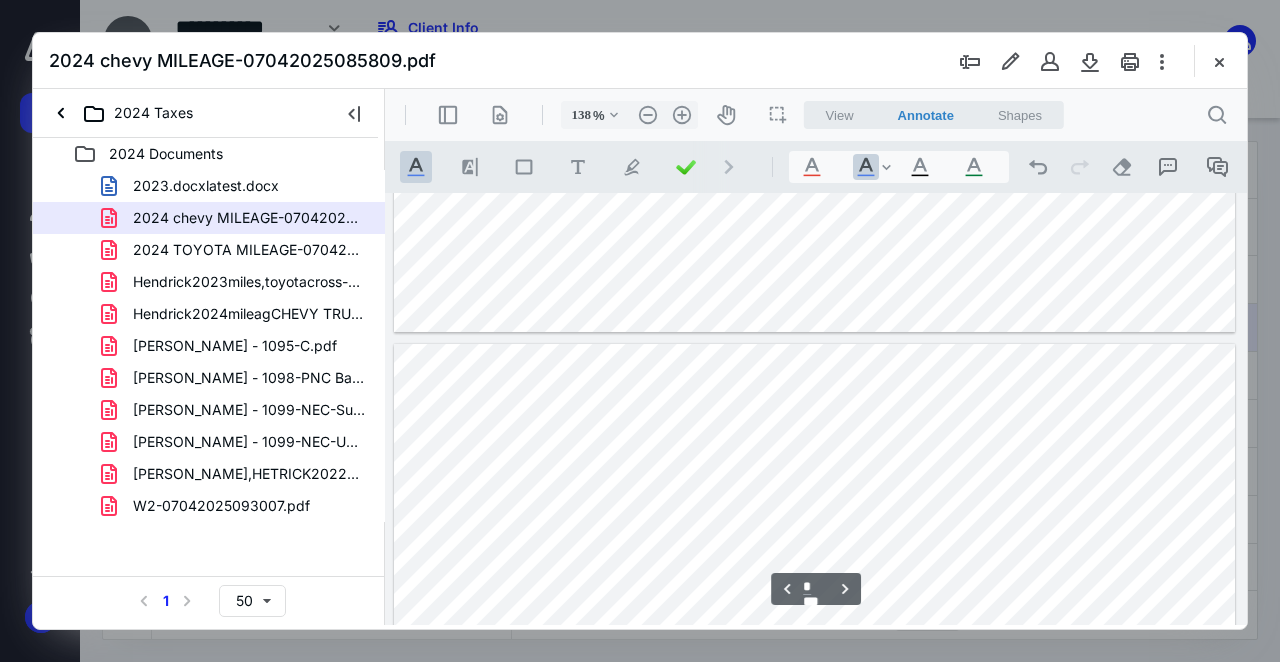 type on "*" 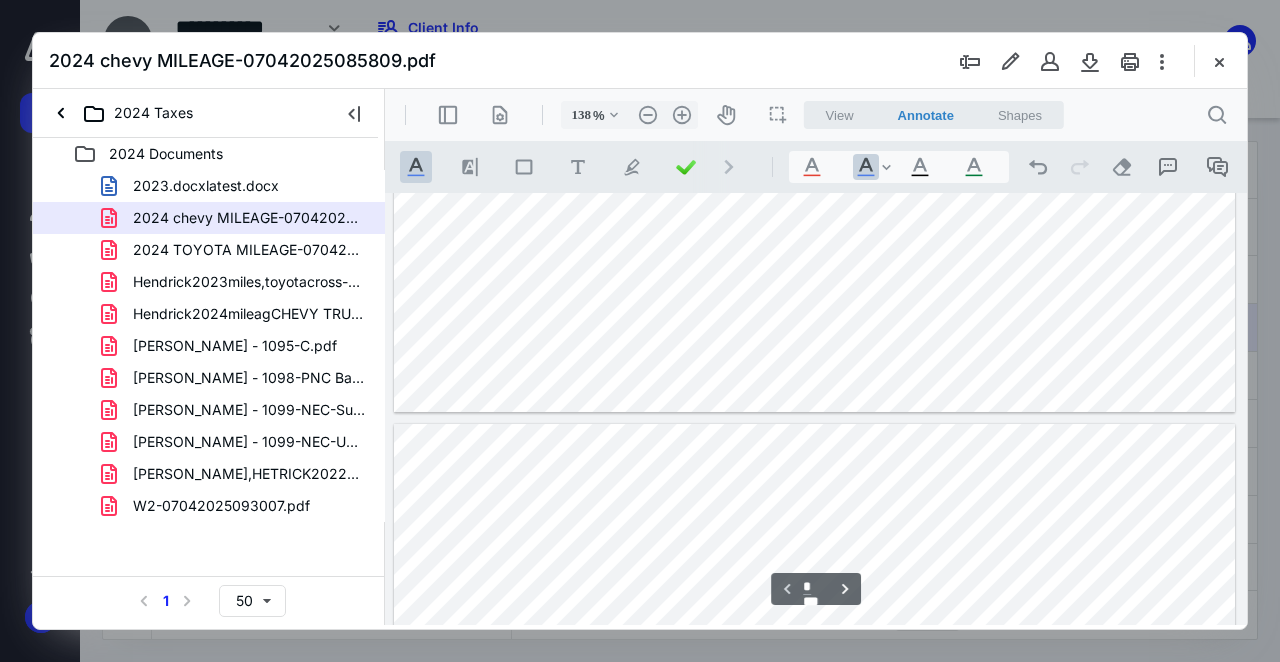 scroll, scrollTop: 396, scrollLeft: 0, axis: vertical 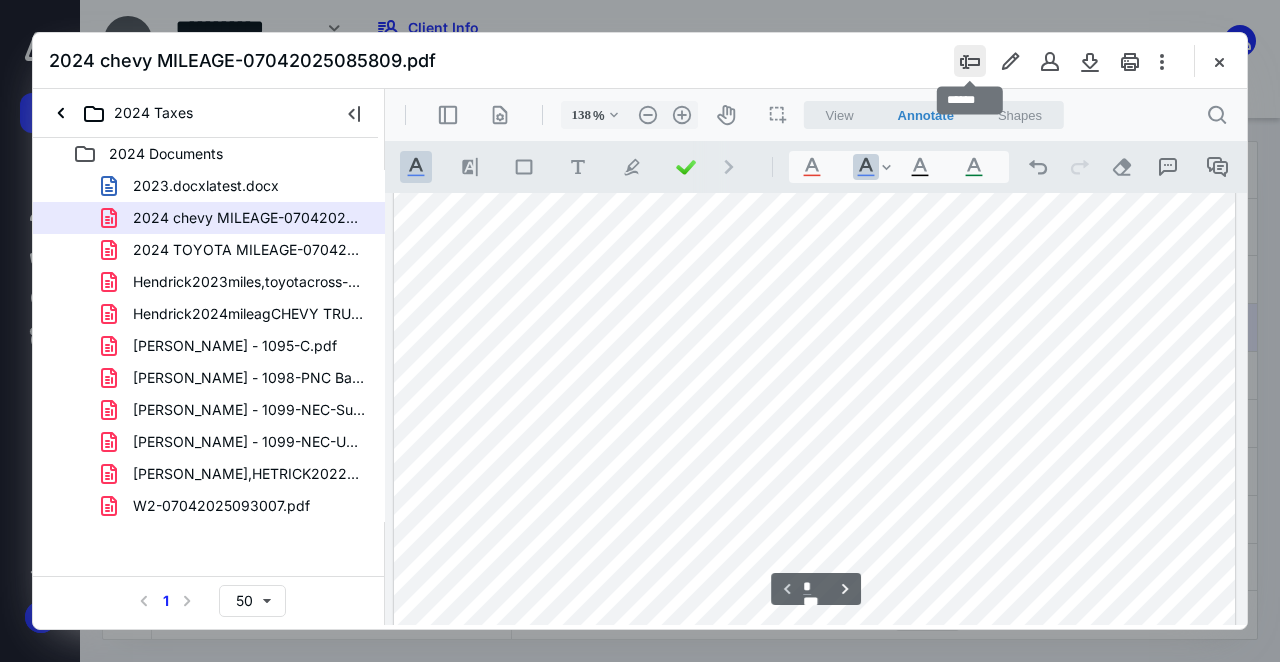 click at bounding box center (970, 61) 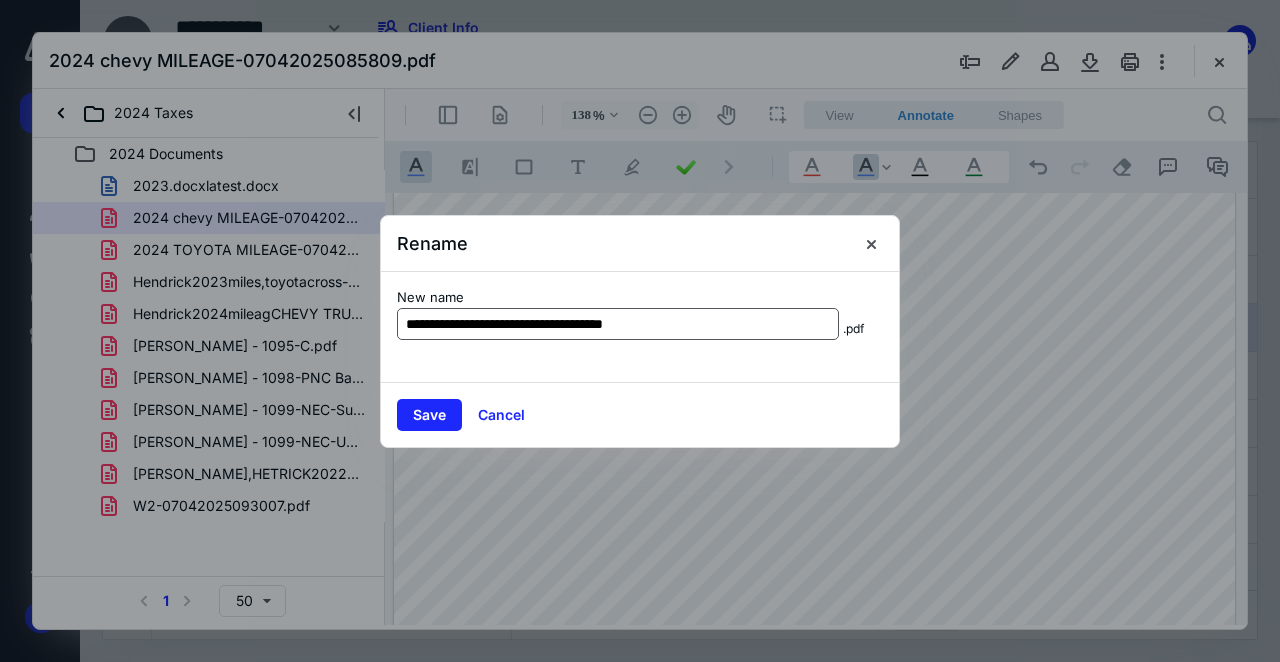 drag, startPoint x: 592, startPoint y: 330, endPoint x: 776, endPoint y: 326, distance: 184.04347 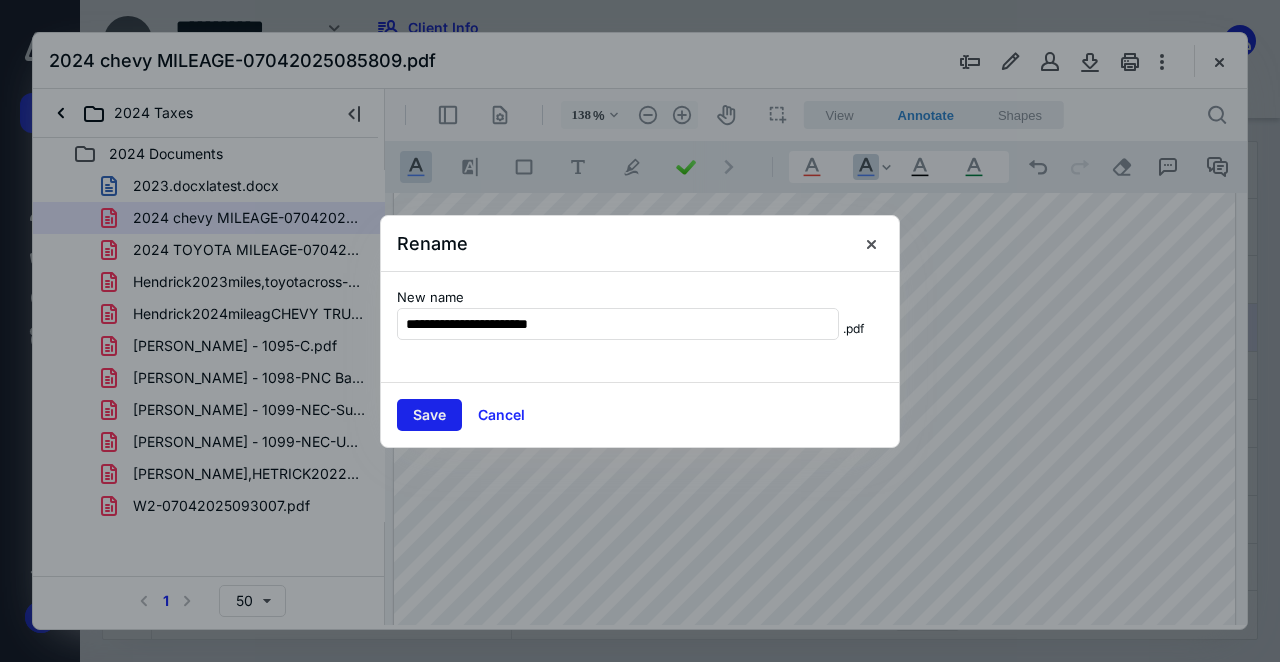 type on "**********" 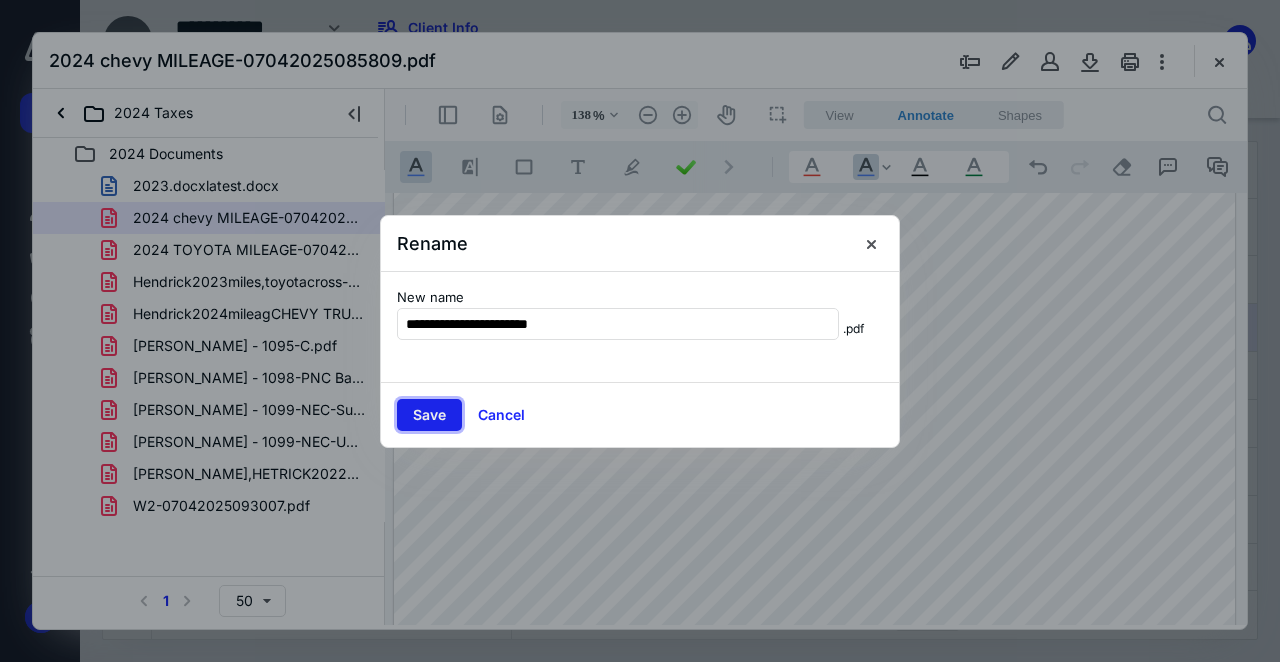 click on "Save" at bounding box center [429, 415] 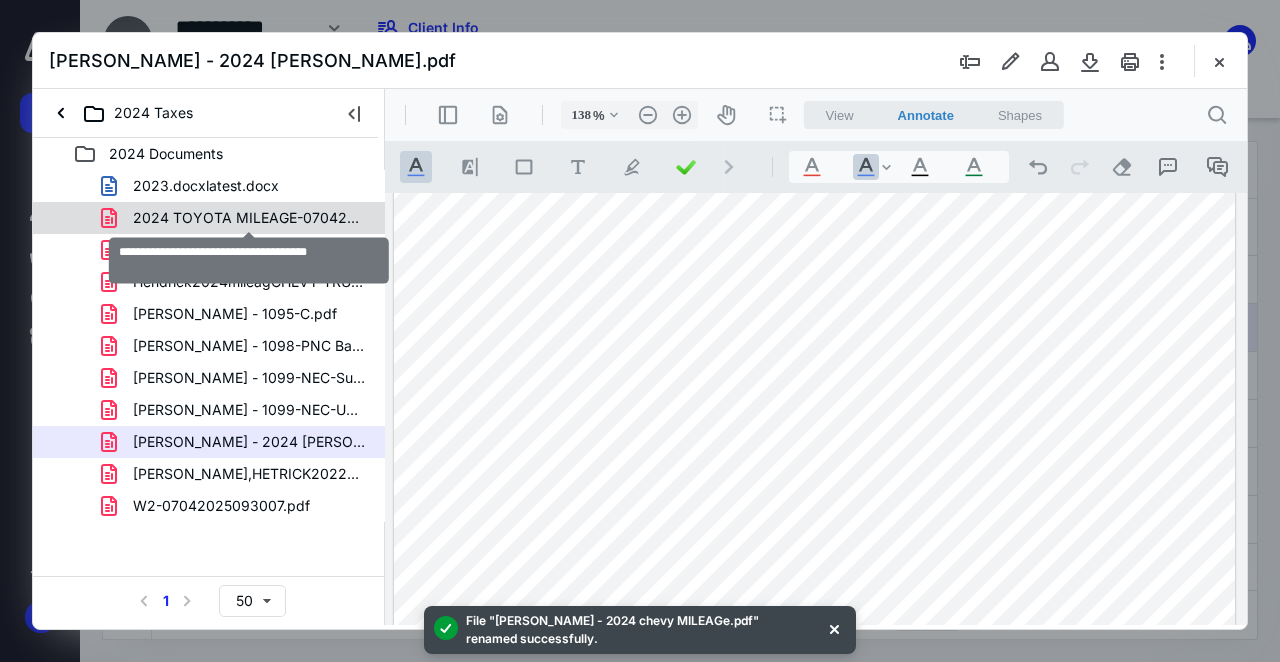 click on "2024 TOYOTA MILEAGE-07042025085743.pdf" at bounding box center [249, 218] 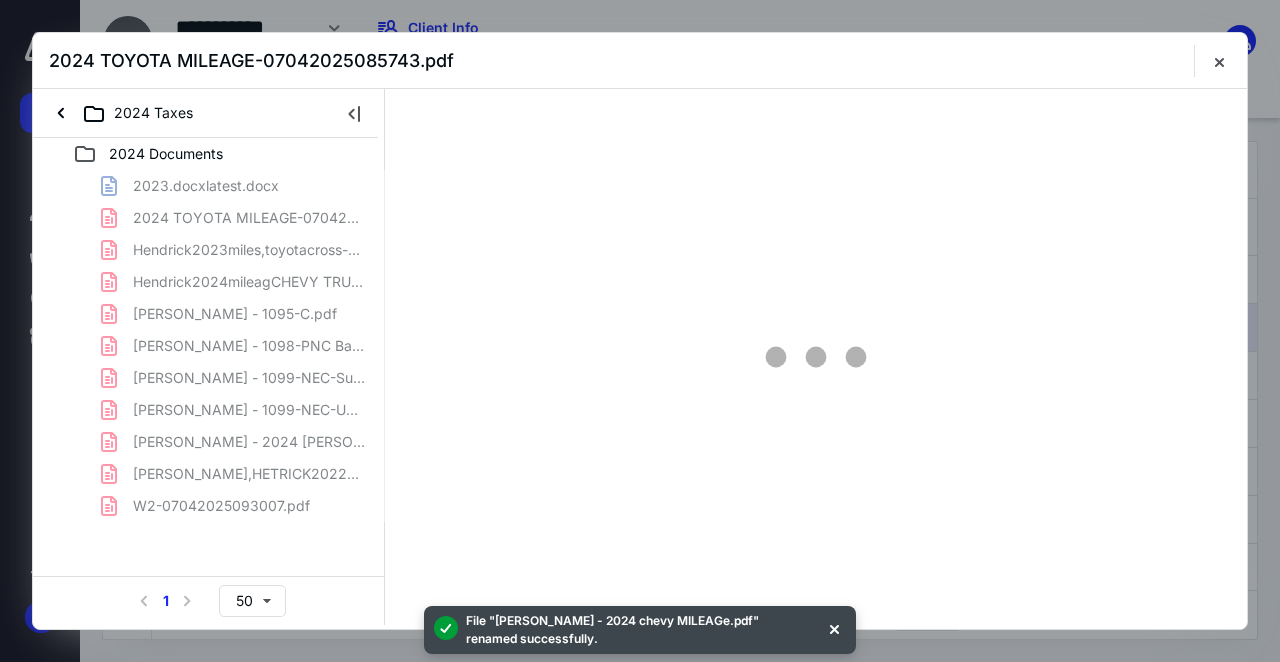 click on "2023.docxlatest.docx 2024 TOYOTA MILEAGE-07042025085743.pdf Hendrick2023miles,toyotacross-06182025112859.pdf Hendrick2024mileagCHEVY TRUCK-06182025112754.pdf [PERSON_NAME] - 1095-C.pdf [PERSON_NAME] - 1098-PNC Bank.pdf [PERSON_NAME] - 1099-NEC-Superior Plus Energy Service.pdf [PERSON_NAME] - 1099-NEC-USDA.pdf [PERSON_NAME] - 2024 chevy MILEAGe.pdf [PERSON_NAME],HETRICK2022nextyeardepreciatation-06182025113301.pdf W2-07042025093007.pdf" at bounding box center (209, 346) 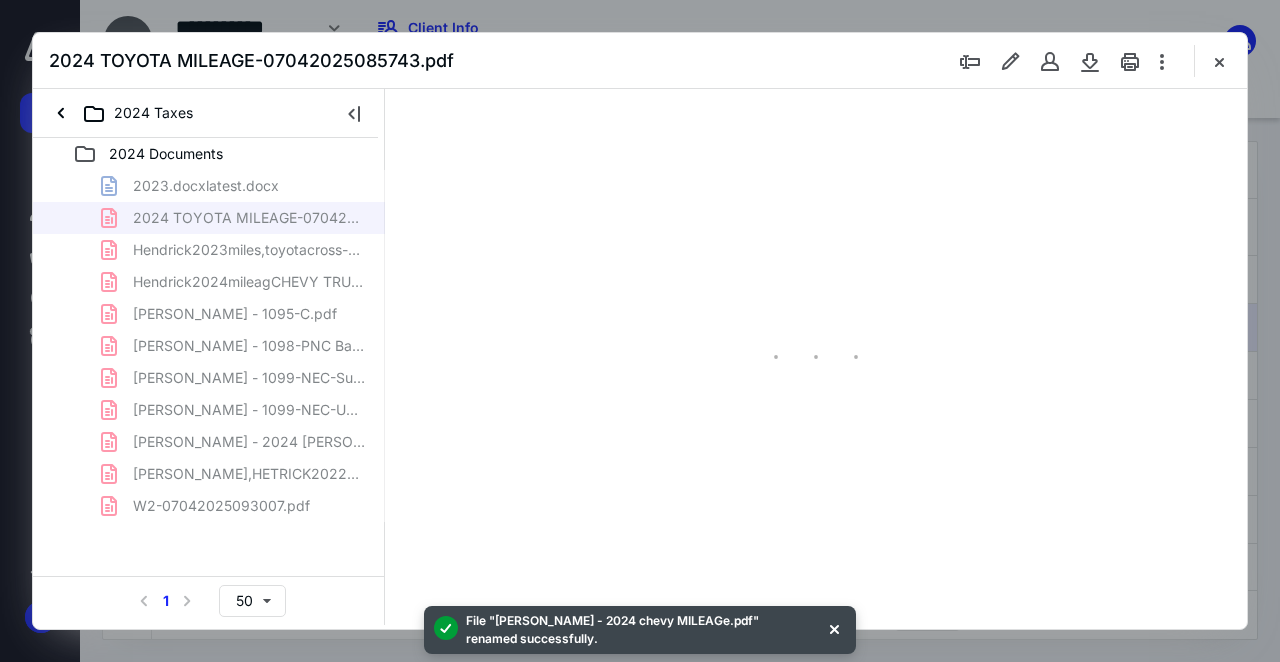 type on "138" 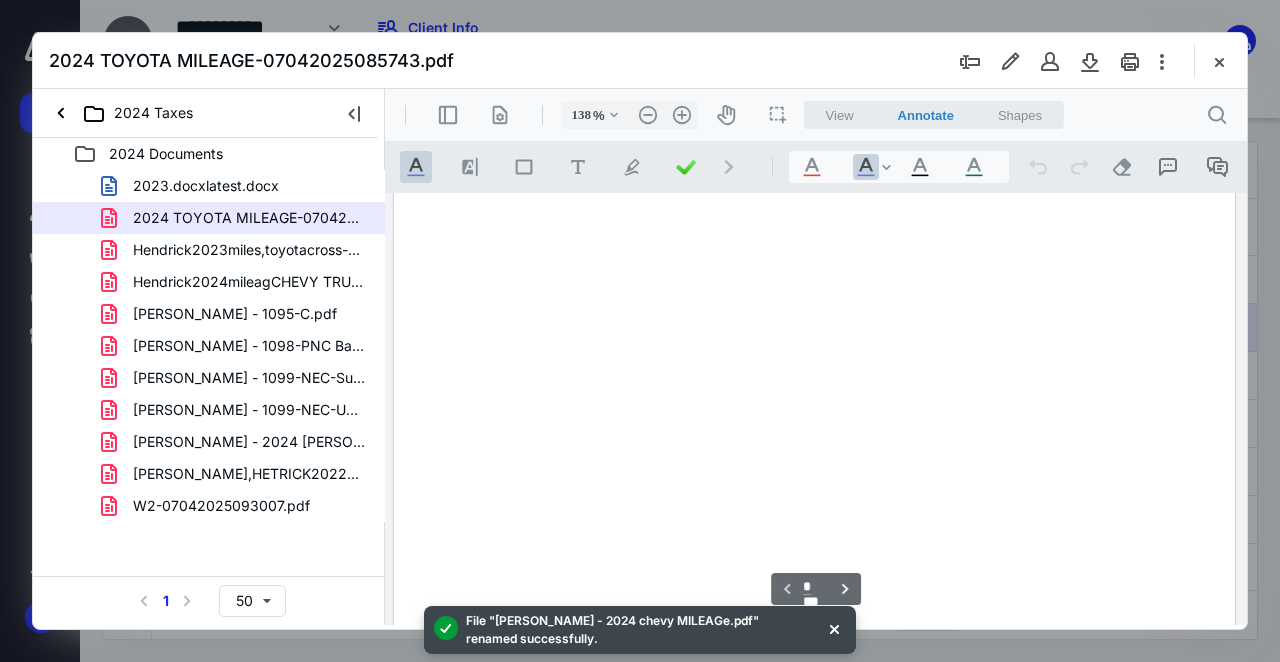 scroll, scrollTop: 110, scrollLeft: 0, axis: vertical 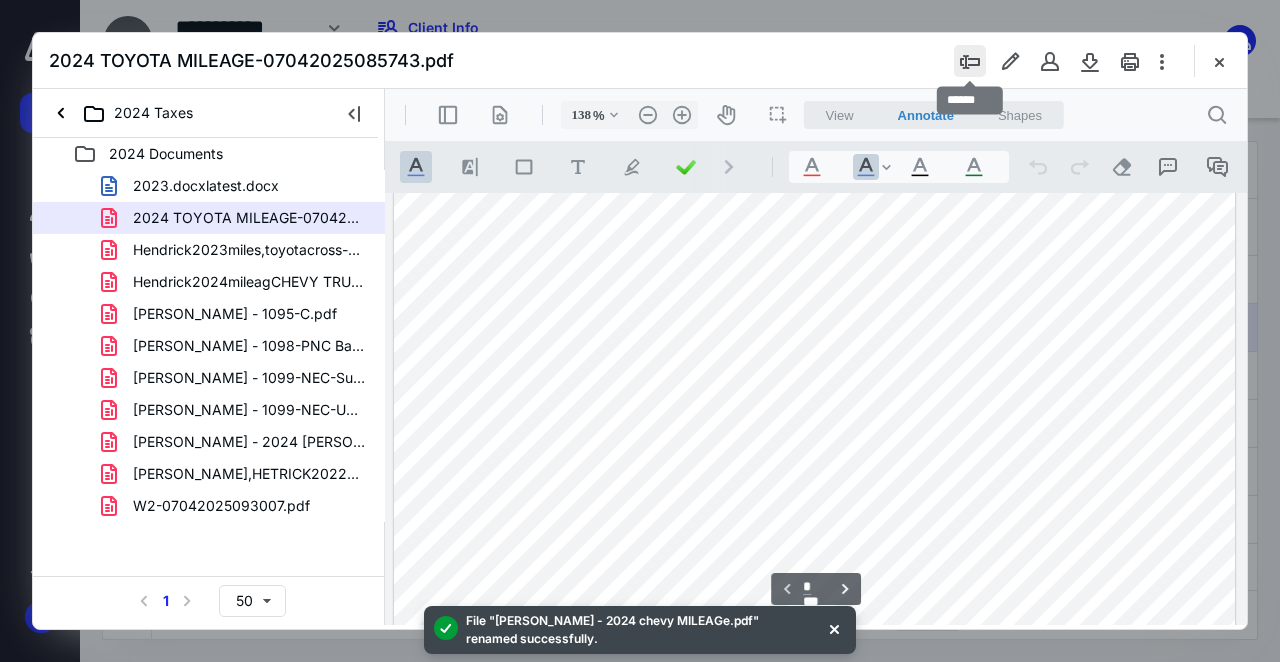 click at bounding box center (970, 61) 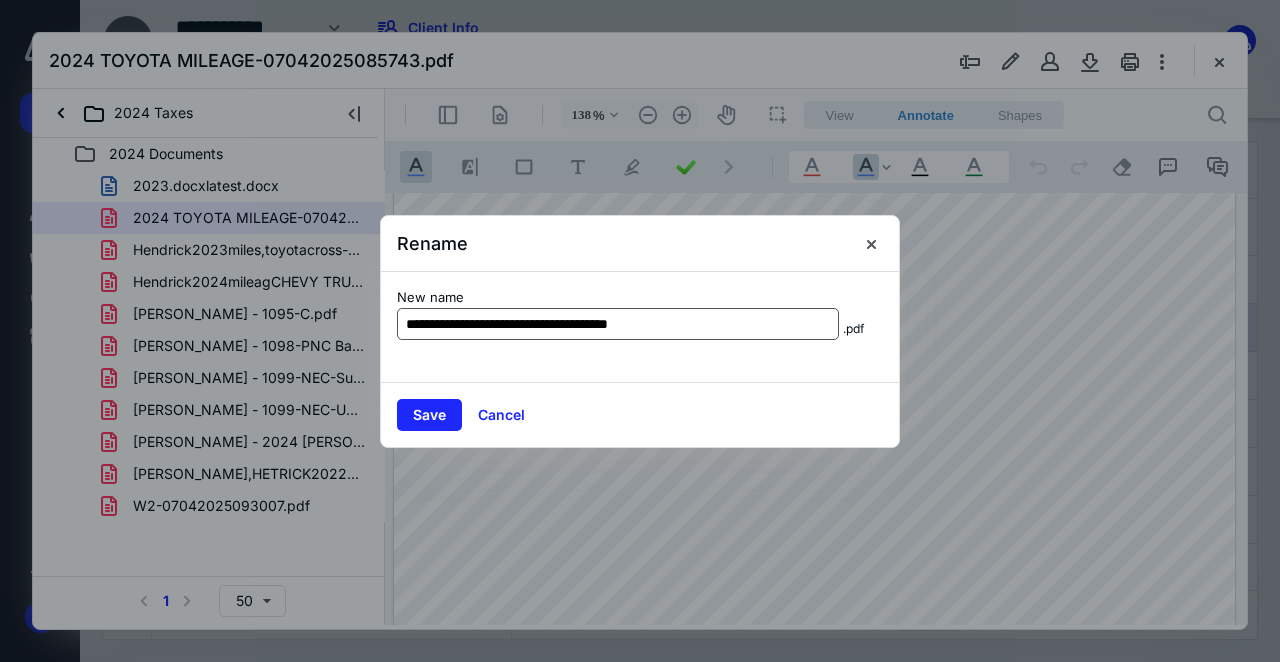 click on "**********" at bounding box center (618, 324) 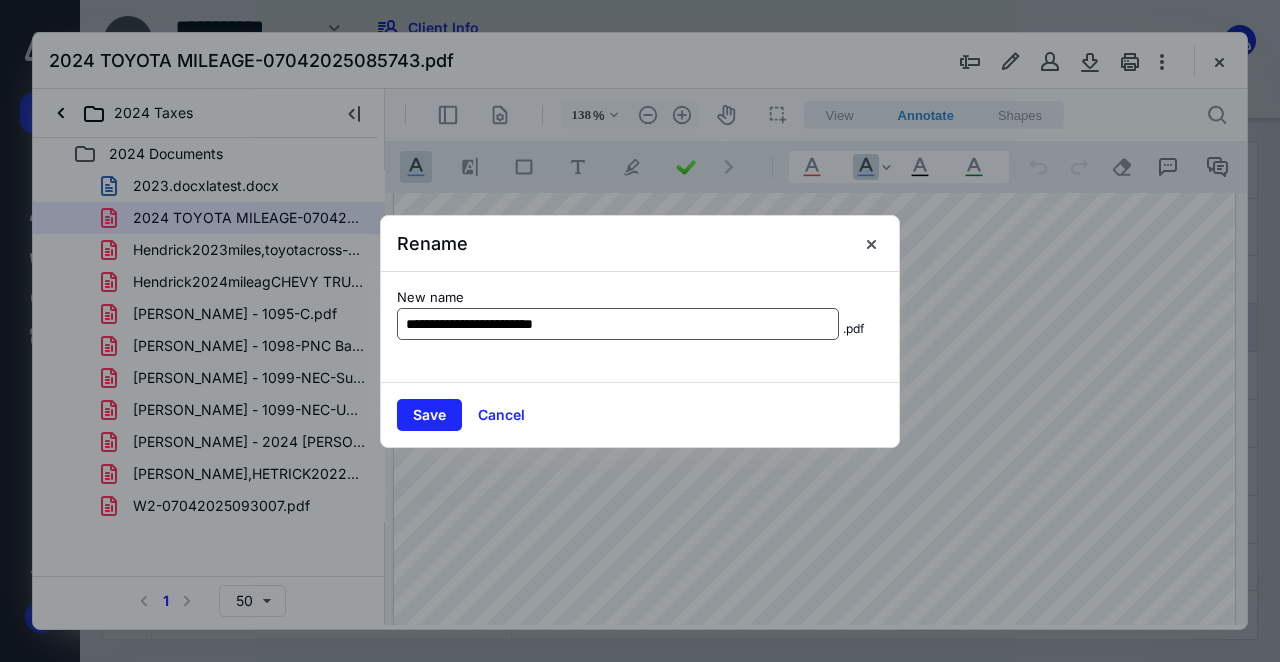 type on "**********" 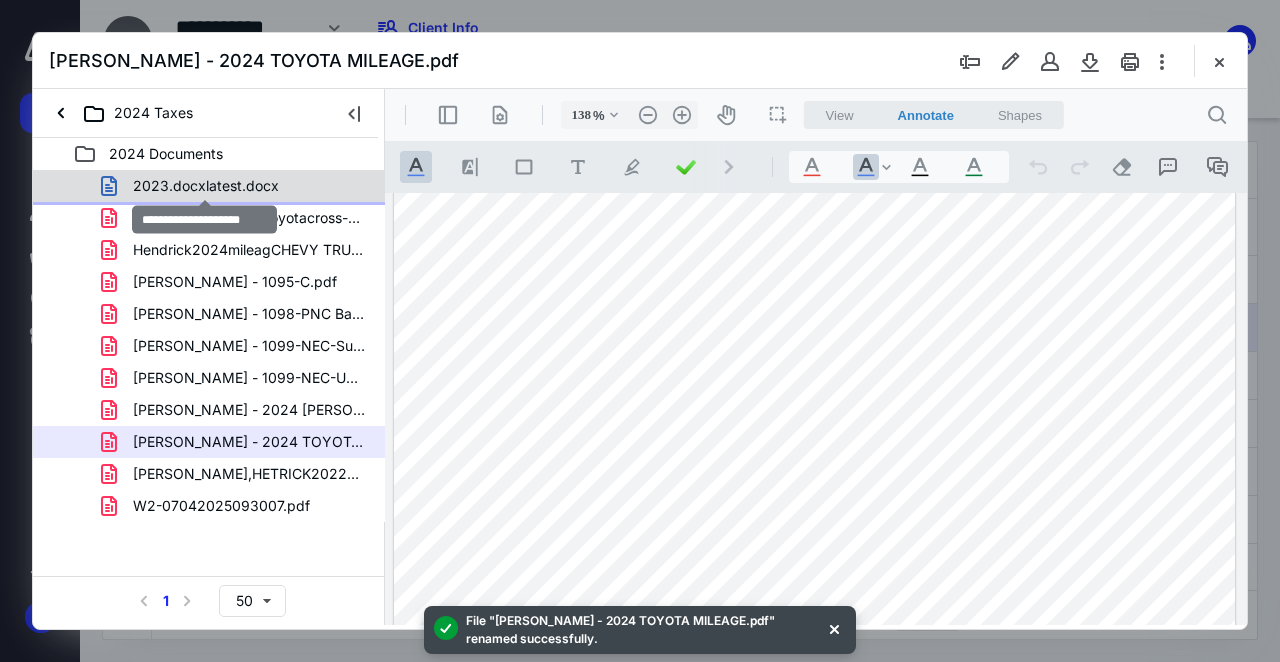 click on "2023.docxlatest.docx" at bounding box center (206, 186) 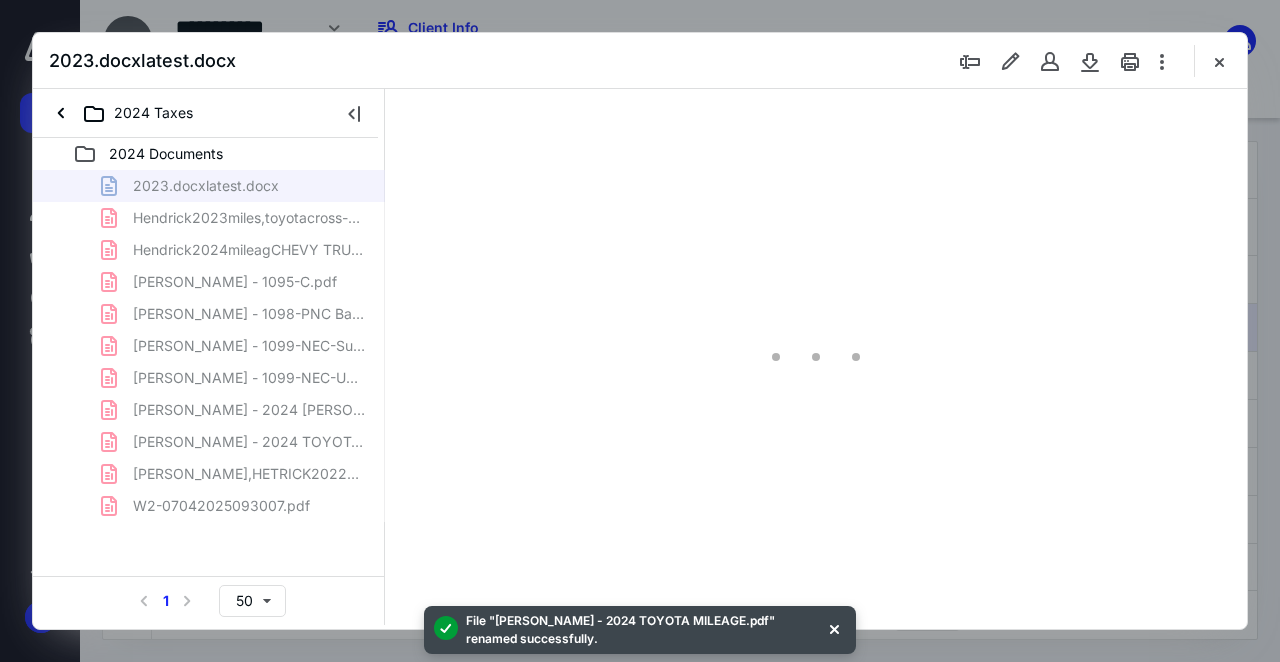 type on "137" 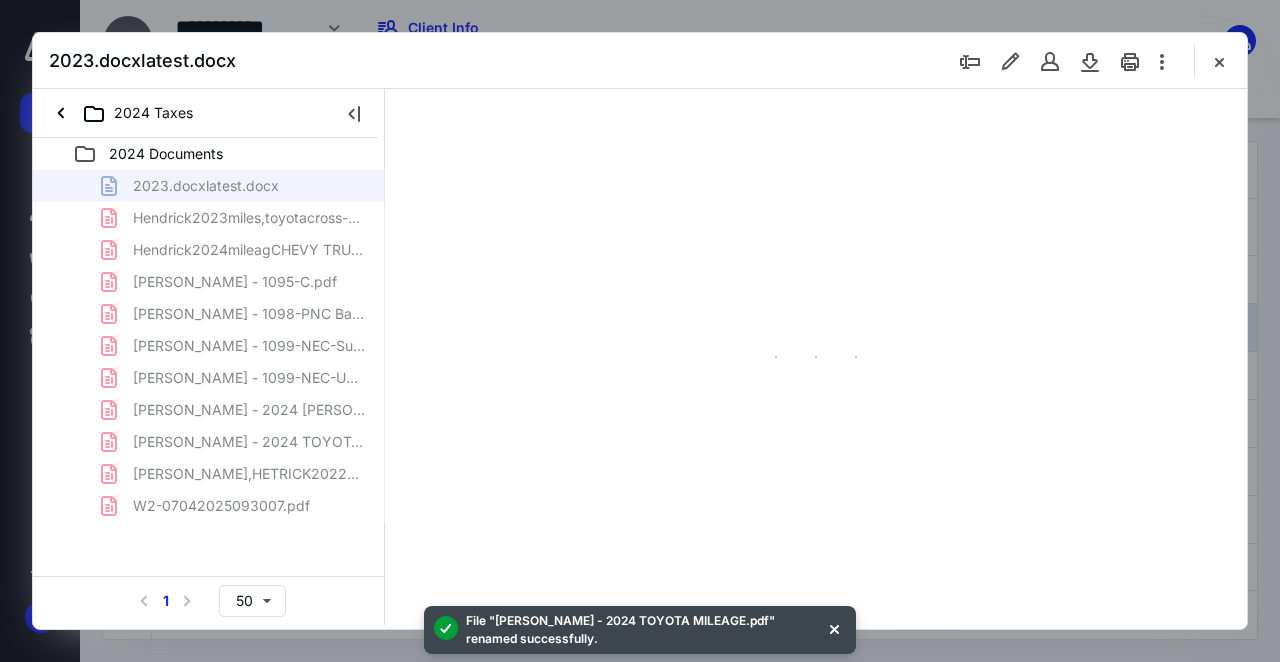 scroll, scrollTop: 0, scrollLeft: 0, axis: both 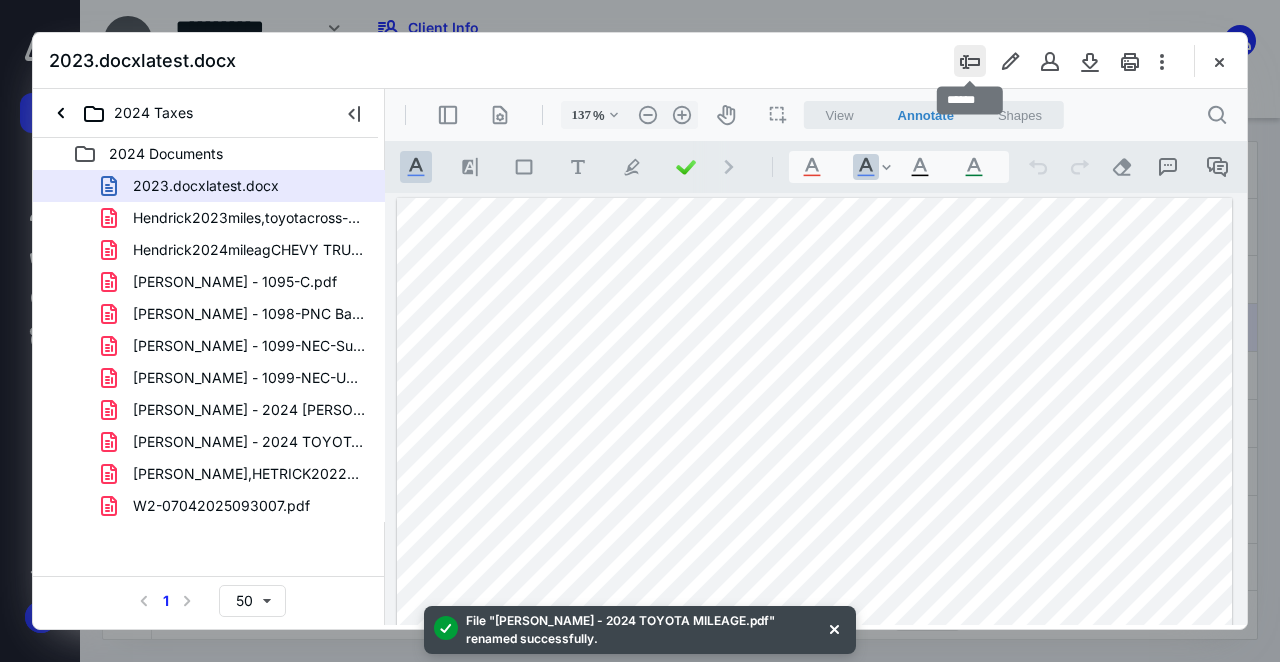 click at bounding box center [970, 61] 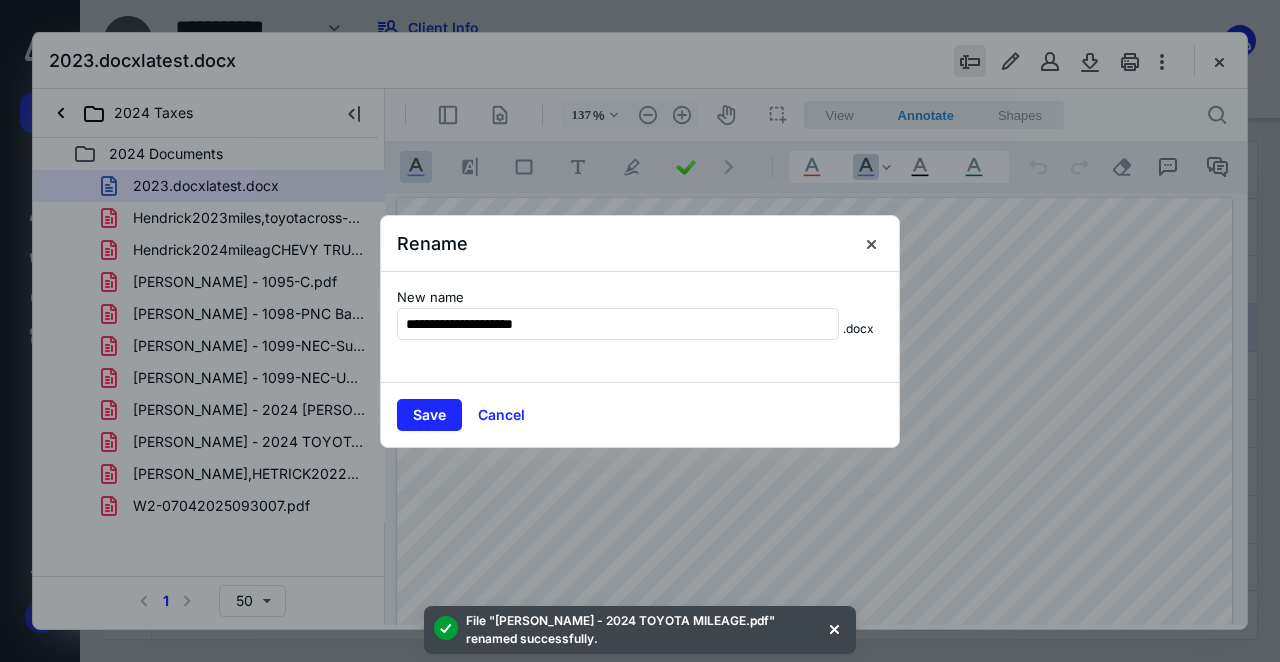 type on "**********" 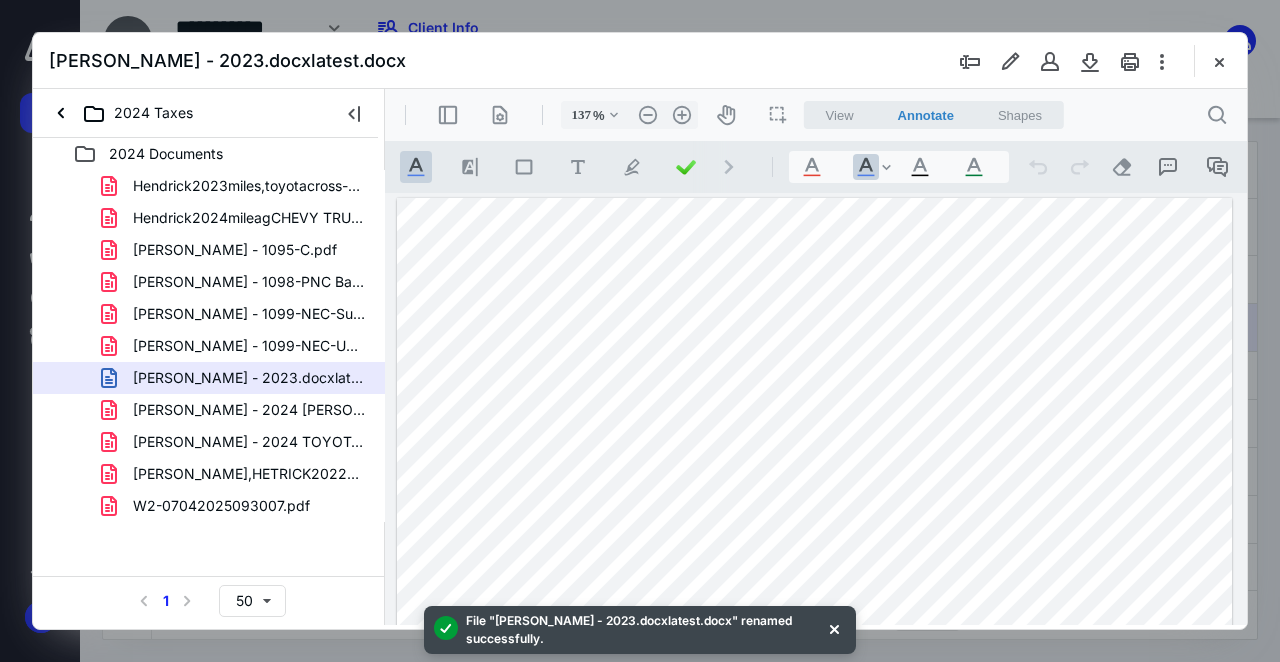 click at bounding box center [815, 739] 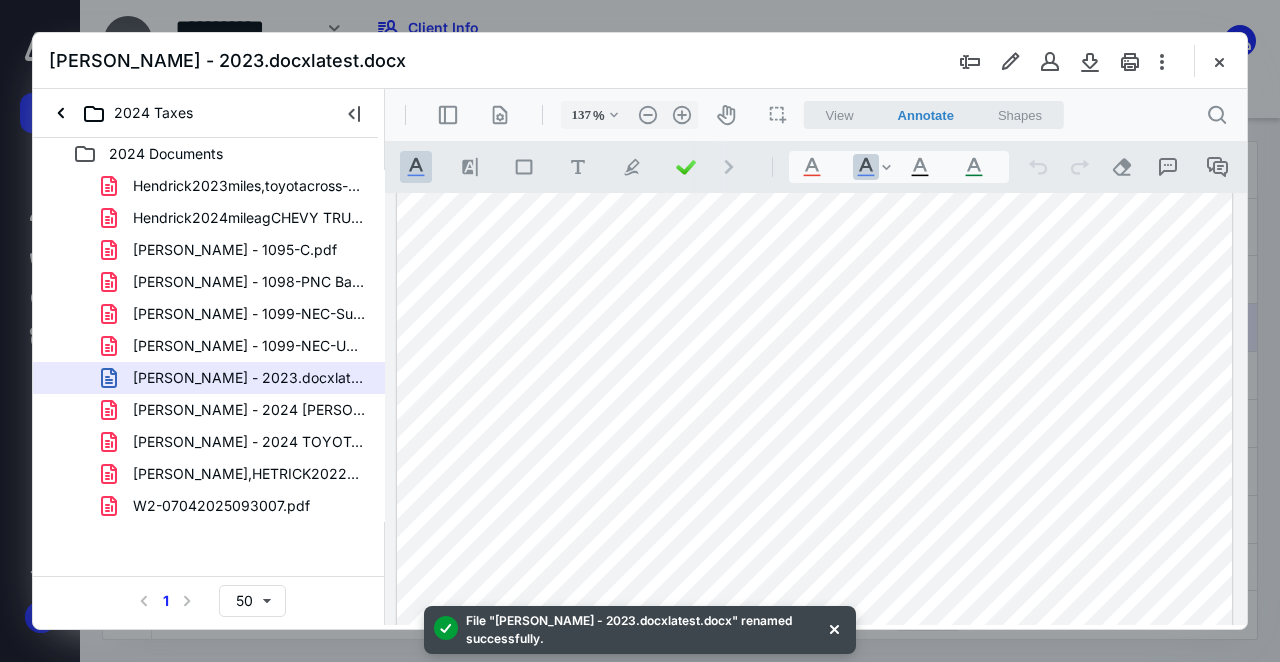 scroll, scrollTop: 320, scrollLeft: 0, axis: vertical 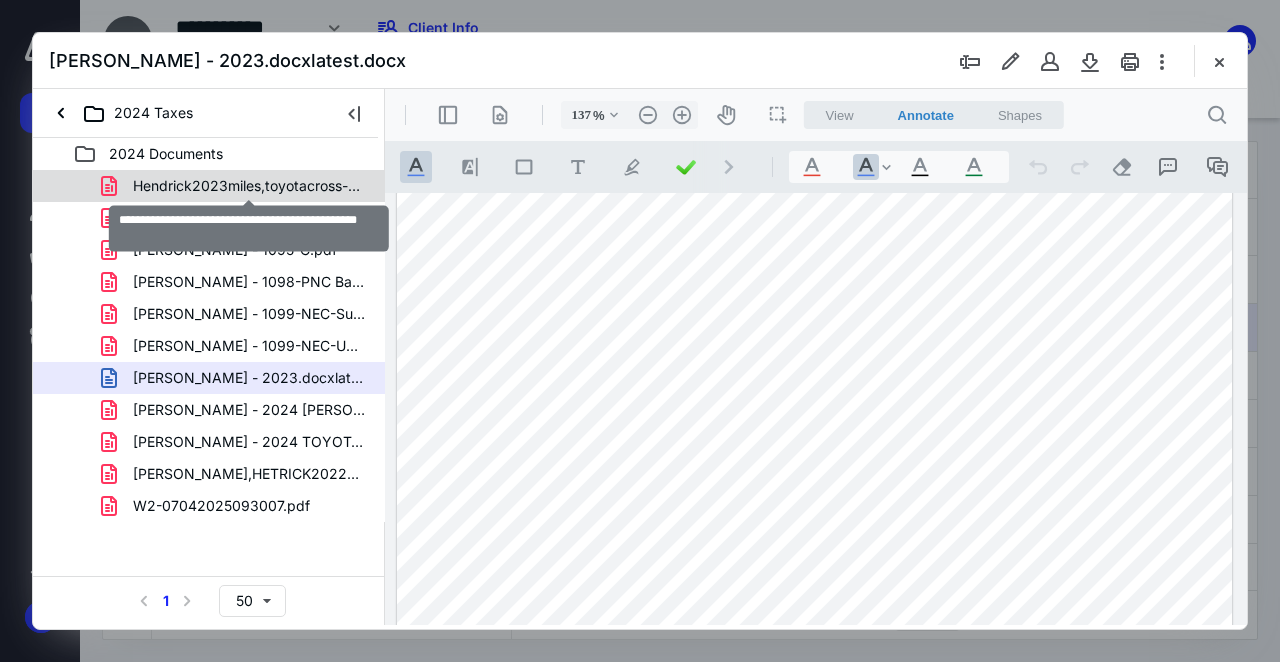 click on "Hendrick2023miles,toyotacross-06182025112859.pdf" at bounding box center [249, 186] 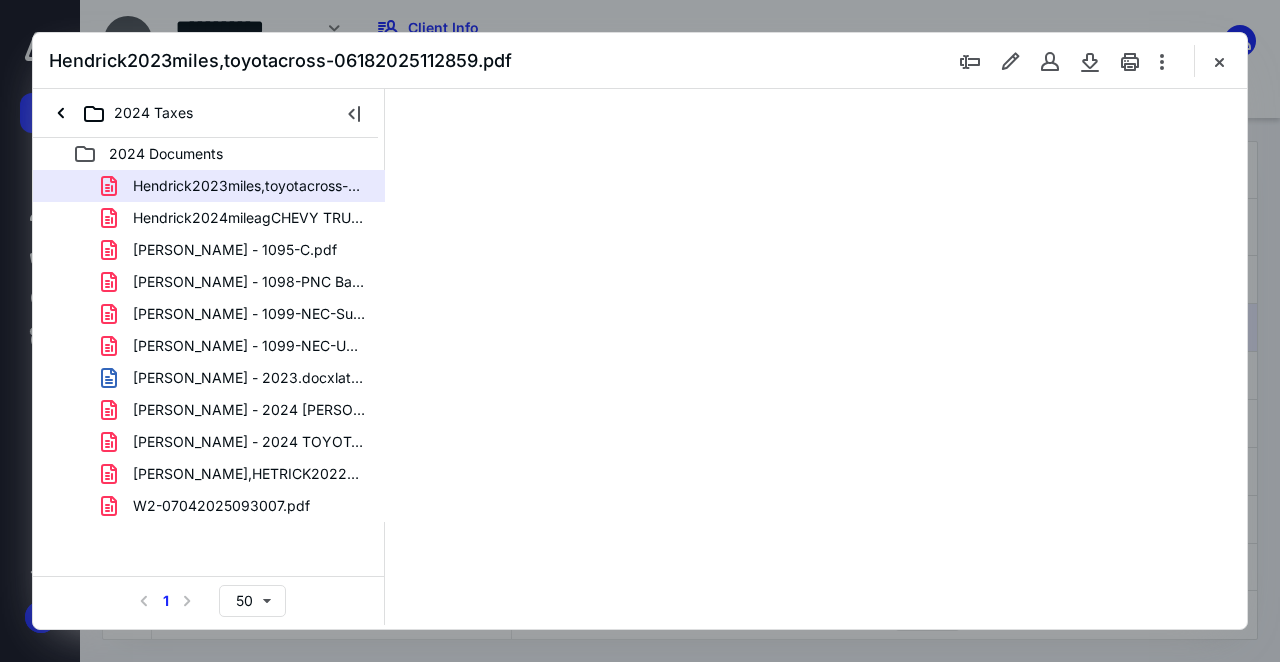 type on "70" 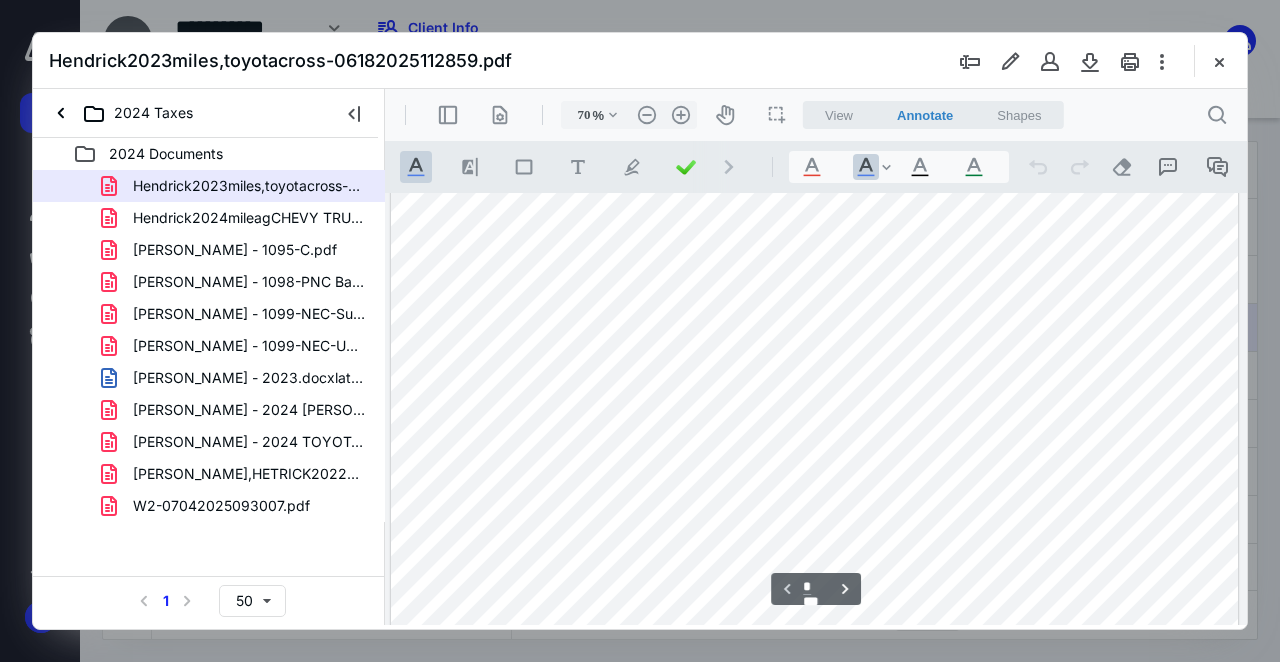 scroll, scrollTop: 0, scrollLeft: 0, axis: both 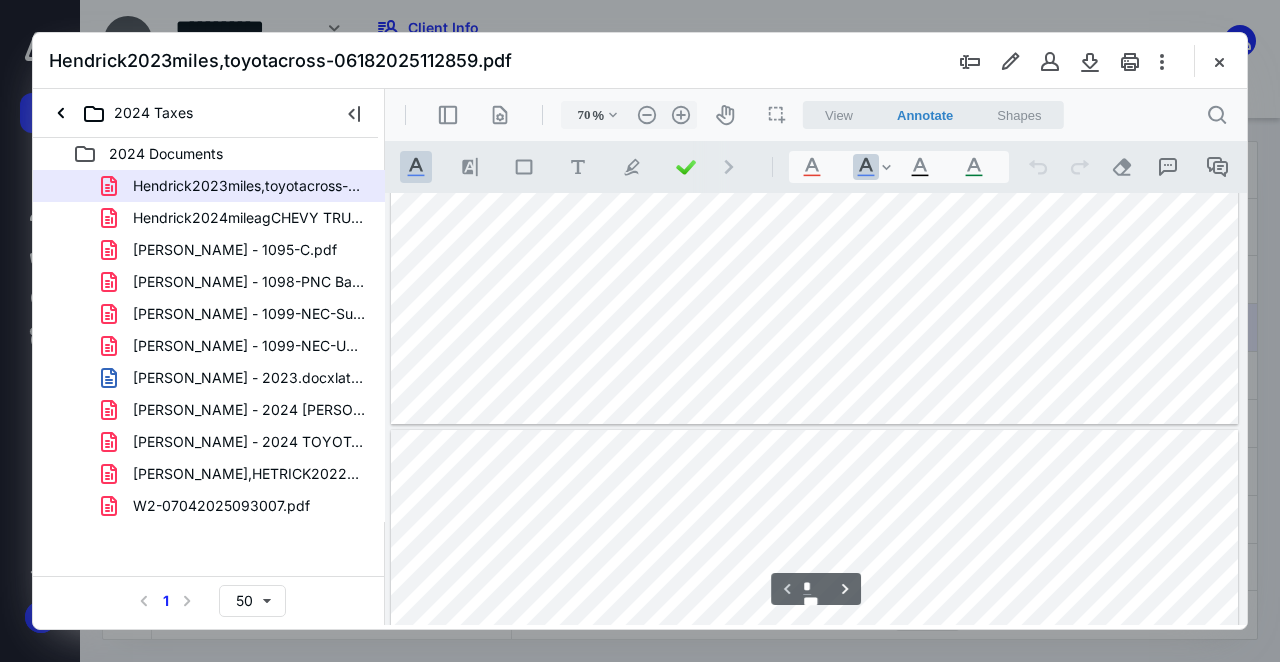 type on "*" 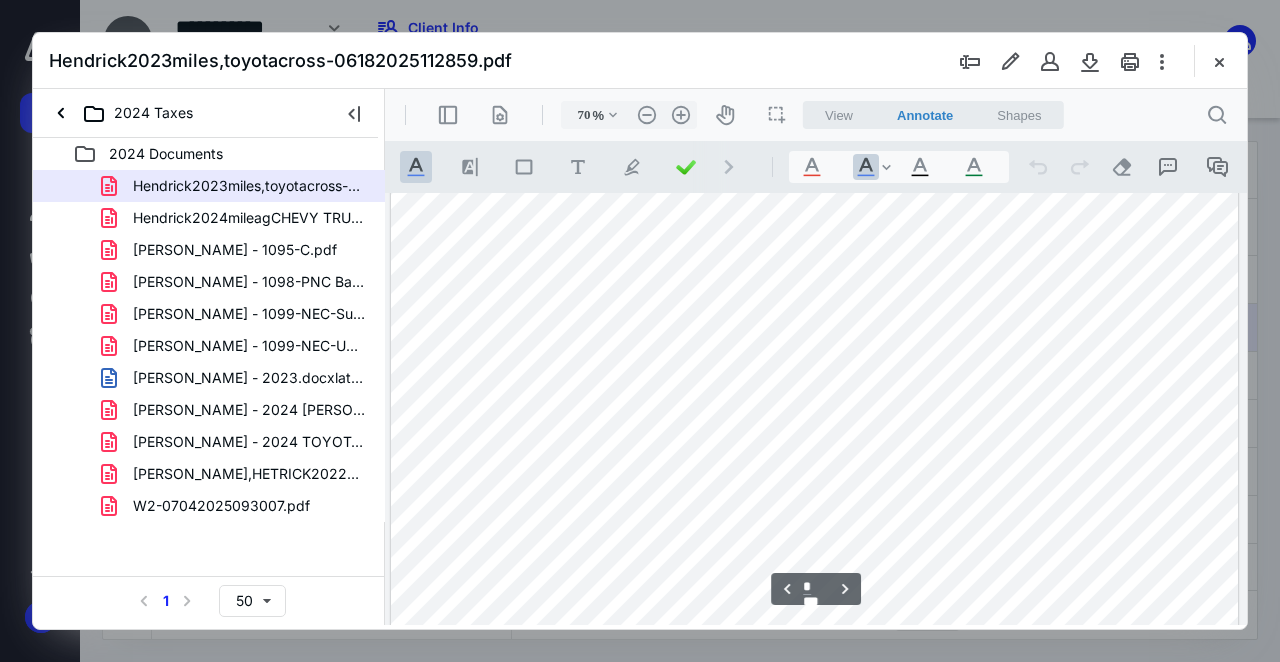 scroll, scrollTop: 720, scrollLeft: 0, axis: vertical 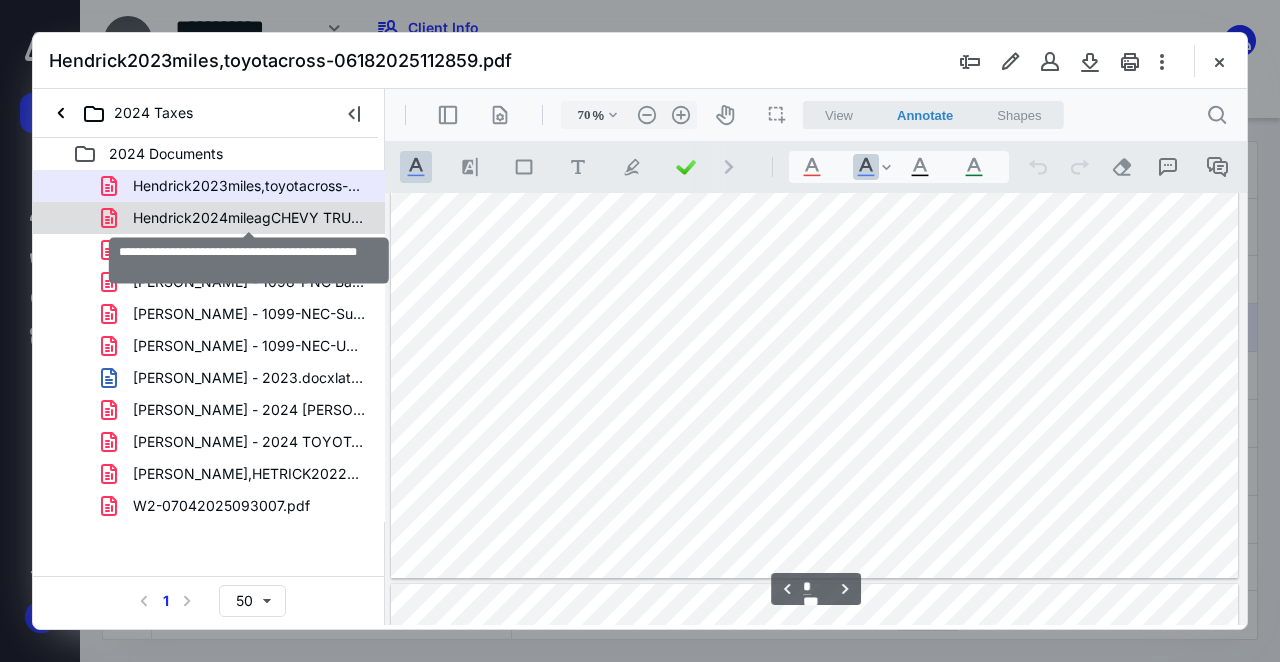 click on "Hendrick2024mileagCHEVY TRUCK-06182025112754.pdf" at bounding box center (249, 218) 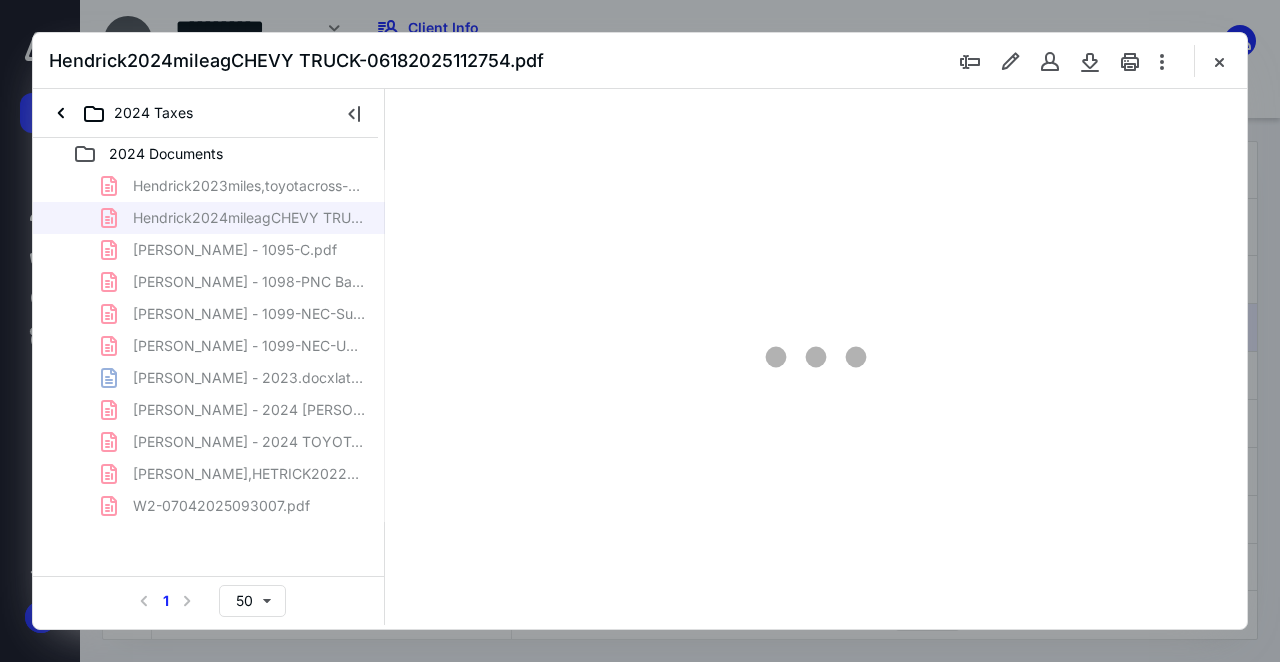 scroll, scrollTop: 0, scrollLeft: 0, axis: both 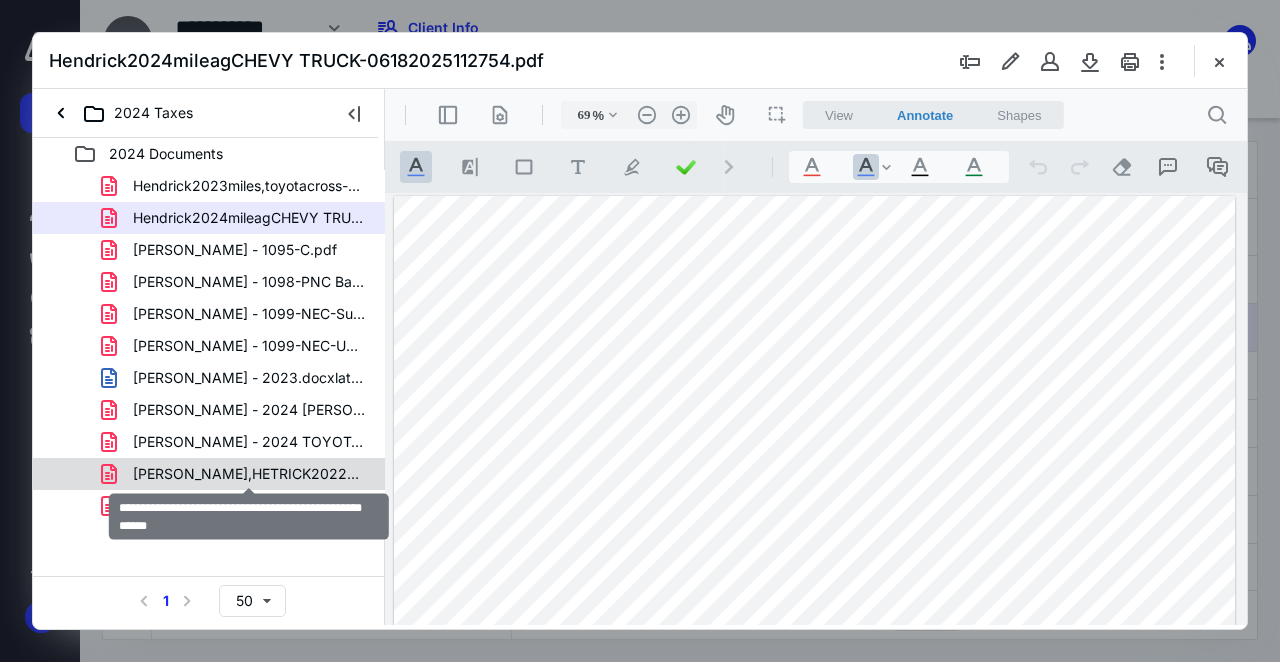 click on "[PERSON_NAME],HETRICK2022nextyeardepreciatation-06182025113301.pdf" at bounding box center [249, 474] 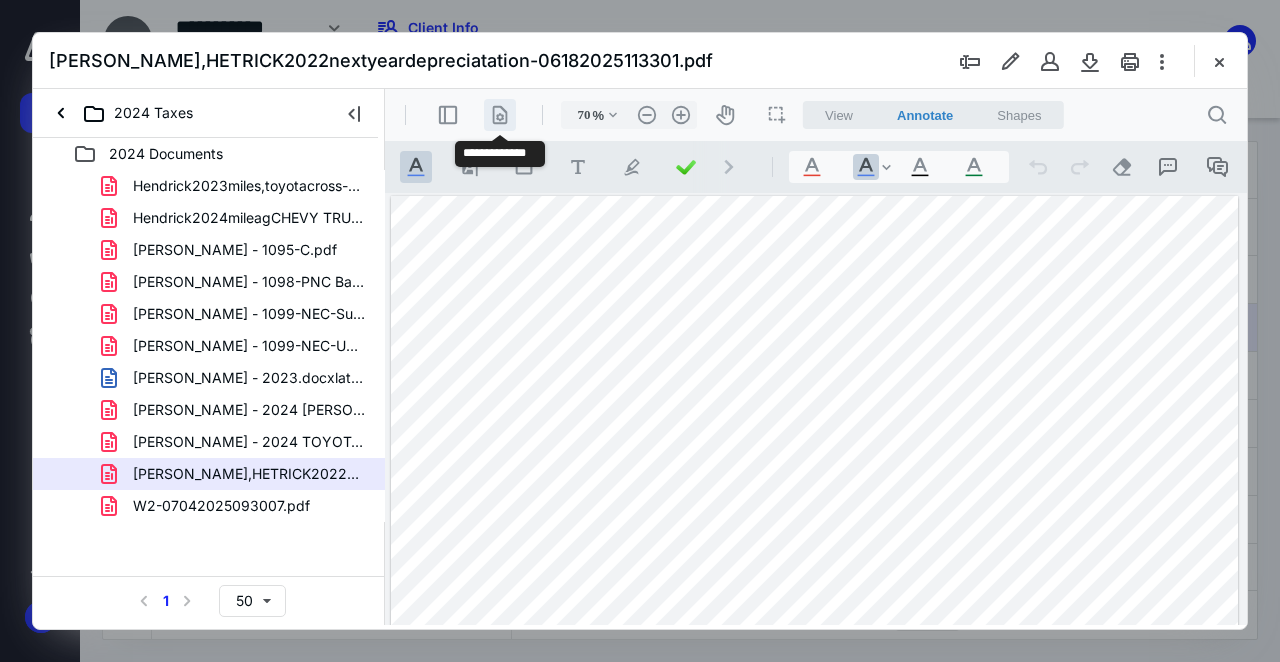 click on ".cls-1{fill:#abb0c4;} icon - header - page manipulation - line" at bounding box center [500, 115] 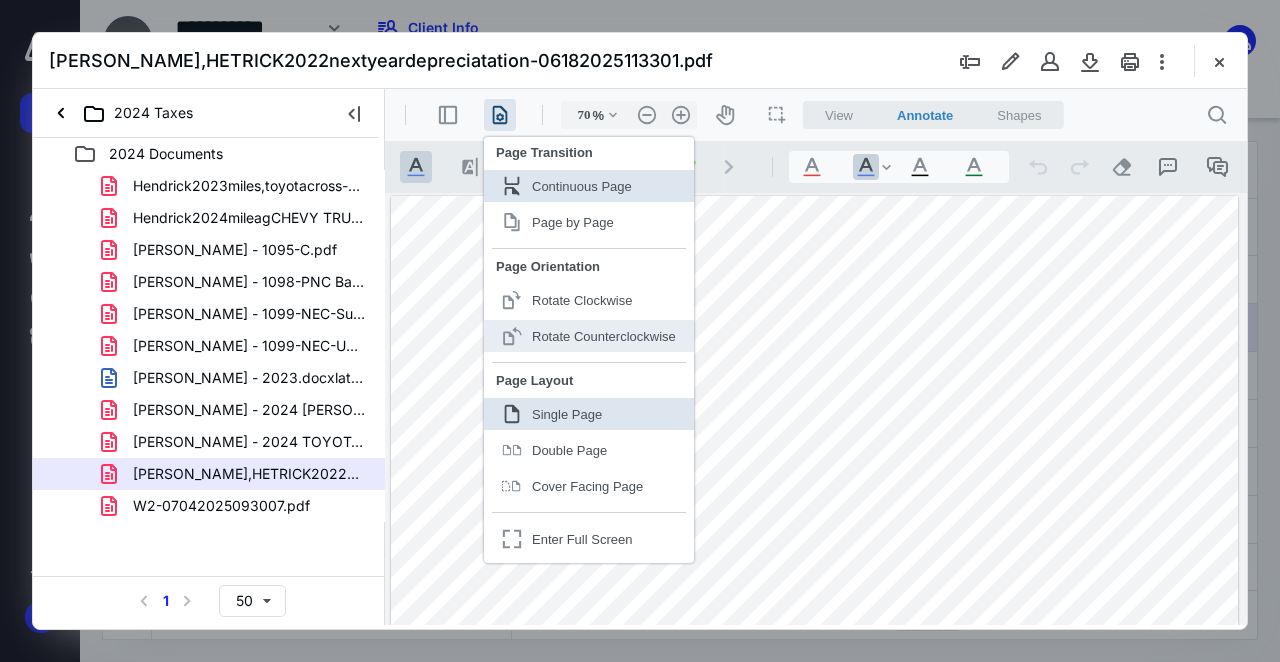 click on "Rotate Counterclockwise" at bounding box center [604, 336] 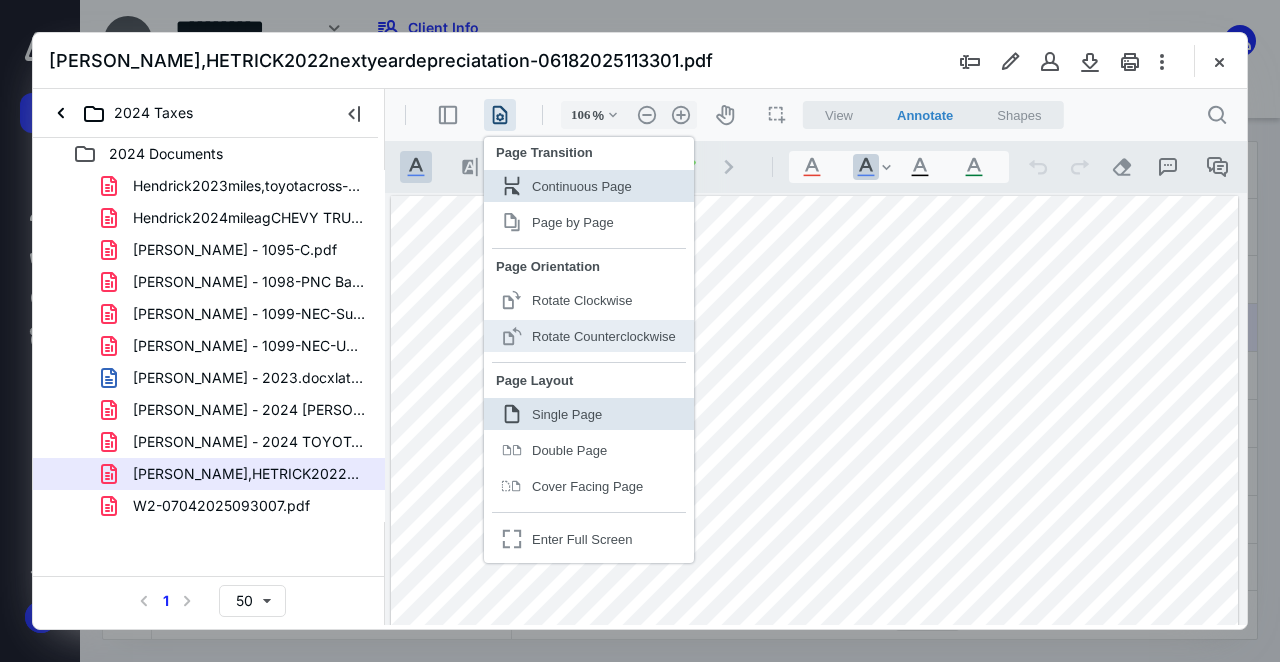 scroll, scrollTop: 0, scrollLeft: 0, axis: both 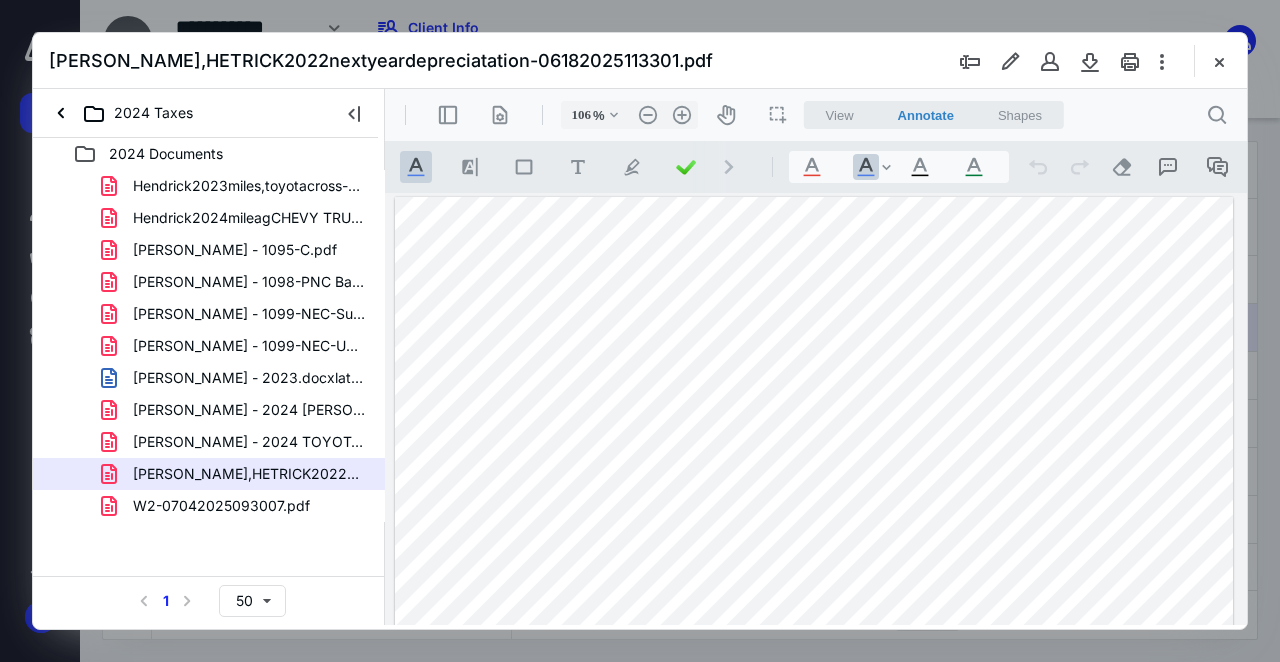 click at bounding box center (814, 845) 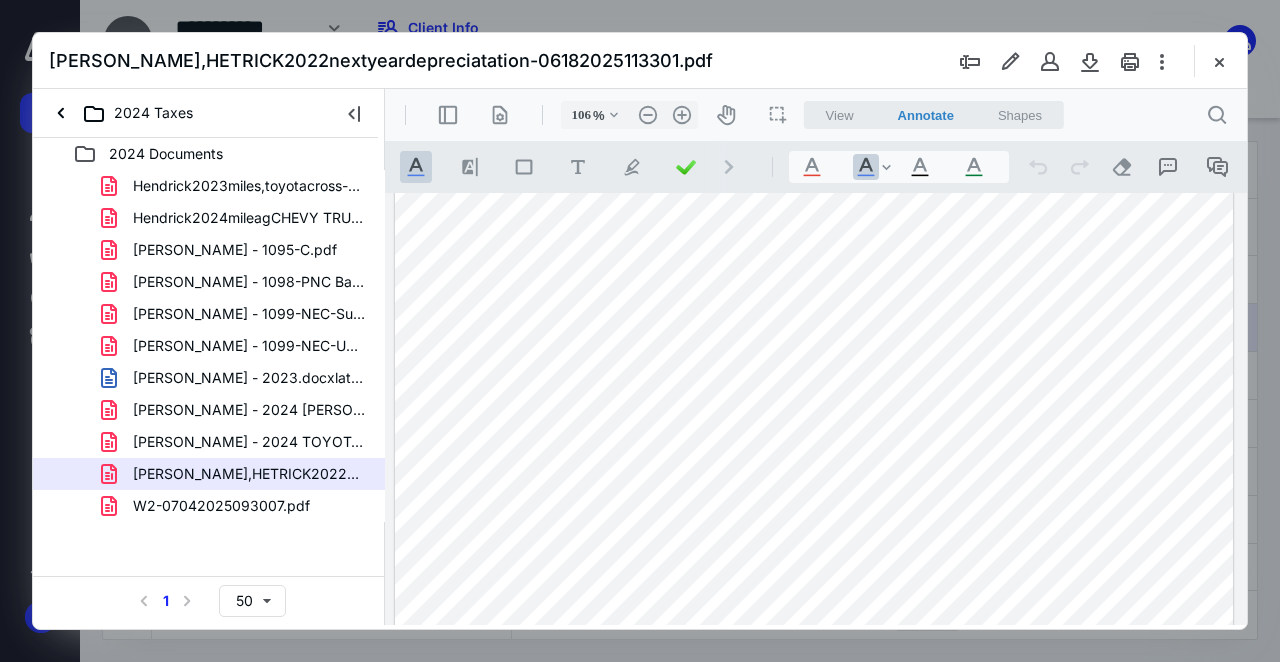 scroll, scrollTop: 560, scrollLeft: 0, axis: vertical 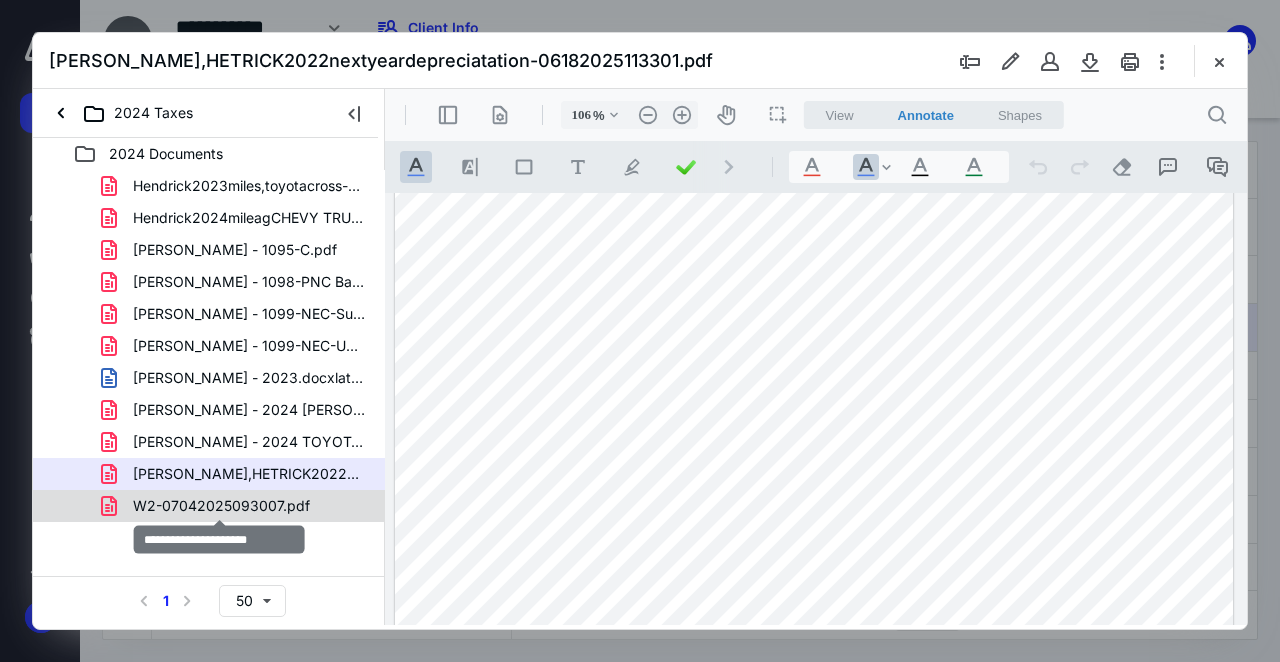 click on "W2-07042025093007.pdf" at bounding box center [221, 506] 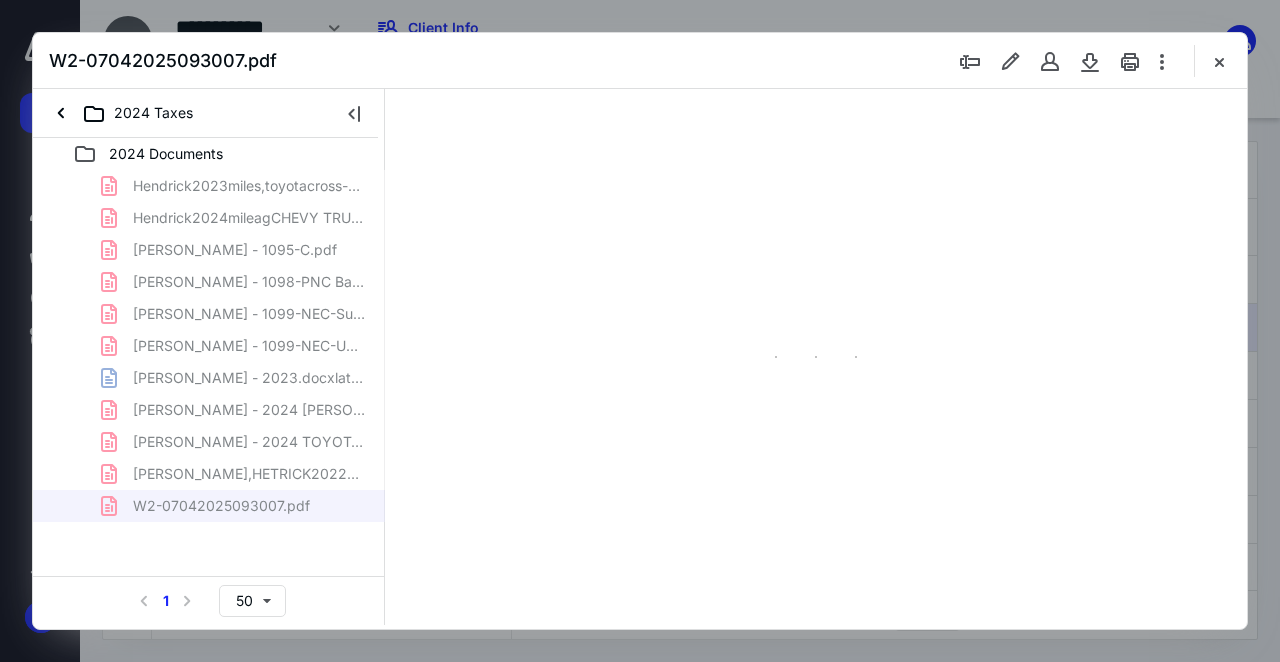 type on "138" 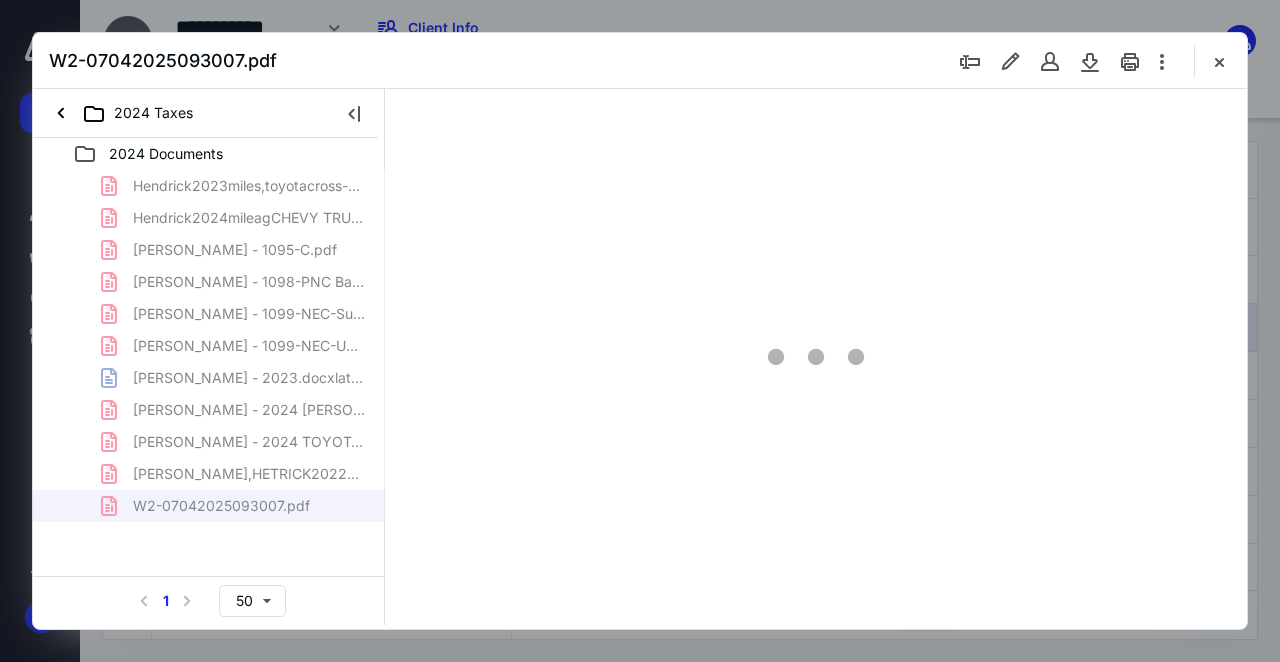 scroll, scrollTop: 0, scrollLeft: 0, axis: both 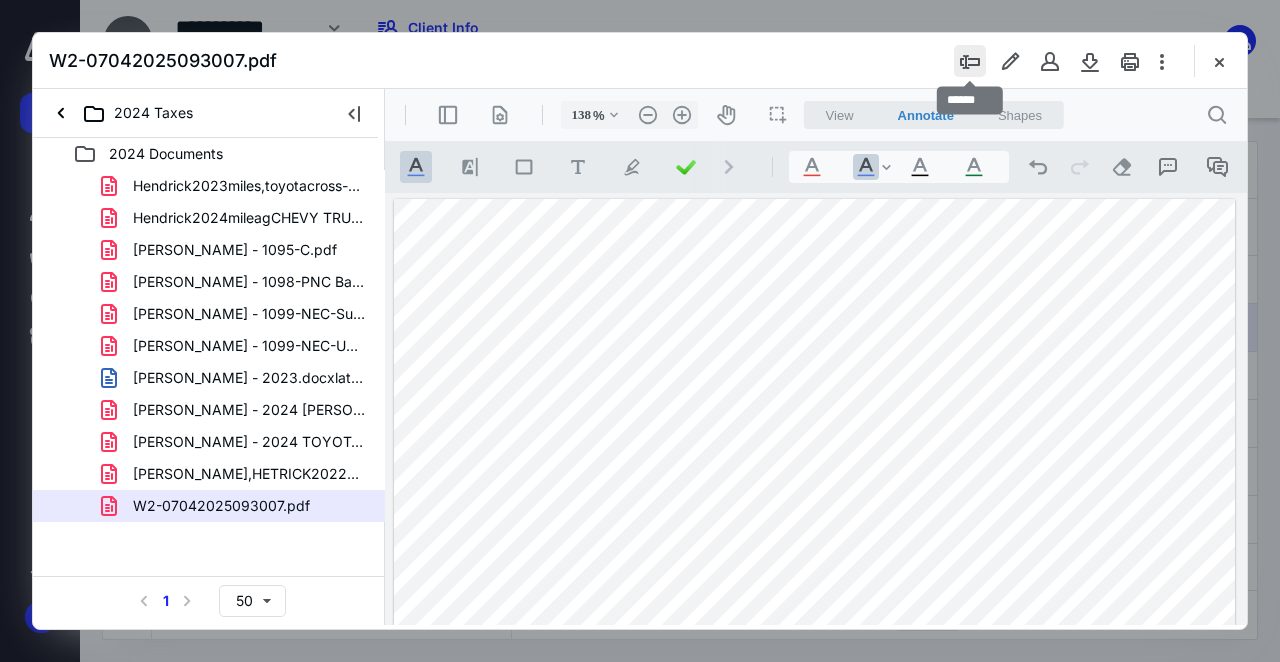 click at bounding box center [970, 61] 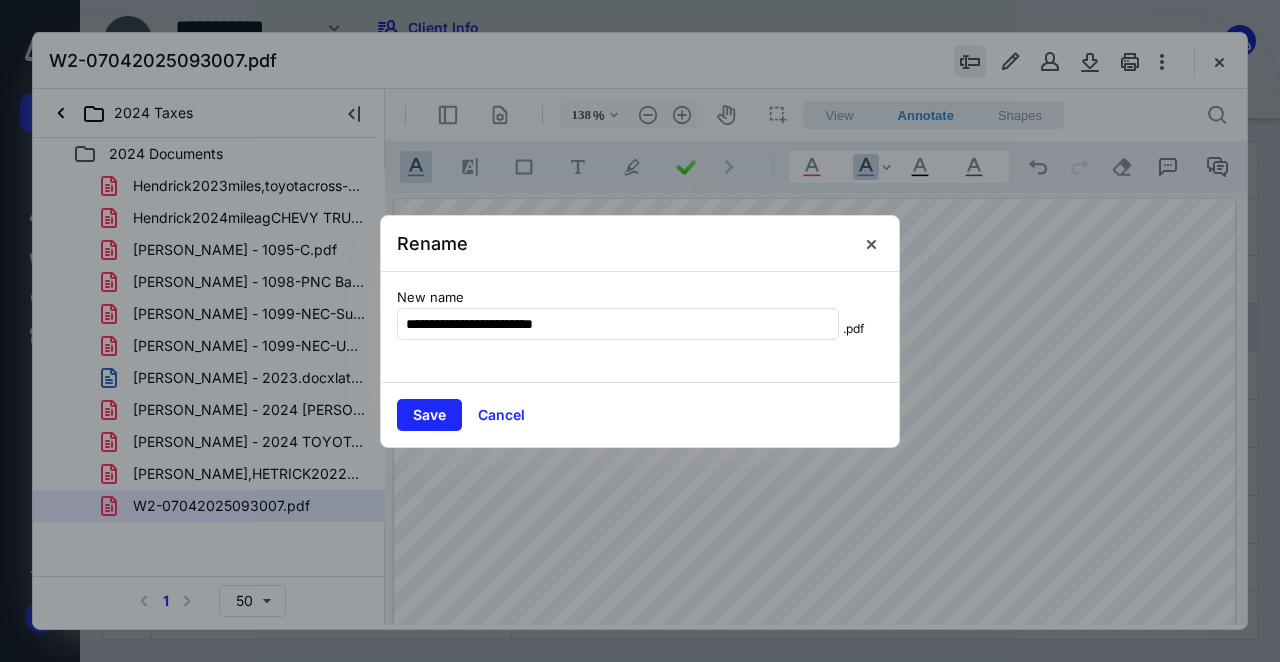 type on "**********" 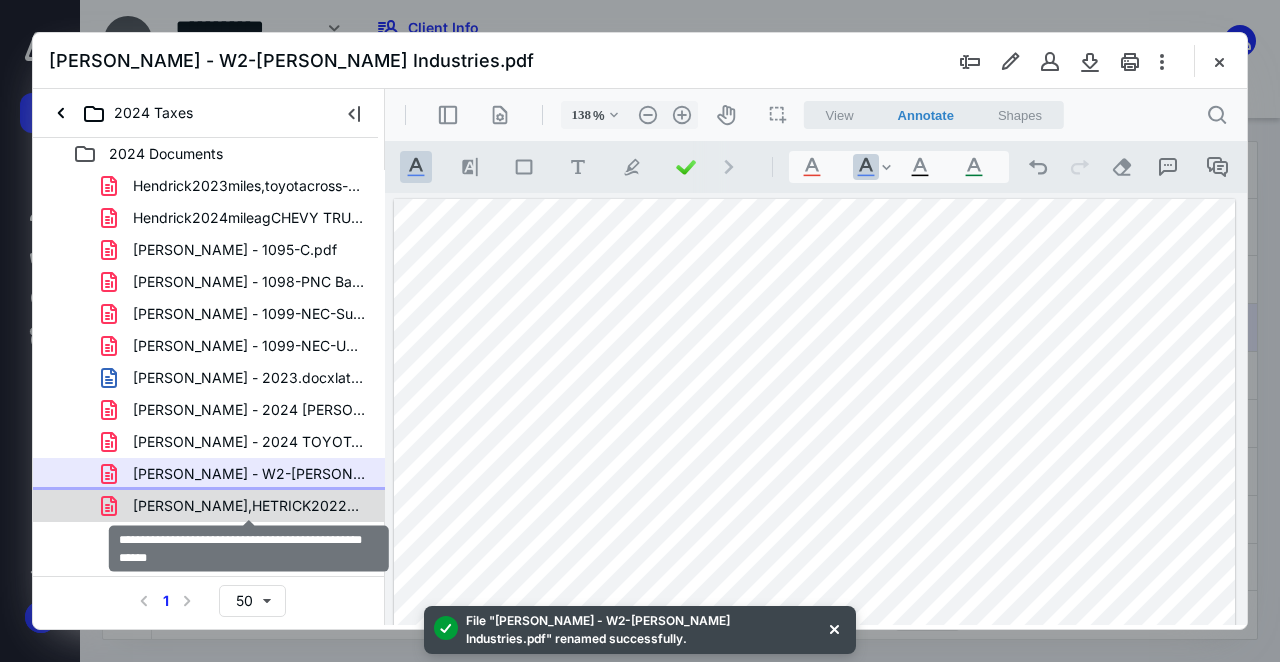 click on "[PERSON_NAME],HETRICK2022nextyeardepreciatation-06182025113301.pdf" at bounding box center [249, 506] 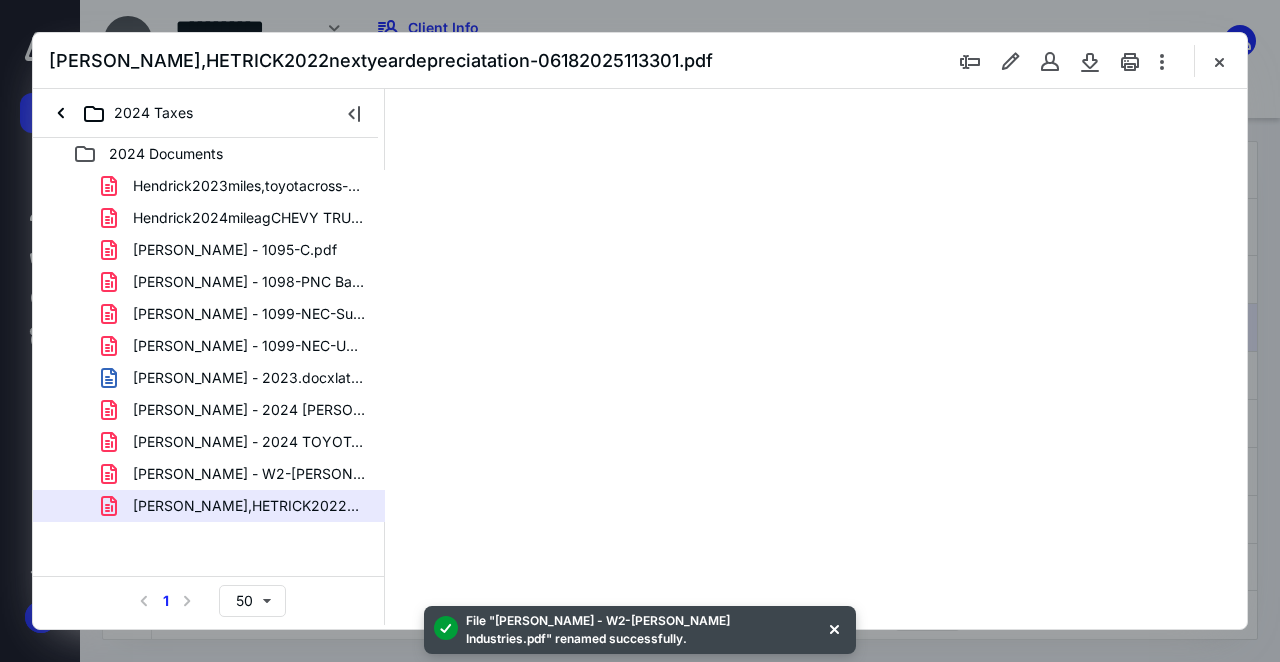 type on "69" 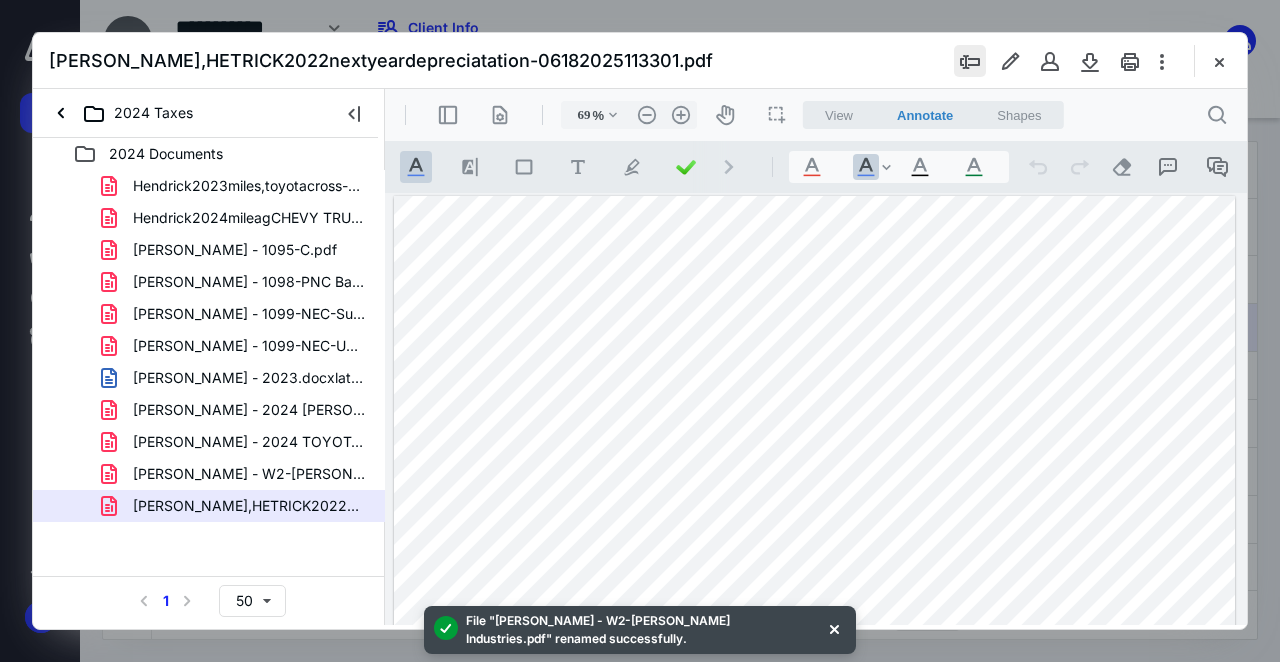 click at bounding box center (970, 61) 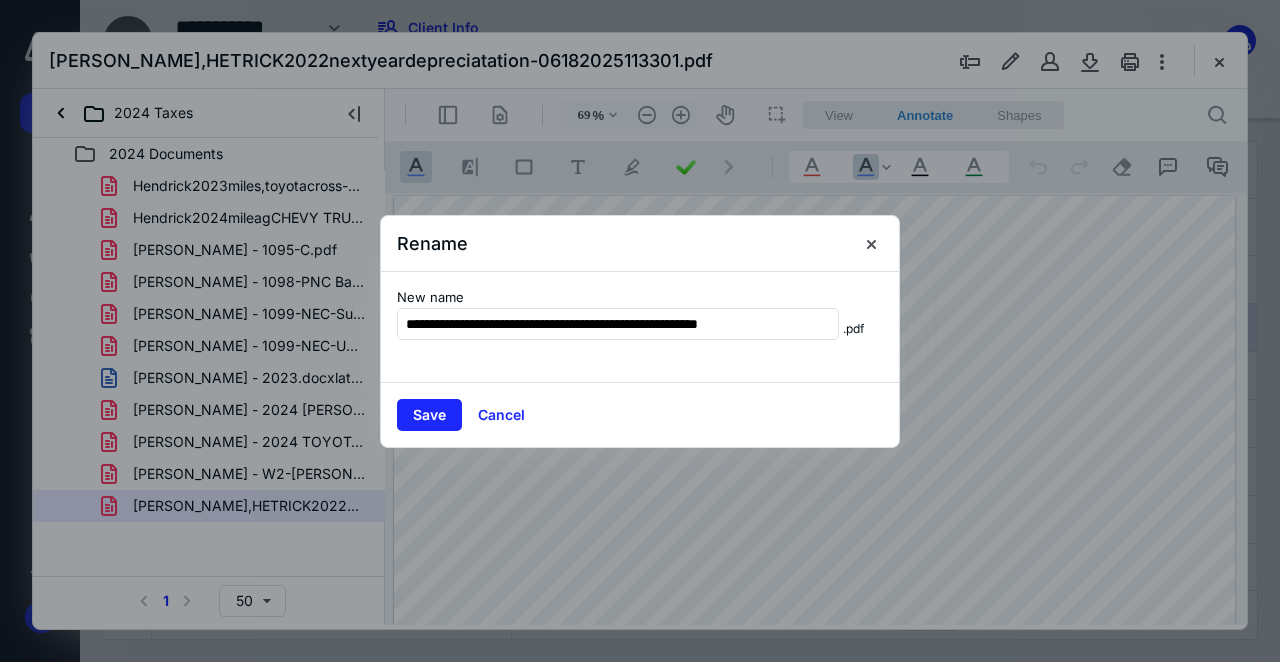 scroll, scrollTop: 0, scrollLeft: 10, axis: horizontal 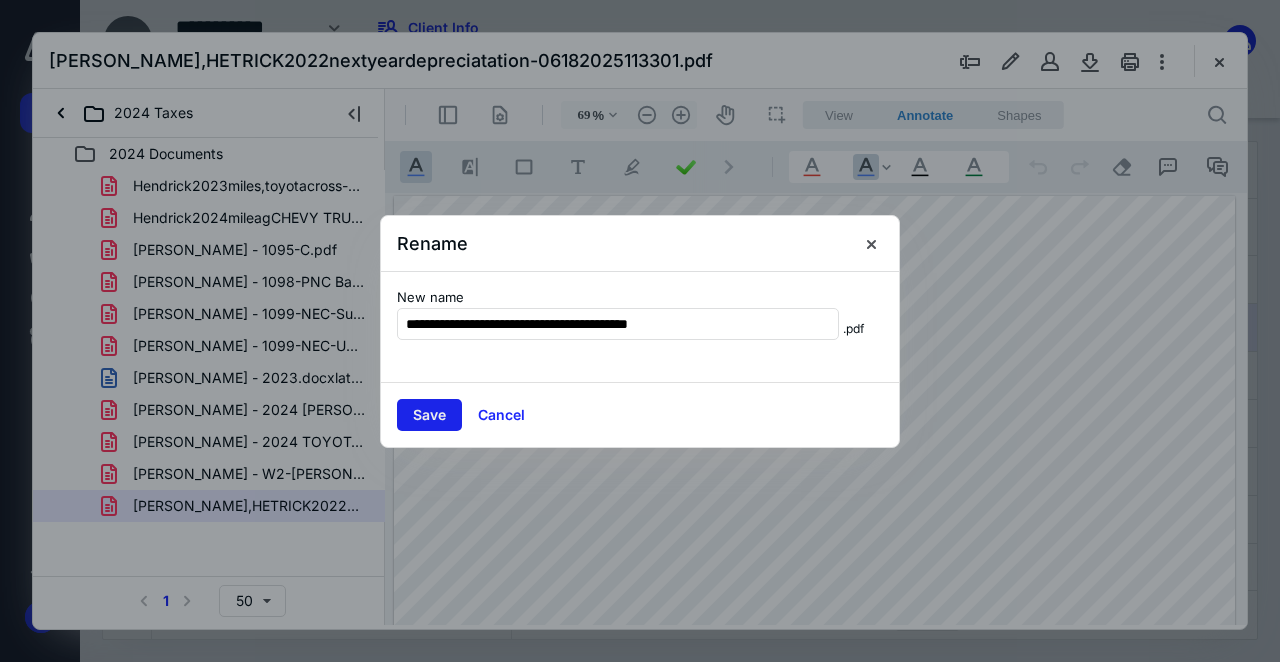 type on "**********" 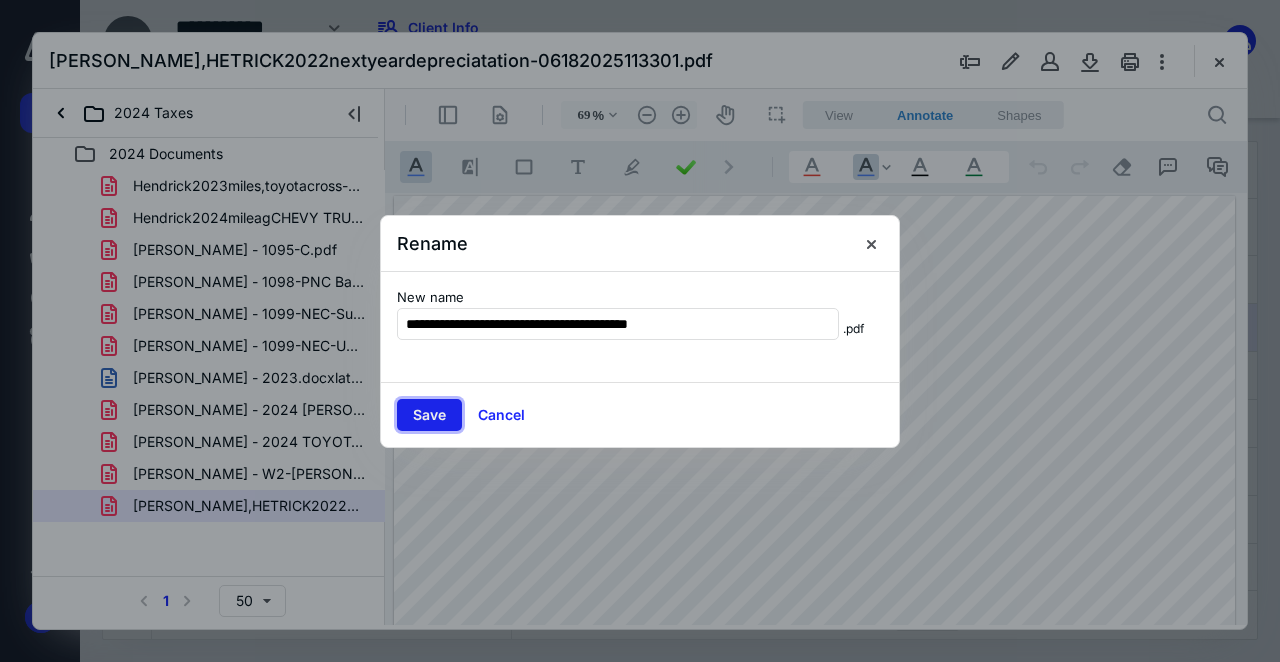 click on "Save" at bounding box center [429, 415] 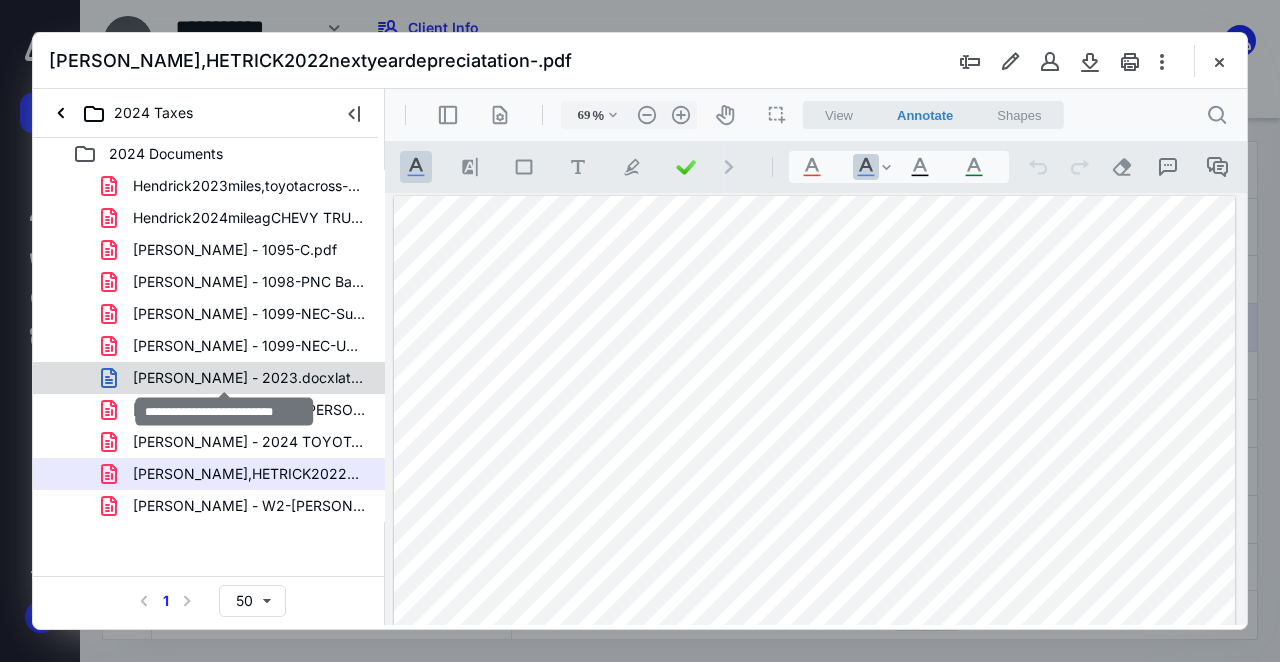 click on "[PERSON_NAME] - 2023.docxlatest.docx" at bounding box center (249, 378) 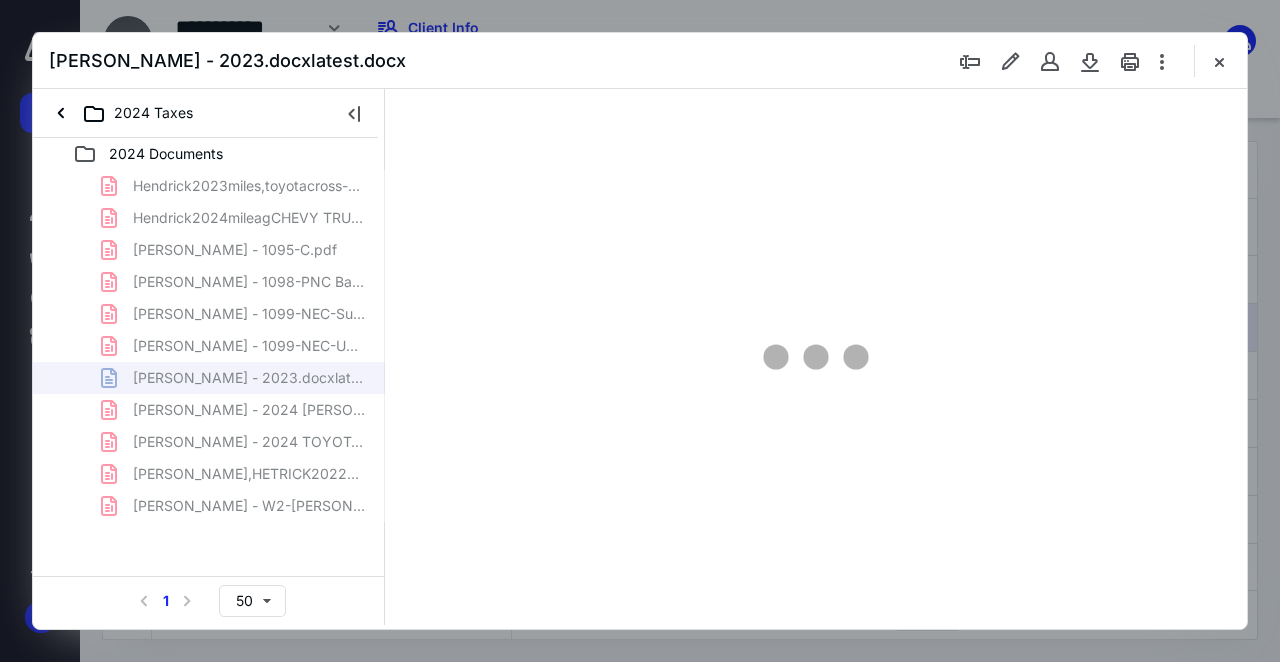 click on "Hendrick2023miles,toyotacross-06182025112859.pdf Hendrick2024mileagCHEVY TRUCK-06182025112754.pdf [PERSON_NAME] - 1095-C.pdf [PERSON_NAME] - 1098-PNC Bank.pdf [PERSON_NAME] - 1099-NEC-Superior Plus Energy Service.pdf [PERSON_NAME] - 1099-NEC-USDA.pdf [PERSON_NAME] - 2023.docxlatest.docx [PERSON_NAME] - 2024 chevy MILEAGe.pdf [PERSON_NAME] - 2024 TOYOTA MILEAGE.pdf [PERSON_NAME],HETRICK2022nextyeardepreciatation-.pdf [PERSON_NAME] - W2-[PERSON_NAME] Industries.pdf" at bounding box center (209, 346) 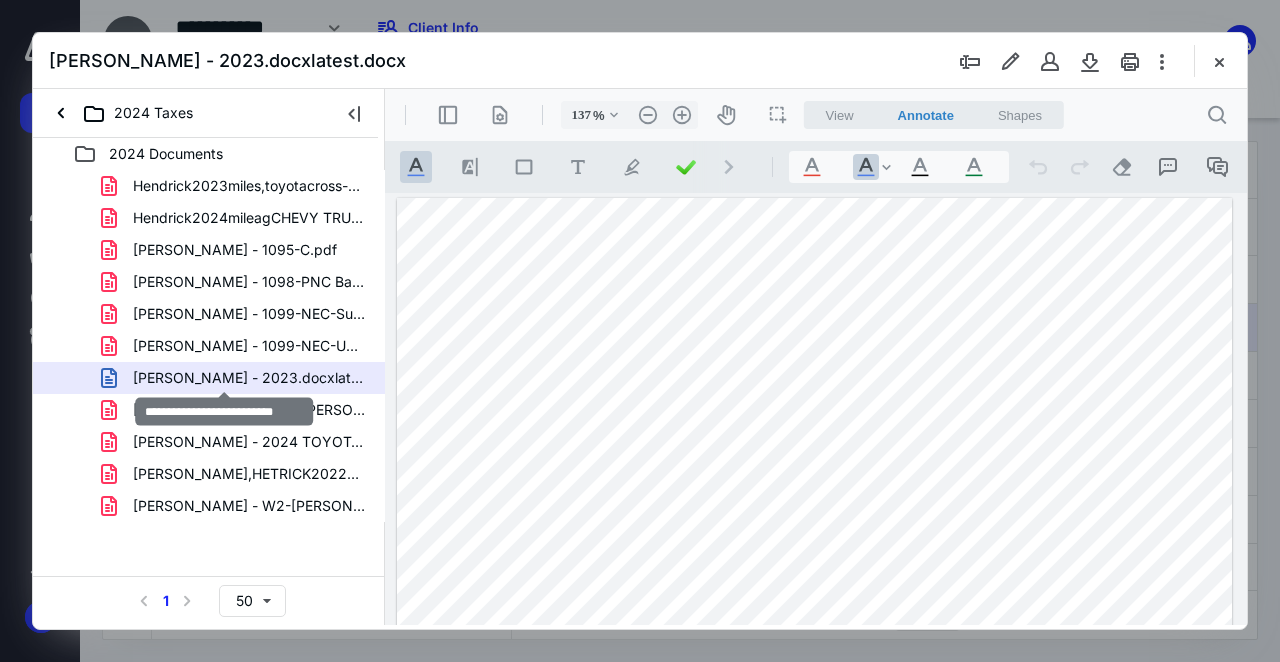 scroll, scrollTop: 320, scrollLeft: 0, axis: vertical 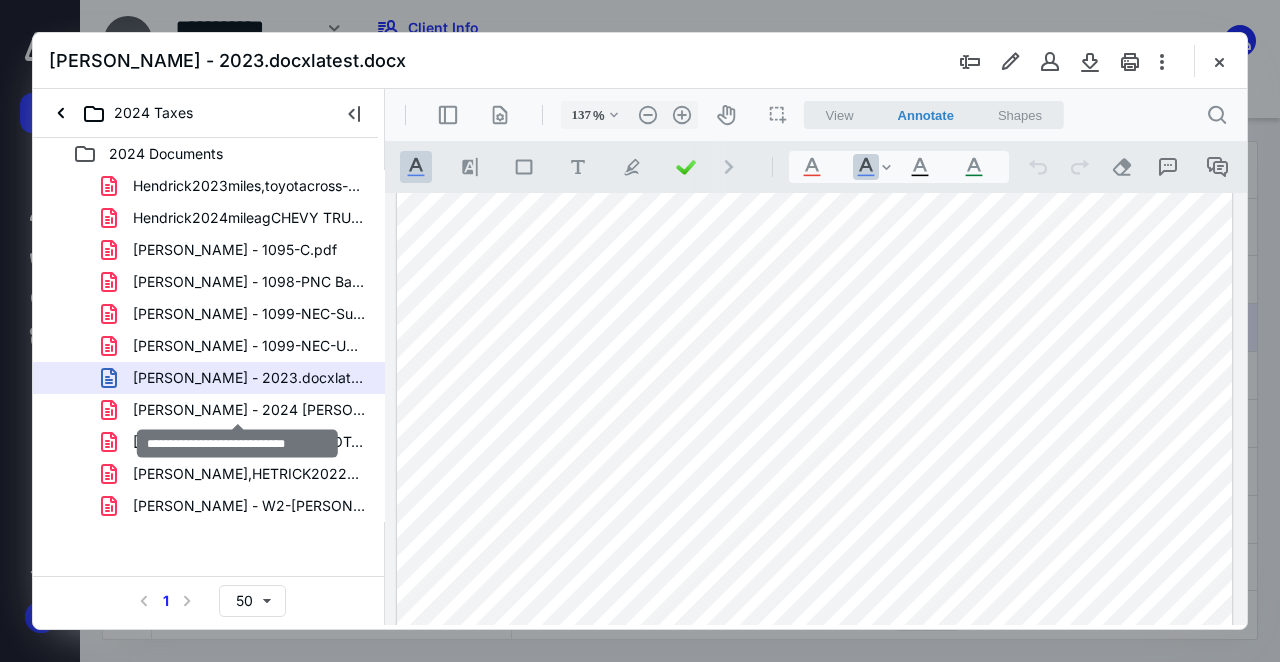 click on "[PERSON_NAME] - 2024 [PERSON_NAME].pdf" at bounding box center (249, 410) 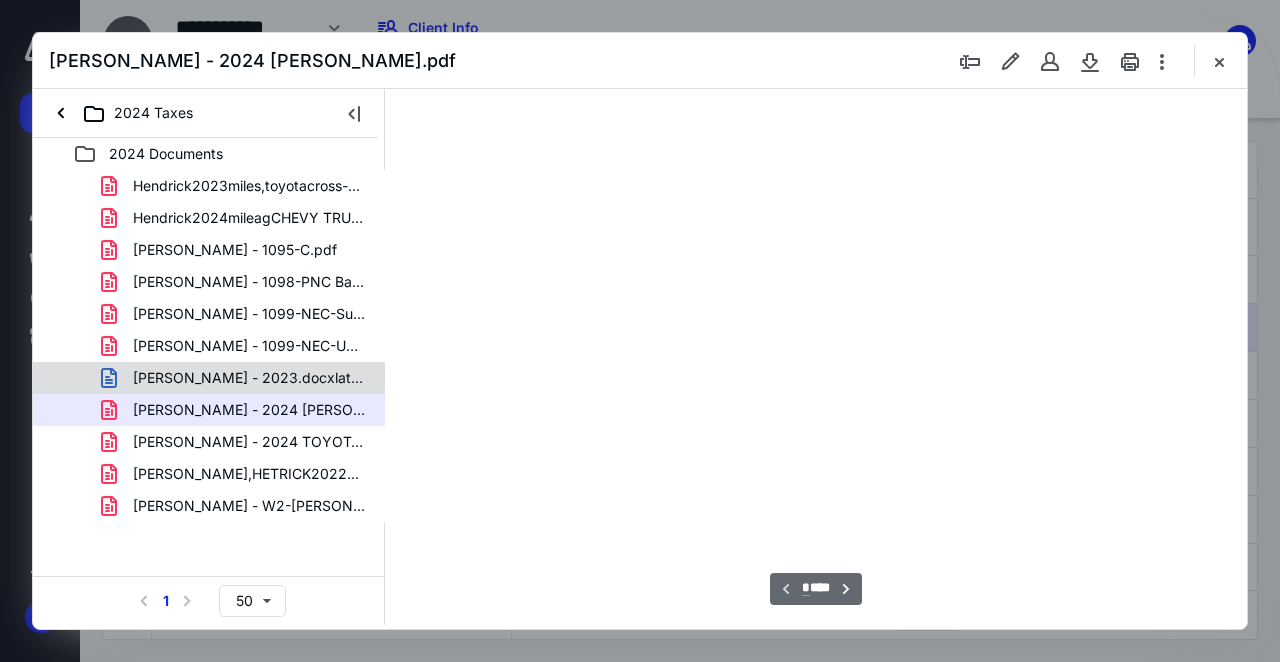 scroll, scrollTop: 110, scrollLeft: 0, axis: vertical 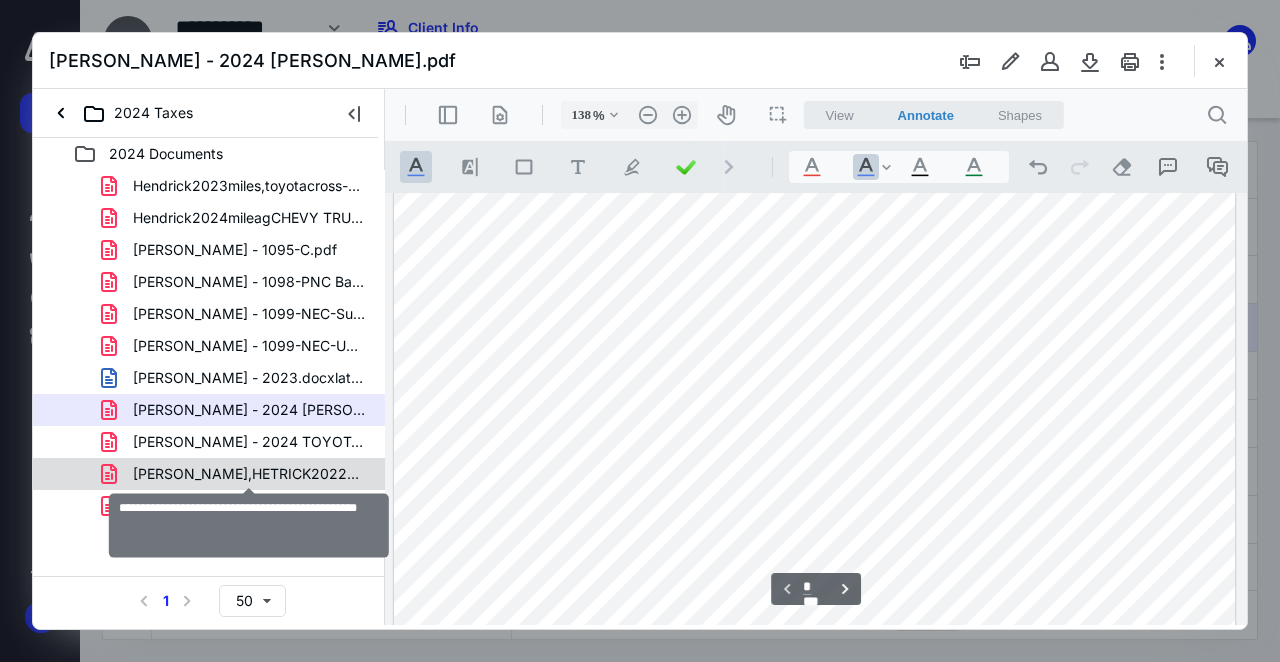 click on "[PERSON_NAME],HETRICK2022nextyeardepreciatation-.pdf" at bounding box center (249, 474) 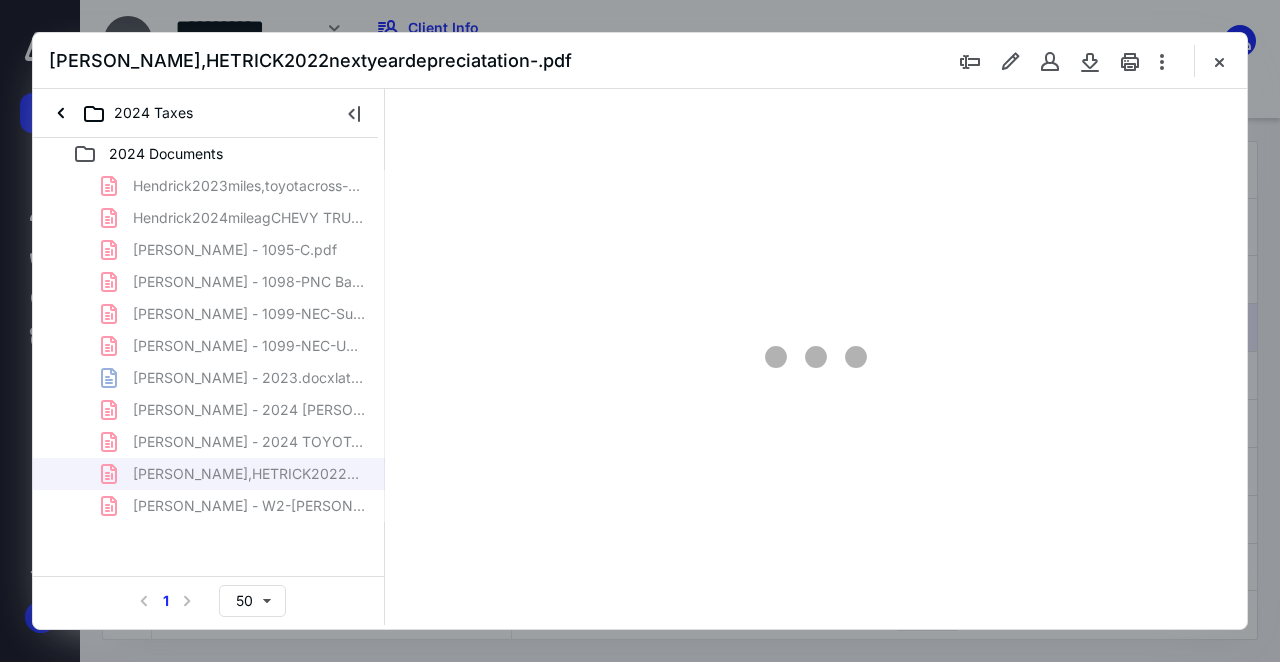 click on "Hendrick2023miles,toyotacross-06182025112859.pdf Hendrick2024mileagCHEVY TRUCK-06182025112754.pdf [PERSON_NAME] - 1095-C.pdf [PERSON_NAME] - 1098-PNC Bank.pdf [PERSON_NAME] - 1099-NEC-Superior Plus Energy Service.pdf [PERSON_NAME] - 1099-NEC-USDA.pdf [PERSON_NAME] - 2023.docxlatest.docx [PERSON_NAME] - 2024 chevy MILEAGe.pdf [PERSON_NAME] - 2024 TOYOTA MILEAGE.pdf [PERSON_NAME],HETRICK2022nextyeardepreciatation-.pdf [PERSON_NAME] - W2-[PERSON_NAME] Industries.pdf" at bounding box center (209, 346) 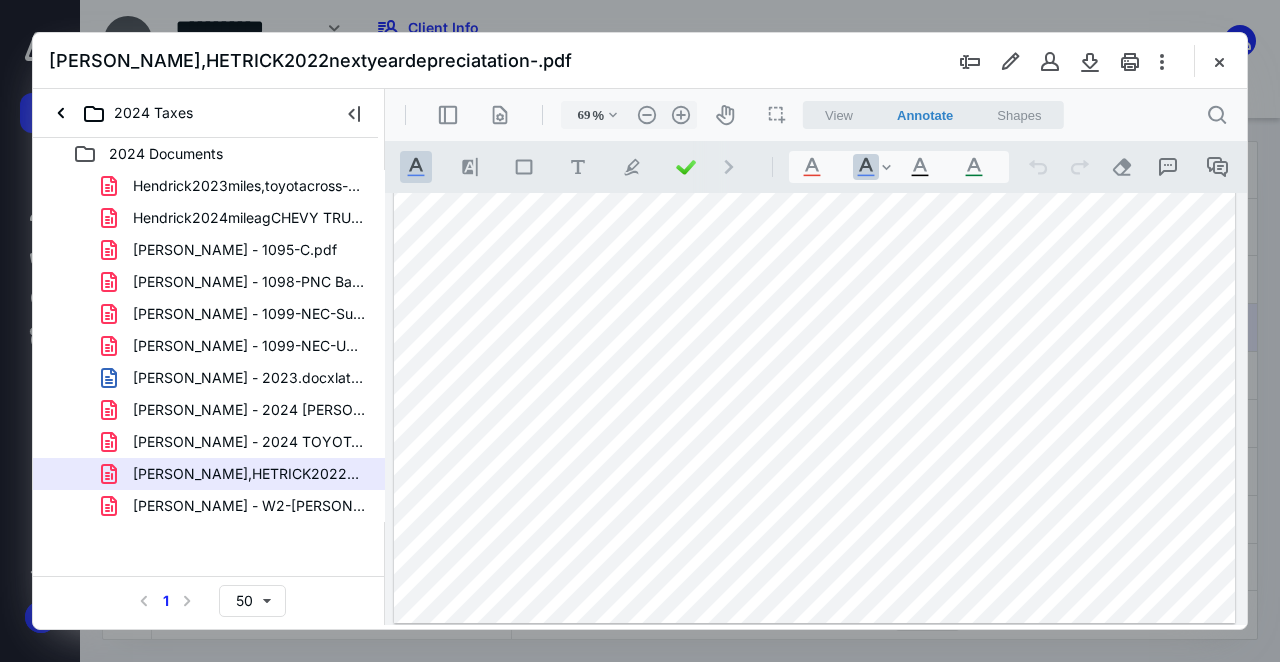 scroll, scrollTop: 0, scrollLeft: 0, axis: both 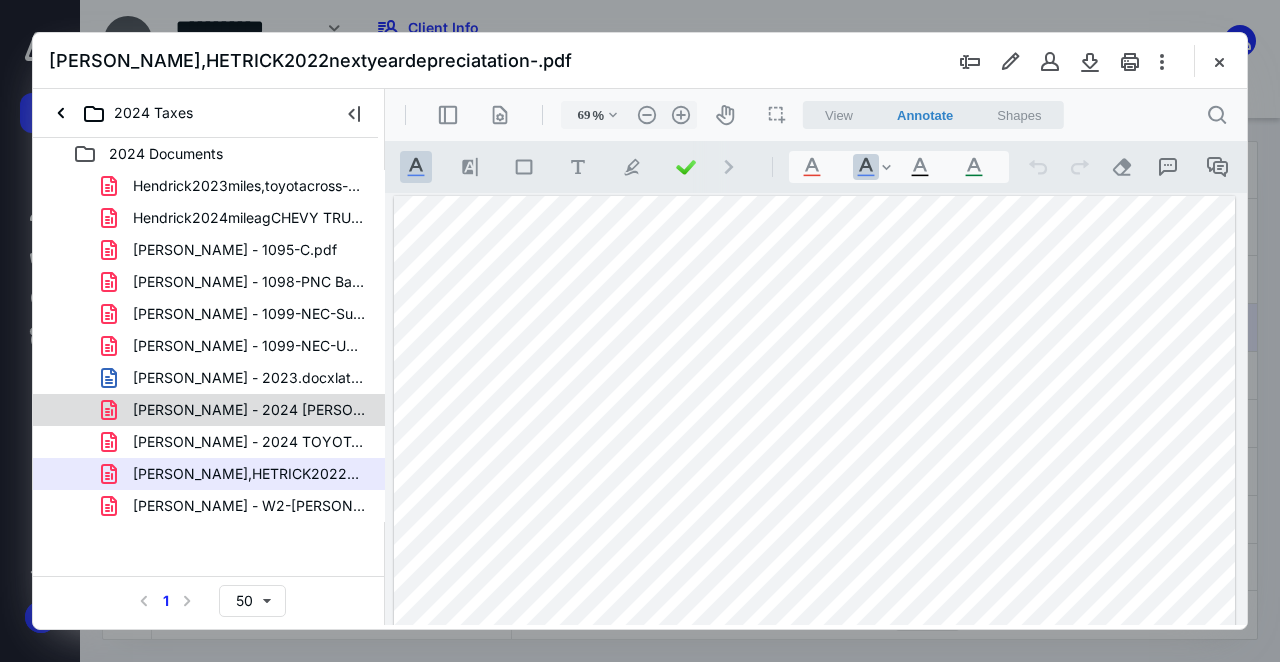 click on "[PERSON_NAME] - 2024 [PERSON_NAME].pdf" at bounding box center [209, 410] 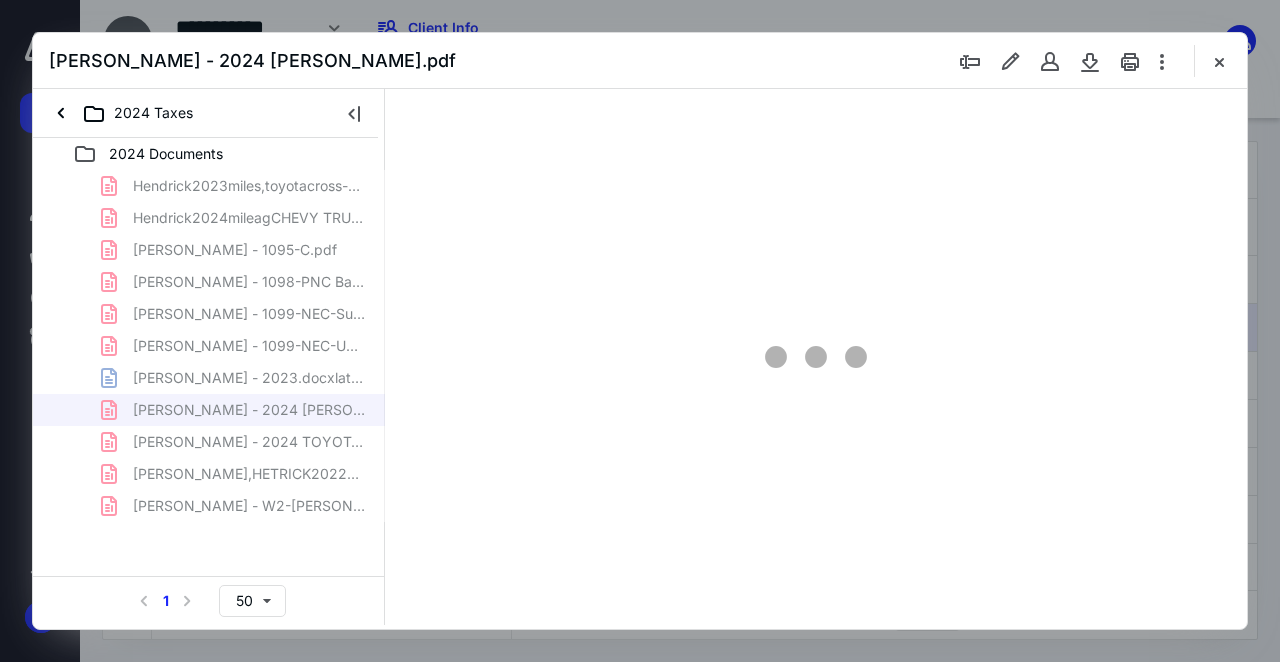 type on "138" 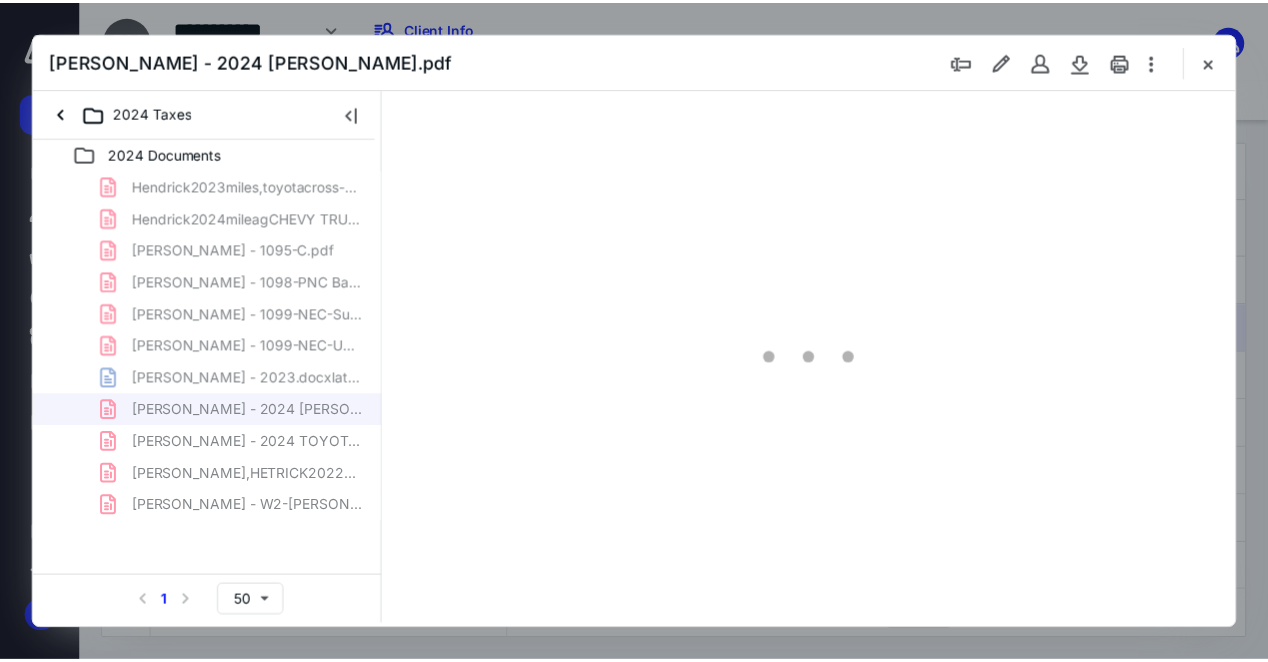 scroll, scrollTop: 110, scrollLeft: 0, axis: vertical 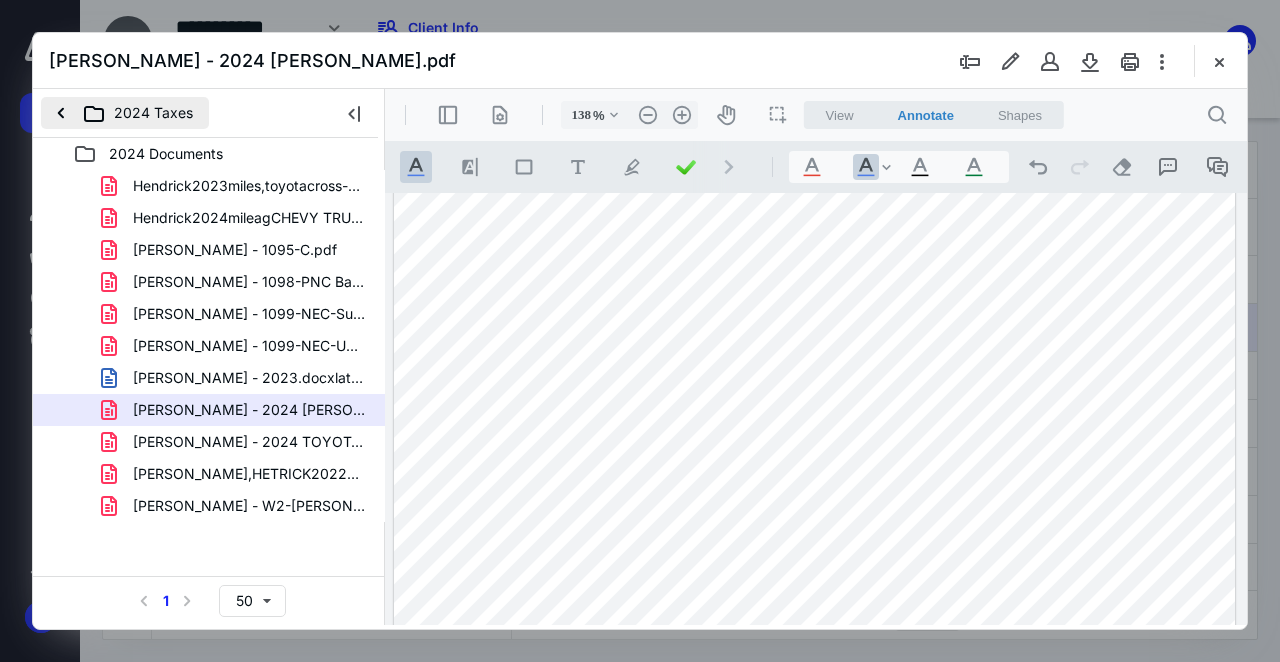 click on "2024 Taxes" at bounding box center (125, 113) 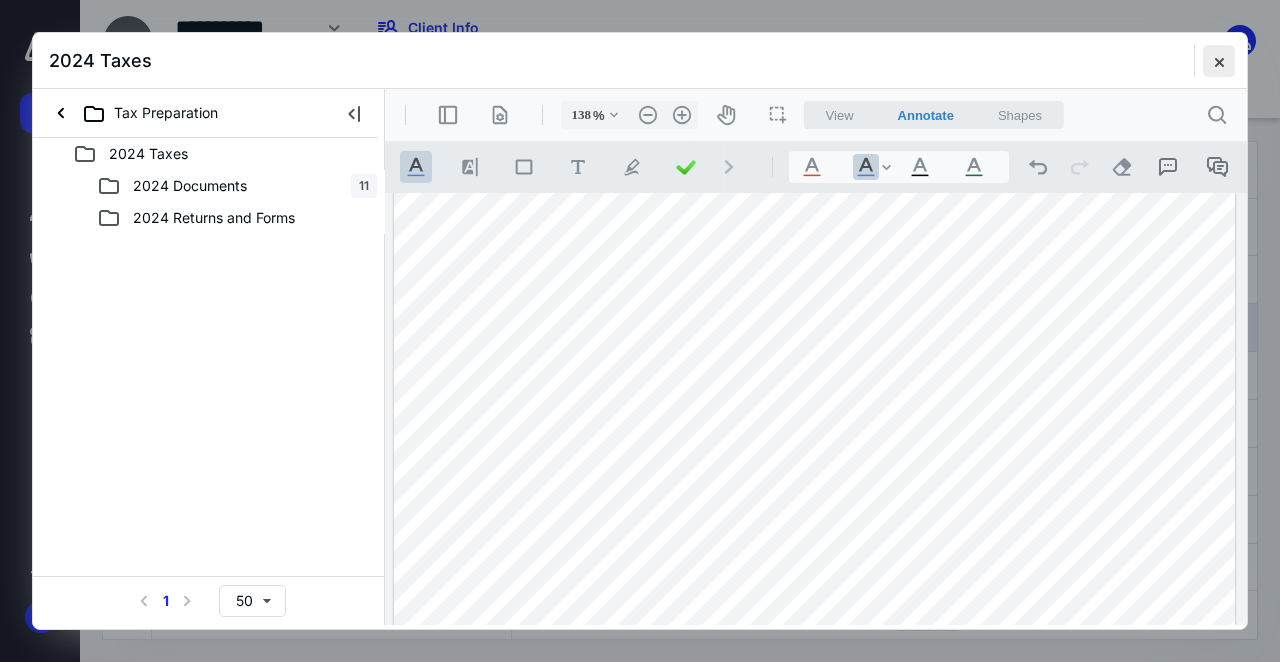 click at bounding box center [1219, 61] 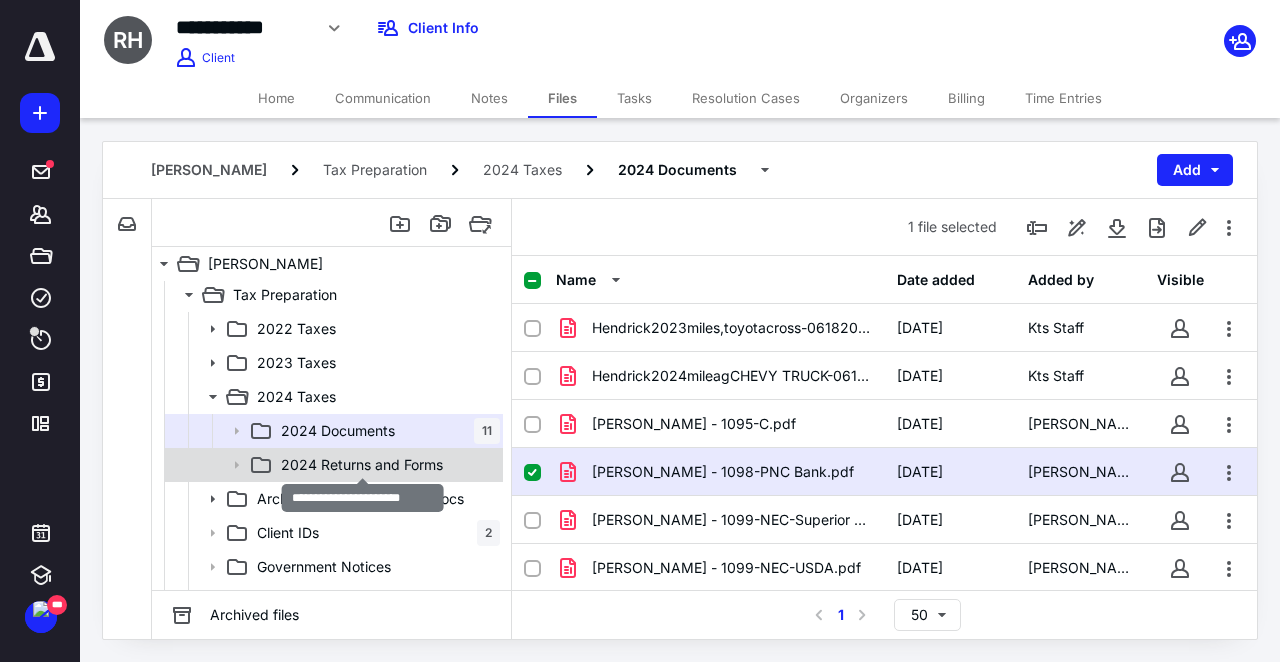 click on "2024 Returns and Forms" at bounding box center (362, 465) 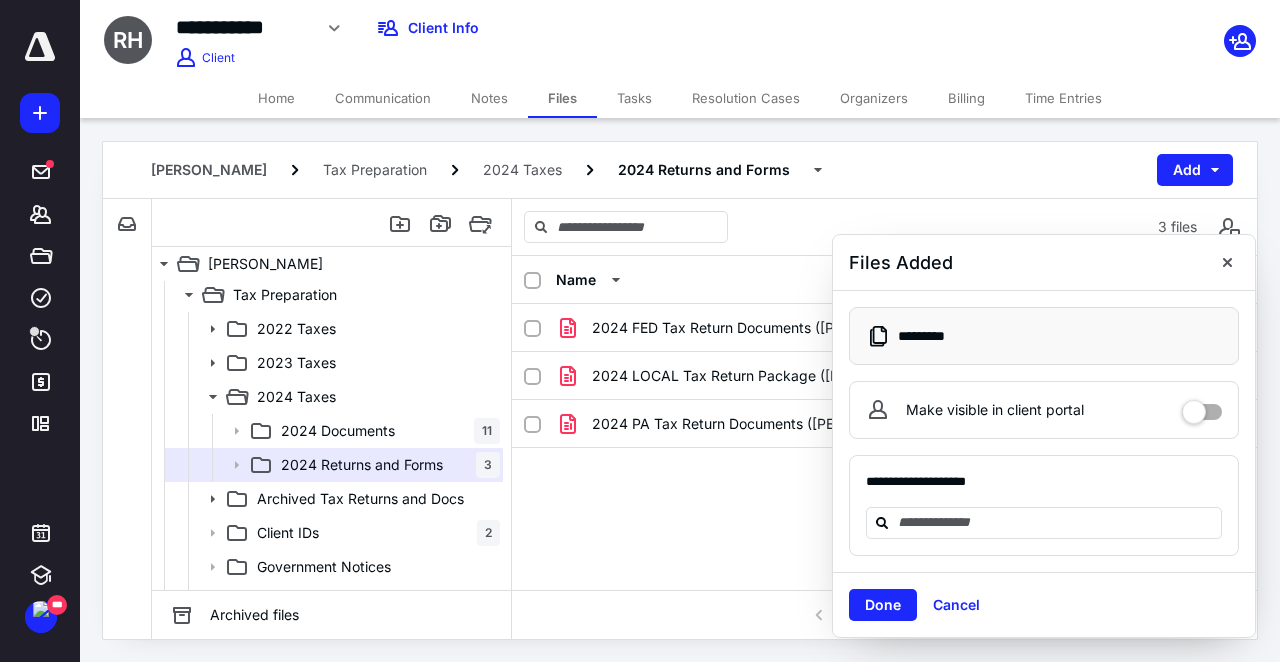 click on "Tasks" at bounding box center (634, 98) 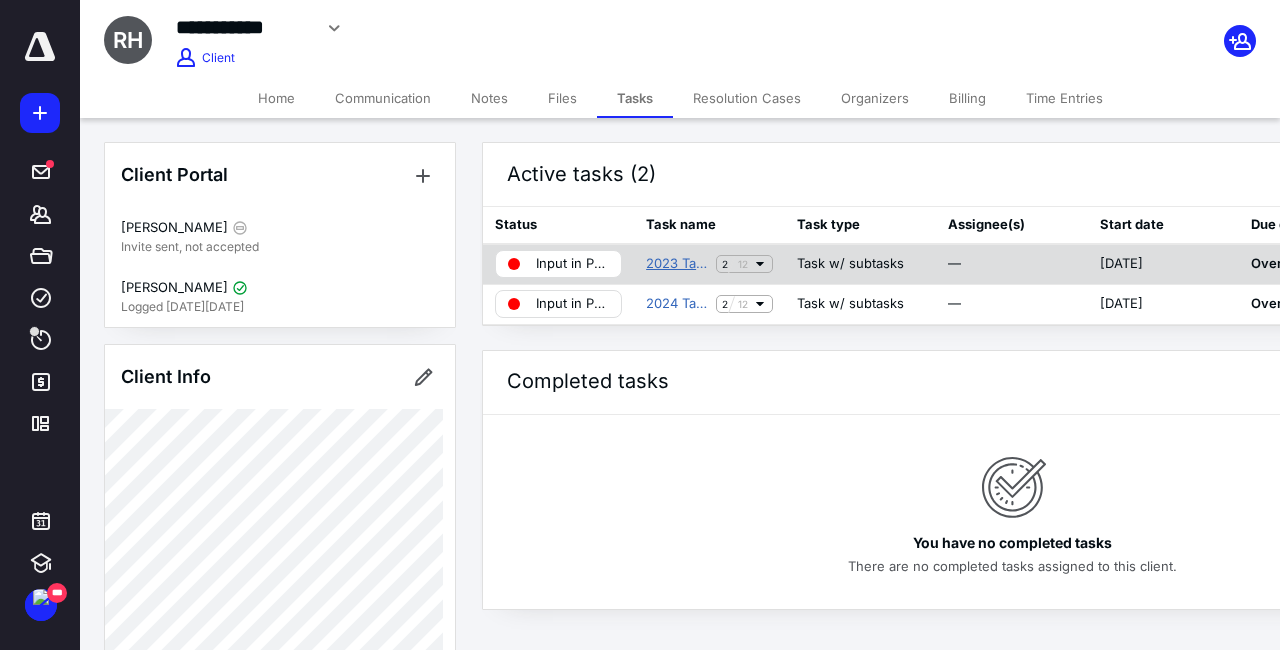 click on "2023 Tax Return - Online 2.61 [PERSON_NAME]" at bounding box center (677, 264) 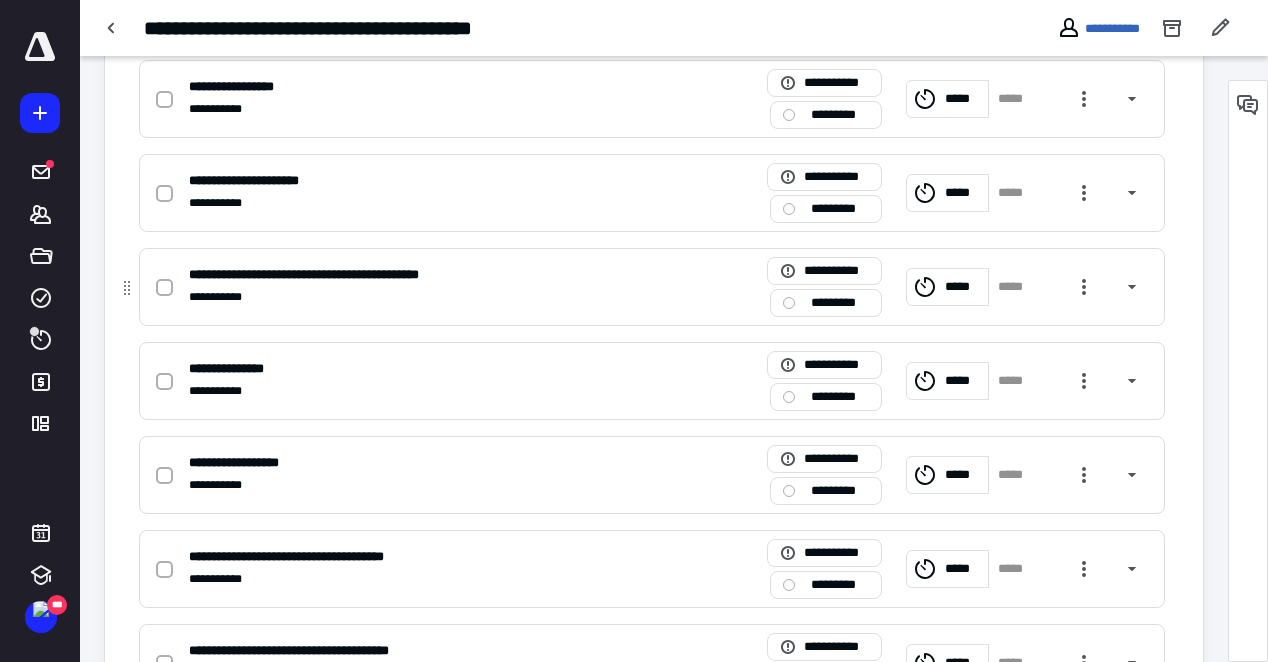 scroll, scrollTop: 560, scrollLeft: 0, axis: vertical 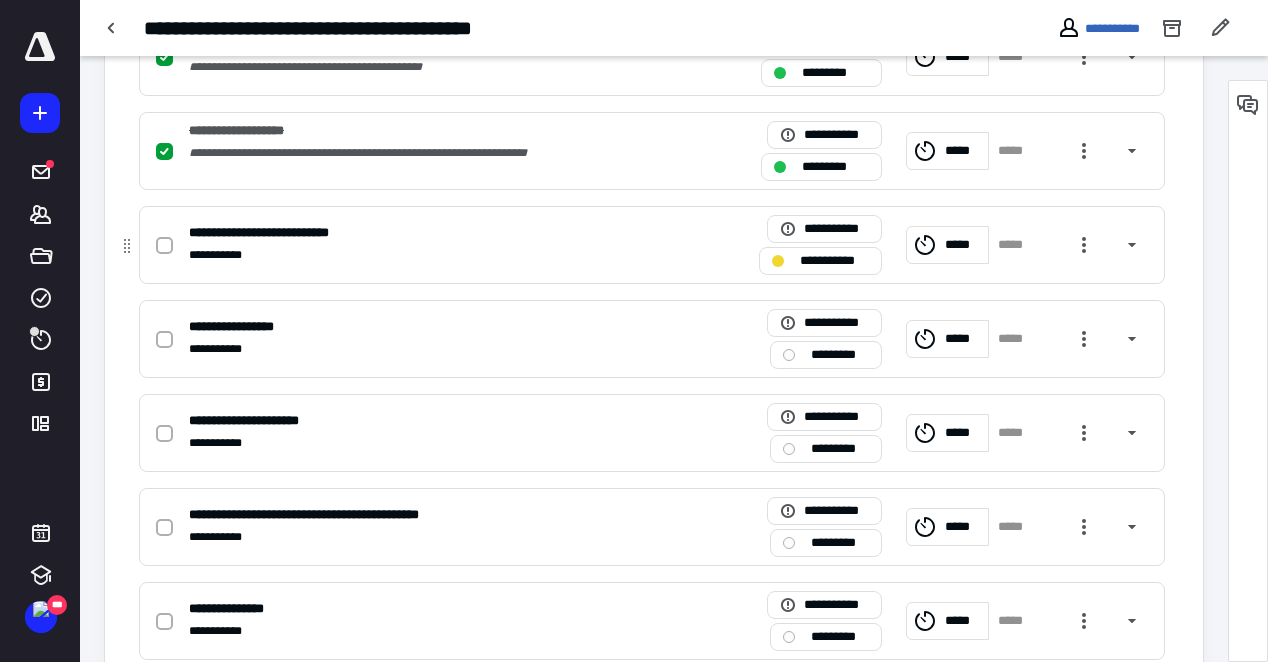 click 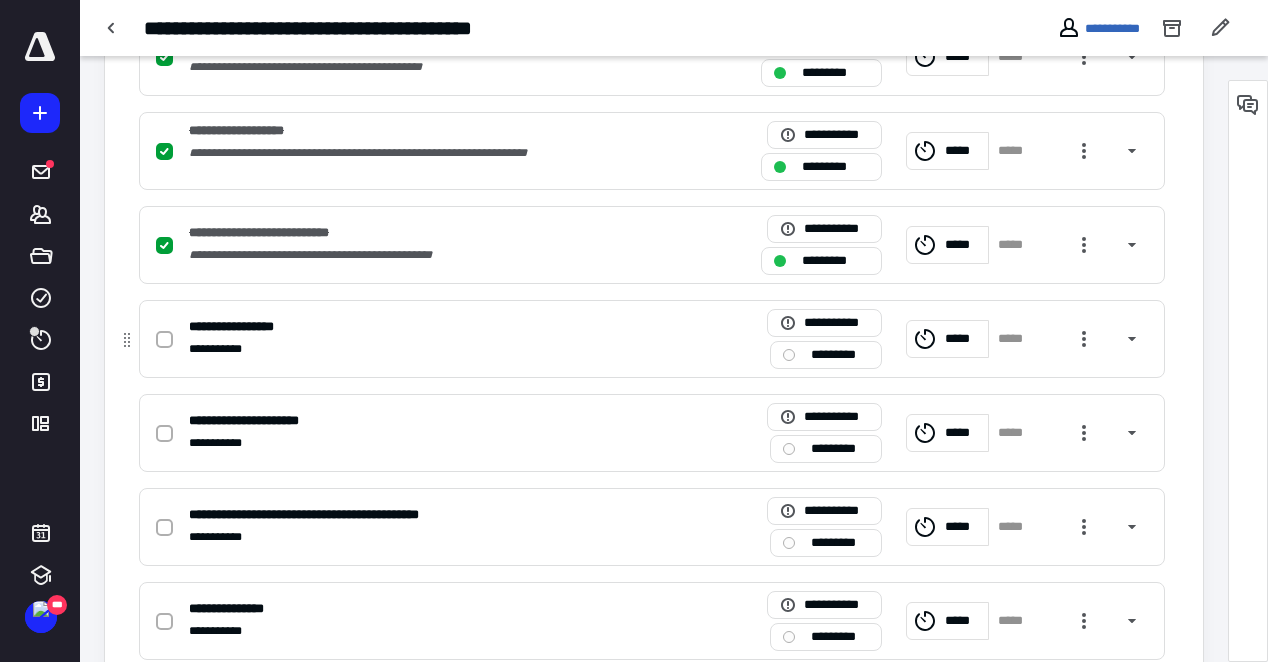 click 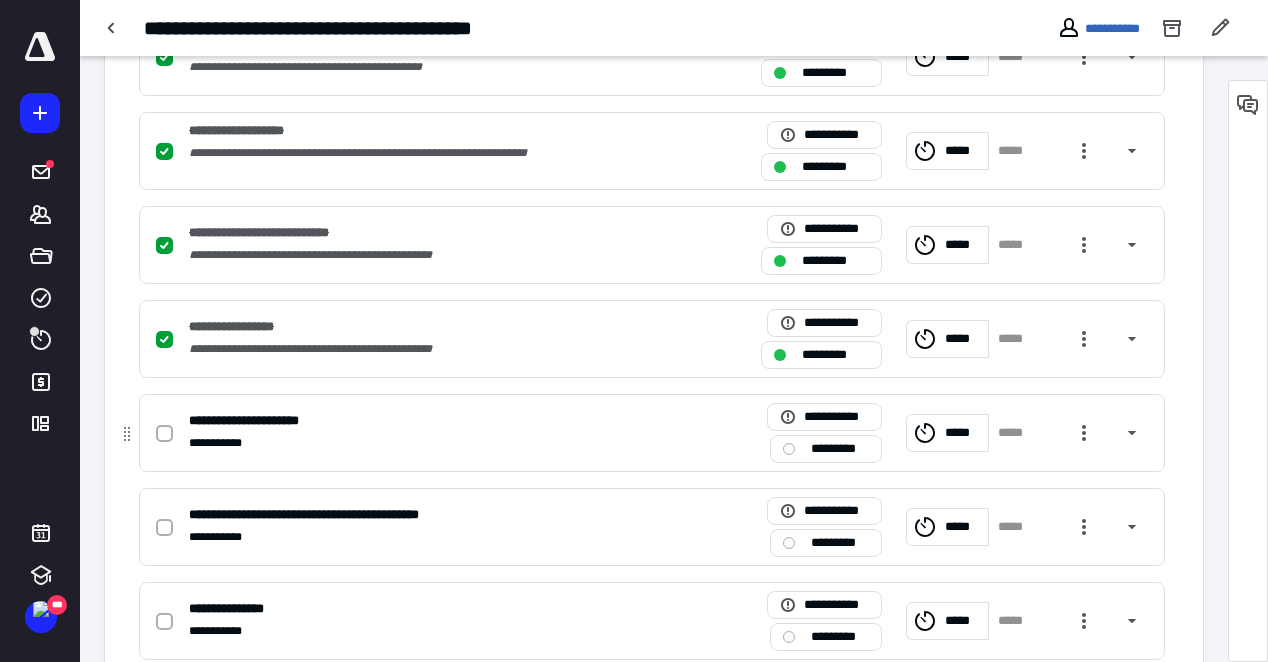 click 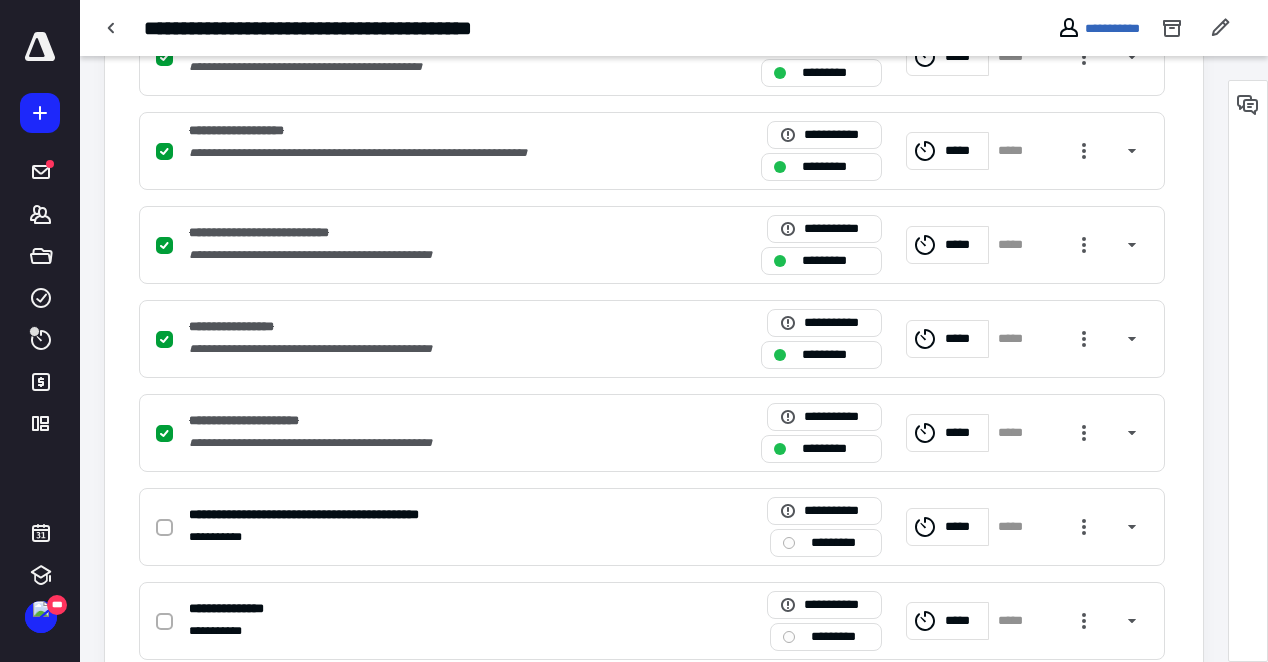 checkbox on "false" 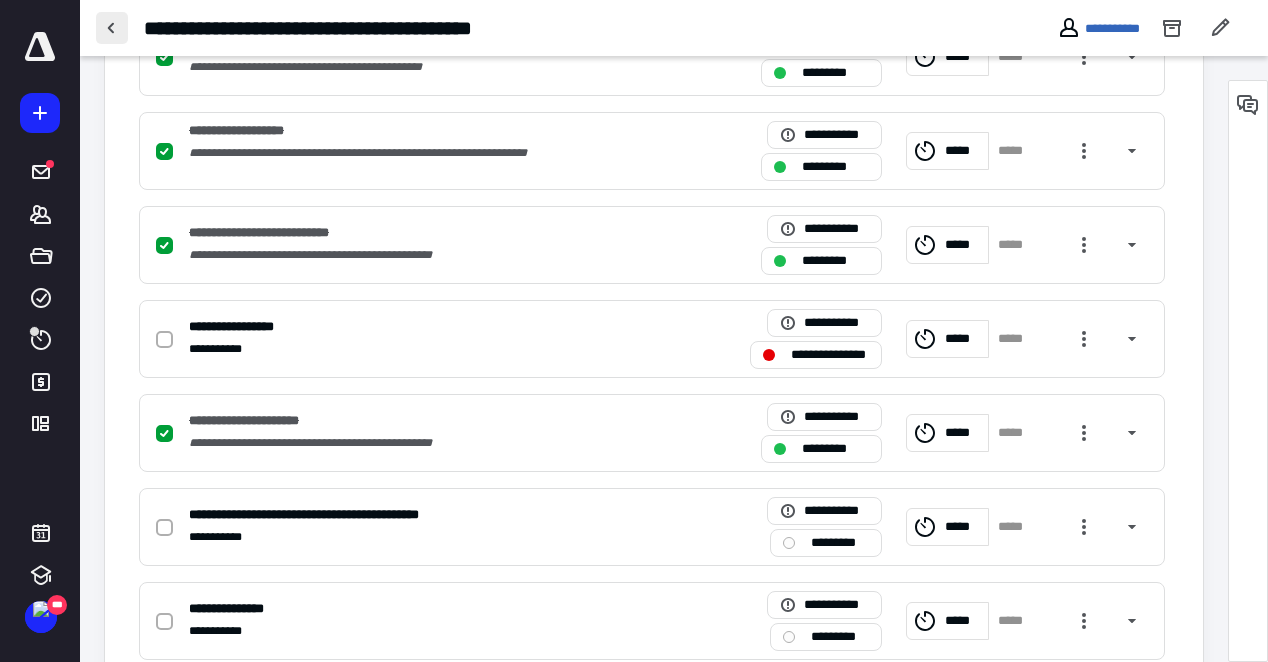click at bounding box center (112, 28) 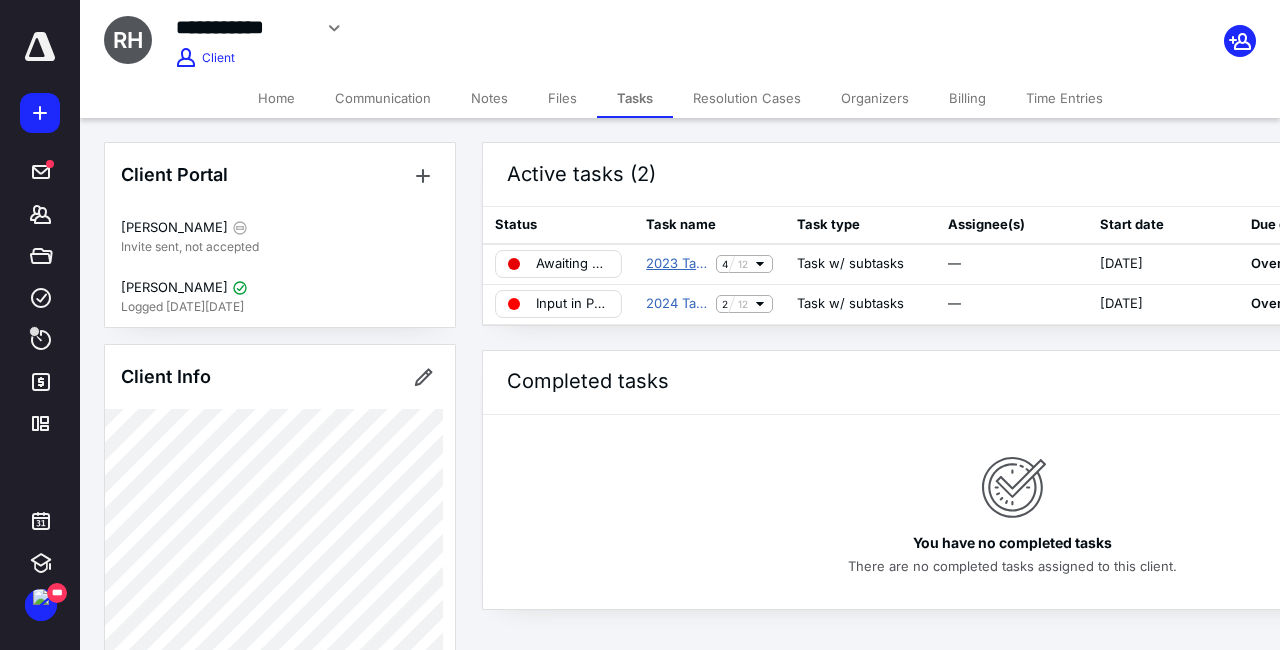 click on "2023 Tax Return - Online 2.61 [PERSON_NAME]" at bounding box center (677, 264) 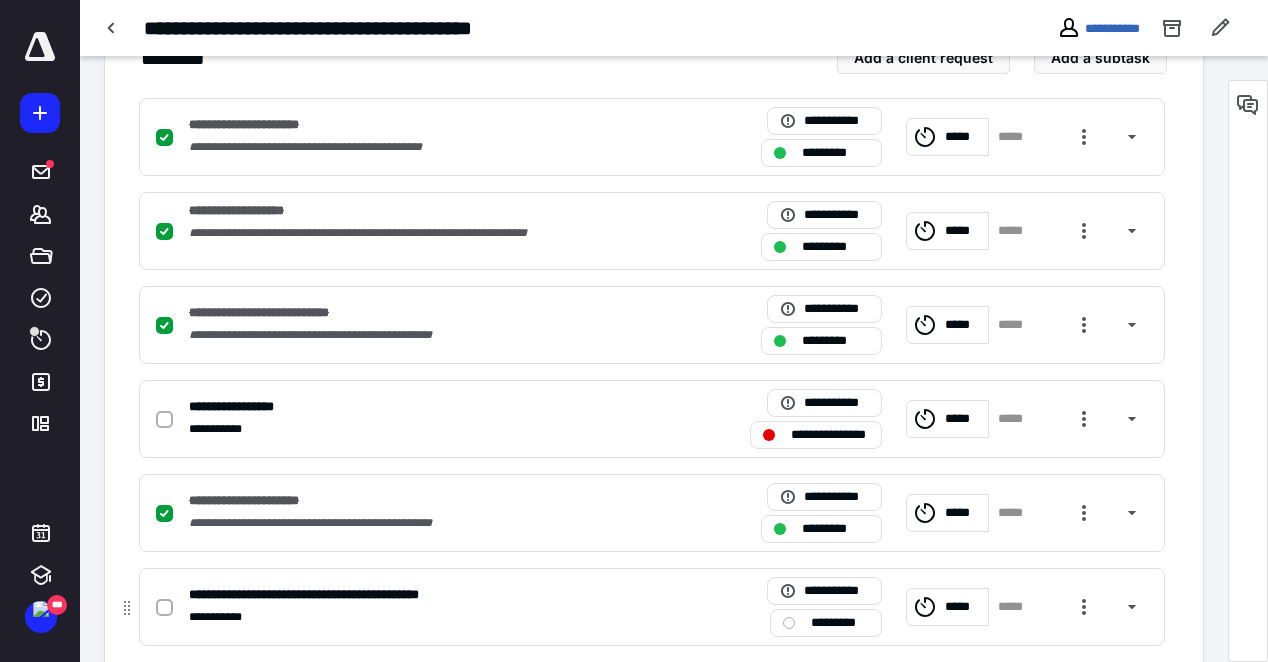 scroll, scrollTop: 720, scrollLeft: 0, axis: vertical 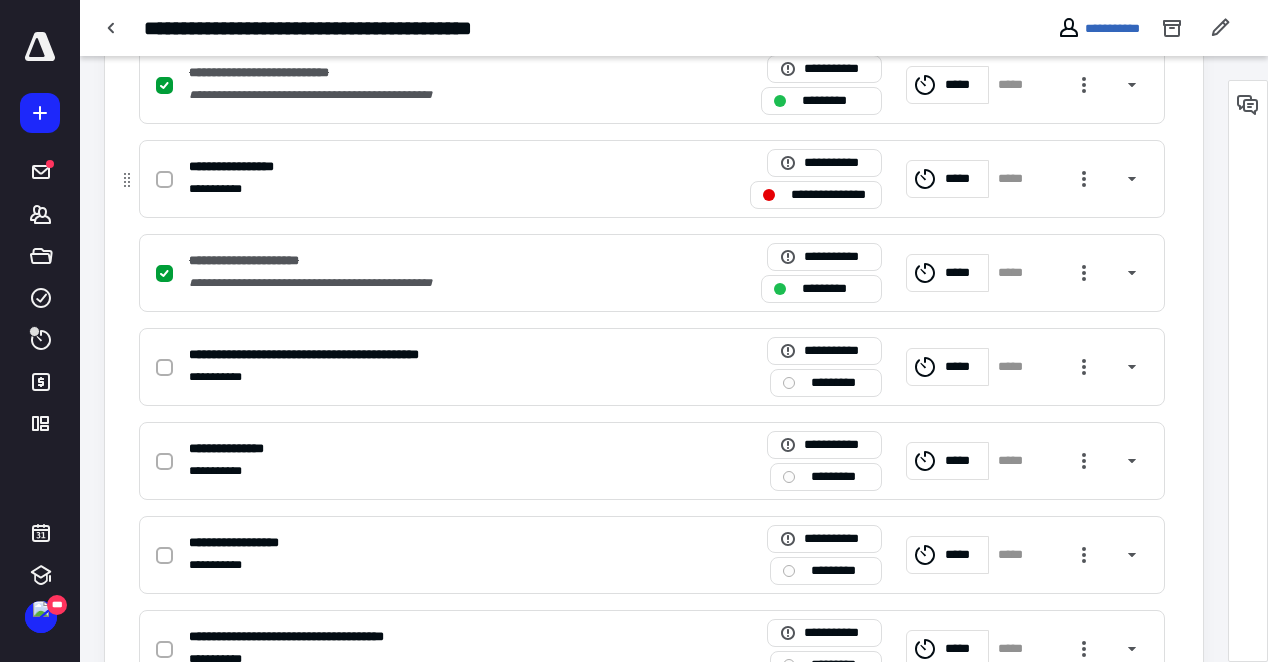 click 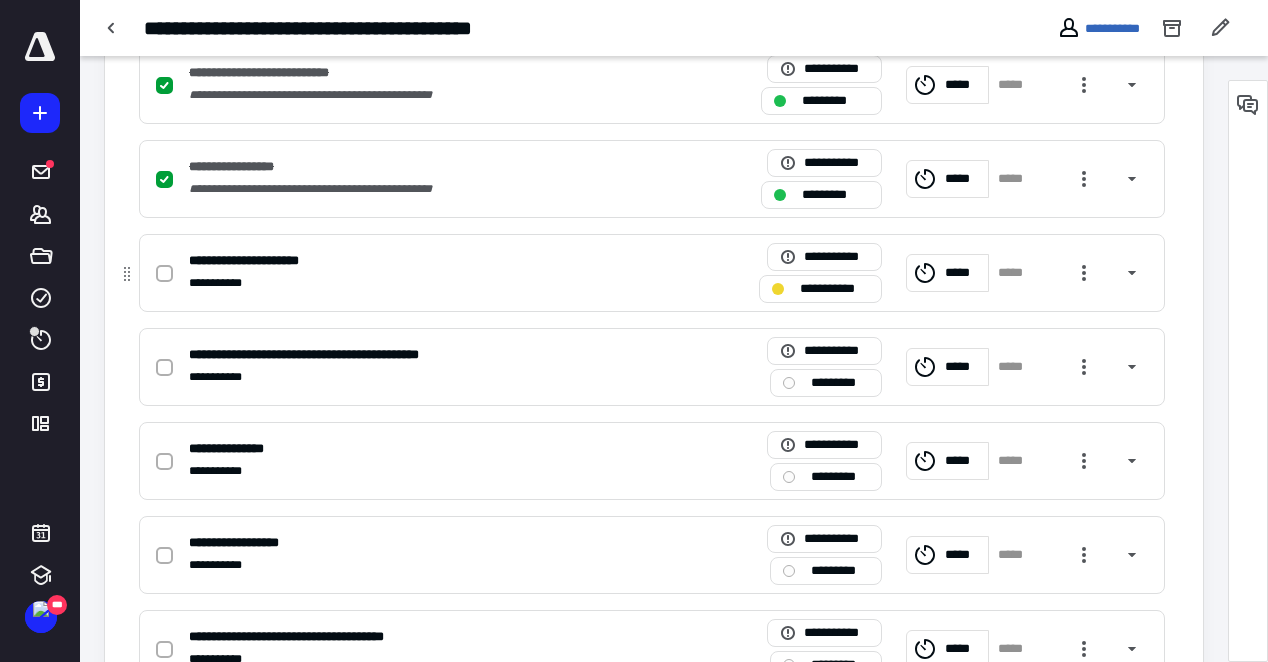 click 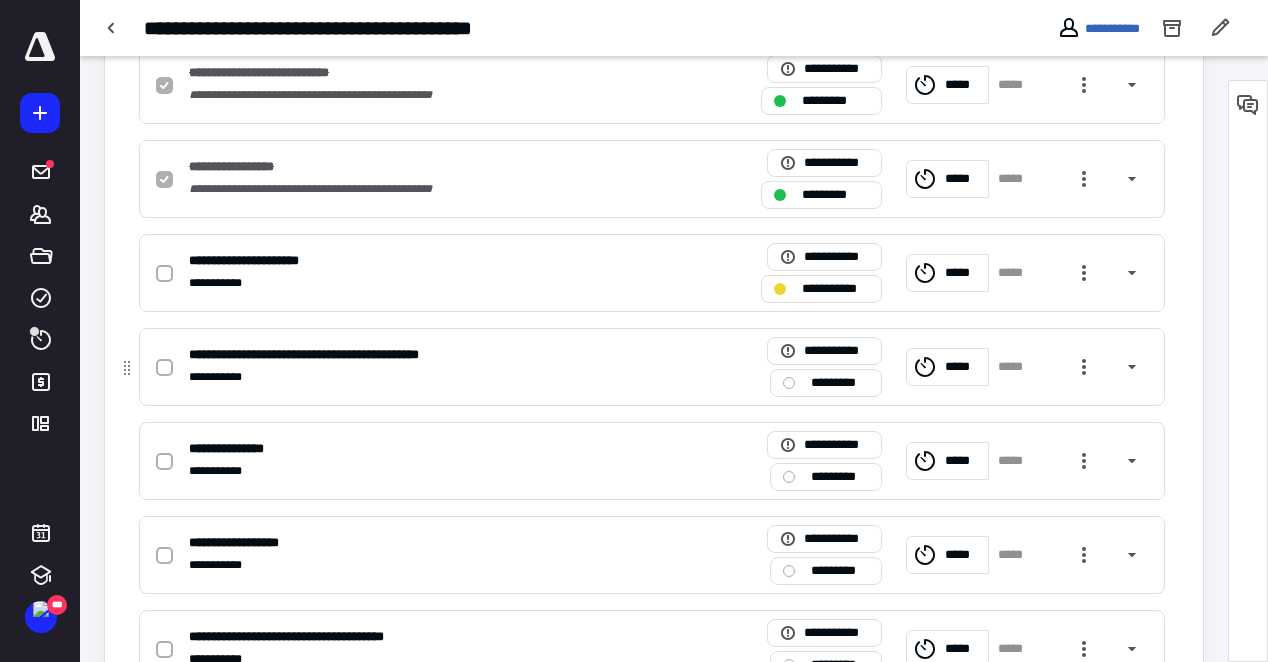 checkbox on "true" 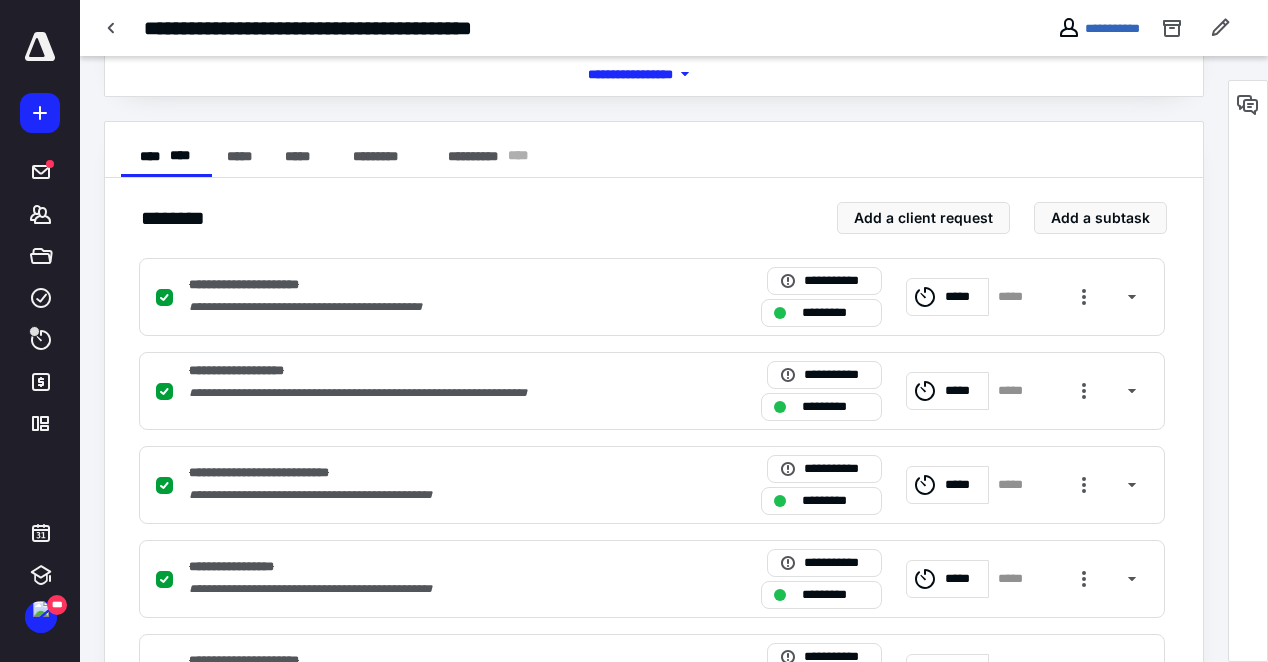 scroll, scrollTop: 0, scrollLeft: 0, axis: both 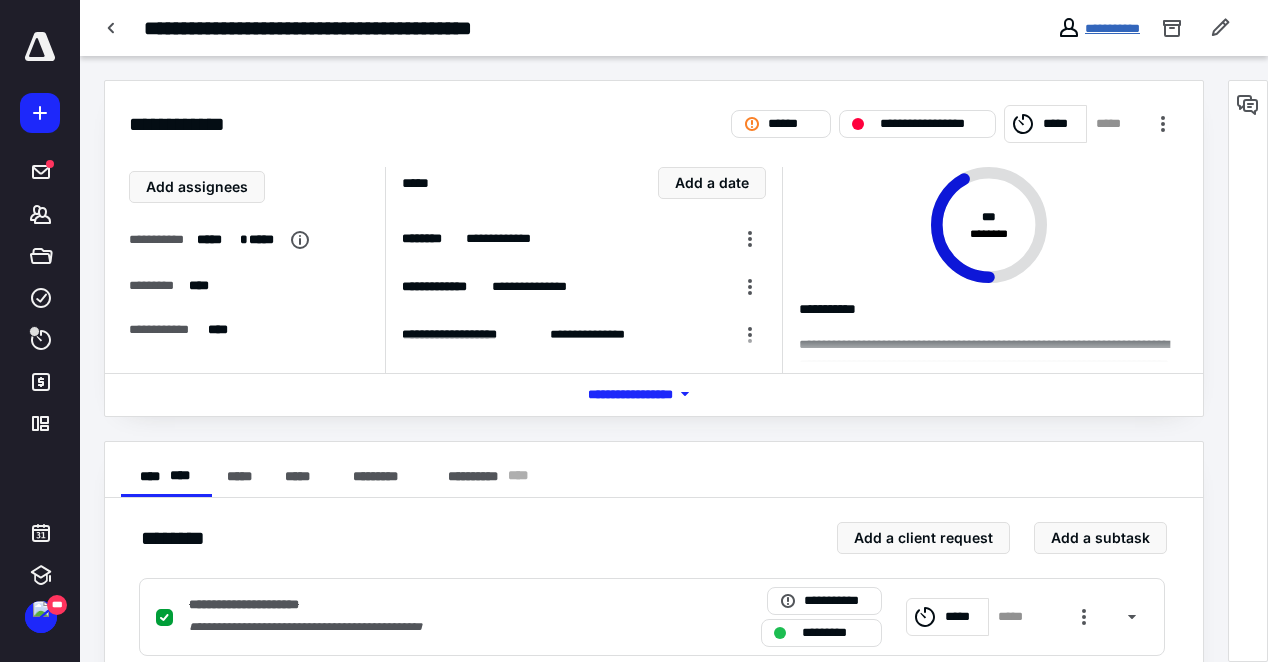 click on "**********" at bounding box center [1112, 28] 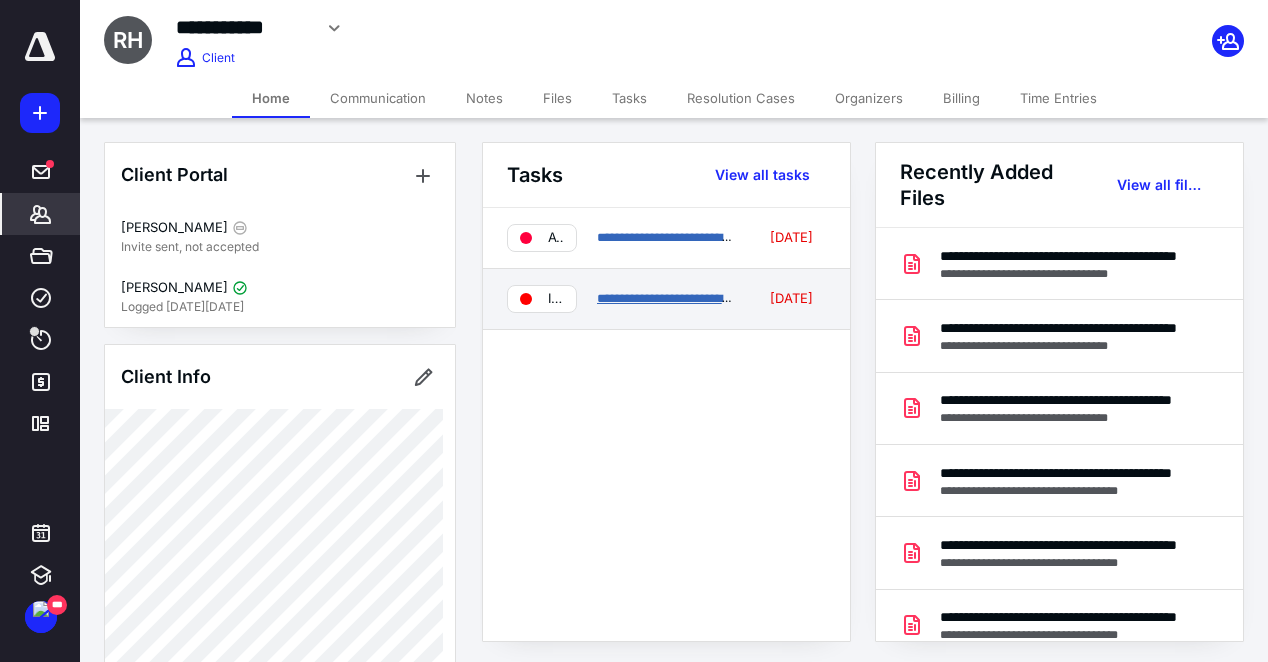 click on "**********" at bounding box center (699, 298) 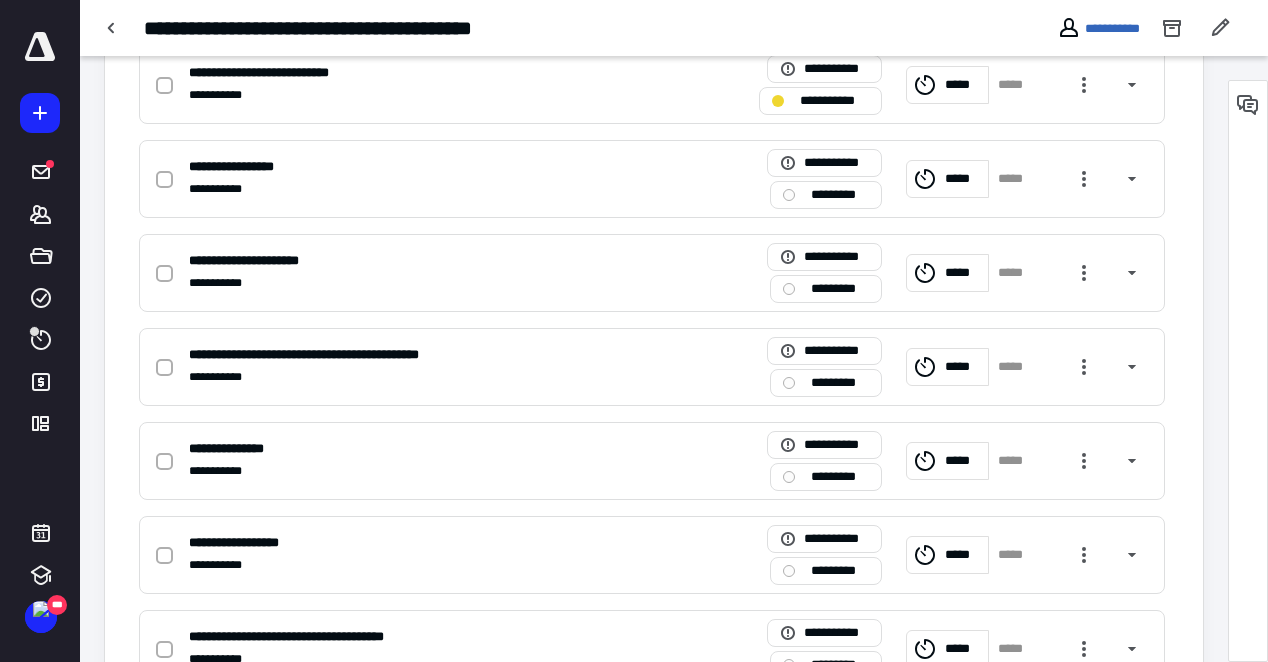 scroll, scrollTop: 480, scrollLeft: 0, axis: vertical 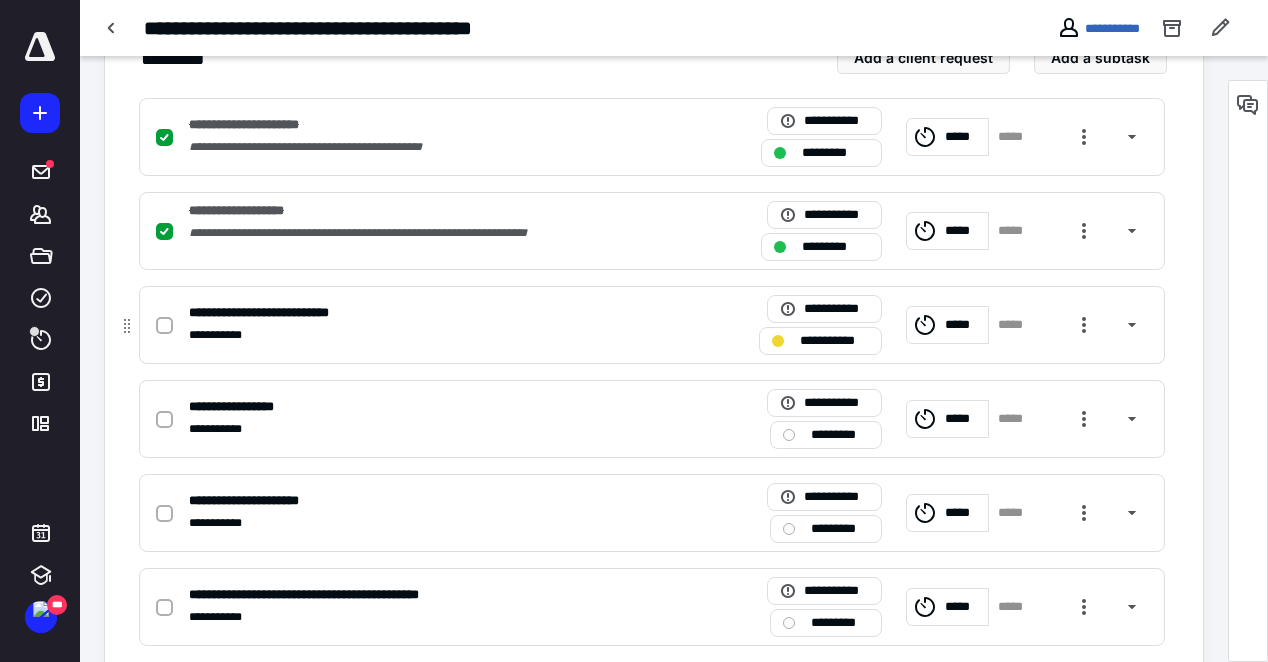 click 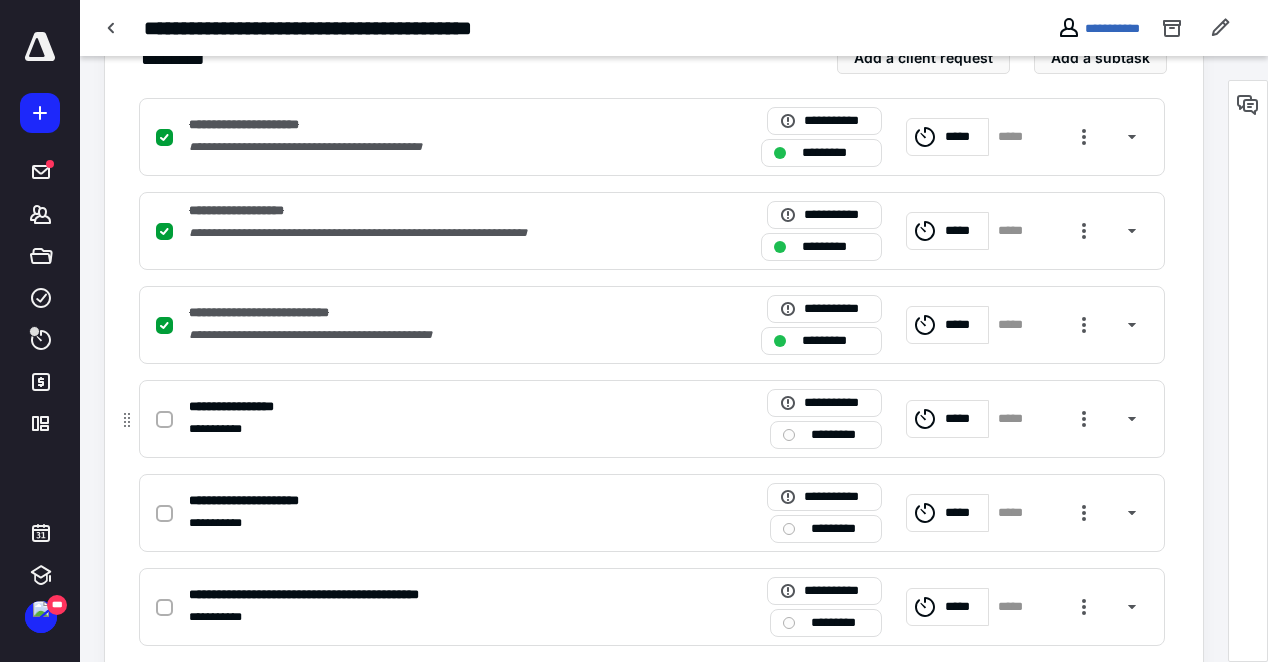 click at bounding box center [164, 420] 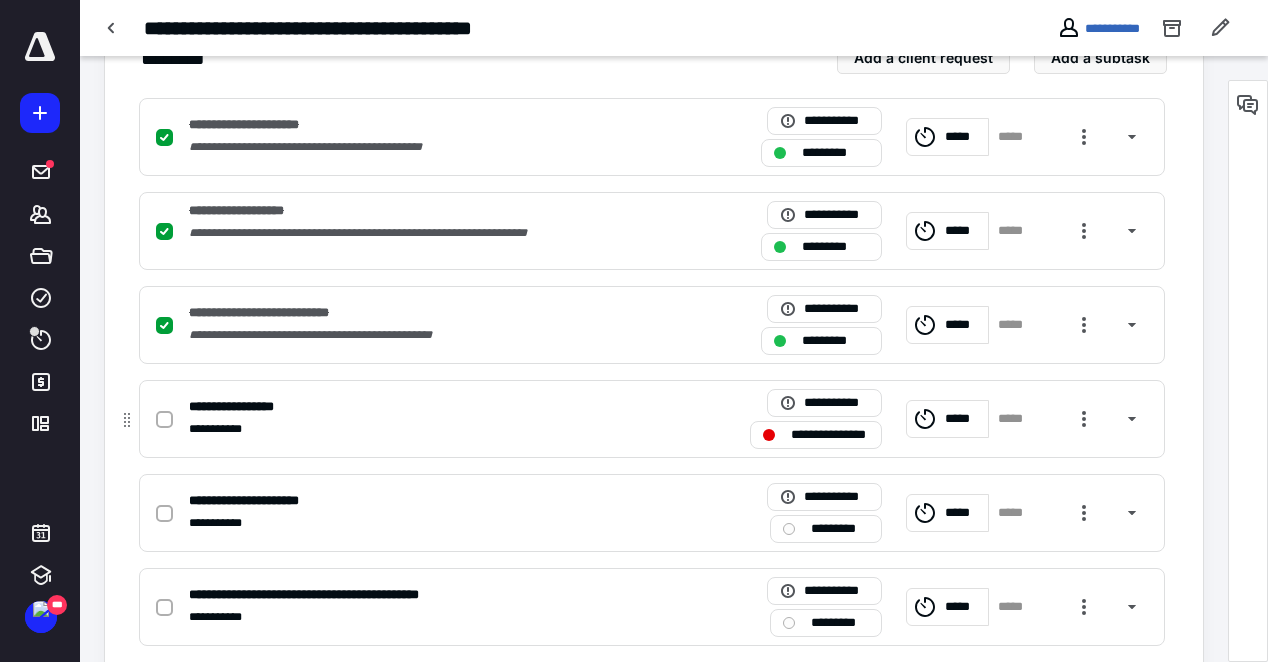 click 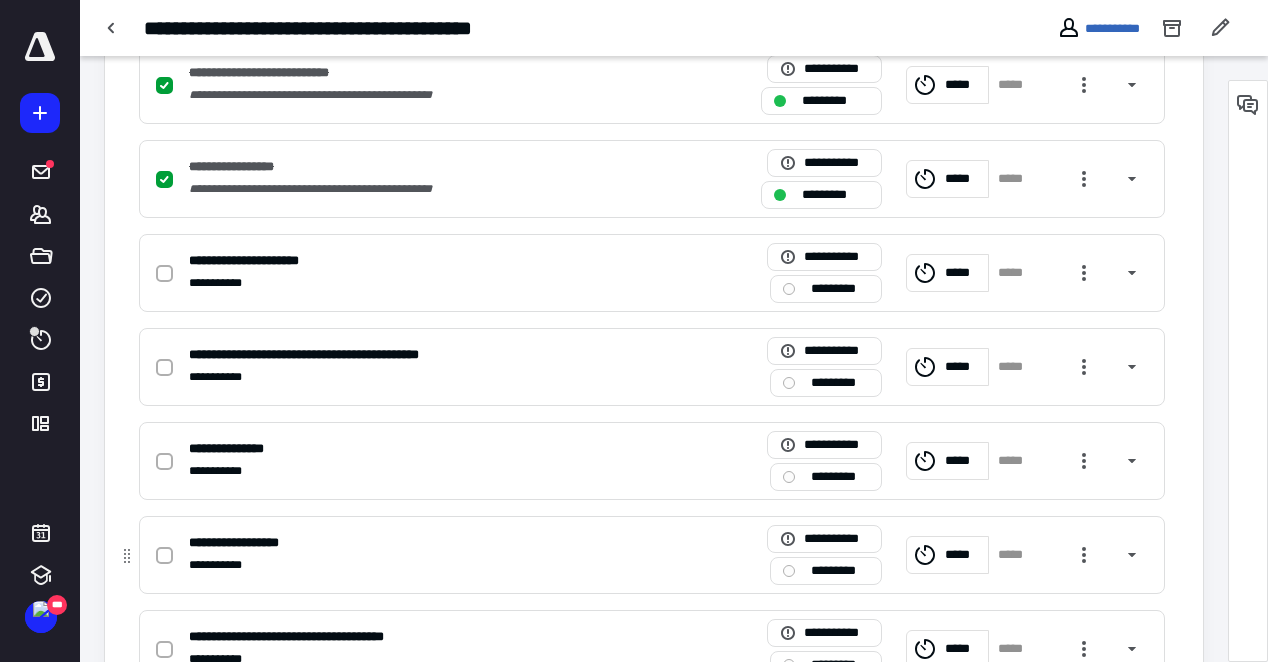 scroll, scrollTop: 640, scrollLeft: 0, axis: vertical 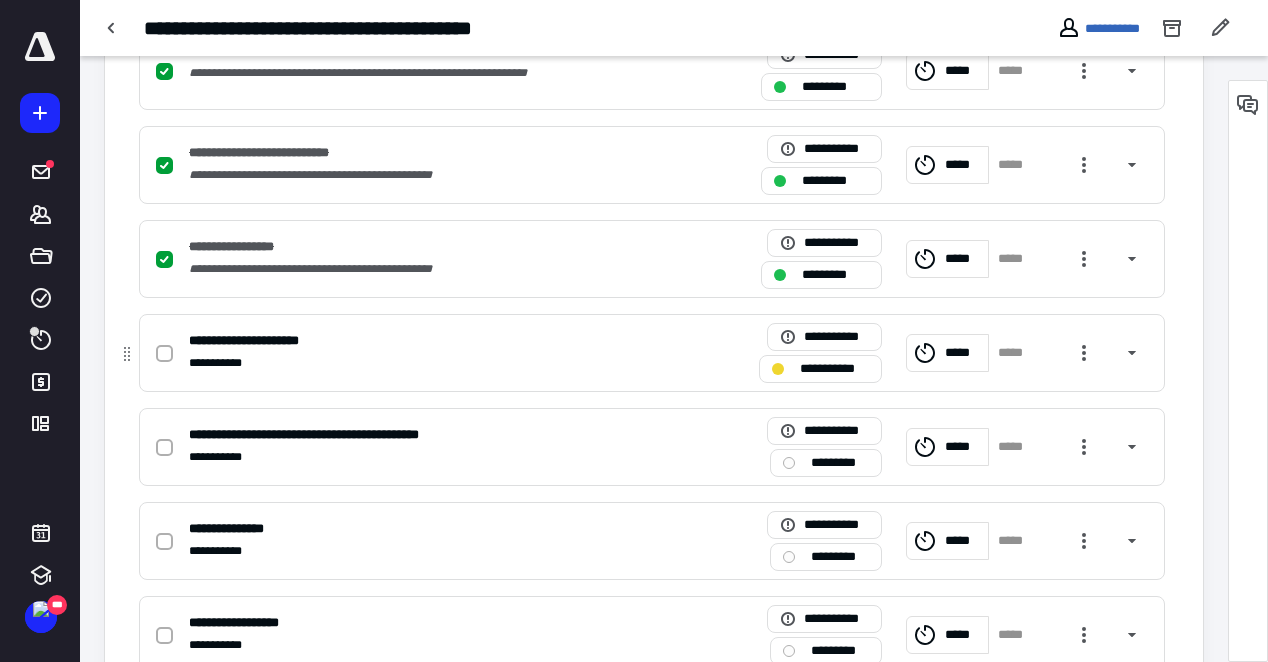 click 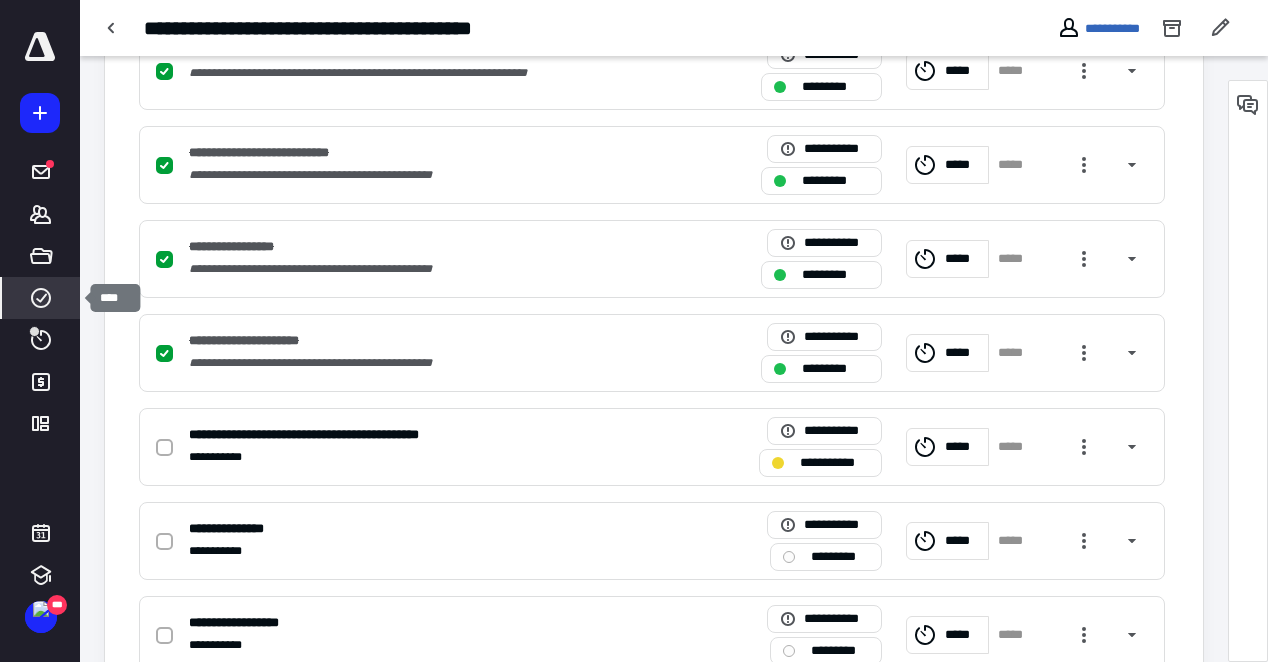 click 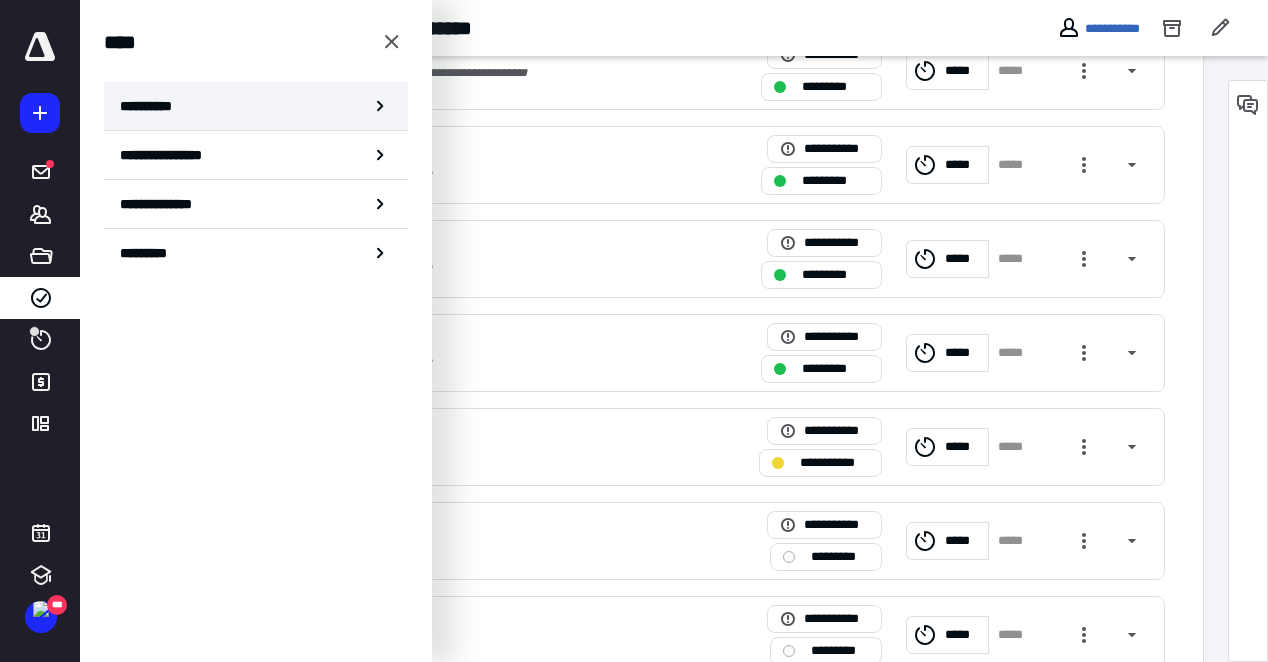 click on "**********" at bounding box center (153, 106) 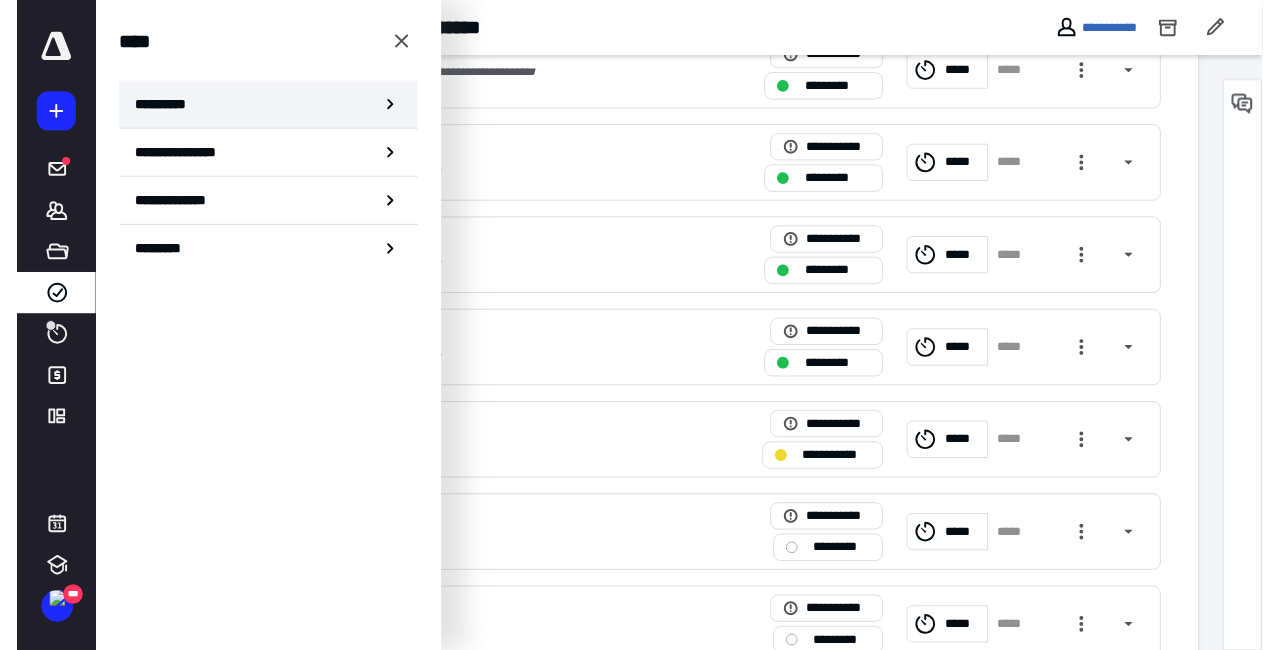 scroll, scrollTop: 0, scrollLeft: 0, axis: both 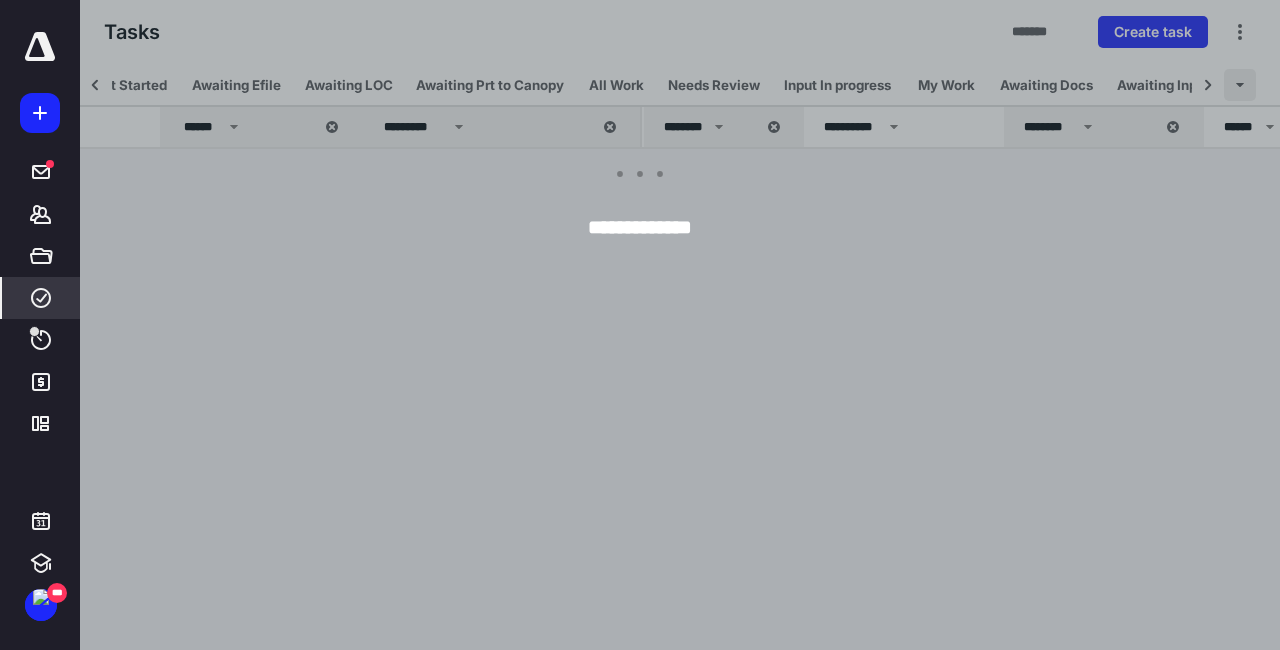 click at bounding box center [1208, 85] 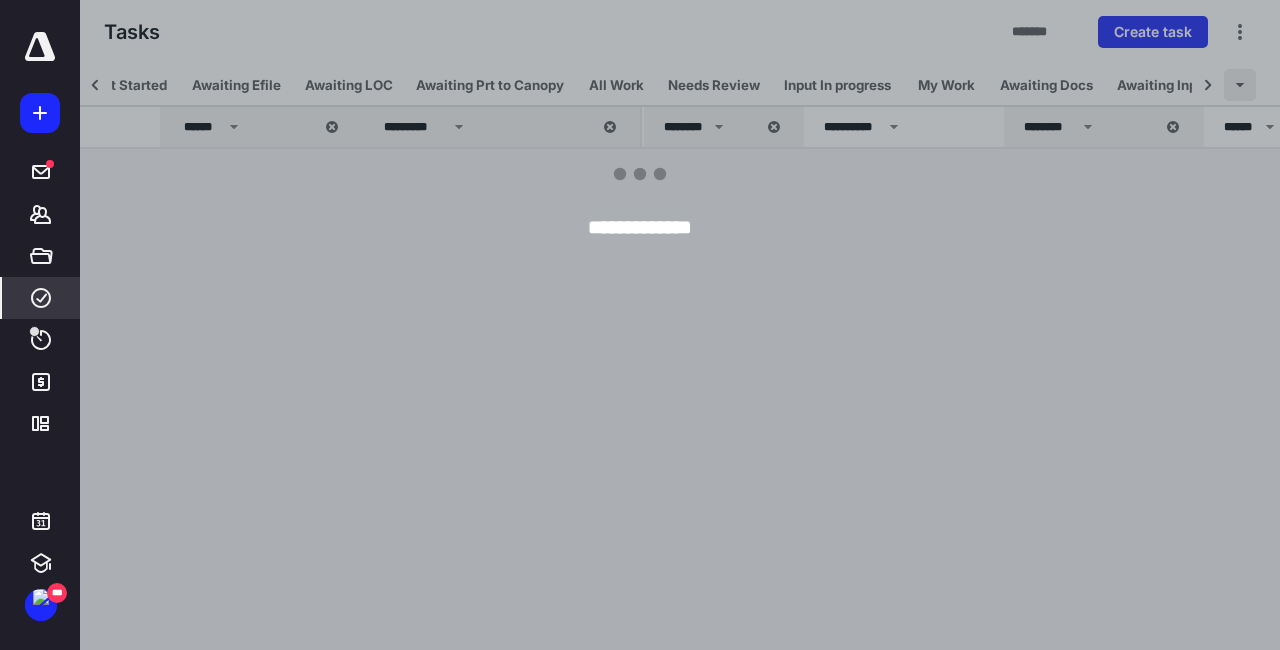 click at bounding box center (1240, 85) 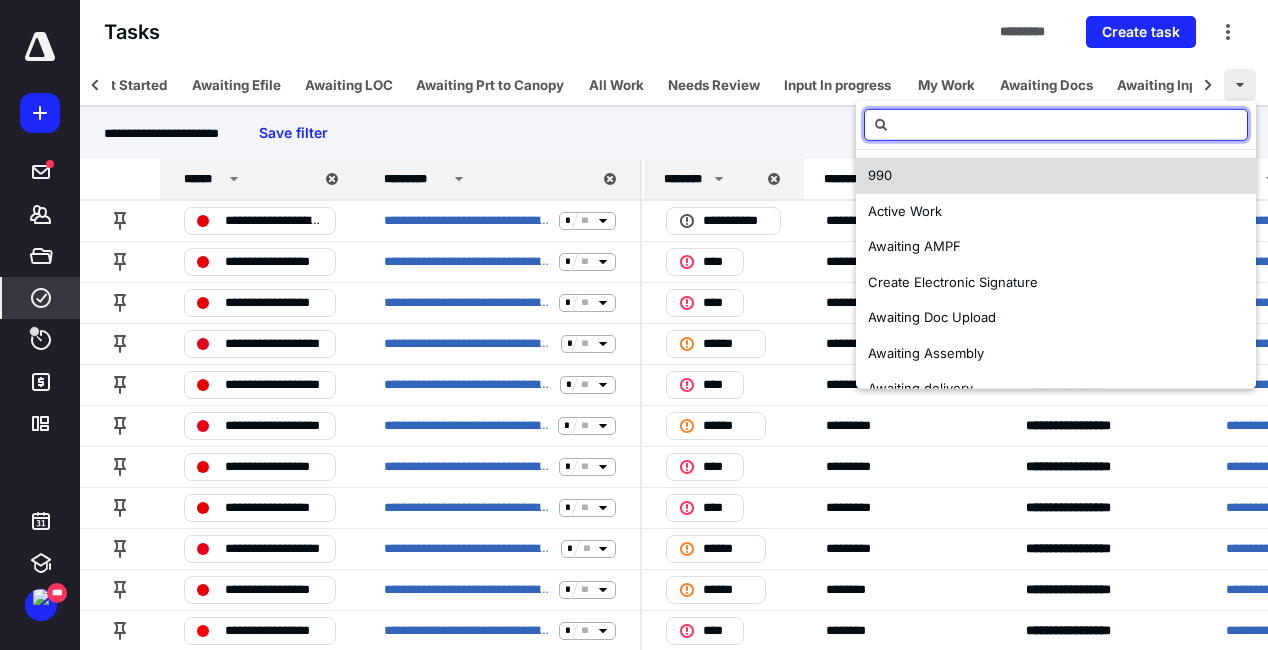 scroll, scrollTop: 0, scrollLeft: 1580, axis: horizontal 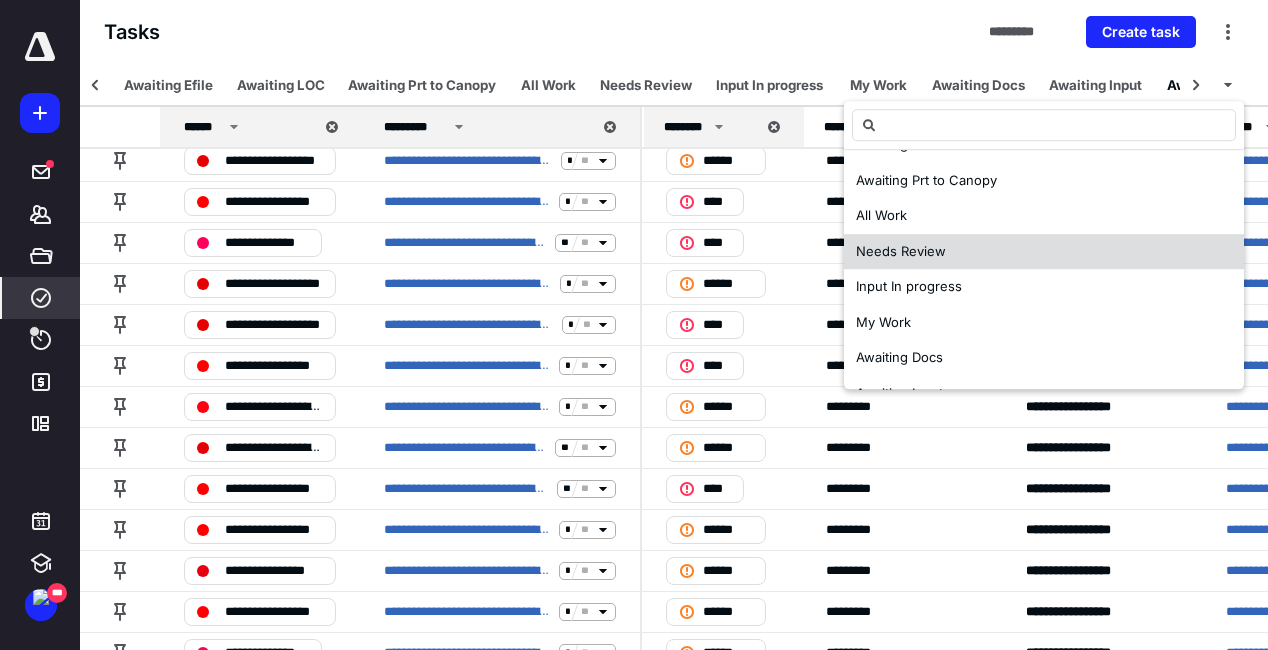 click on "Needs Review" at bounding box center [901, 251] 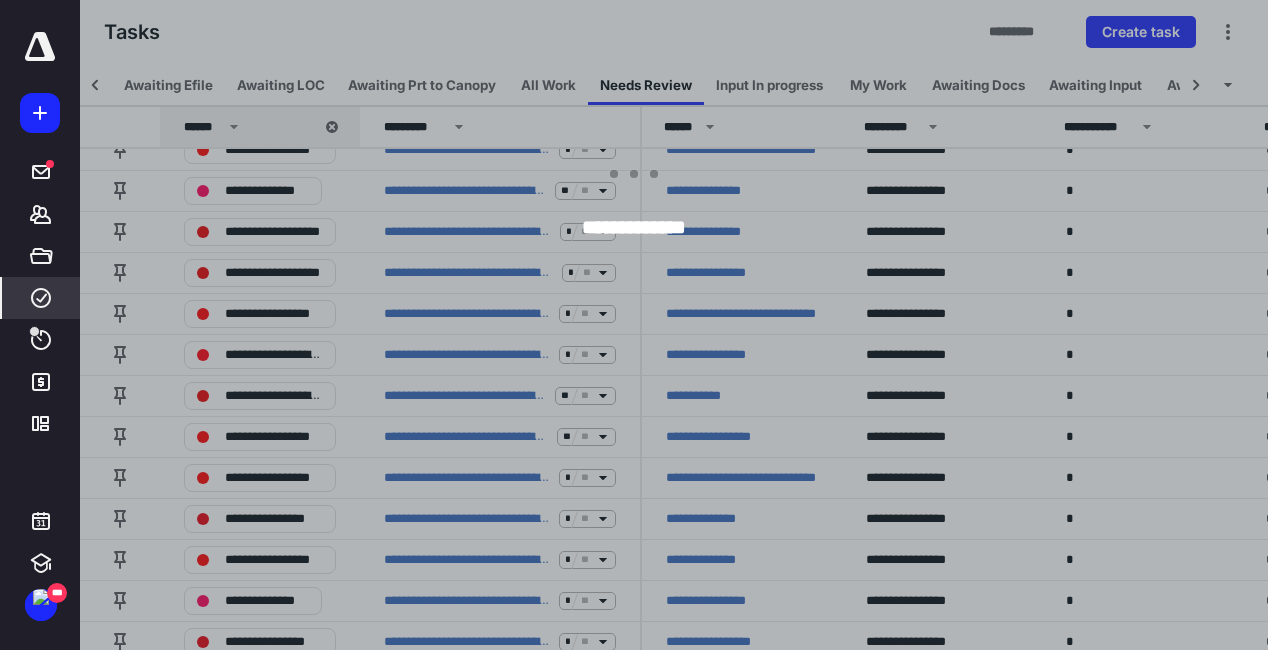 scroll, scrollTop: 0, scrollLeft: 1686, axis: horizontal 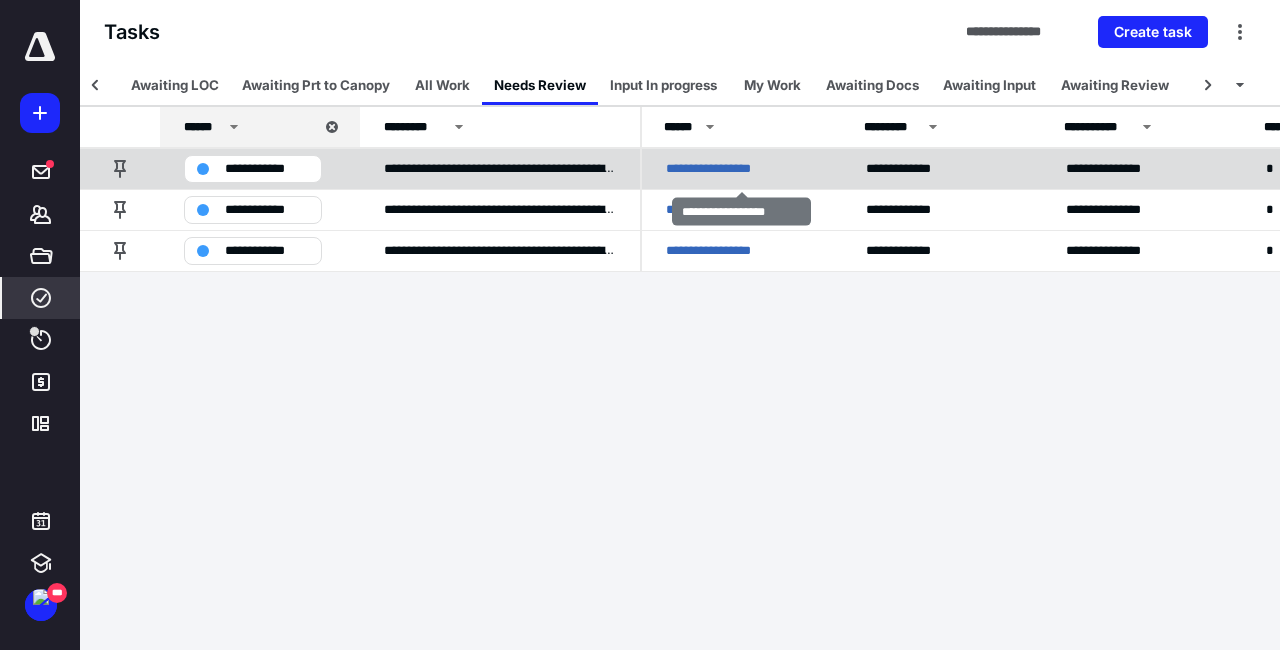click on "**********" at bounding box center [730, 169] 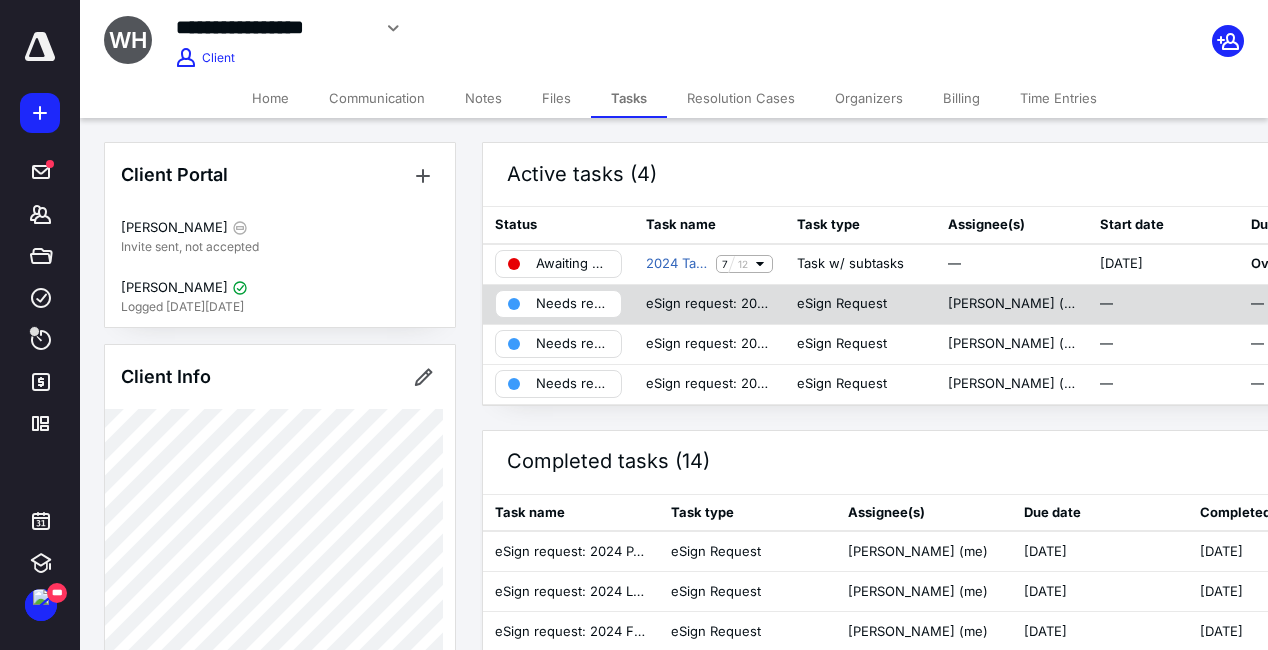 click on "Needs review" at bounding box center (572, 304) 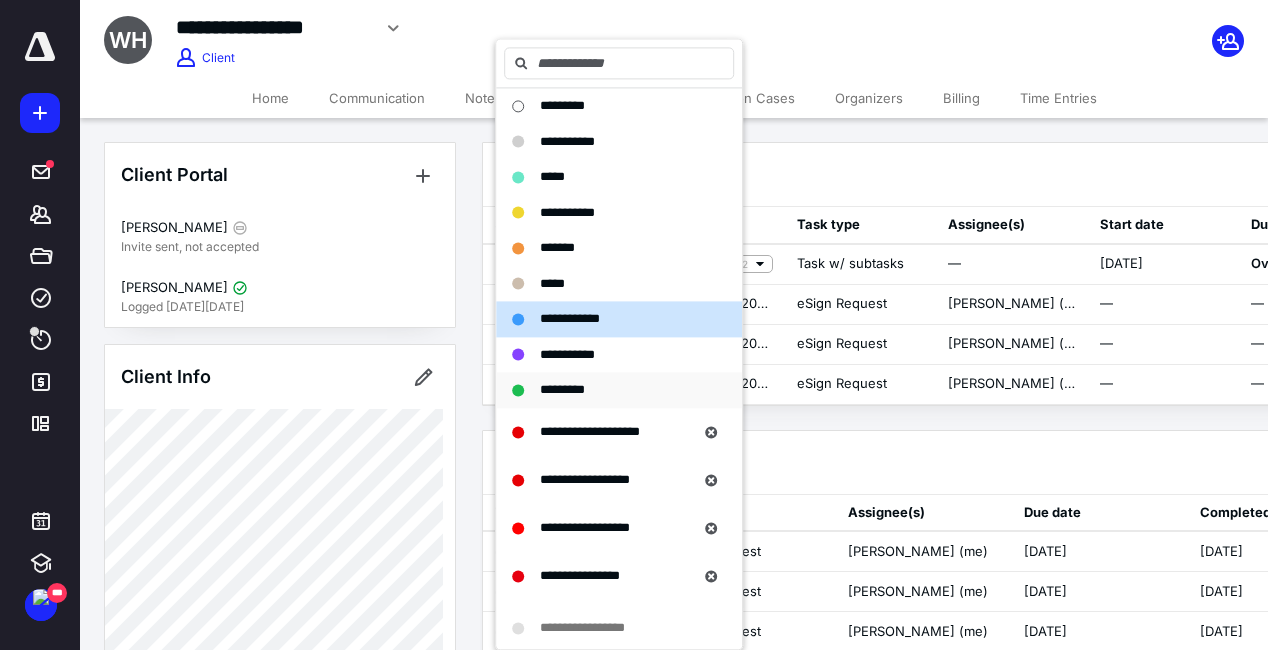 click on "*********" at bounding box center [562, 389] 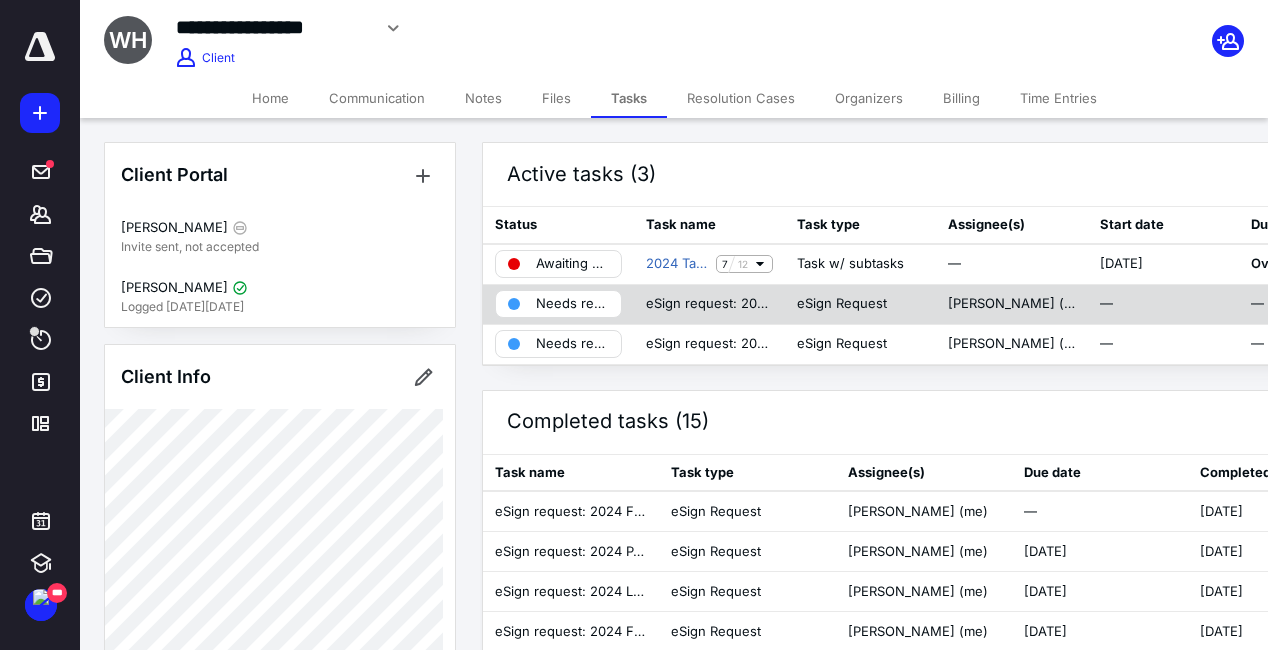 click on "Needs review" at bounding box center [572, 304] 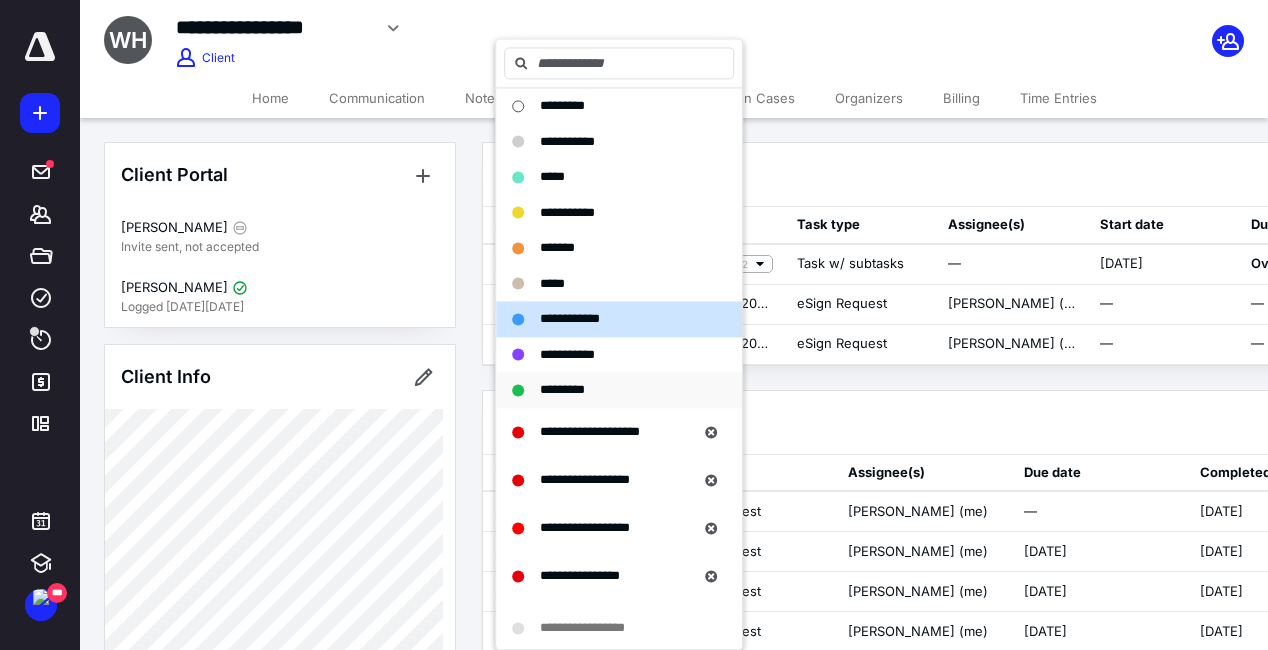 click on "*********" at bounding box center [562, 389] 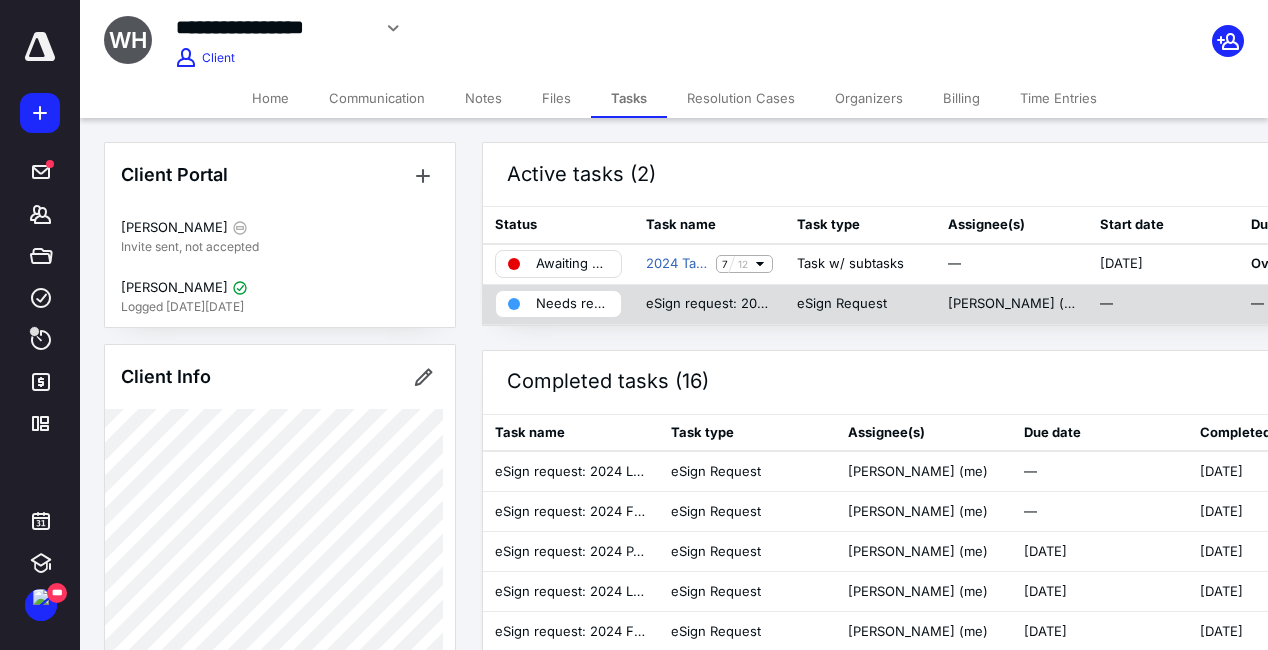click on "Needs review" at bounding box center [572, 304] 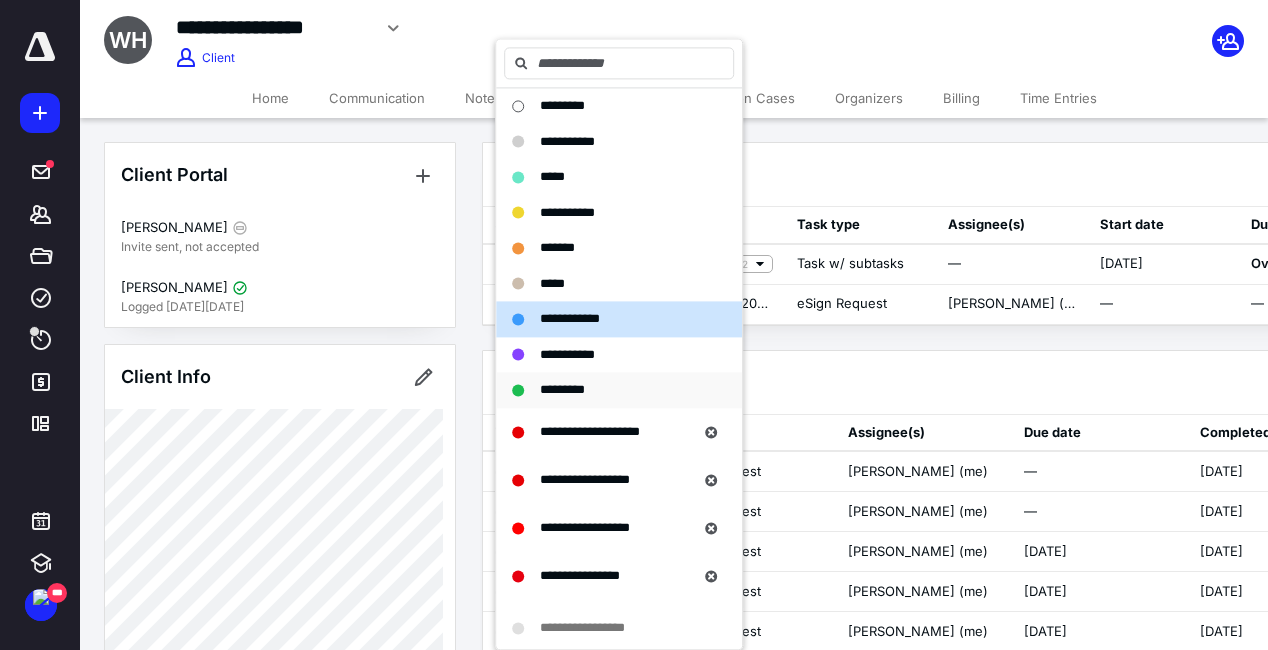 click on "*********" at bounding box center (562, 389) 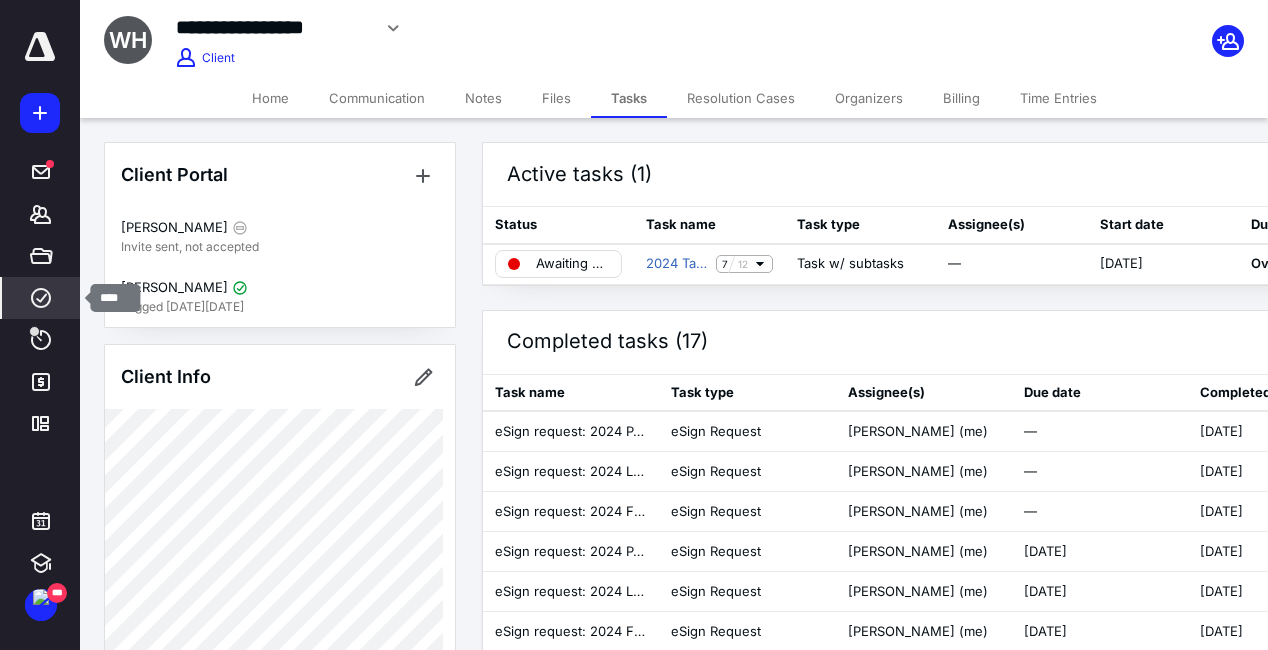 click 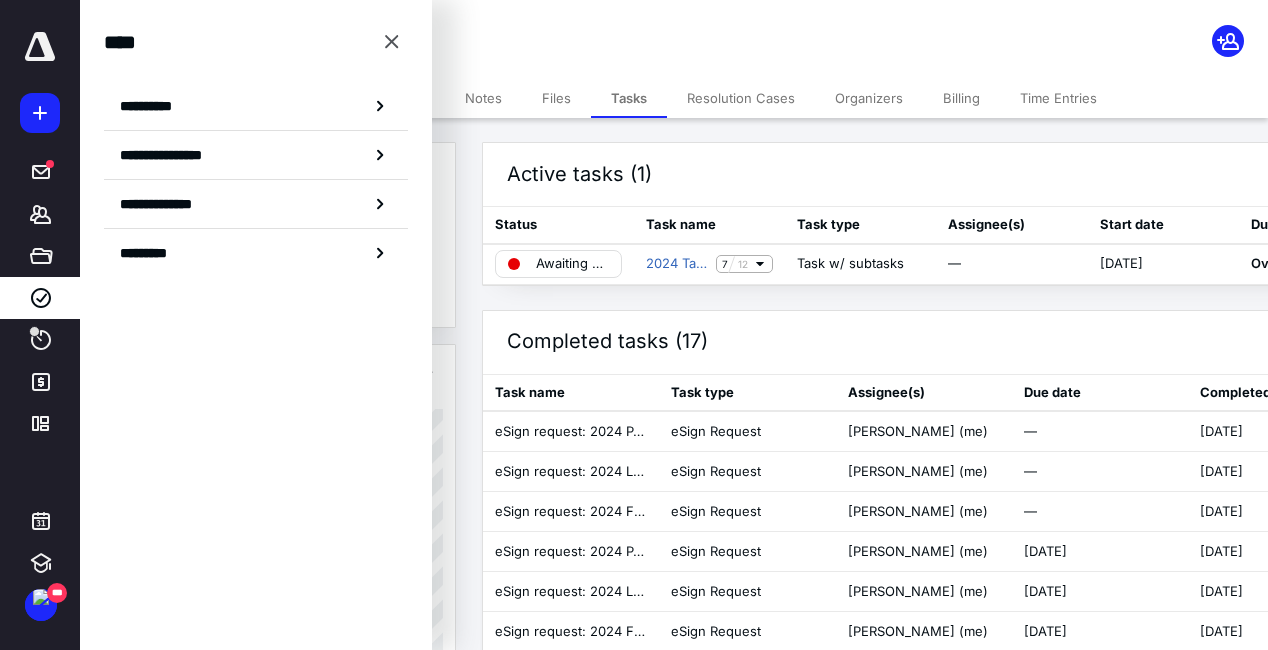 click on "**********" at bounding box center (153, 106) 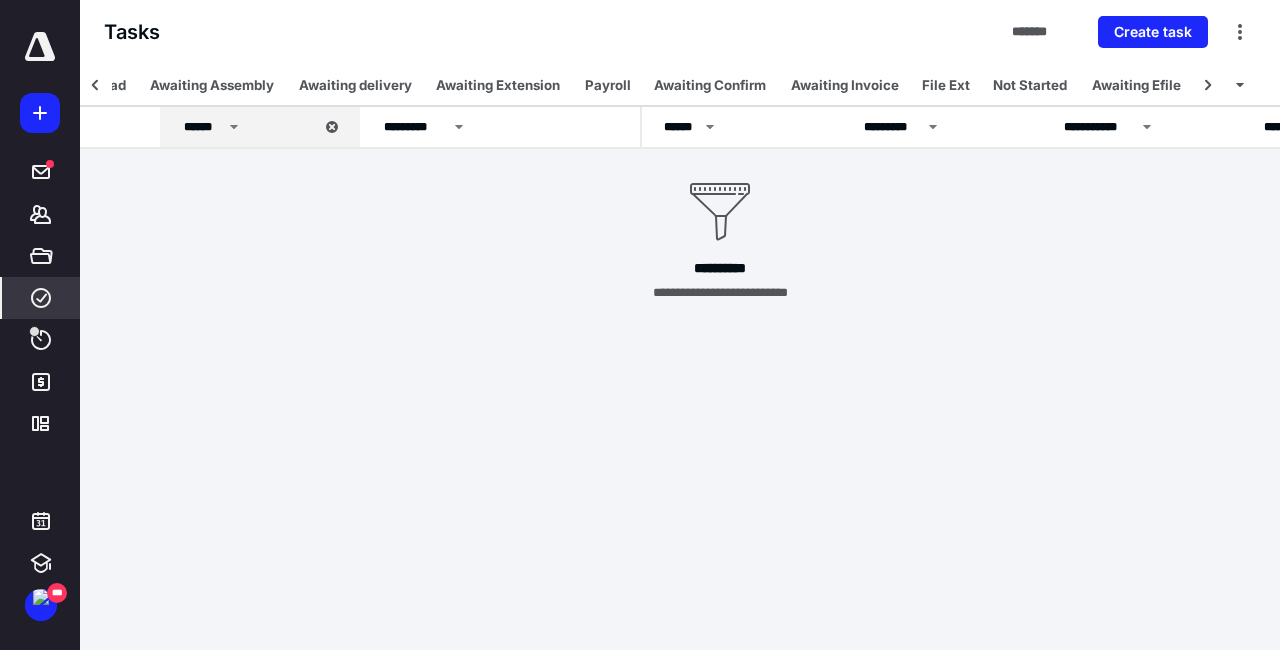 scroll, scrollTop: 0, scrollLeft: 1072, axis: horizontal 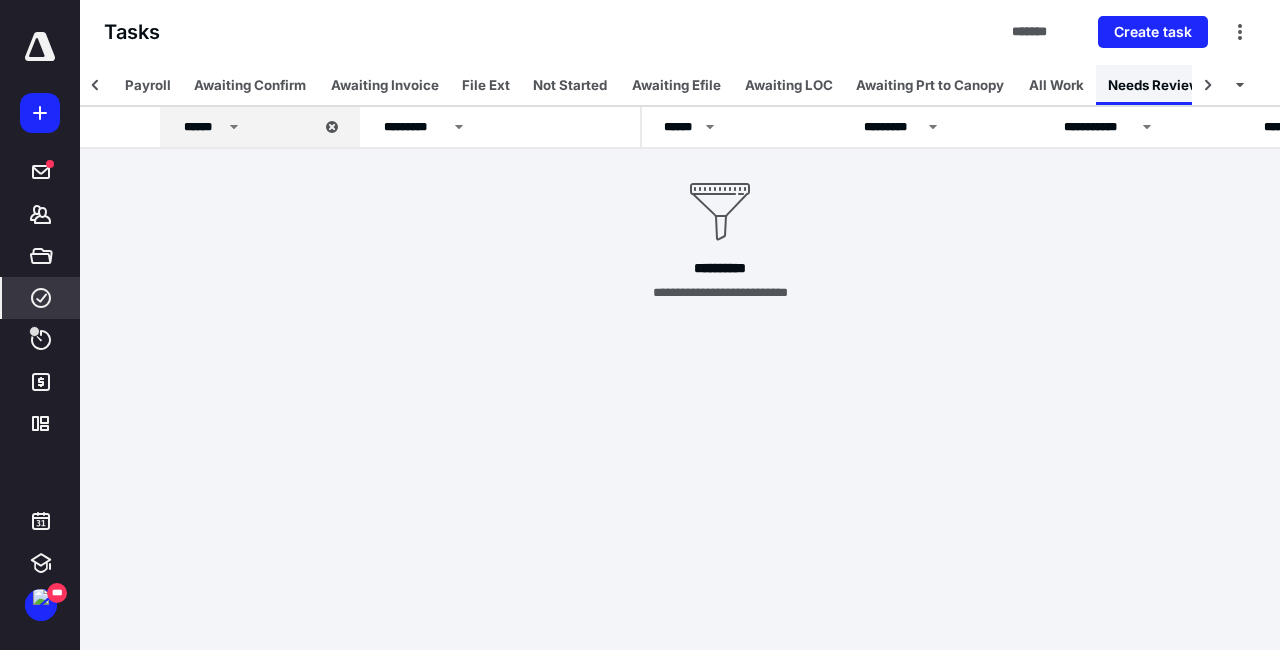 click on "Needs Review" at bounding box center (1154, 85) 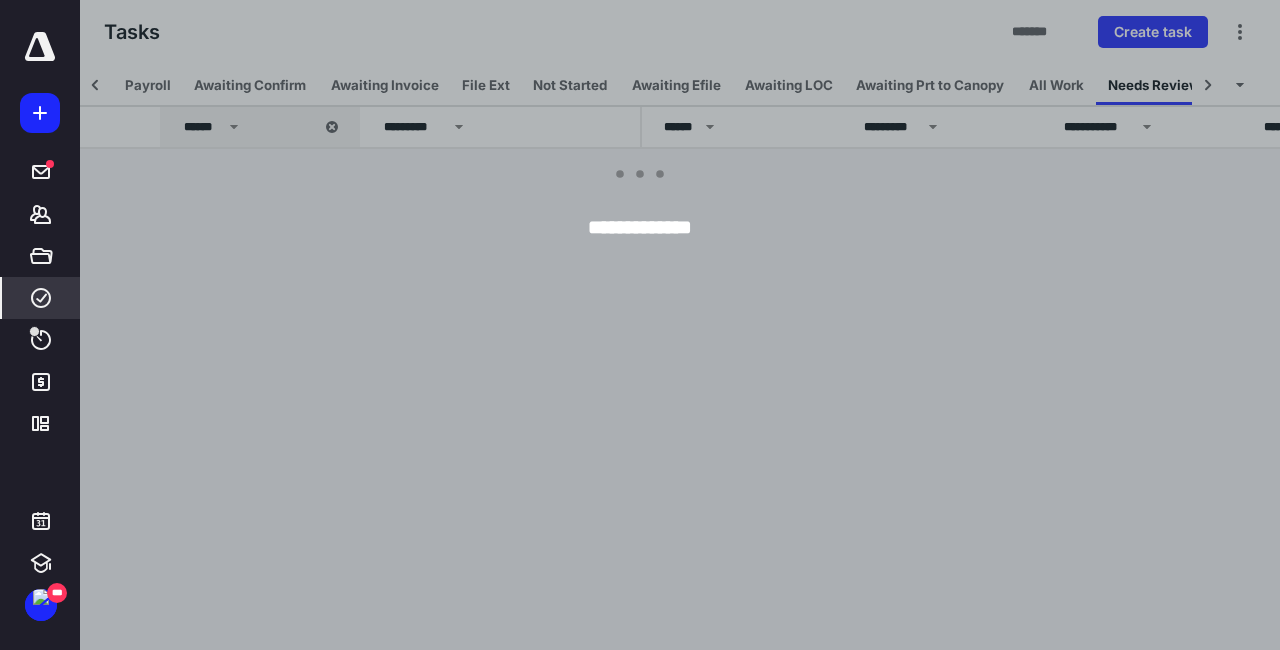 scroll, scrollTop: 0, scrollLeft: 1092, axis: horizontal 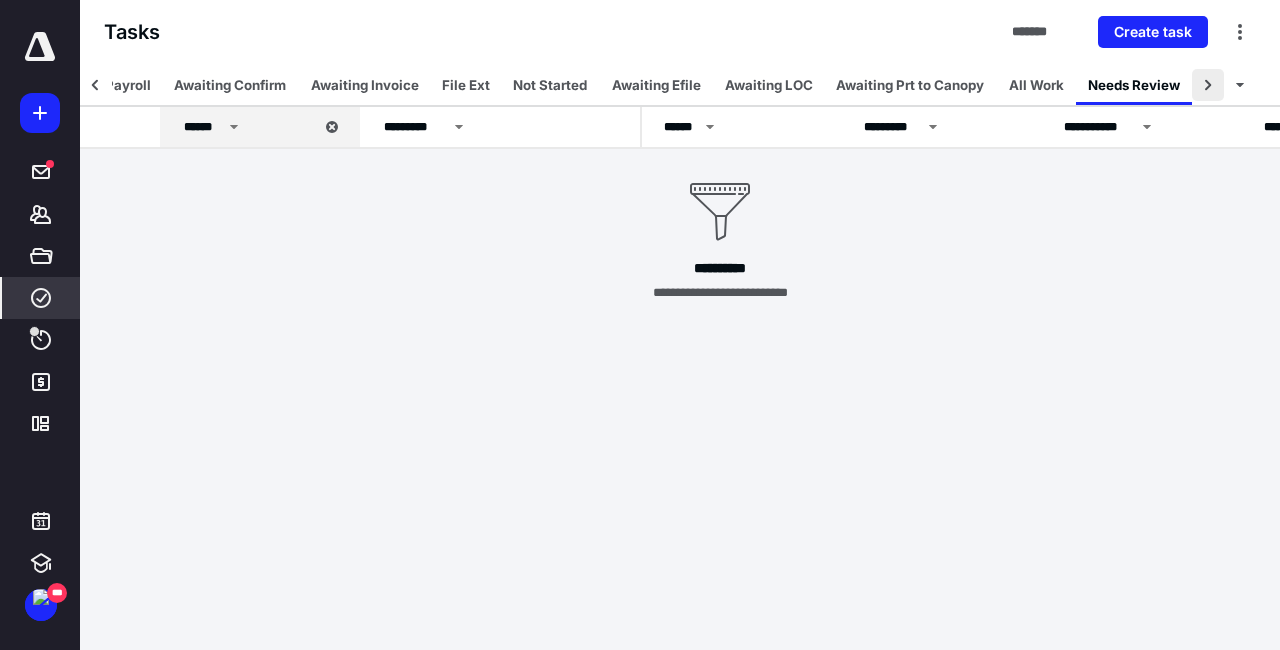 click at bounding box center [1208, 85] 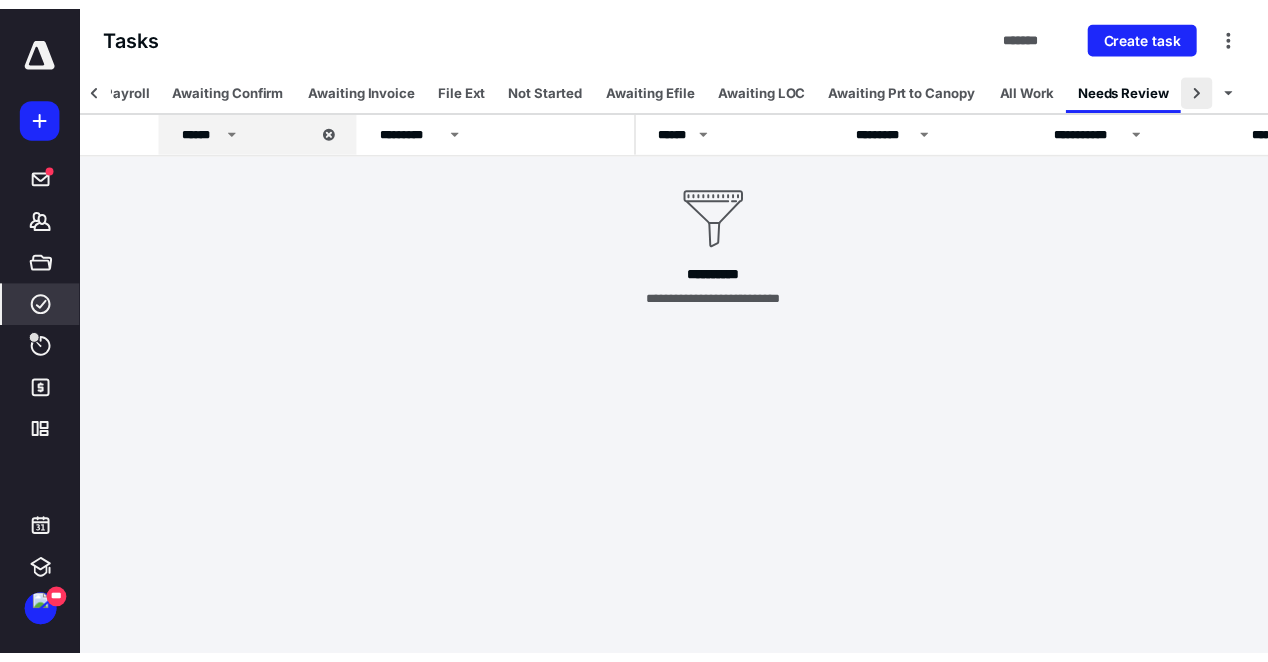 scroll, scrollTop: 0, scrollLeft: 1142, axis: horizontal 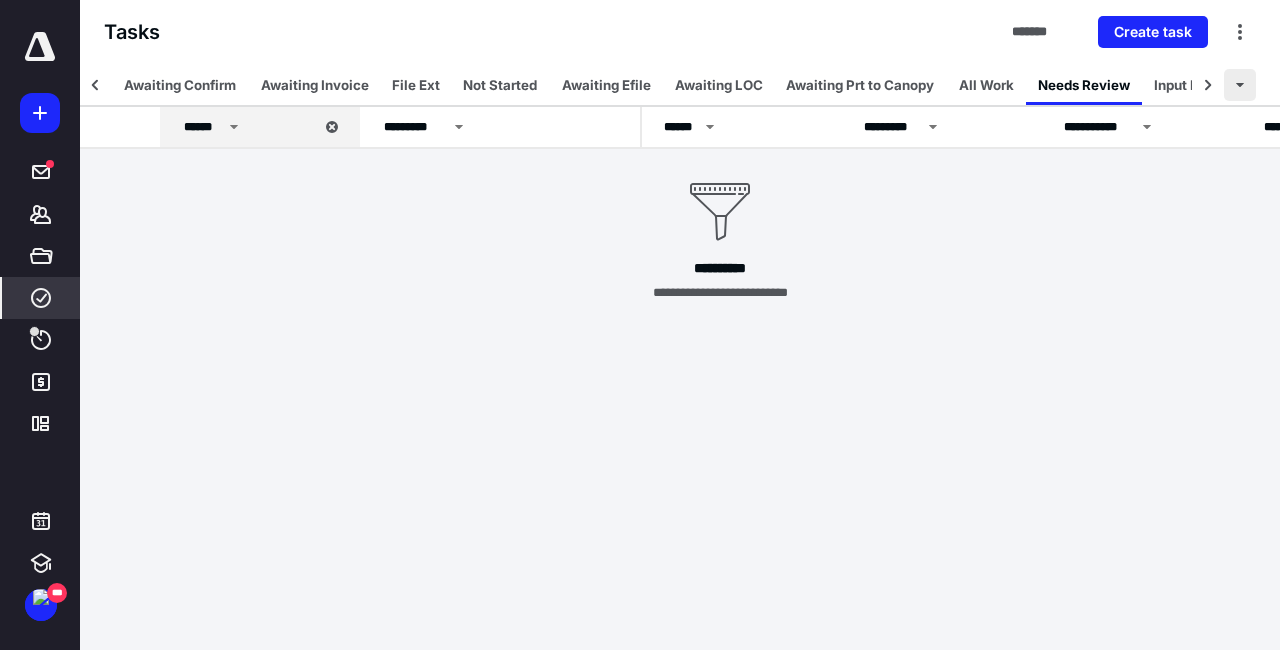 click at bounding box center [1240, 85] 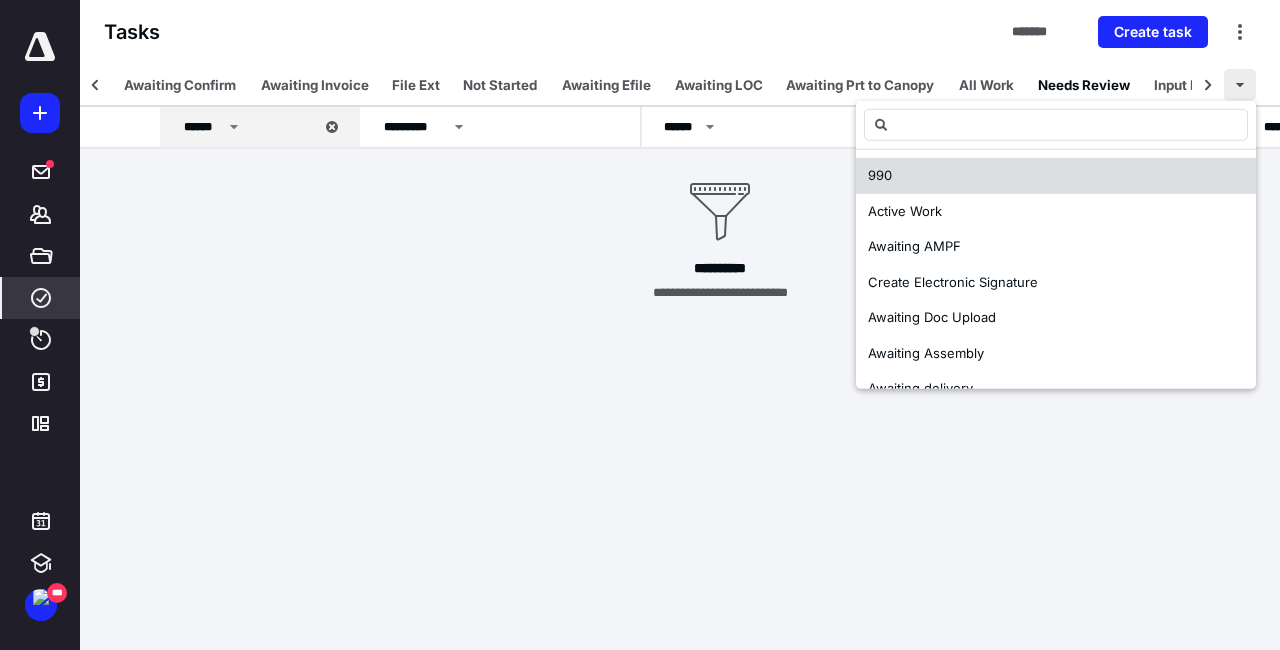 click at bounding box center (1240, 85) 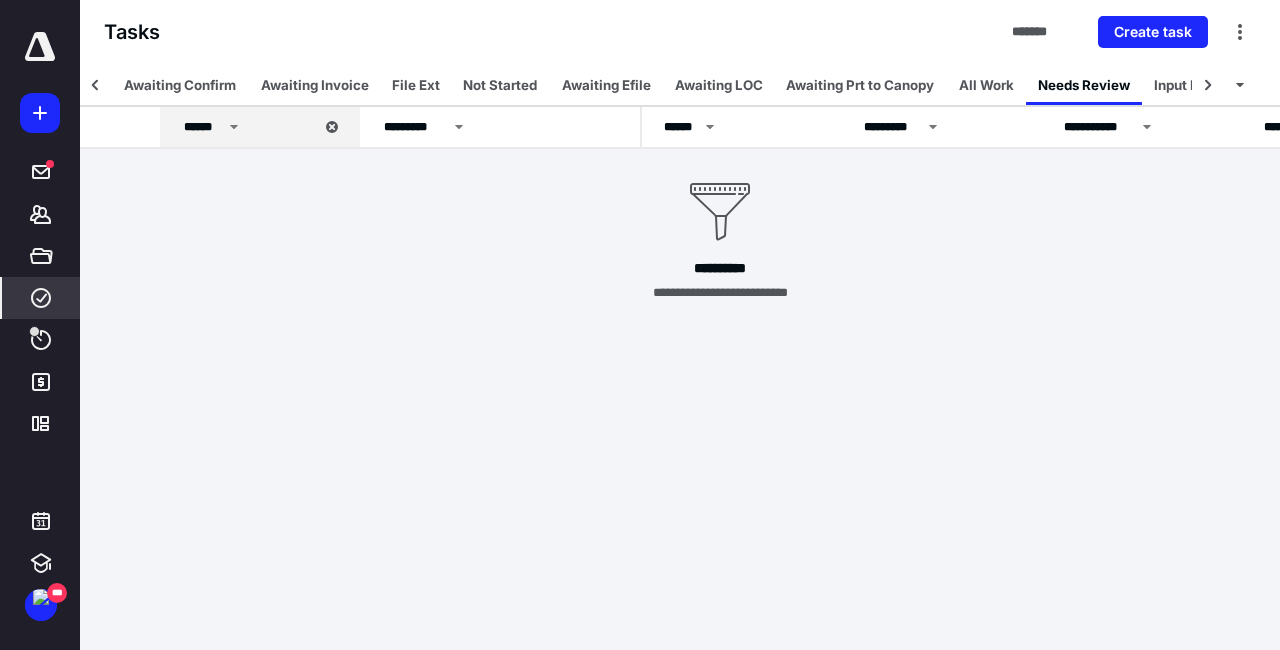 click on "**********" at bounding box center [720, 216] 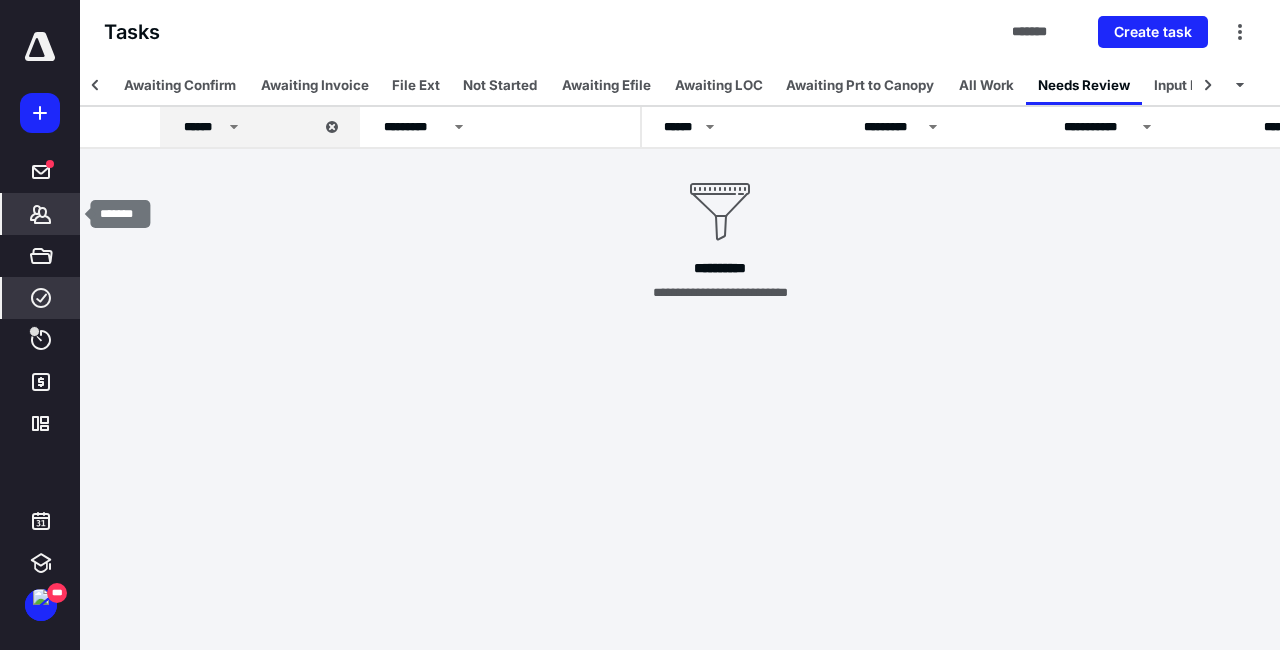 click 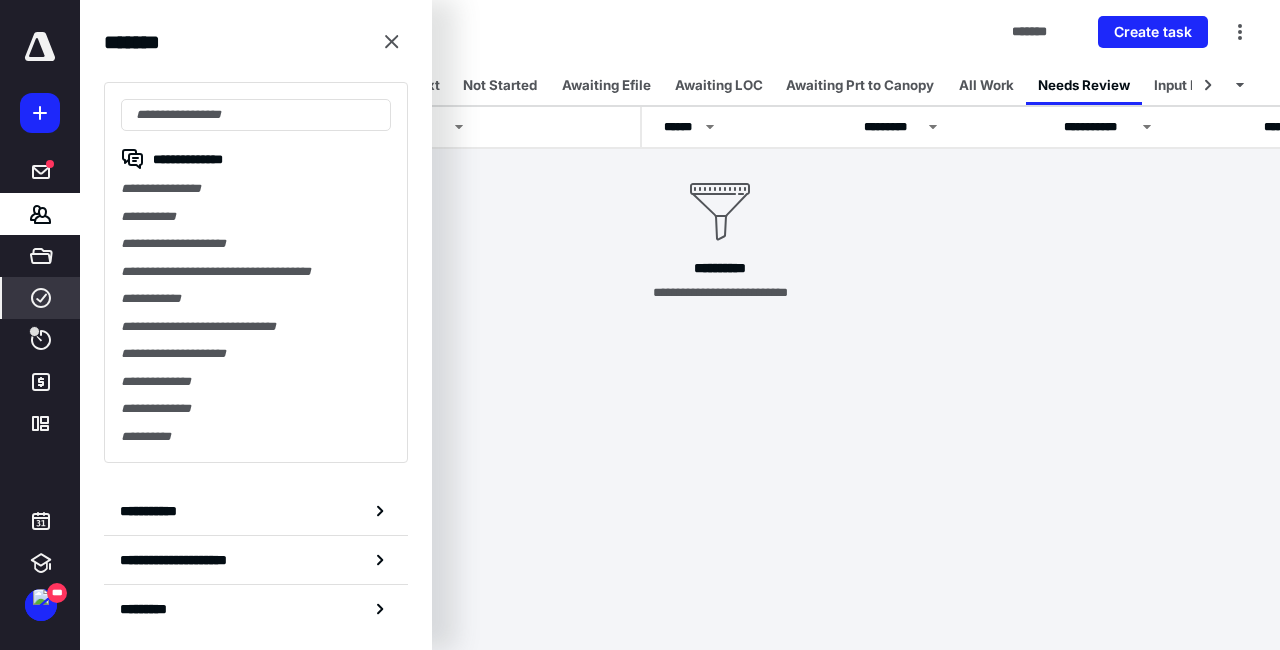 click on "**********" at bounding box center (256, 272) 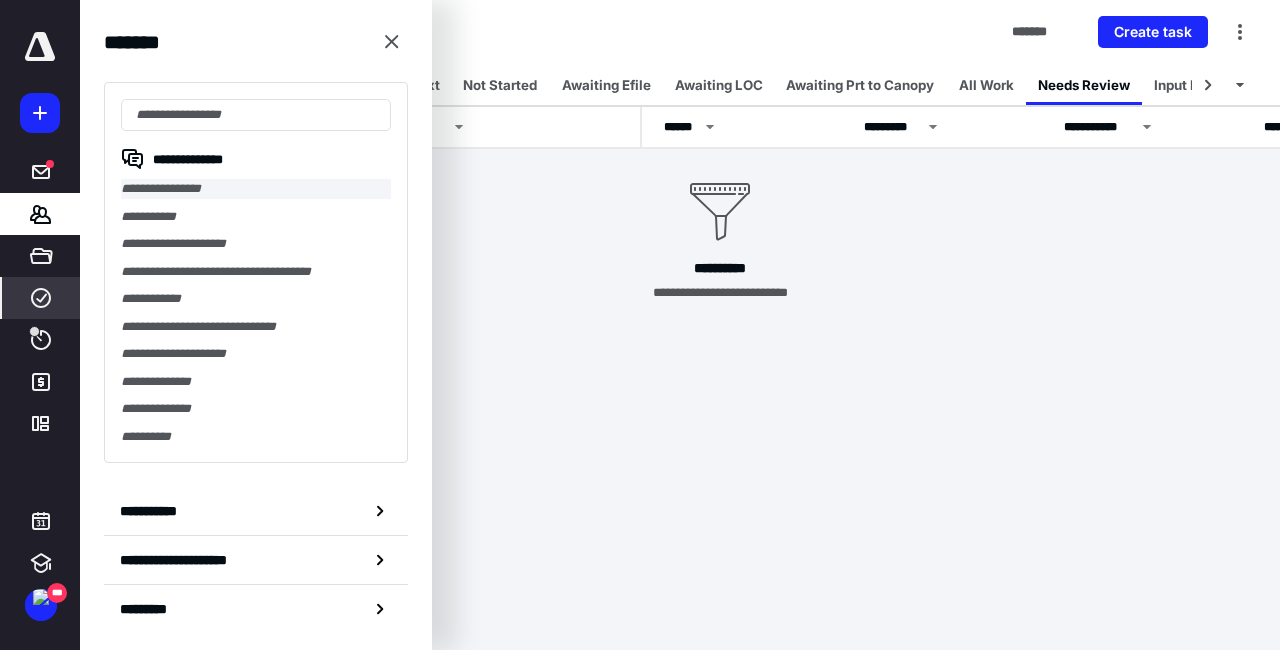 click on "**********" at bounding box center (256, 189) 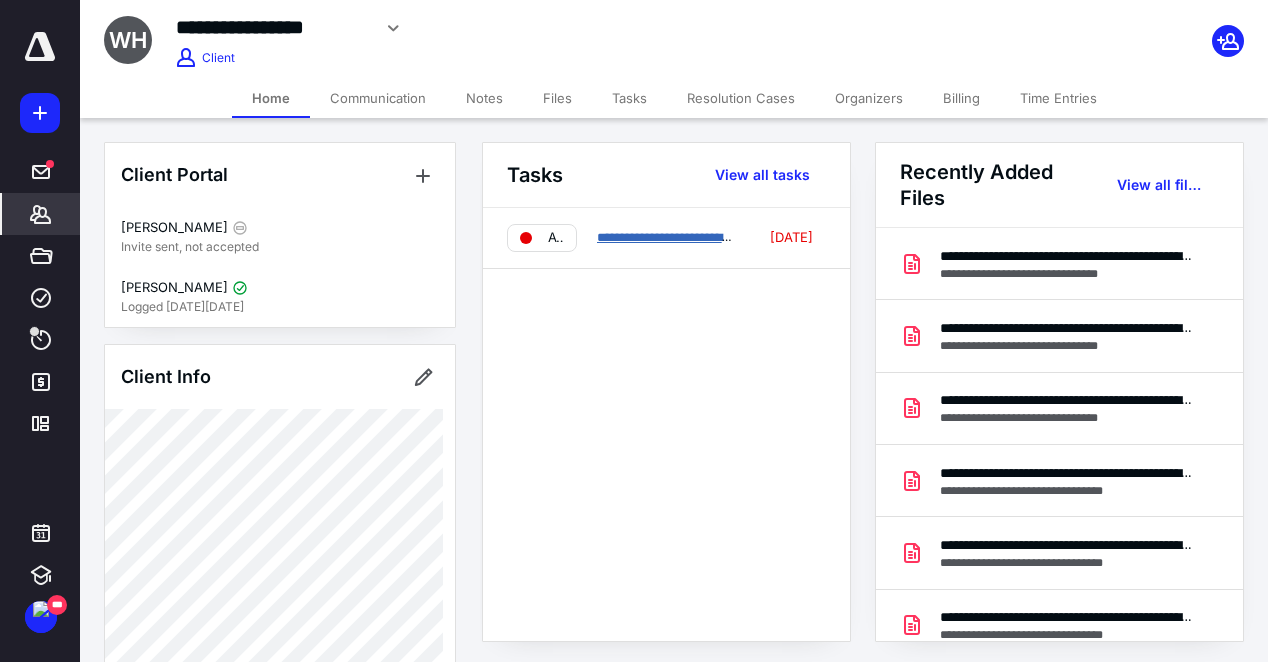 click on "**********" at bounding box center [712, 237] 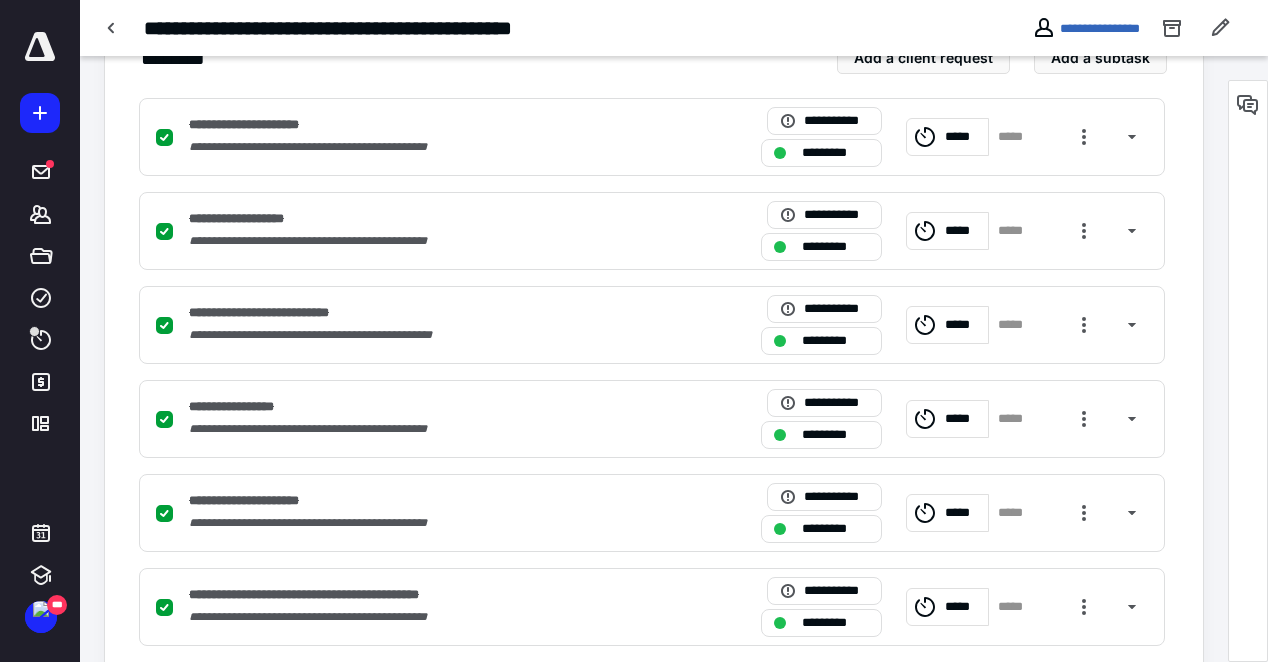 scroll, scrollTop: 960, scrollLeft: 0, axis: vertical 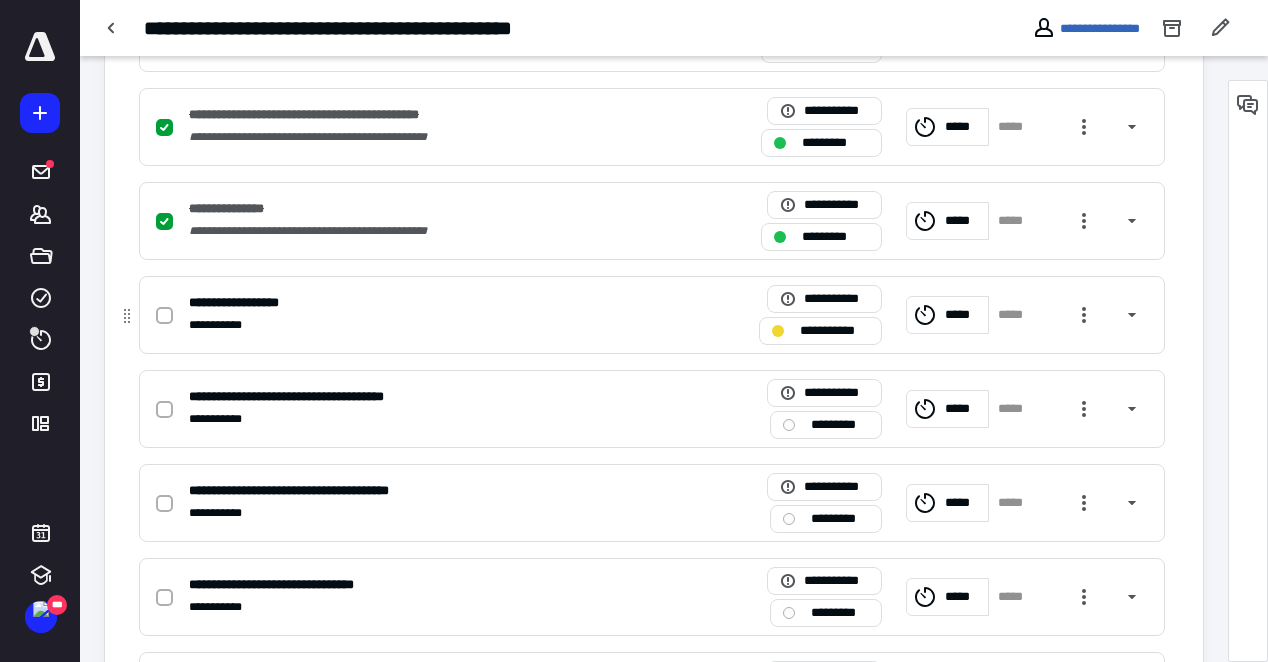 click at bounding box center [164, 315] 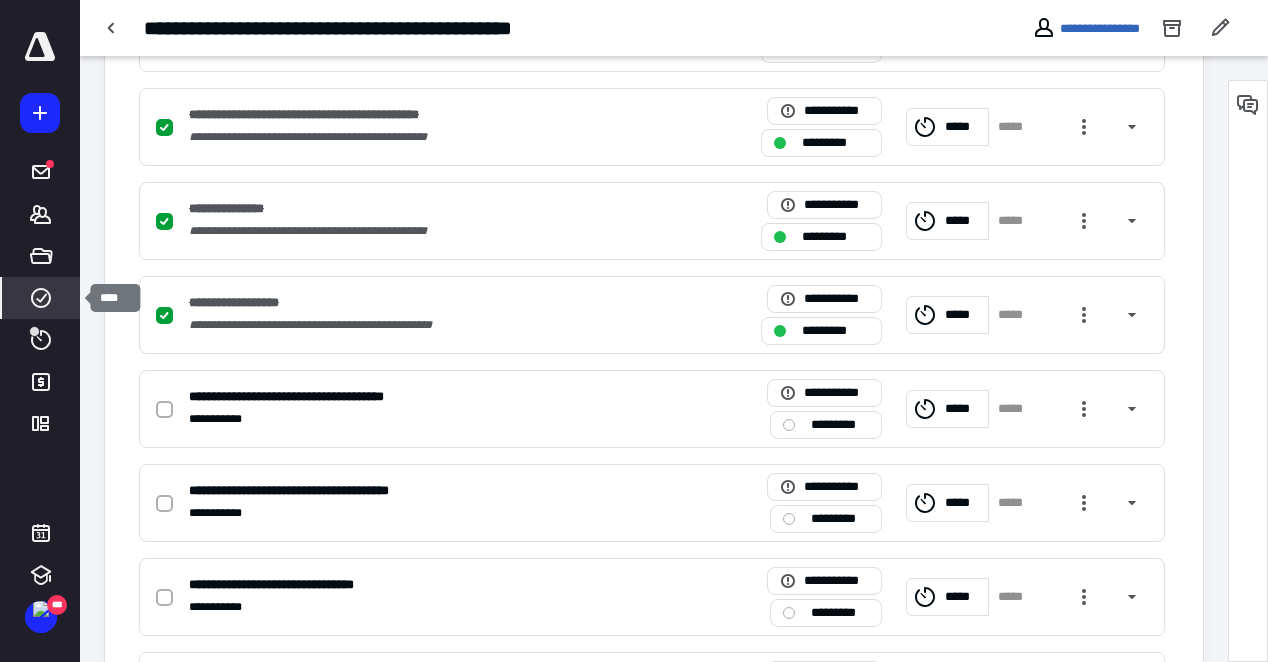 click 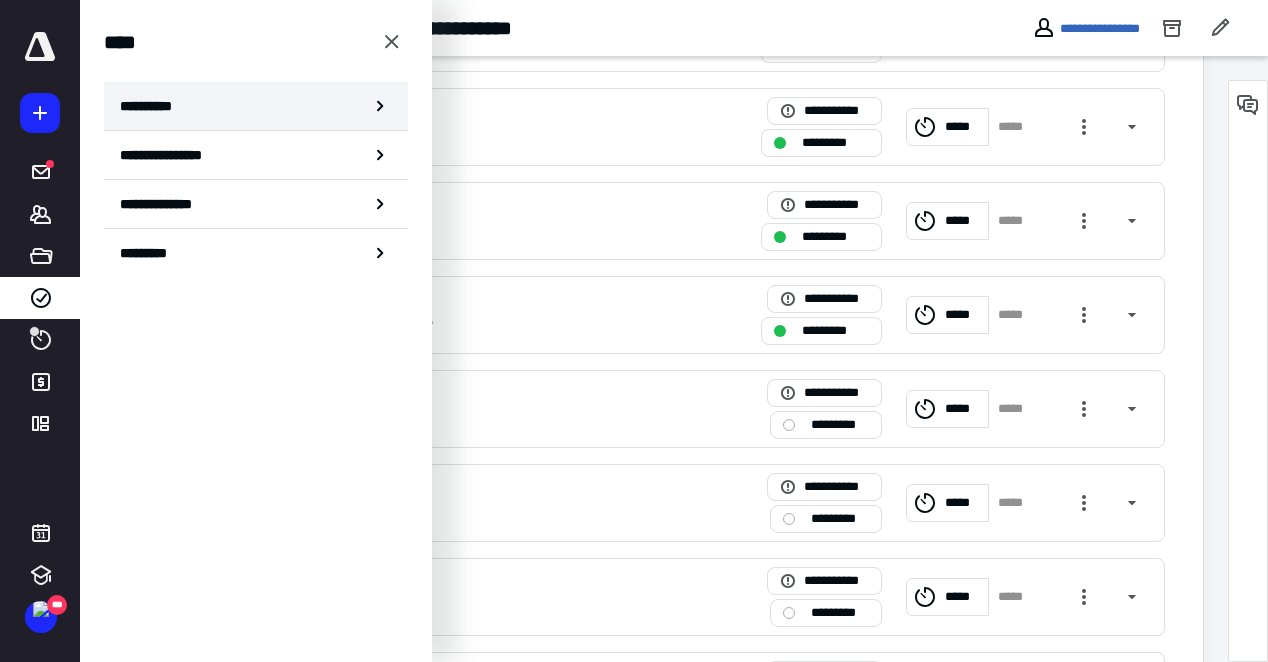 click on "**********" at bounding box center [153, 106] 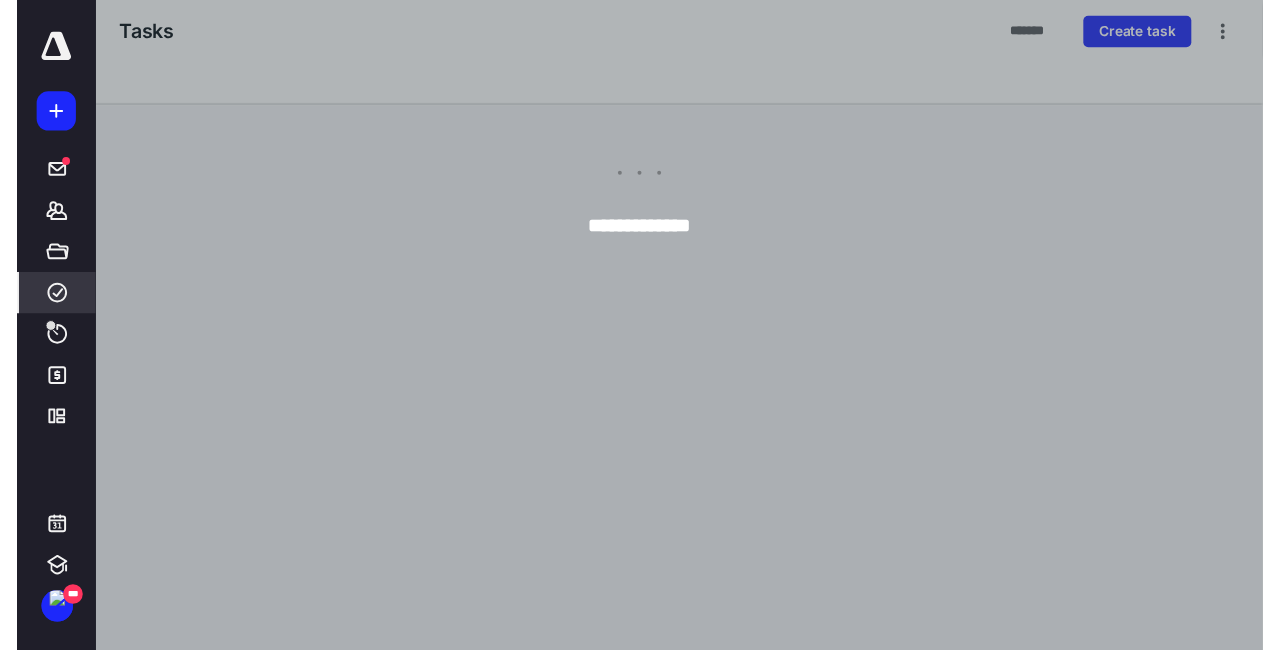scroll, scrollTop: 0, scrollLeft: 0, axis: both 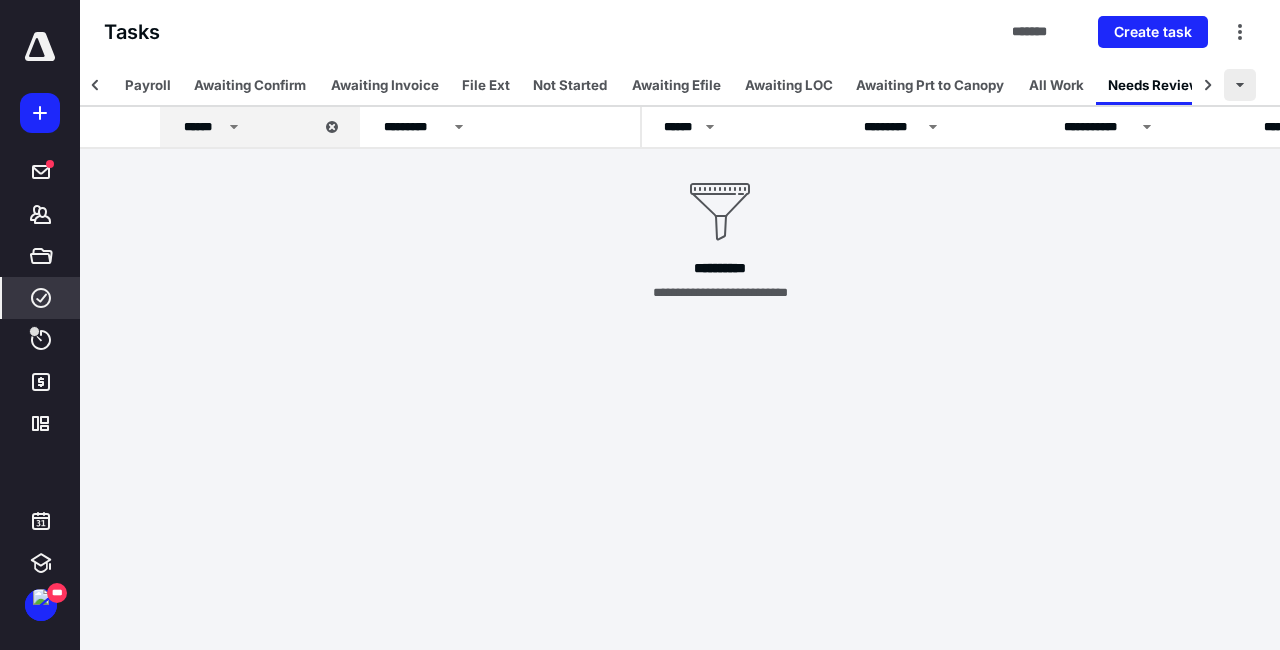 click at bounding box center [1240, 85] 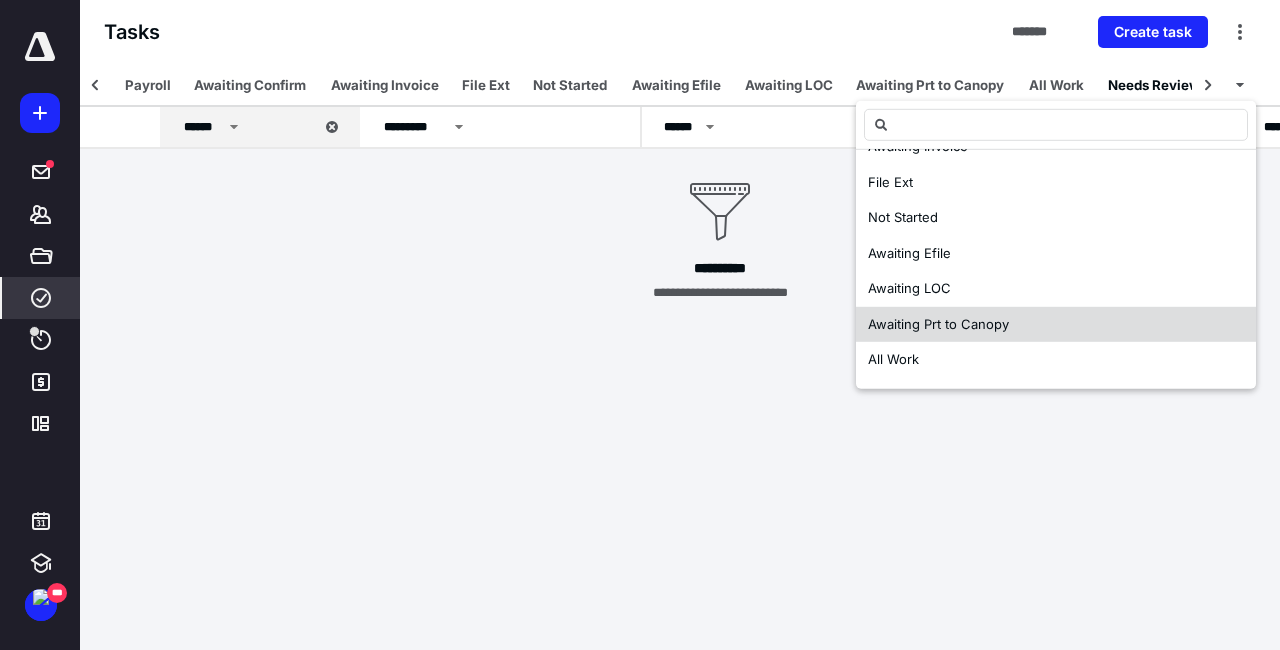 scroll, scrollTop: 304, scrollLeft: 0, axis: vertical 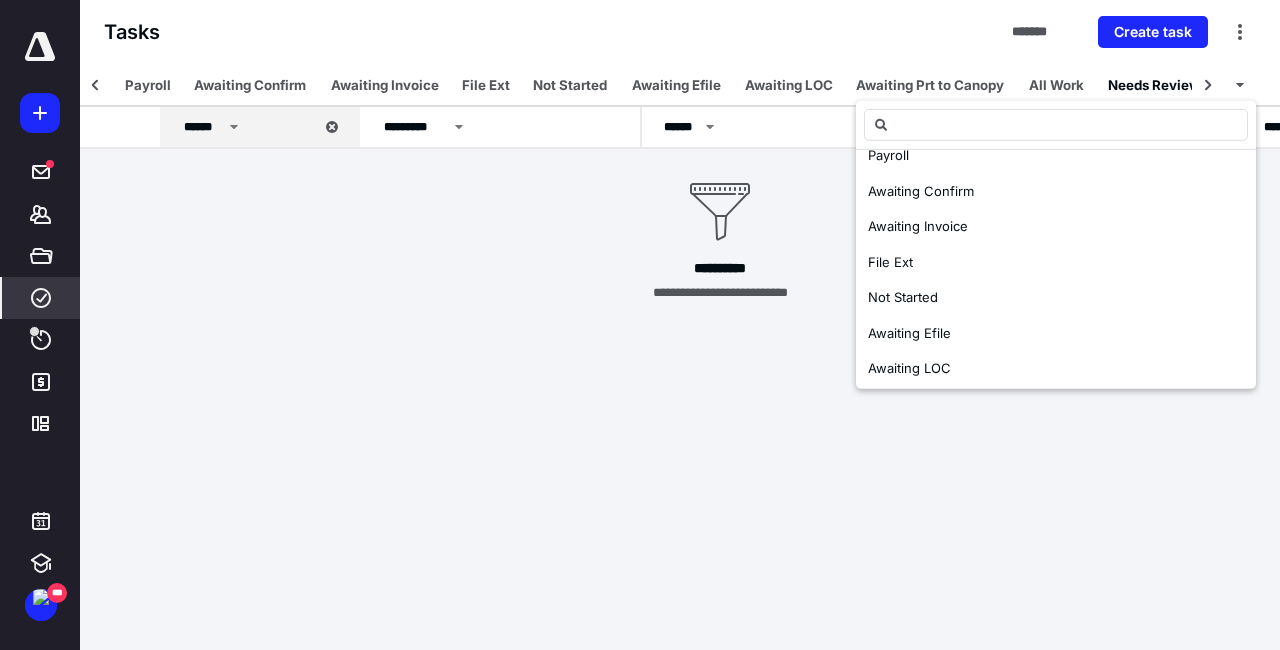 click on "Awaiting Efile" at bounding box center [909, 332] 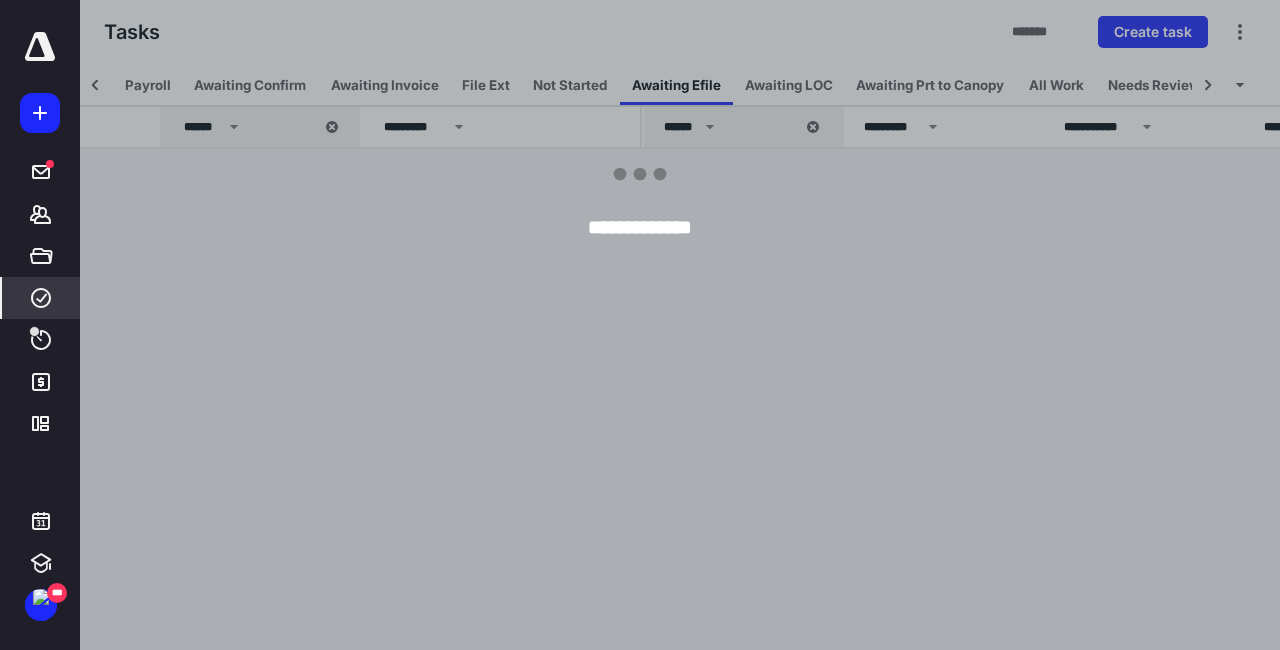 scroll, scrollTop: 0, scrollLeft: 0, axis: both 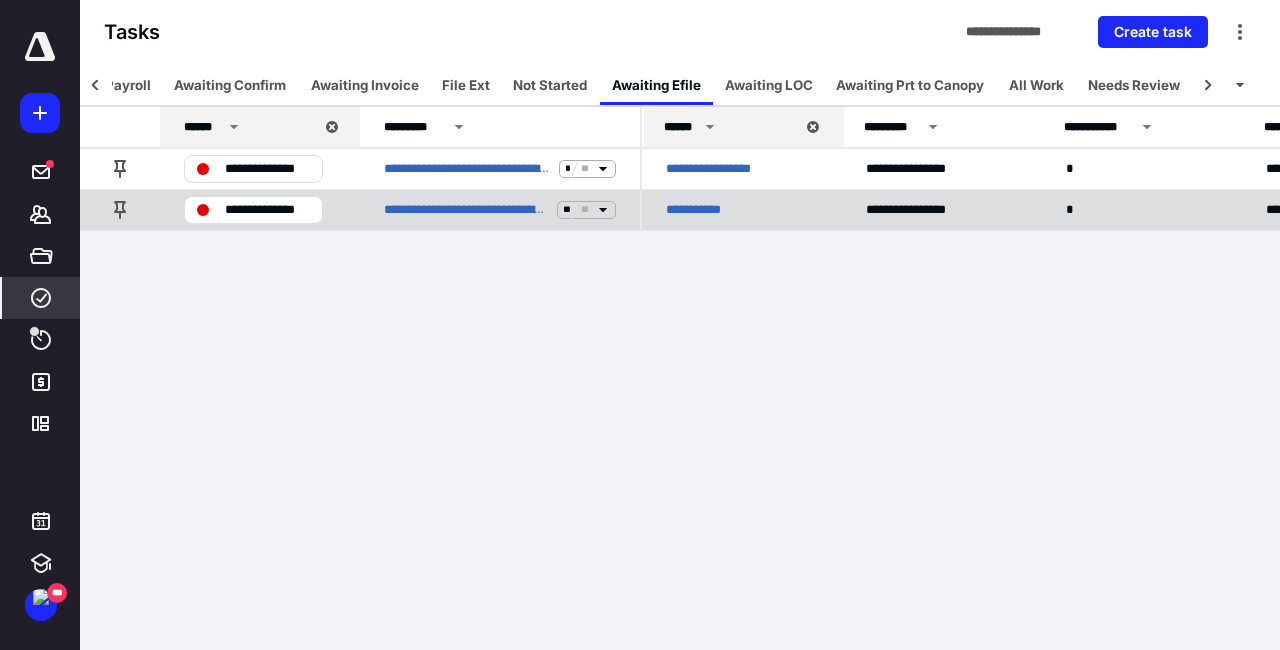 click on "**********" at bounding box center [708, 210] 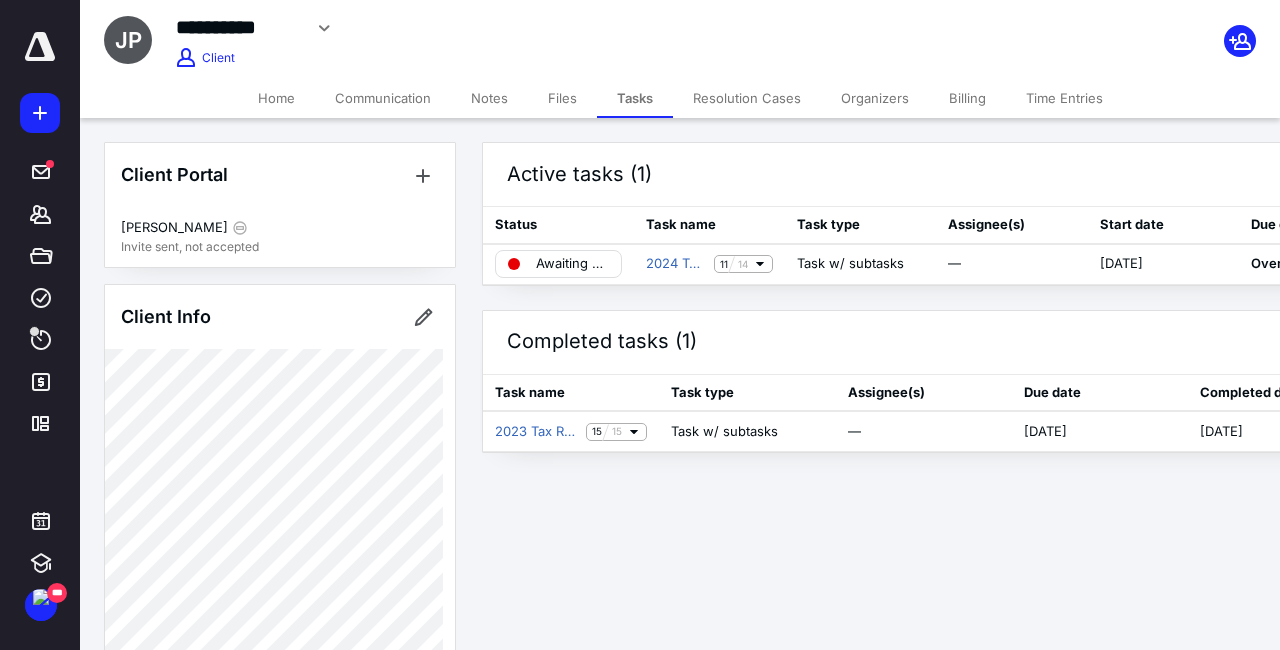 click on "Files" at bounding box center [562, 98] 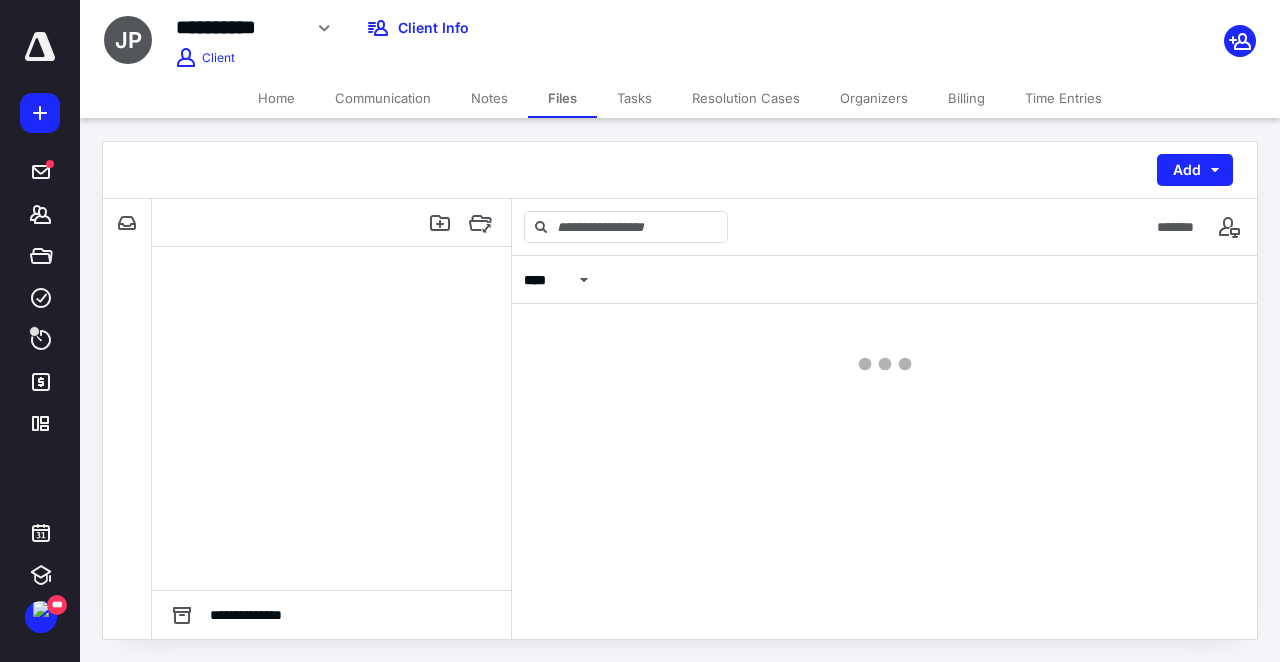 click on "Files" at bounding box center [562, 98] 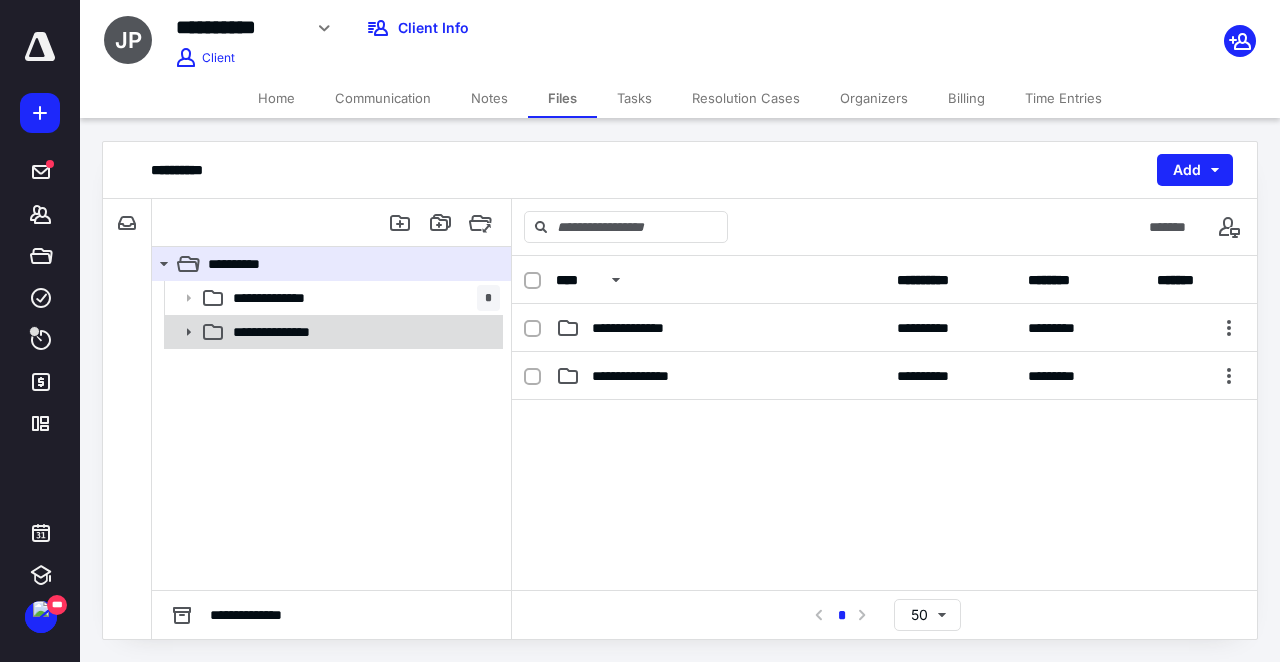 click 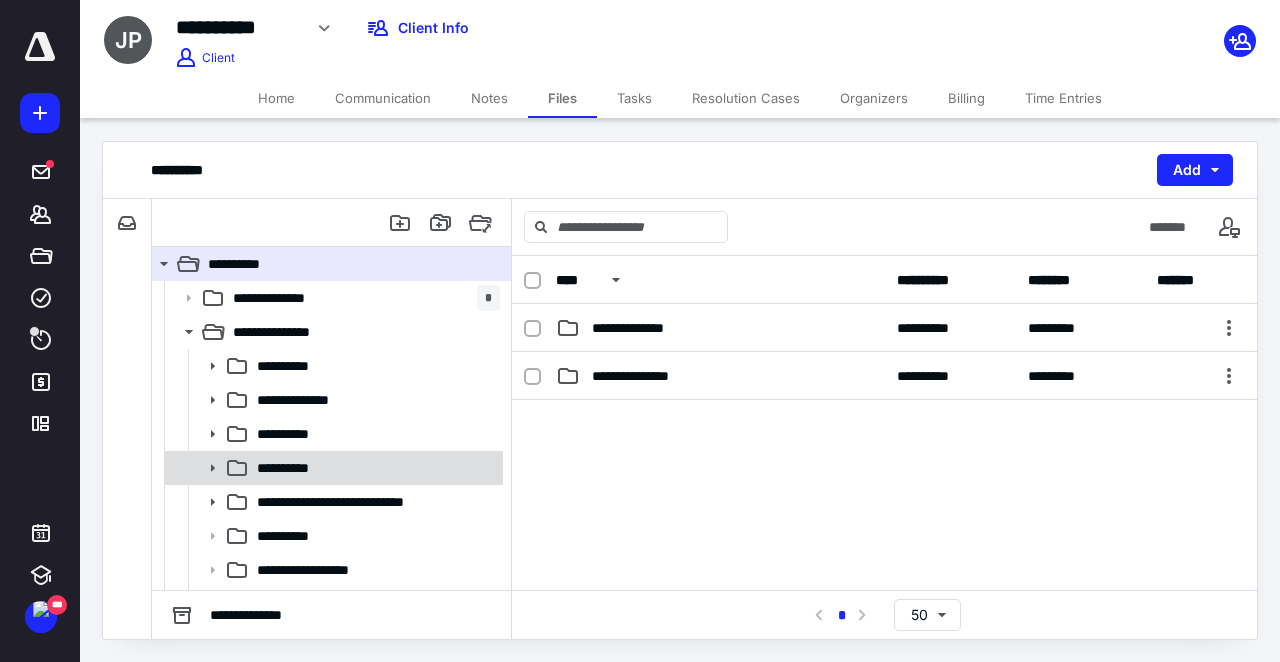 click on "**********" at bounding box center [374, 468] 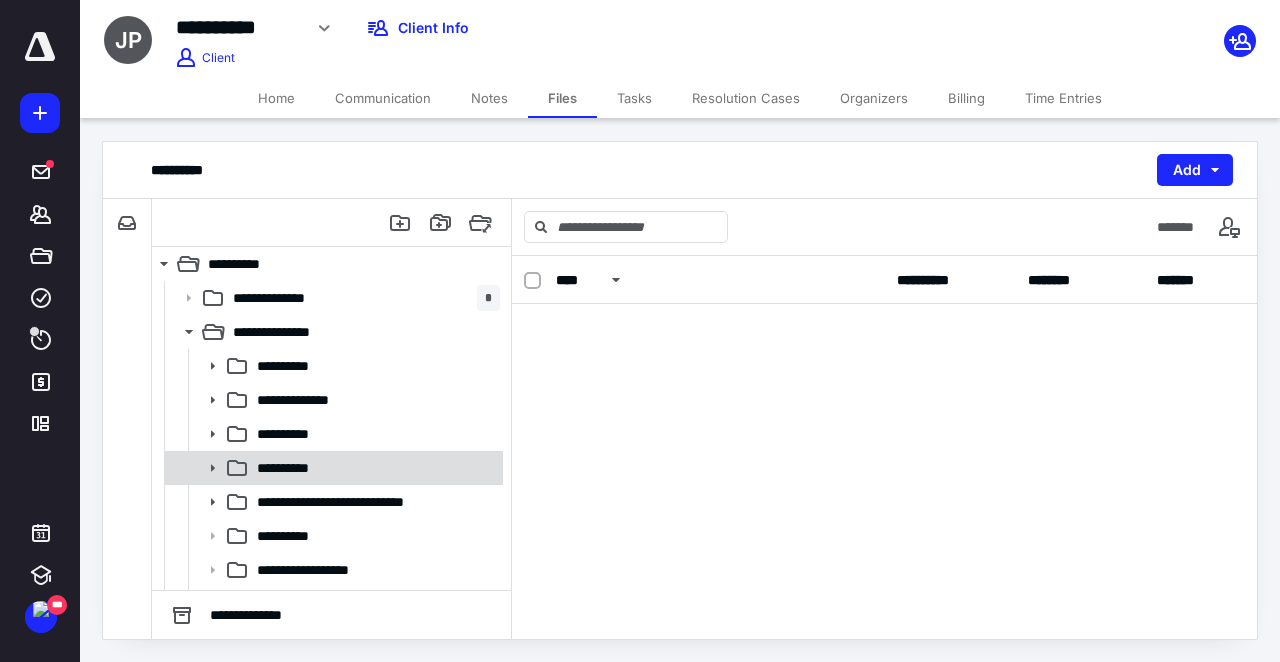 click on "**********" at bounding box center (374, 468) 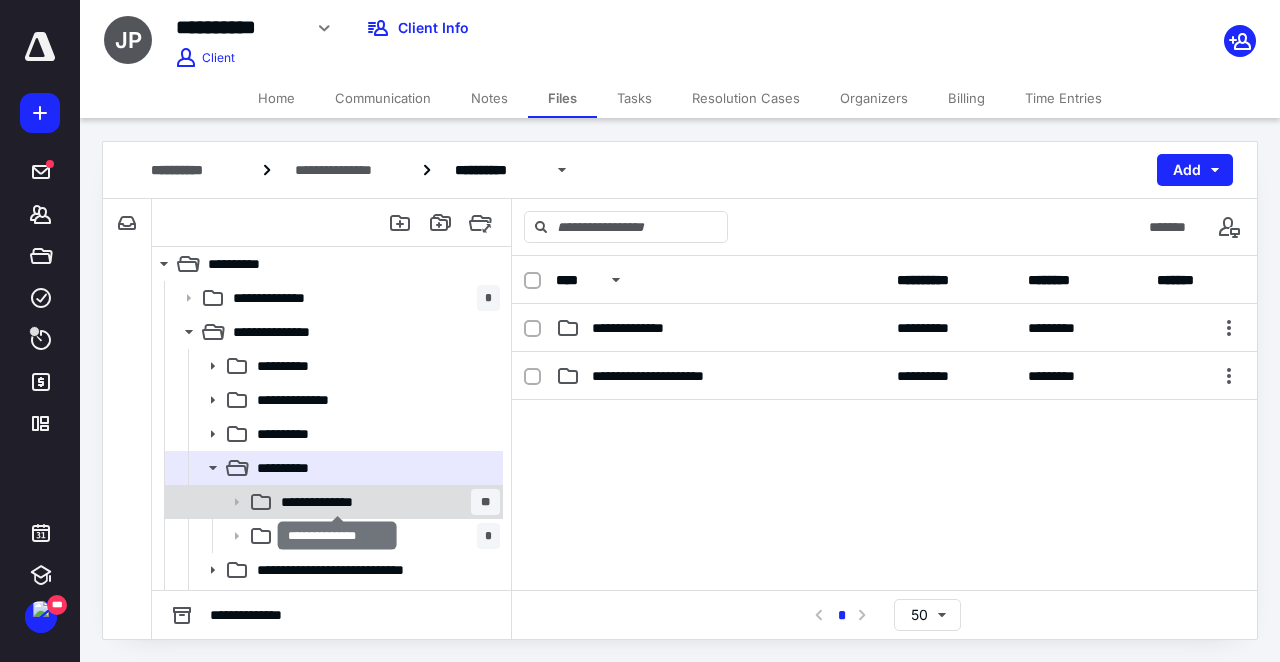 click on "**********" at bounding box center [338, 502] 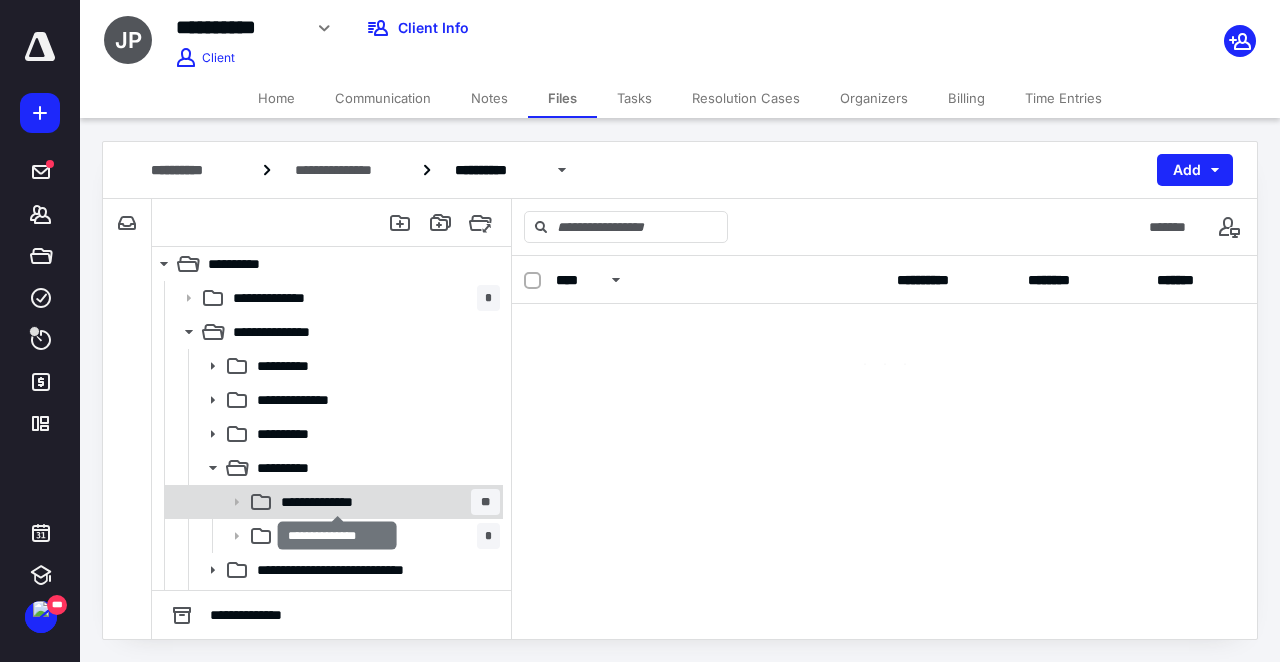 click on "**********" at bounding box center (338, 502) 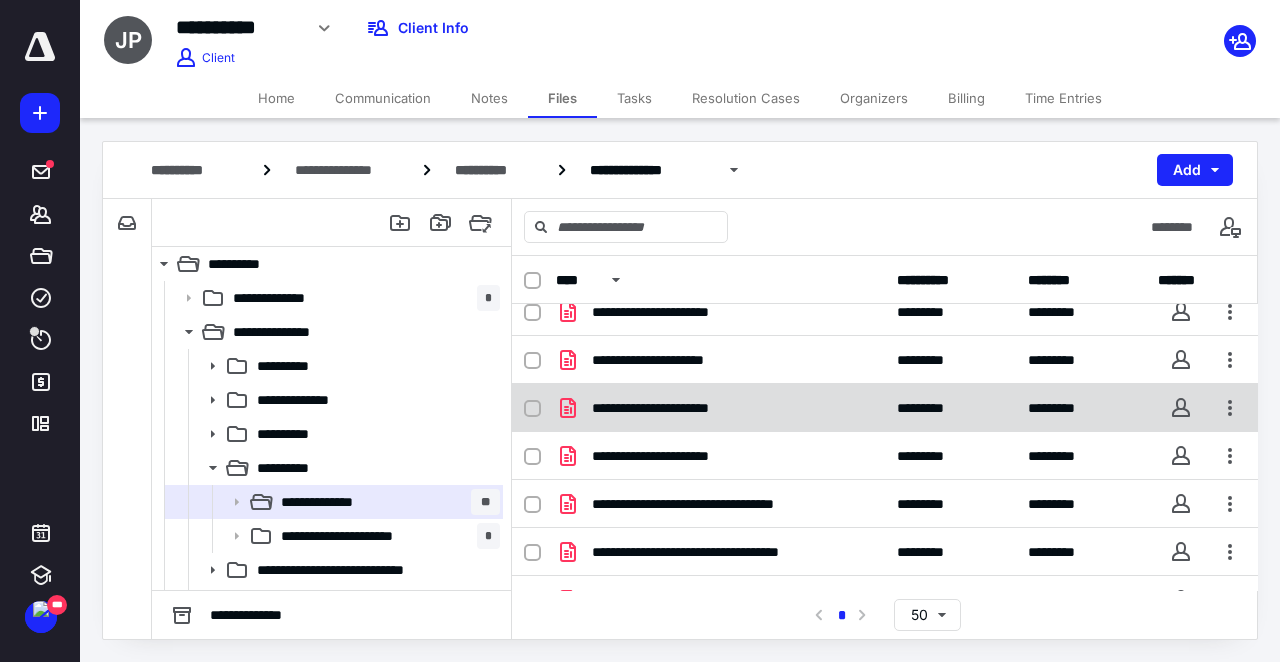 scroll, scrollTop: 0, scrollLeft: 0, axis: both 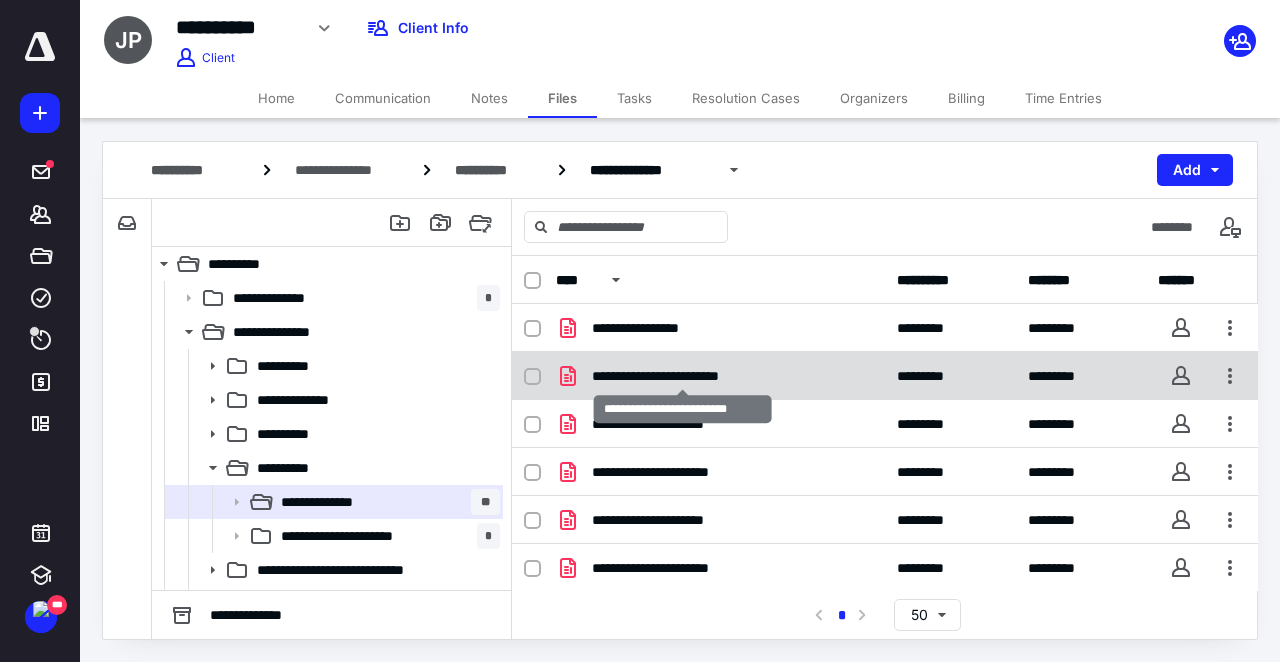 click on "**********" at bounding box center [682, 376] 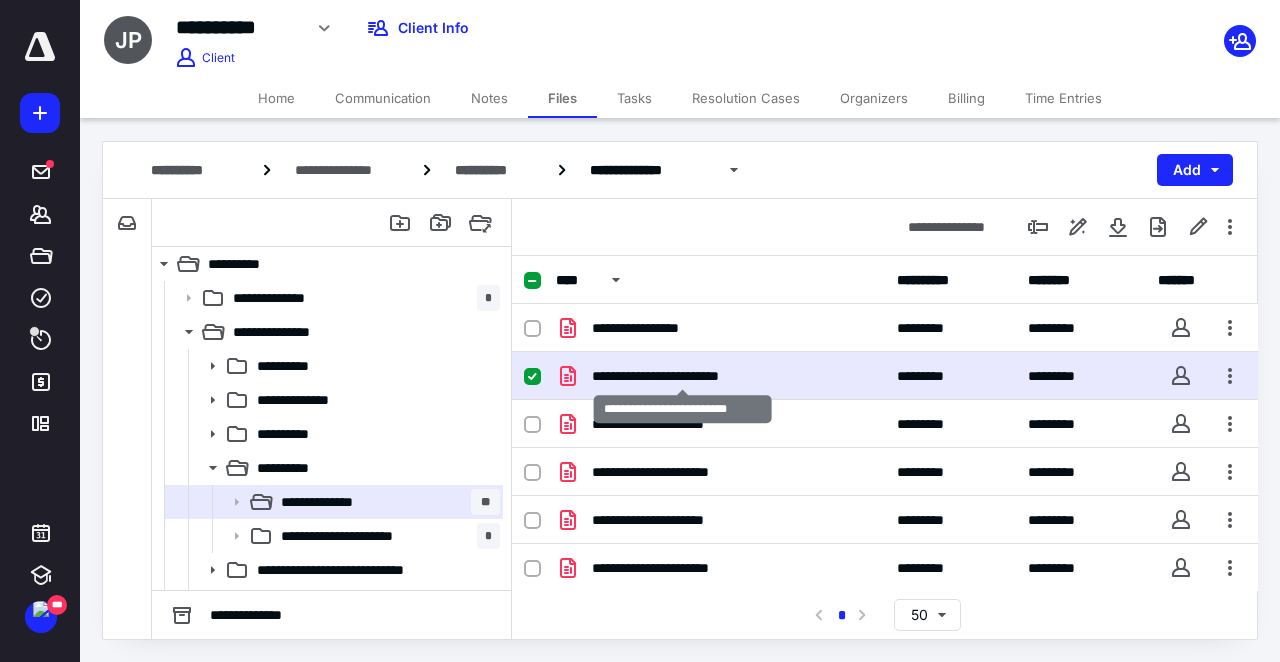 click on "**********" at bounding box center [682, 376] 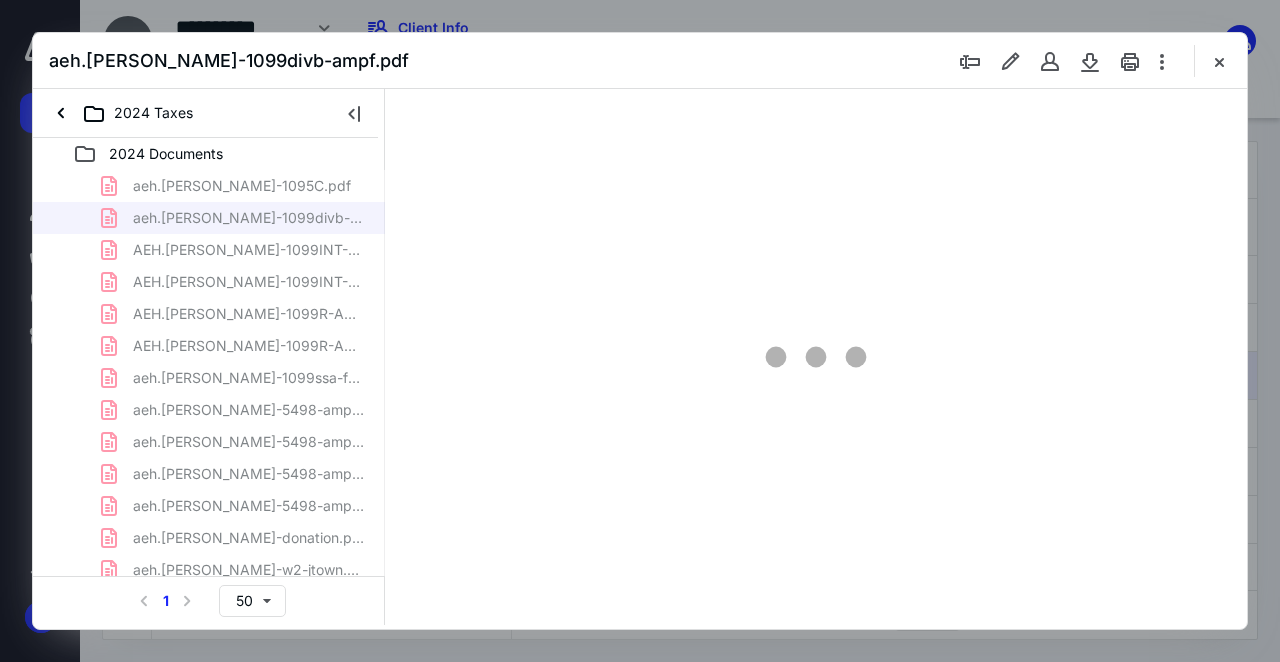 scroll, scrollTop: 0, scrollLeft: 0, axis: both 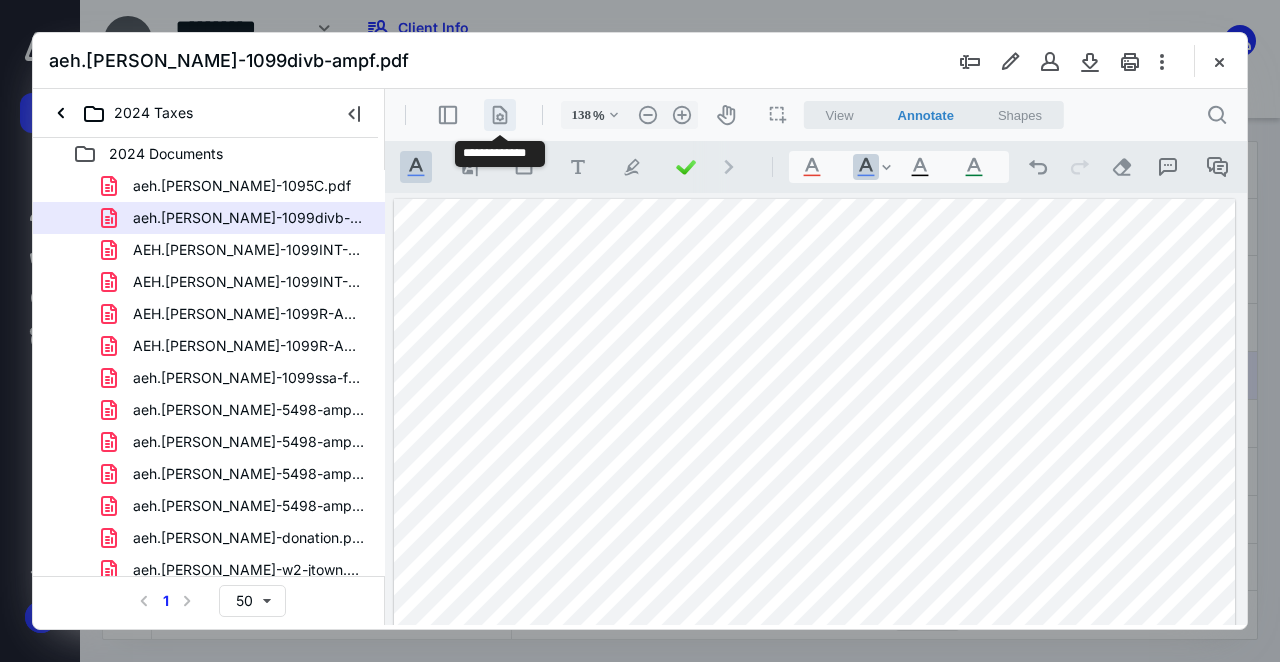 click on ".cls-1{fill:#abb0c4;} icon - header - page manipulation - line" at bounding box center [500, 115] 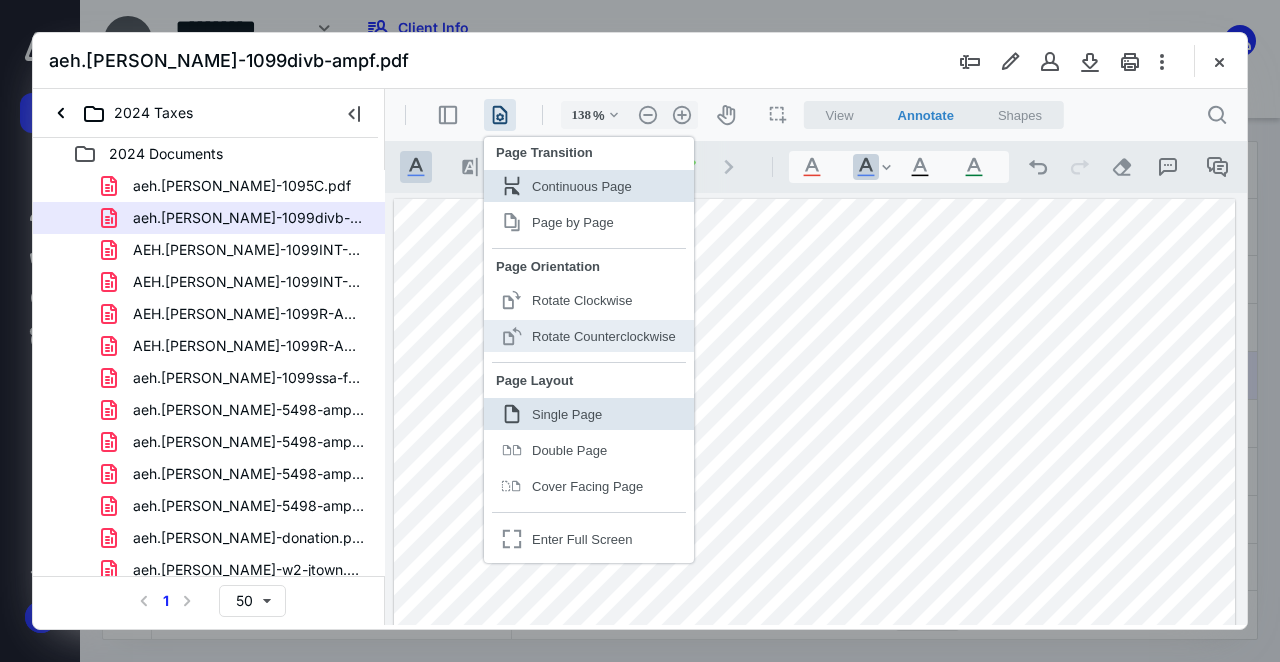 click on "Rotate Counterclockwise" at bounding box center [604, 336] 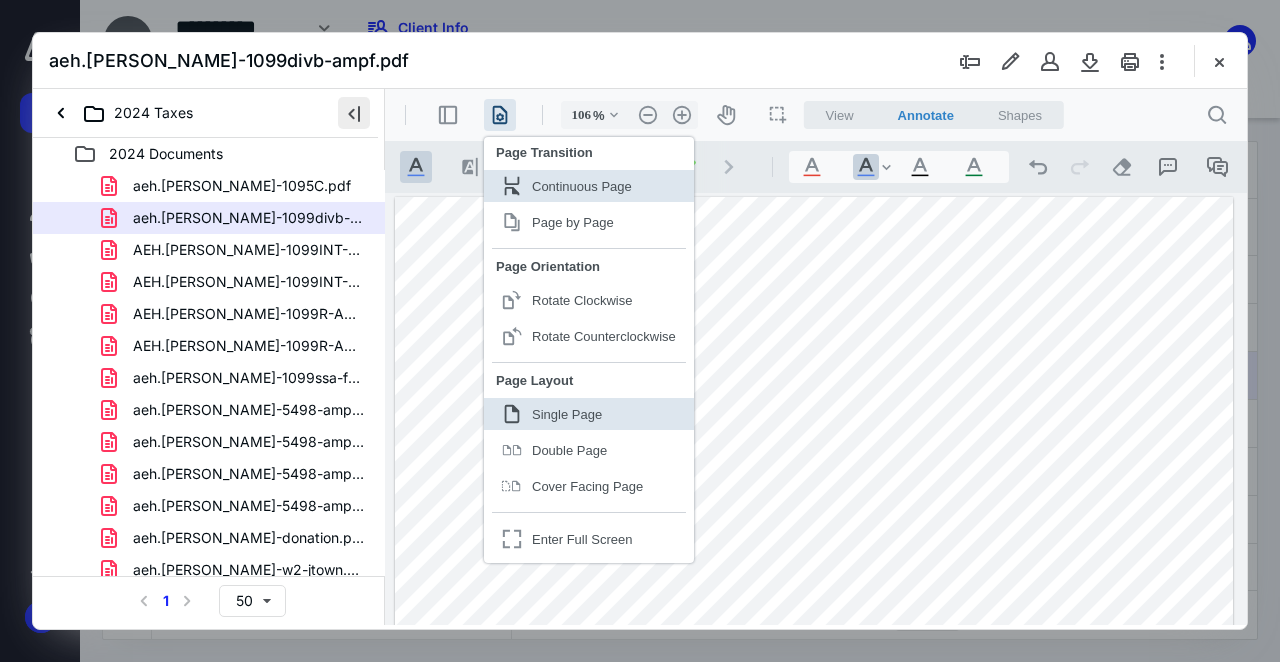 click at bounding box center (354, 113) 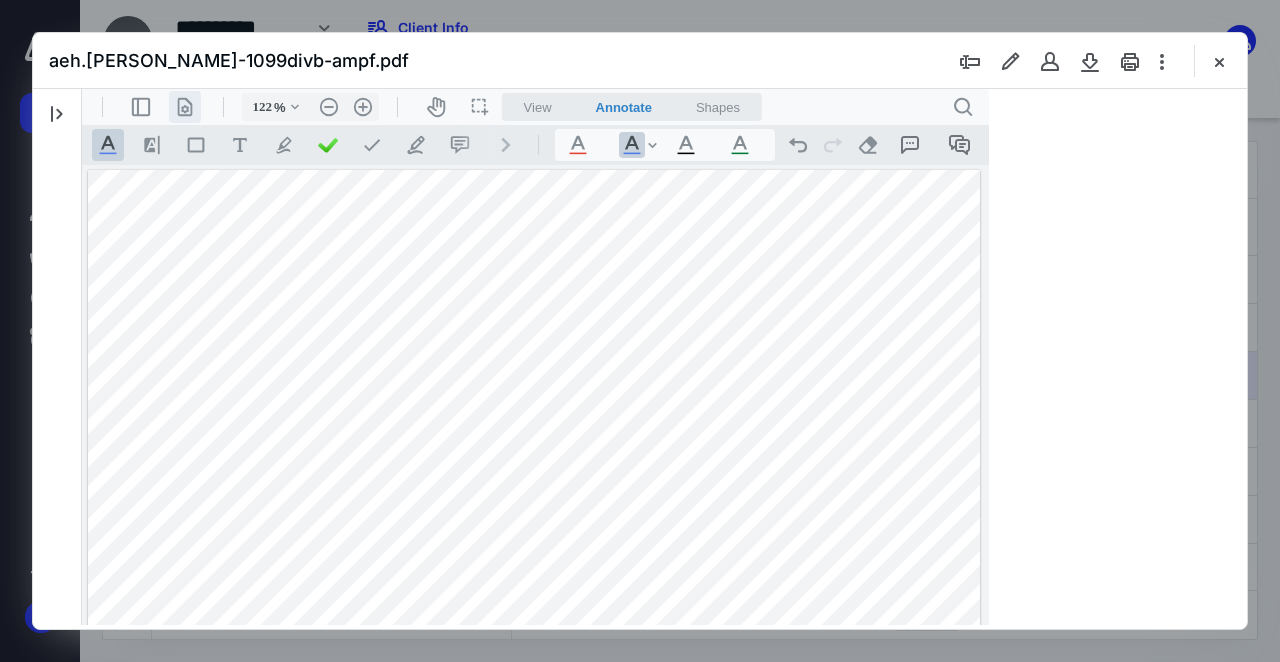 scroll, scrollTop: 0, scrollLeft: 0, axis: both 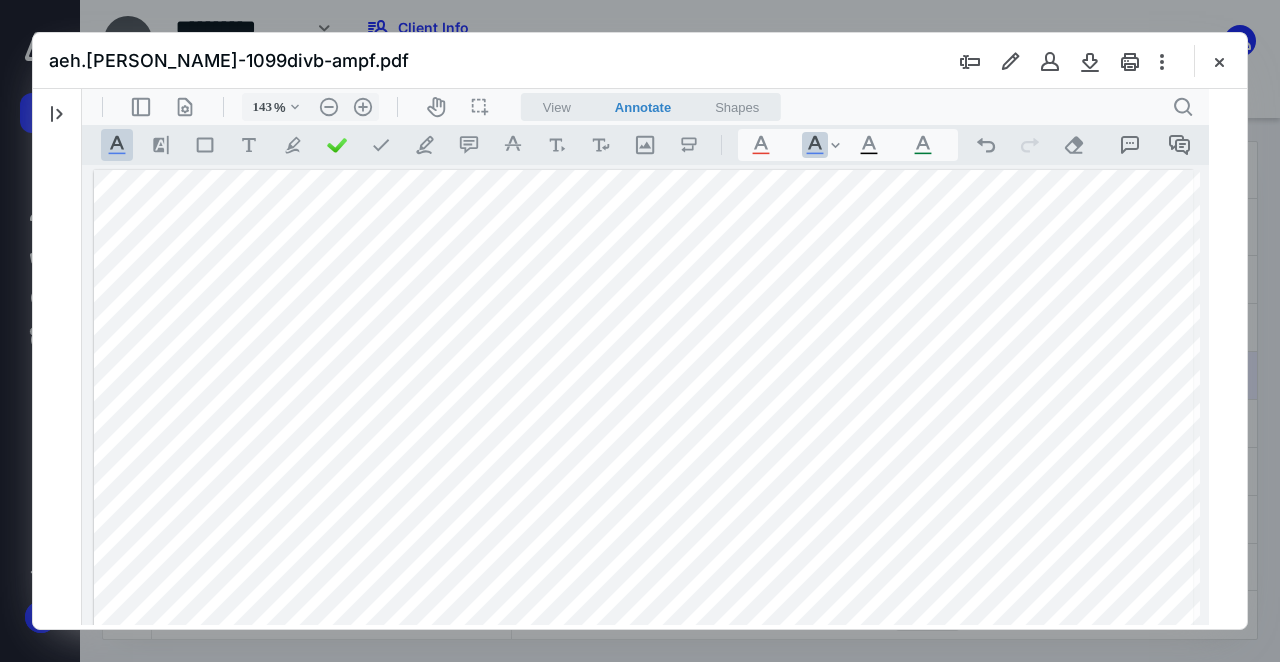 type on "144" 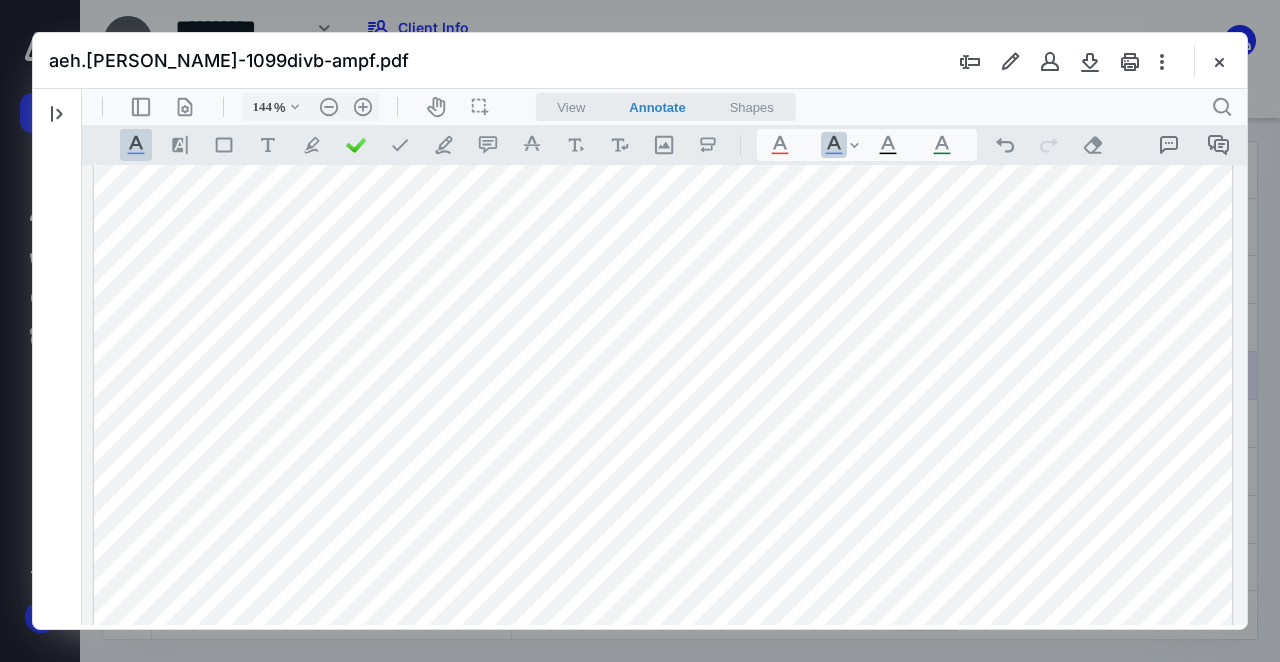 scroll, scrollTop: 430, scrollLeft: 0, axis: vertical 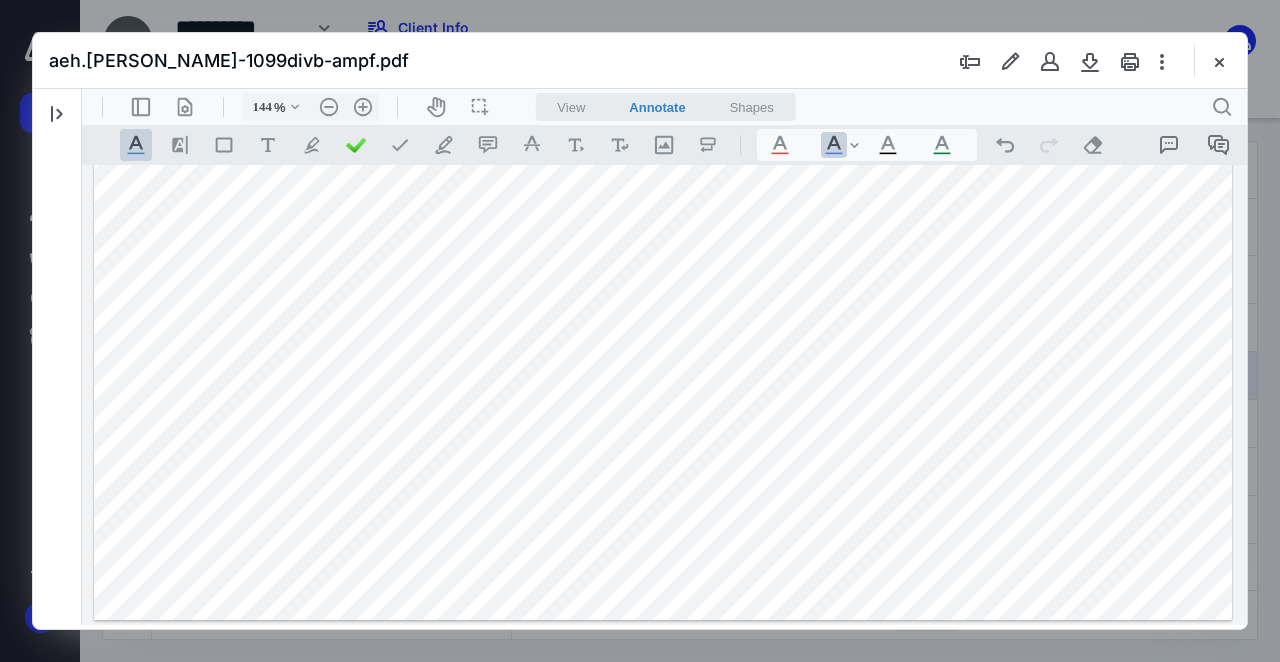 click at bounding box center [663, 180] 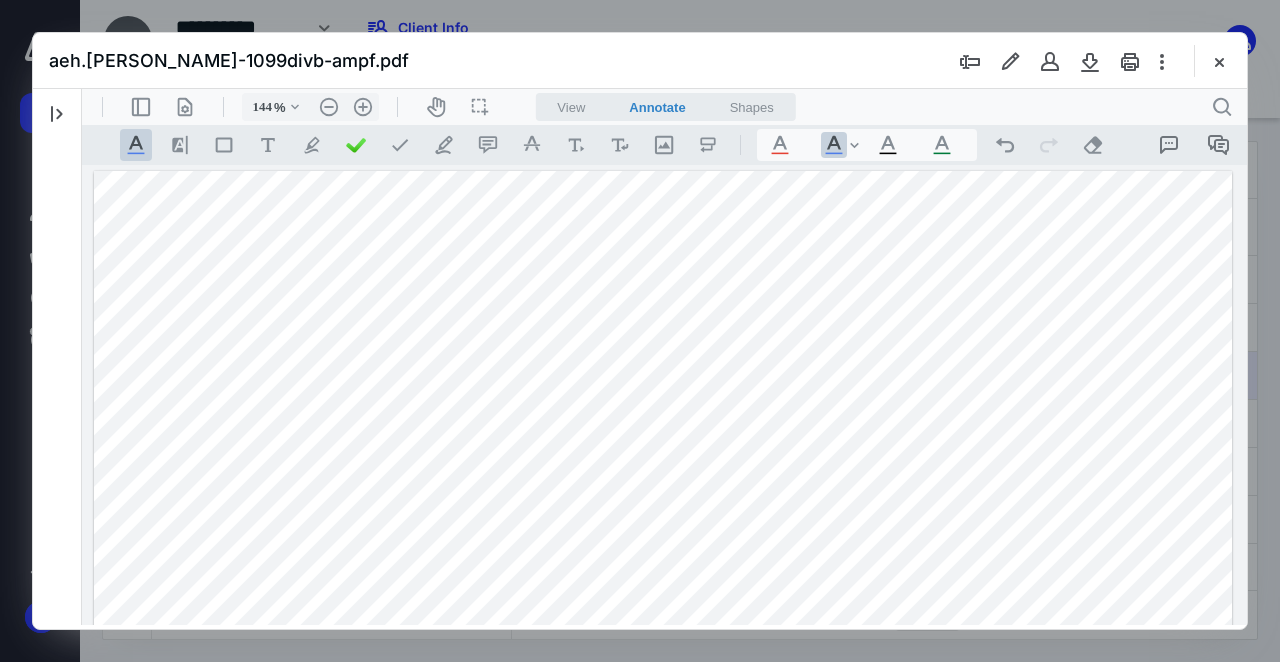 scroll, scrollTop: 430, scrollLeft: 0, axis: vertical 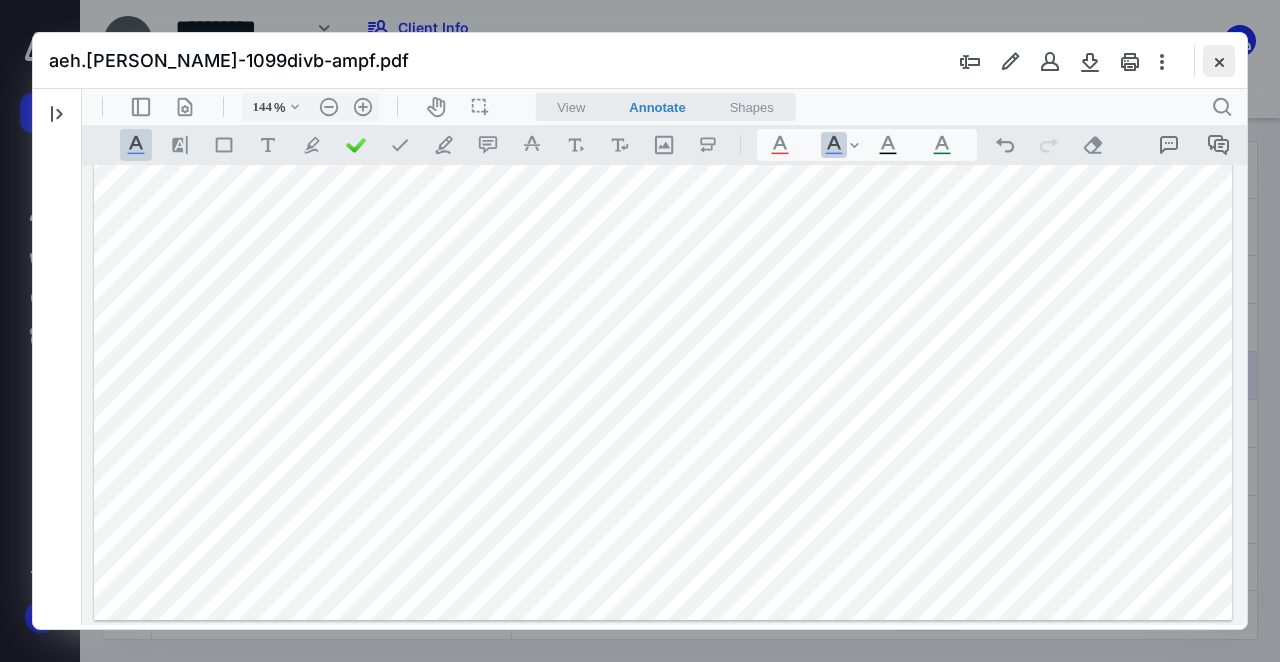 click at bounding box center (1219, 61) 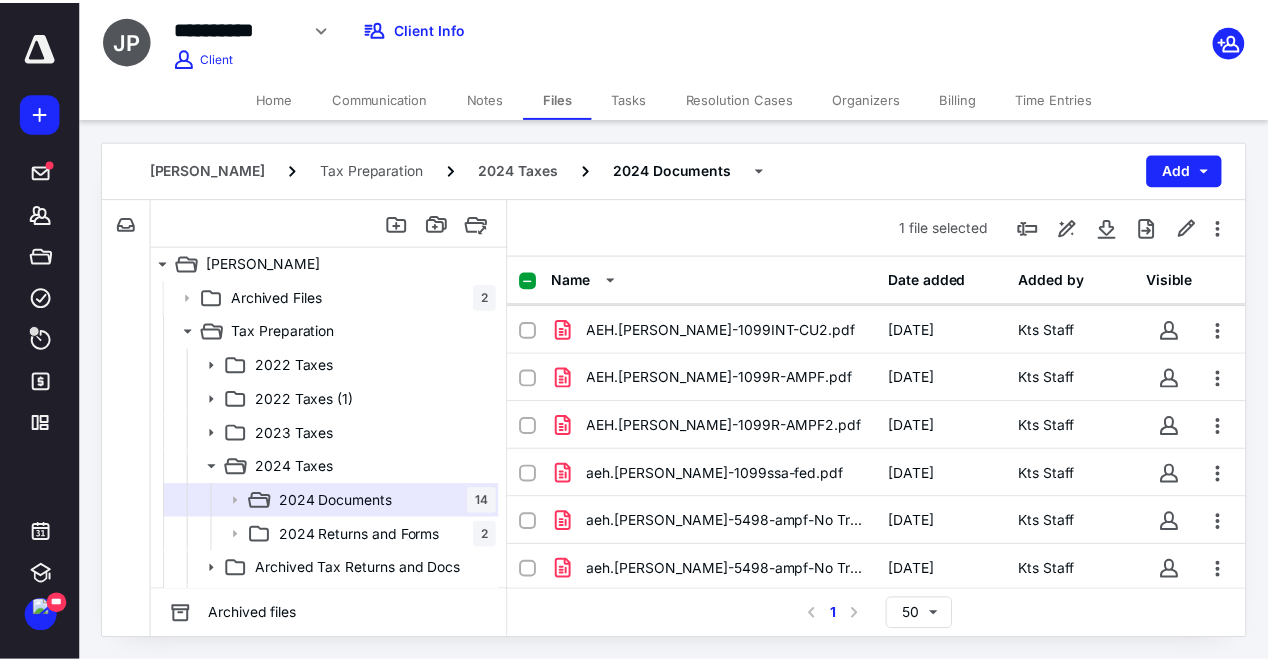 scroll, scrollTop: 0, scrollLeft: 0, axis: both 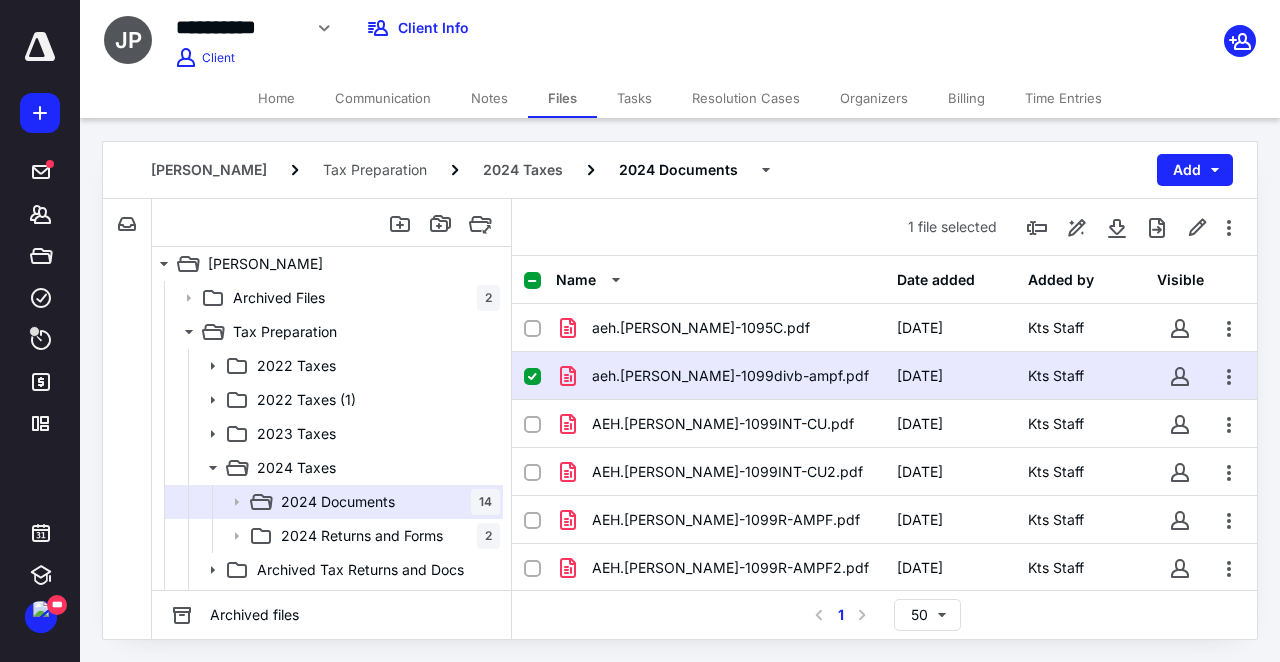 click on "Notes" at bounding box center (489, 98) 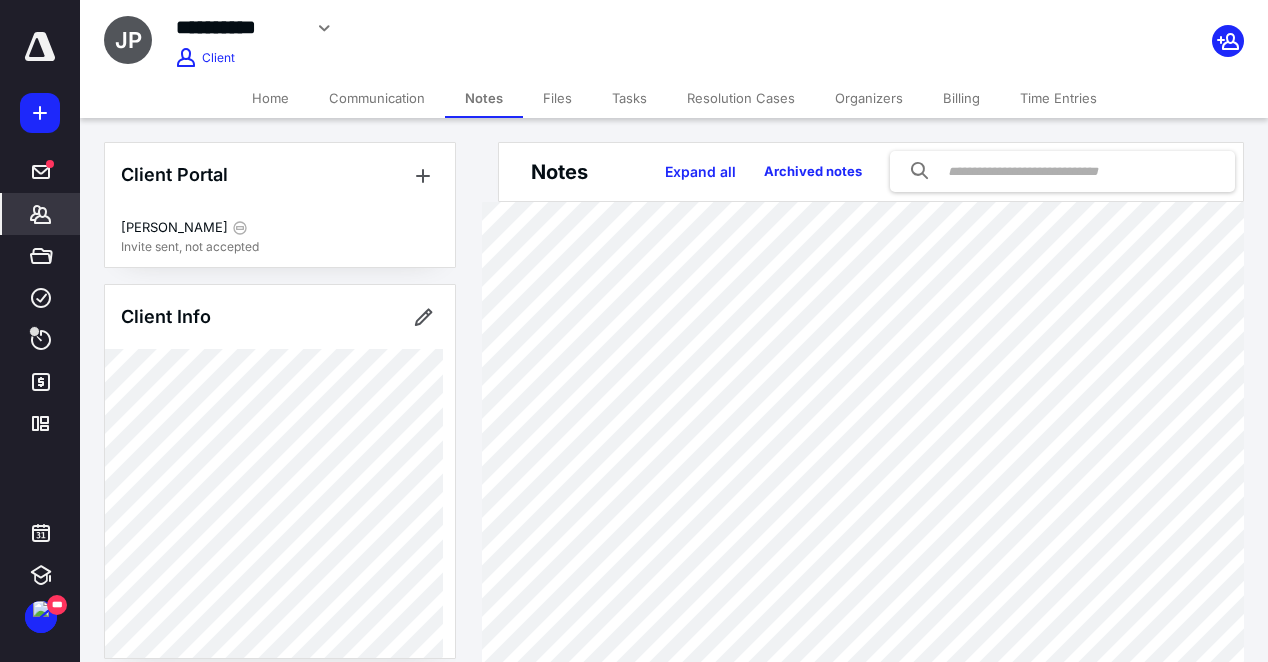 scroll, scrollTop: 80, scrollLeft: 0, axis: vertical 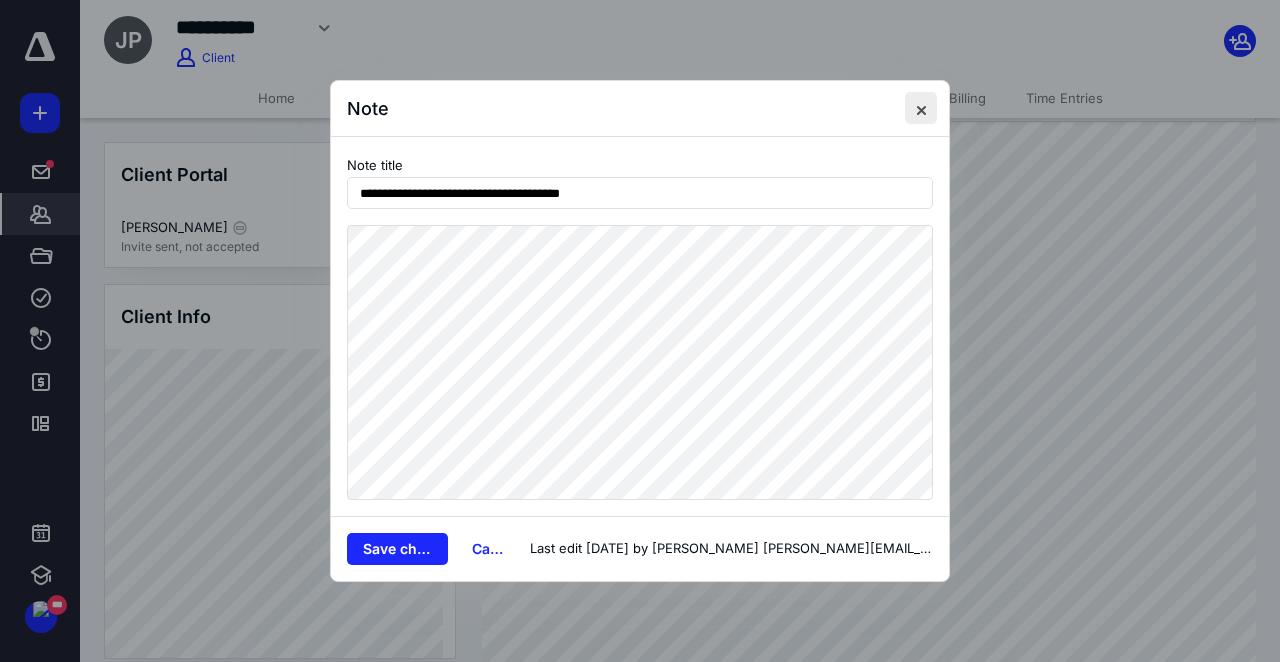click at bounding box center [921, 108] 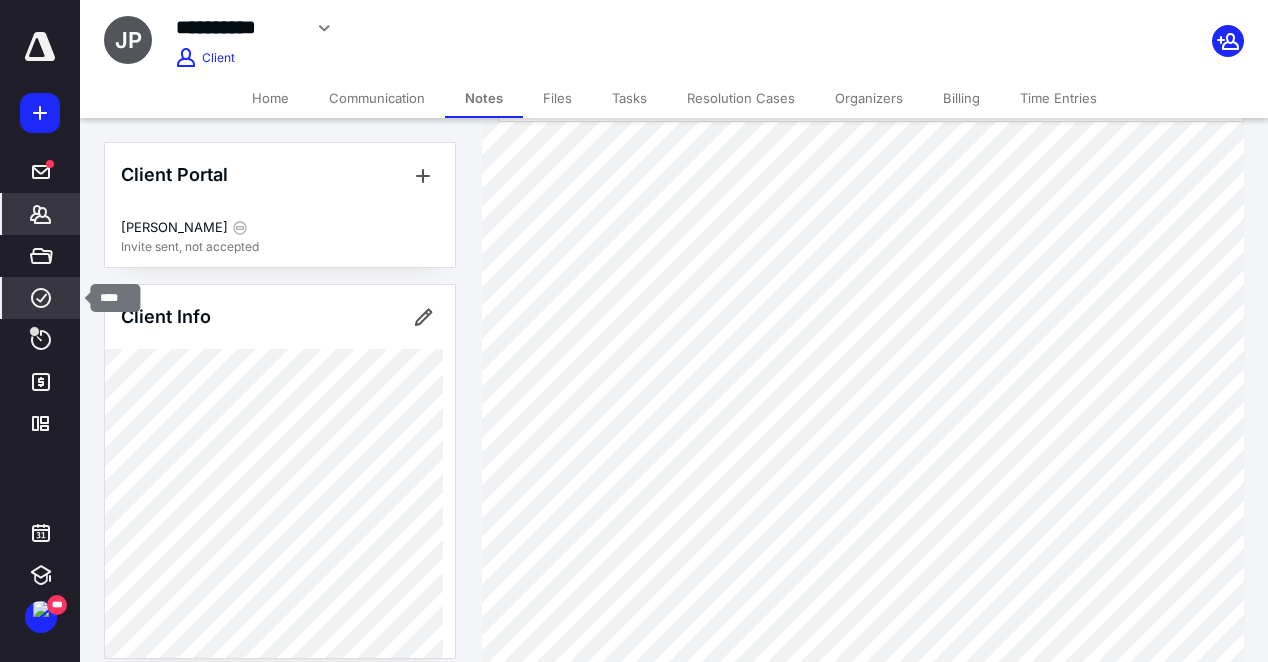click 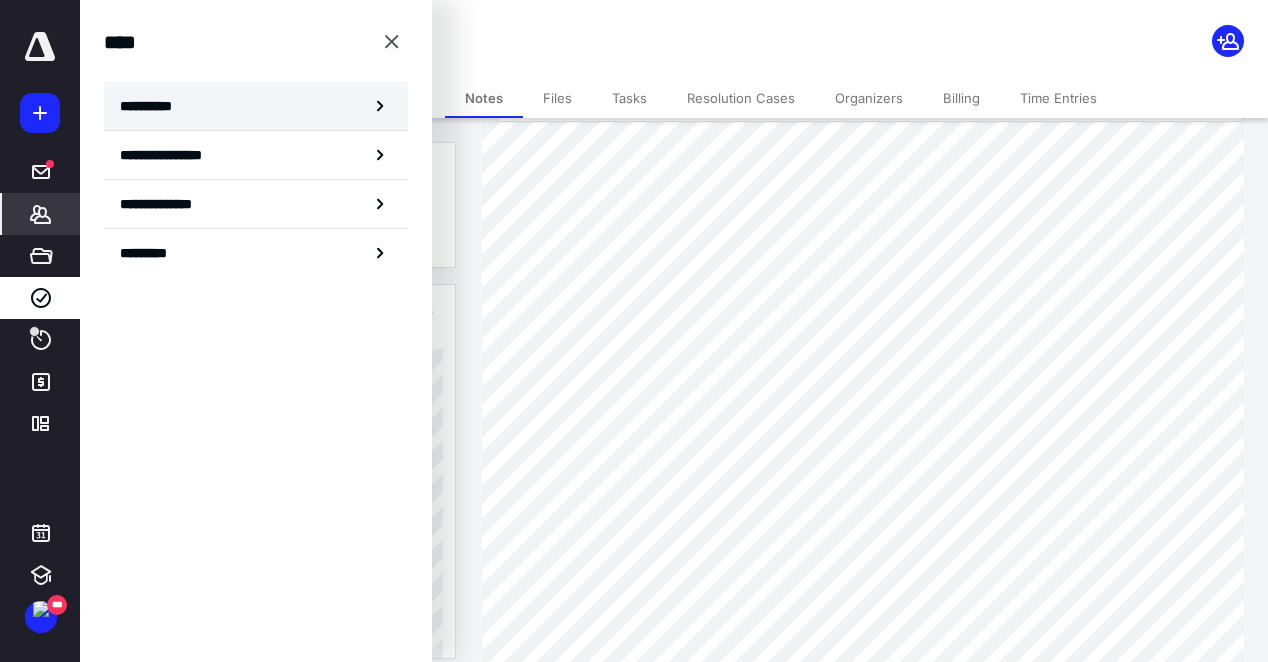 click on "**********" at bounding box center (153, 106) 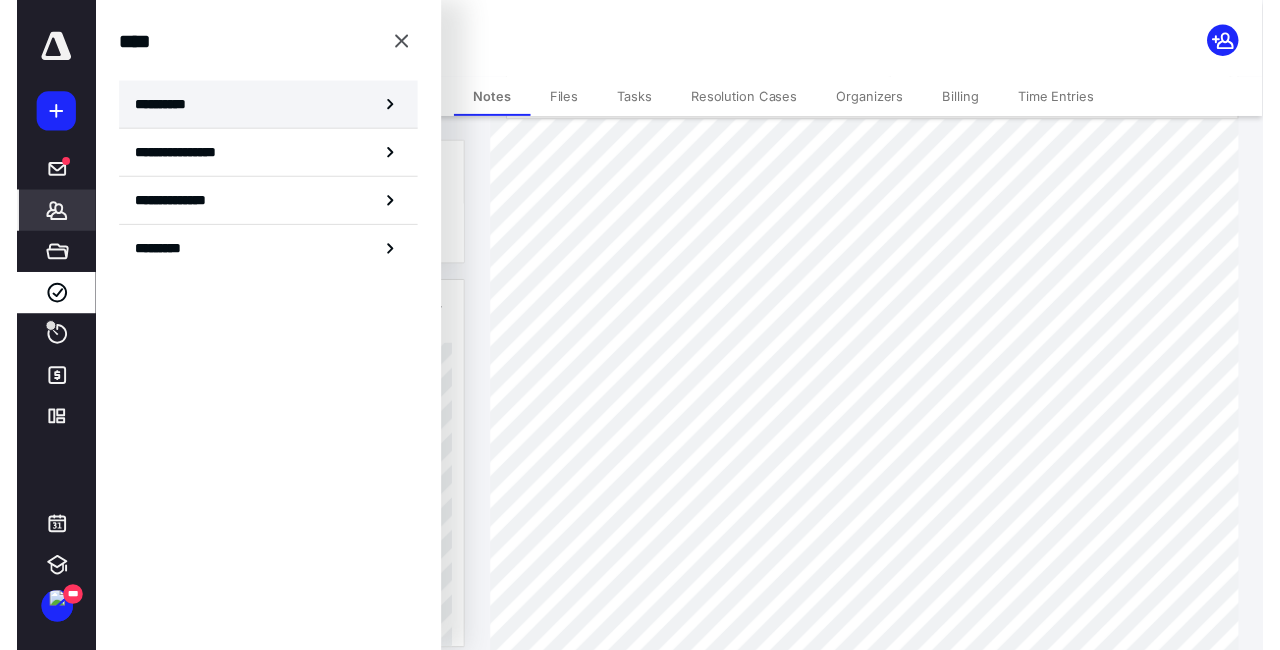 scroll, scrollTop: 0, scrollLeft: 0, axis: both 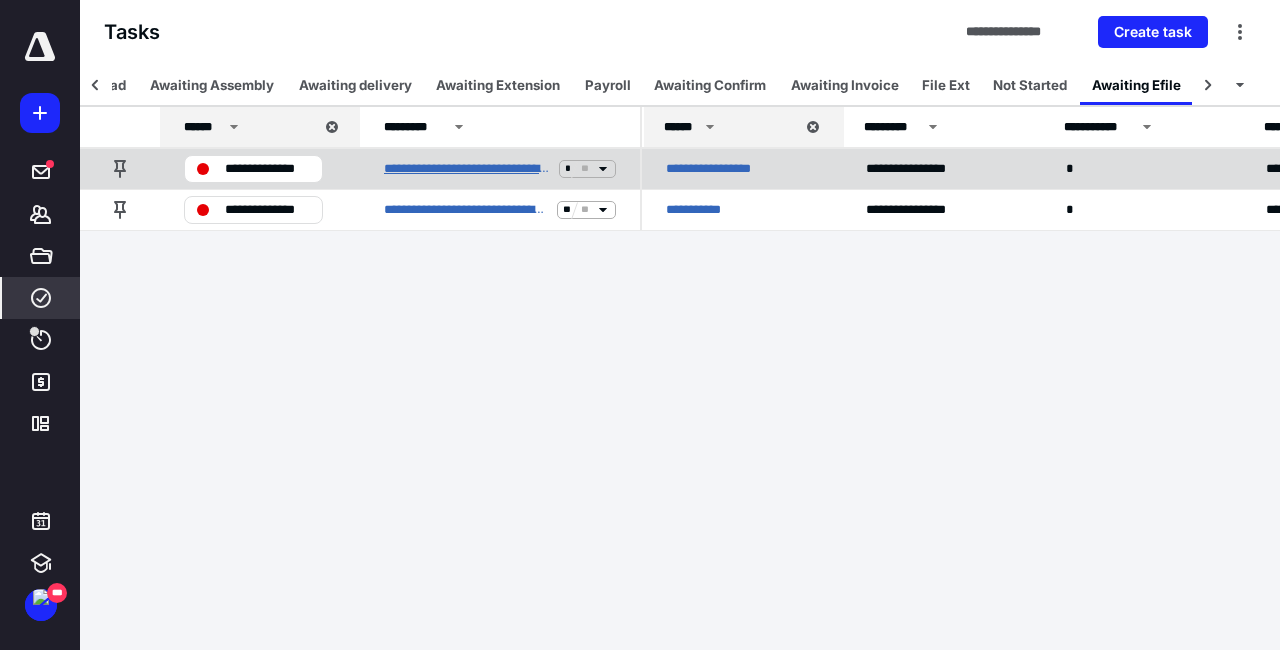 click on "**********" at bounding box center (467, 169) 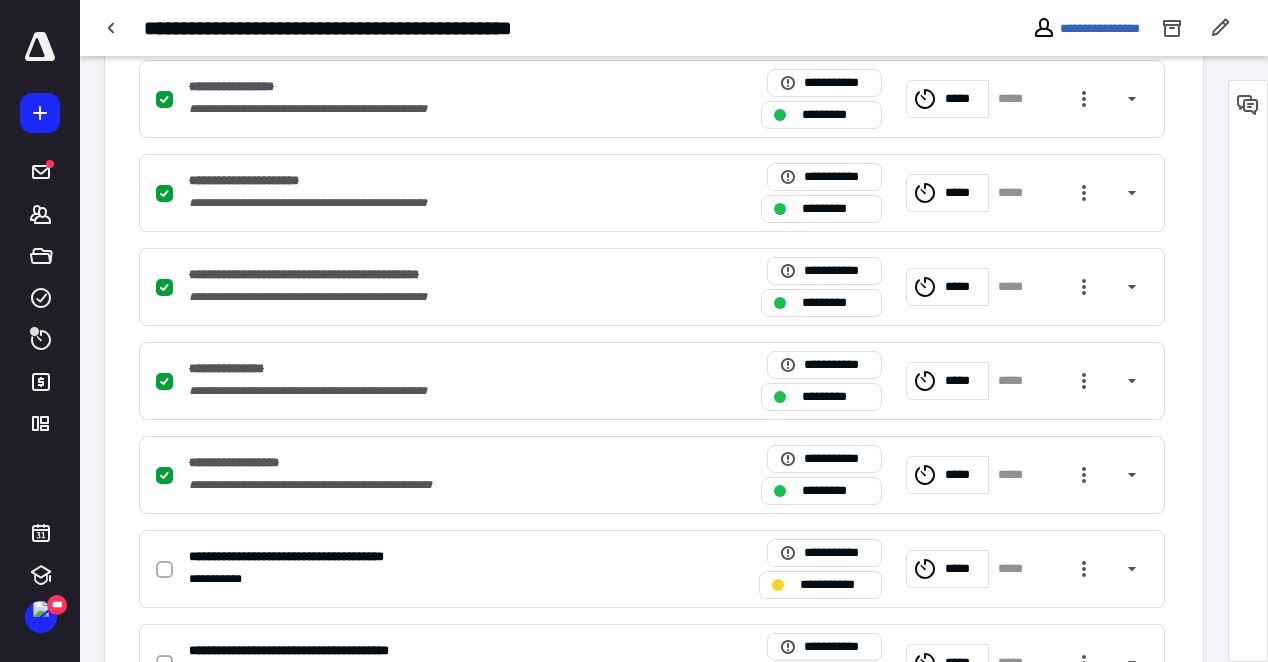 scroll, scrollTop: 1076, scrollLeft: 0, axis: vertical 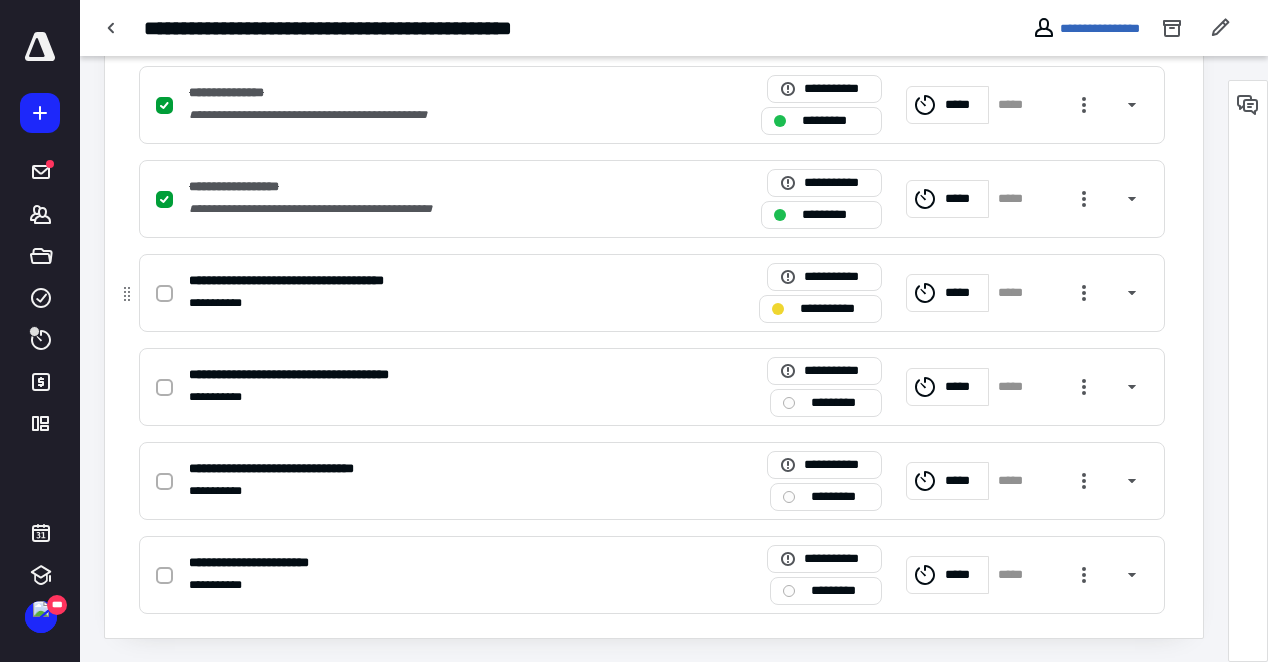 click at bounding box center [164, 294] 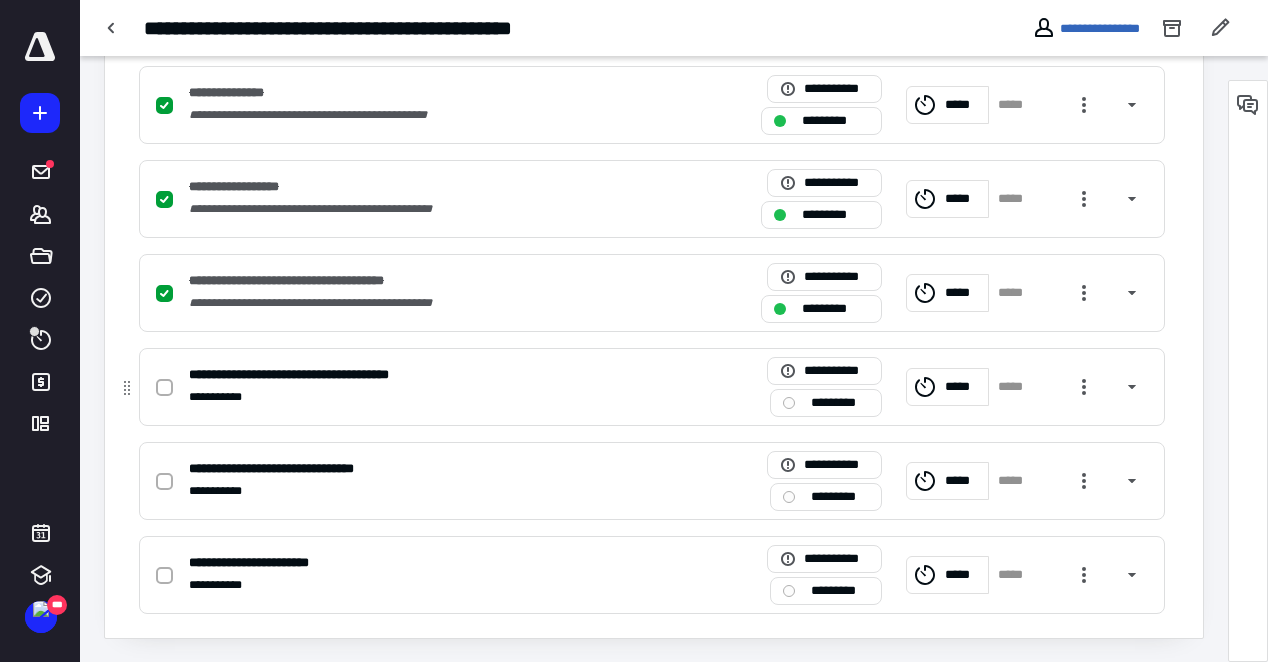 click 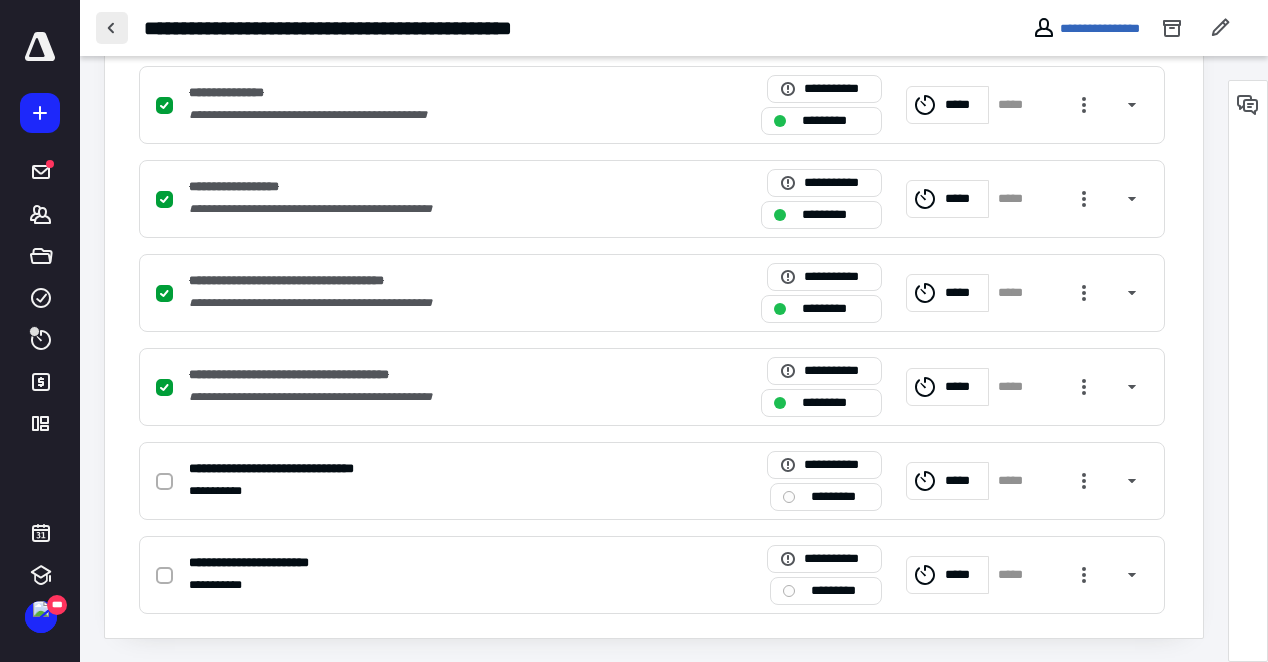 click at bounding box center (112, 28) 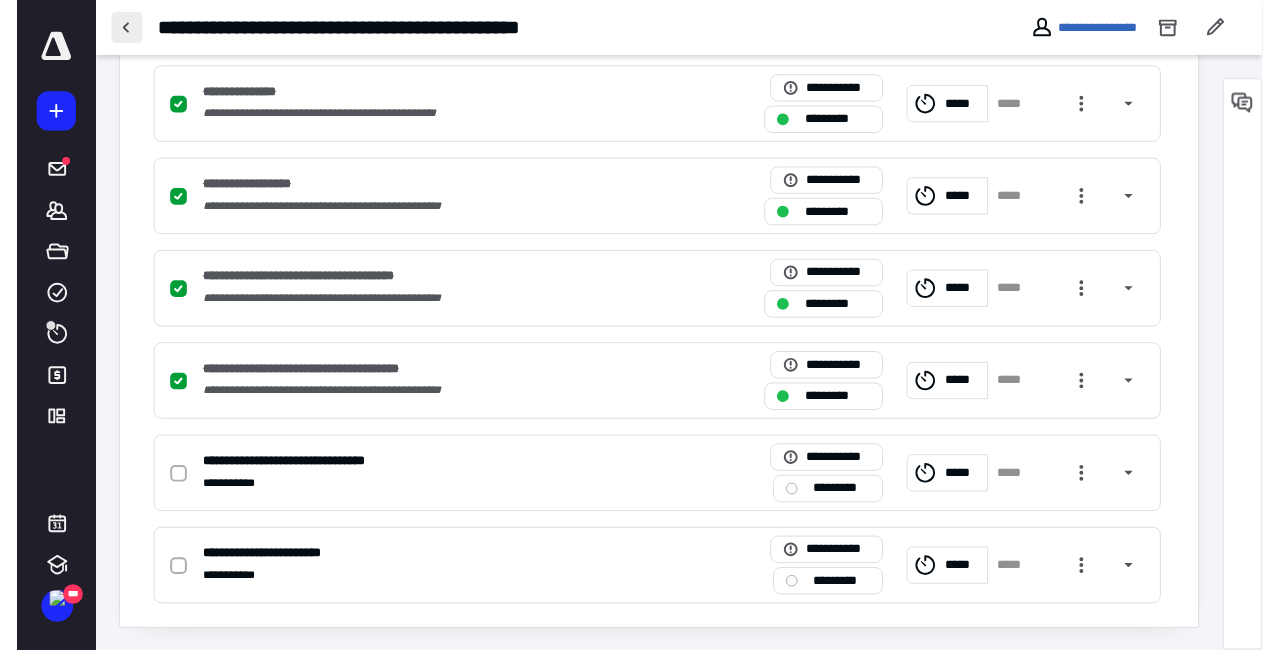 scroll, scrollTop: 0, scrollLeft: 0, axis: both 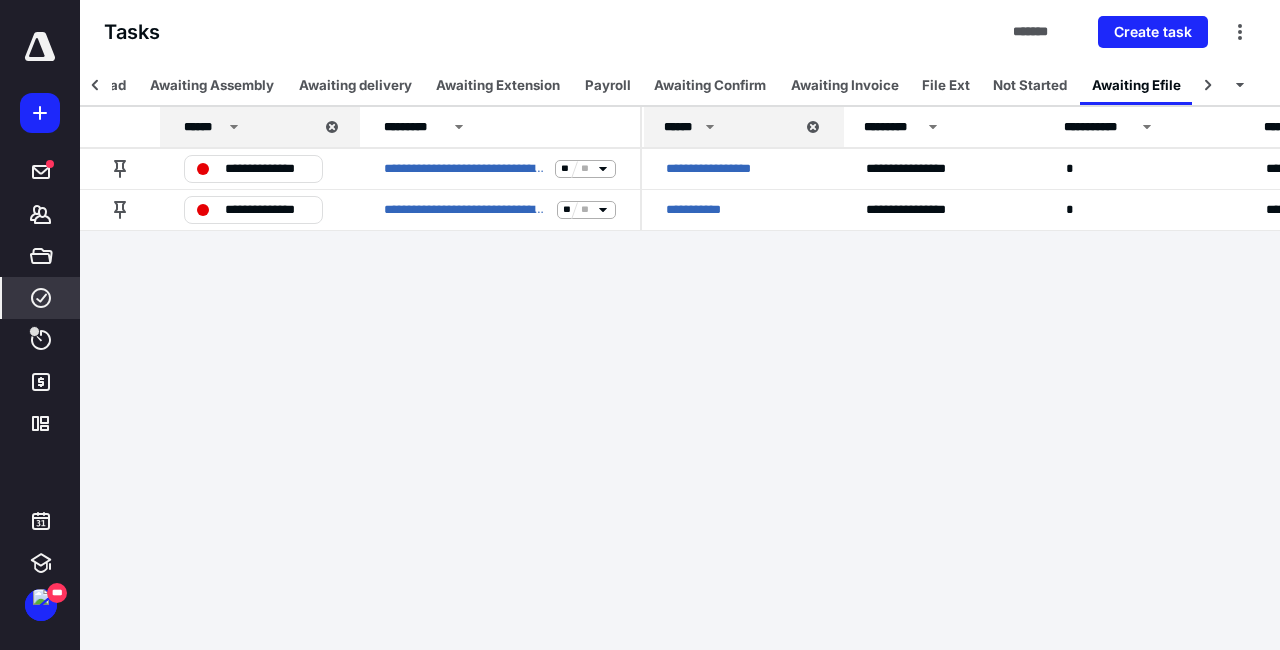 click on "**********" at bounding box center (640, 325) 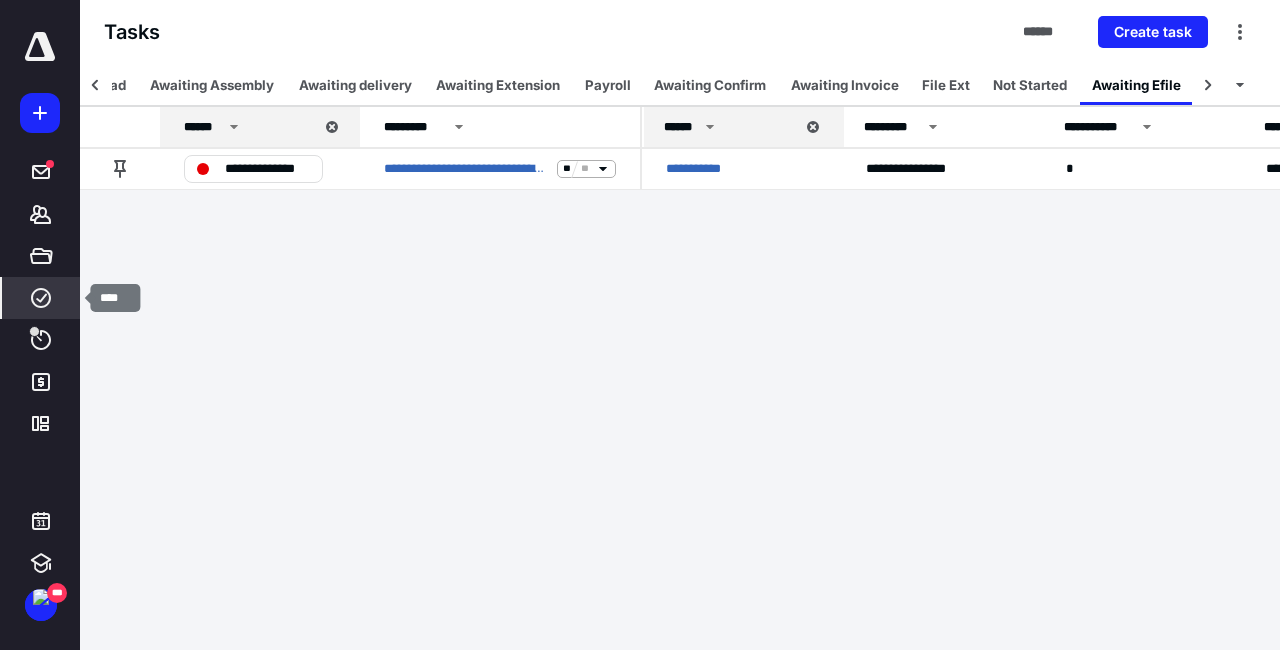 click 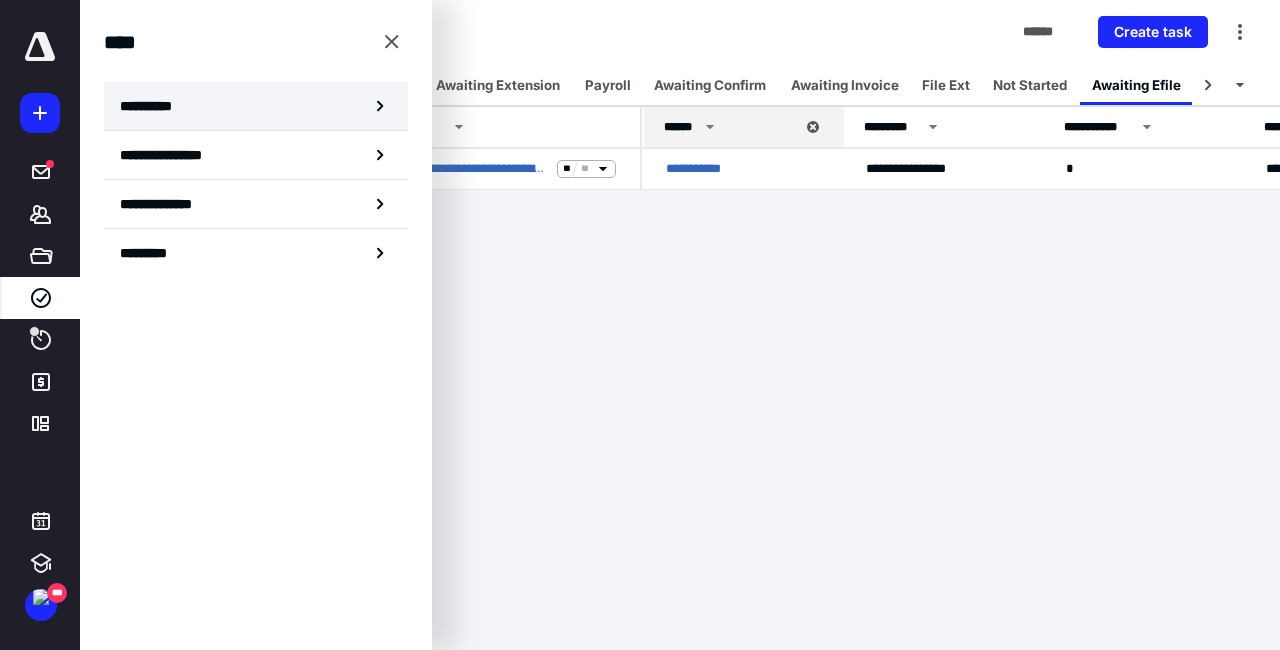 click on "**********" at bounding box center [153, 106] 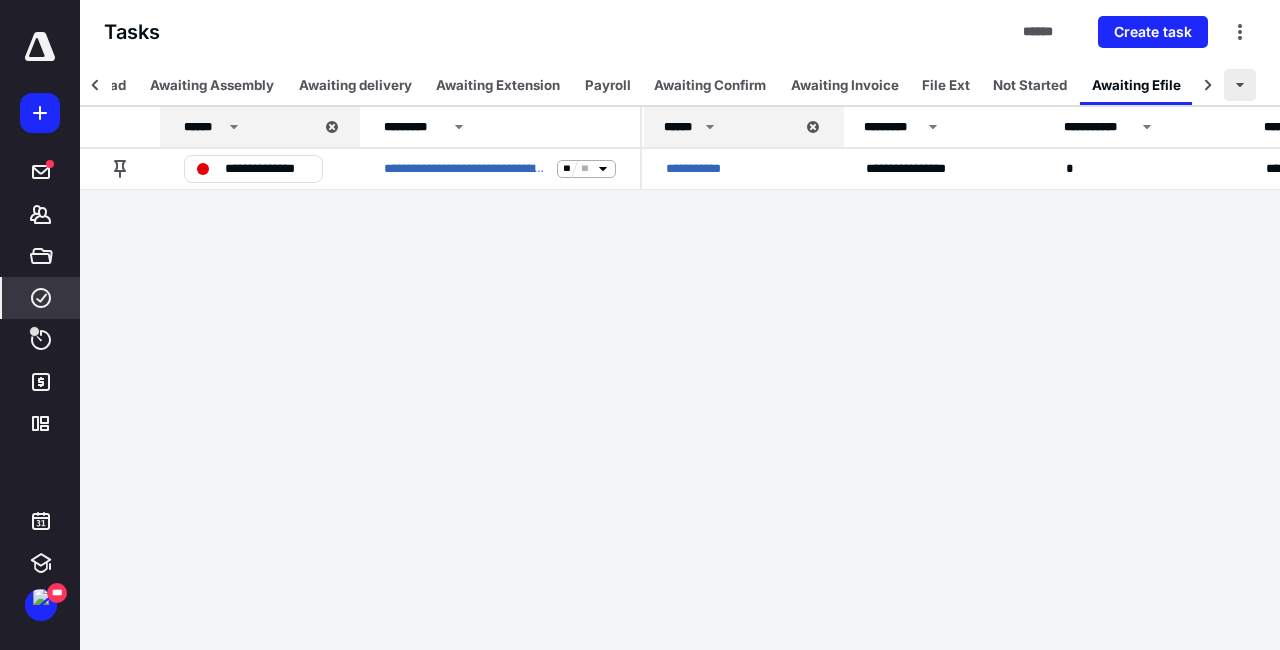 click at bounding box center [1240, 85] 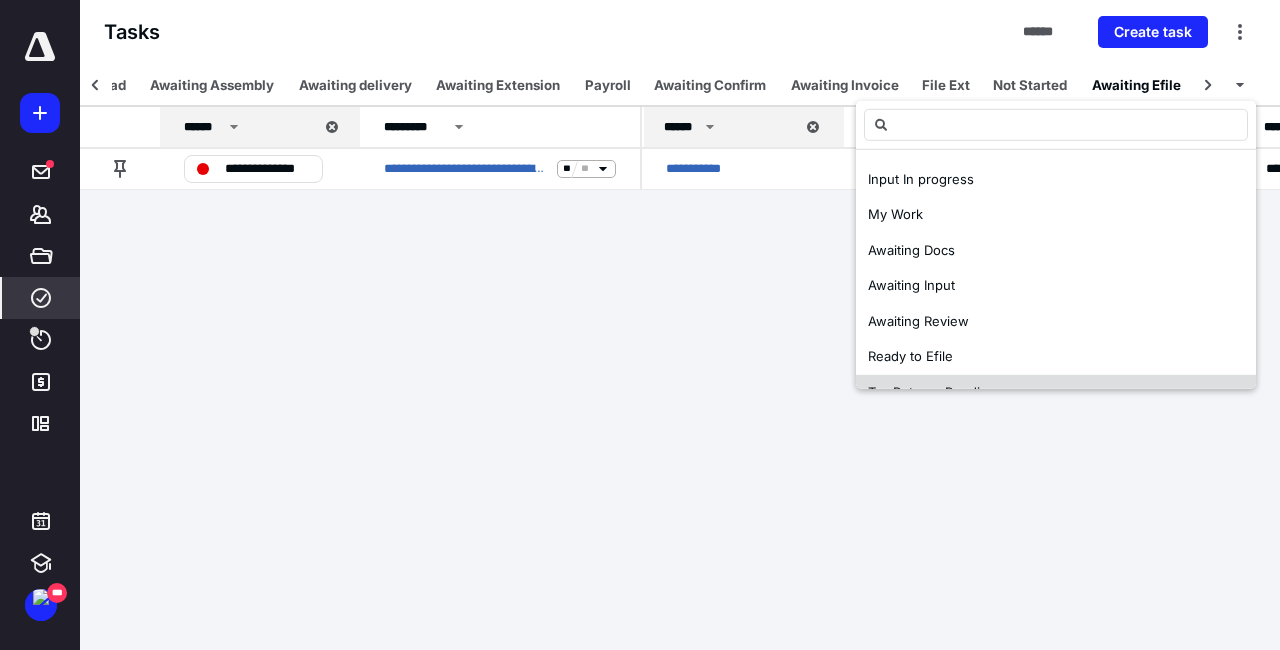 scroll, scrollTop: 704, scrollLeft: 0, axis: vertical 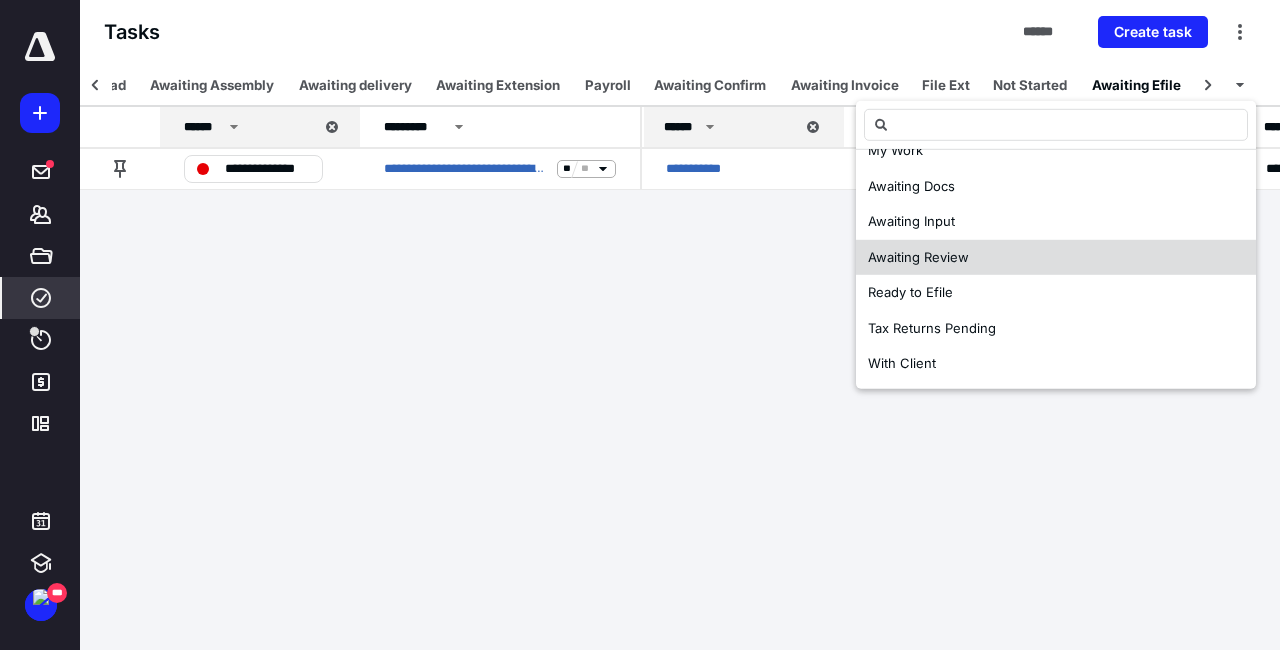 click on "Awaiting Review" at bounding box center (918, 256) 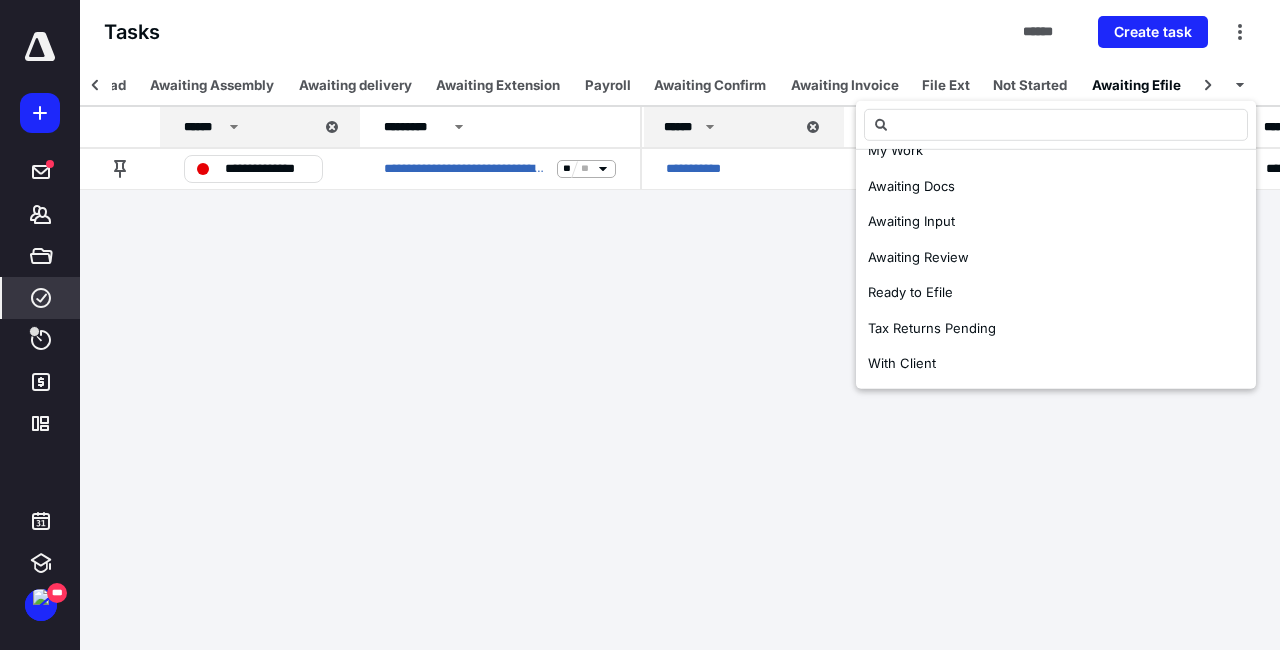 scroll, scrollTop: 0, scrollLeft: 0, axis: both 